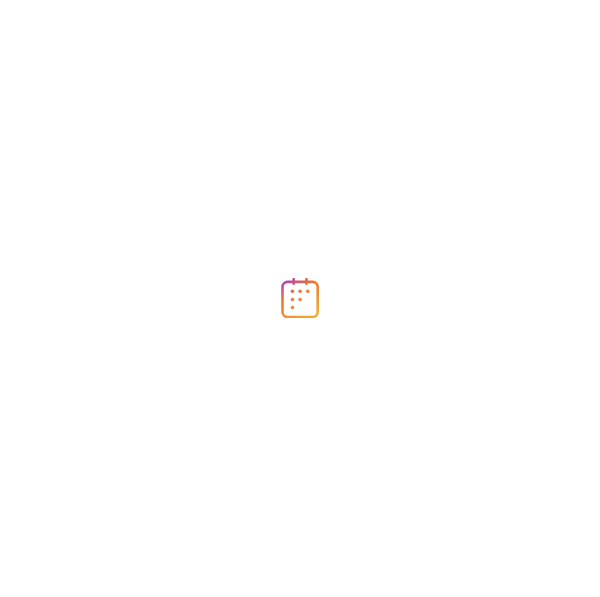 scroll, scrollTop: 0, scrollLeft: 0, axis: both 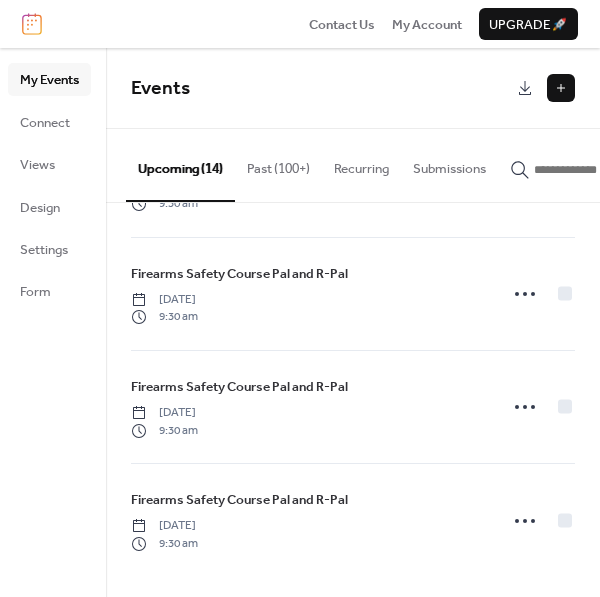 click at bounding box center (561, 88) 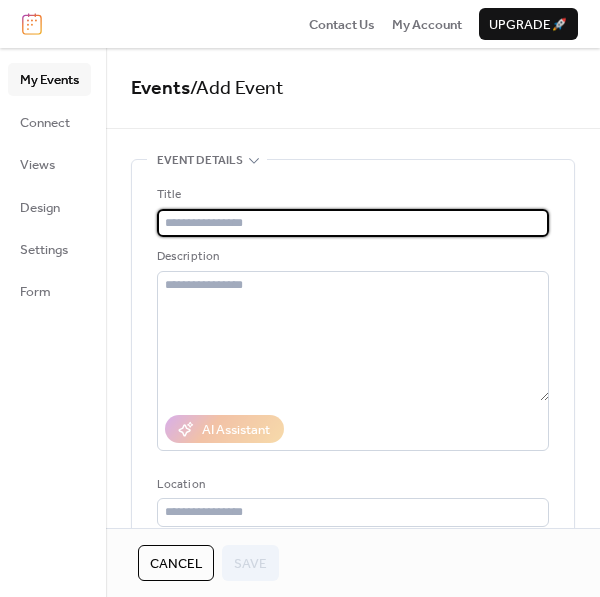 click at bounding box center (353, 223) 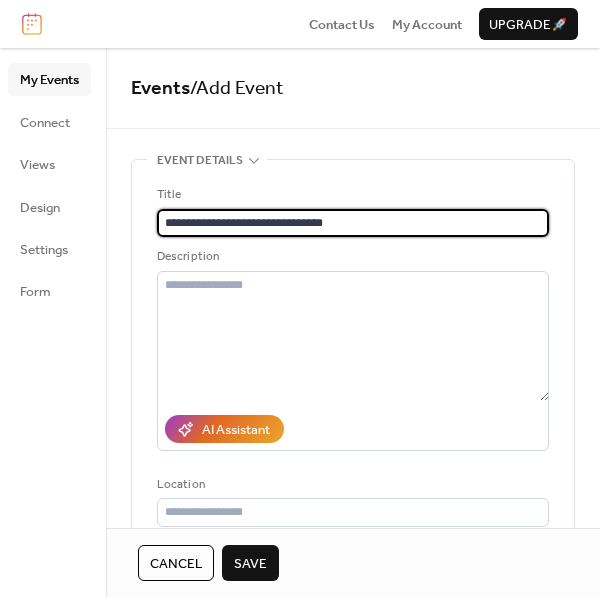 type on "**********" 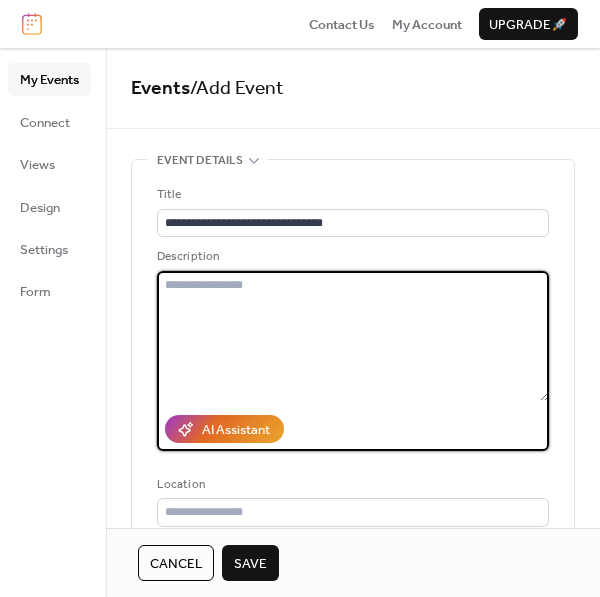 click at bounding box center [353, 336] 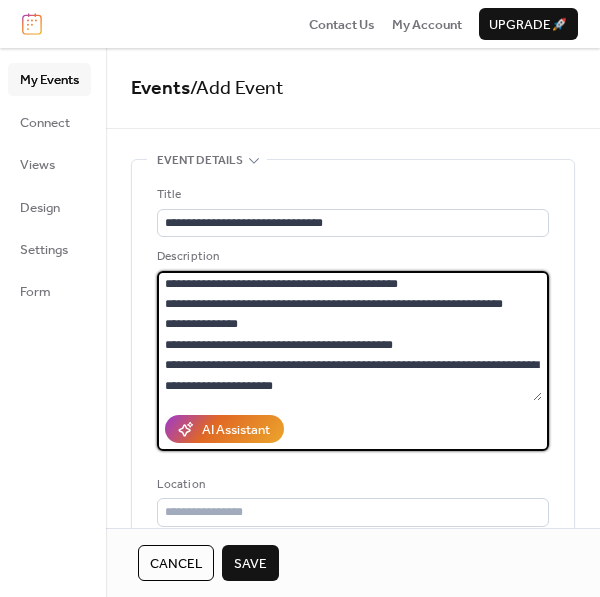 scroll, scrollTop: 0, scrollLeft: 0, axis: both 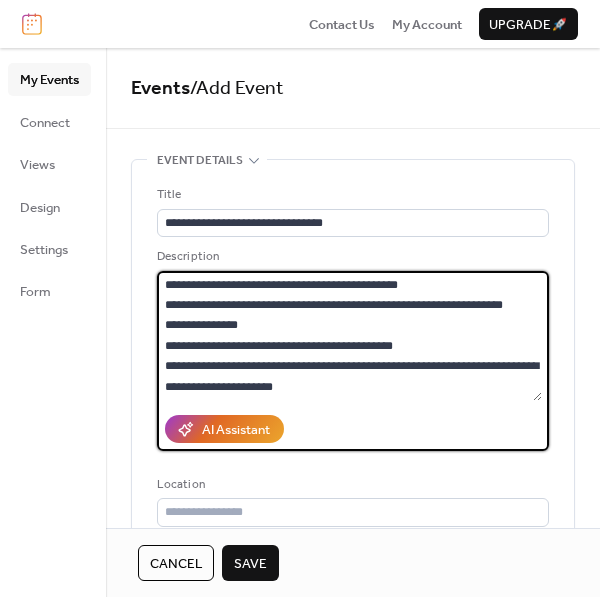 click on "**********" at bounding box center (349, 336) 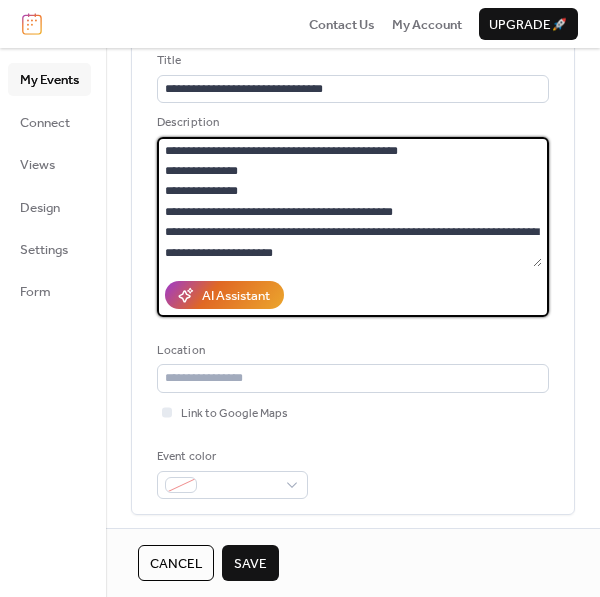 scroll, scrollTop: 133, scrollLeft: 0, axis: vertical 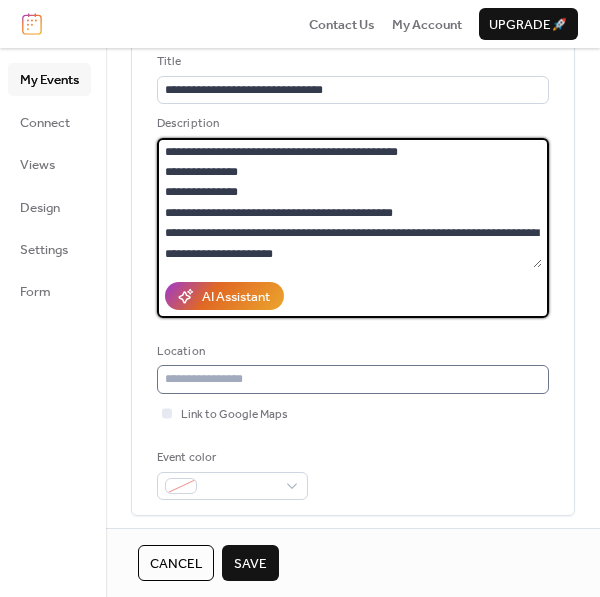 type on "**********" 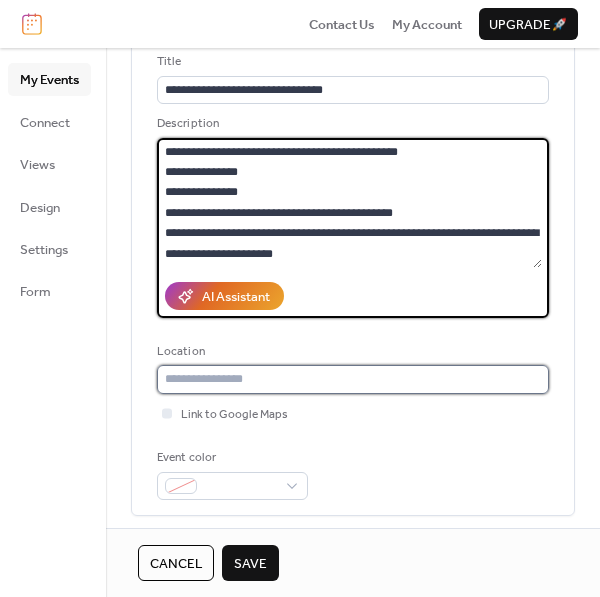 click at bounding box center [353, 379] 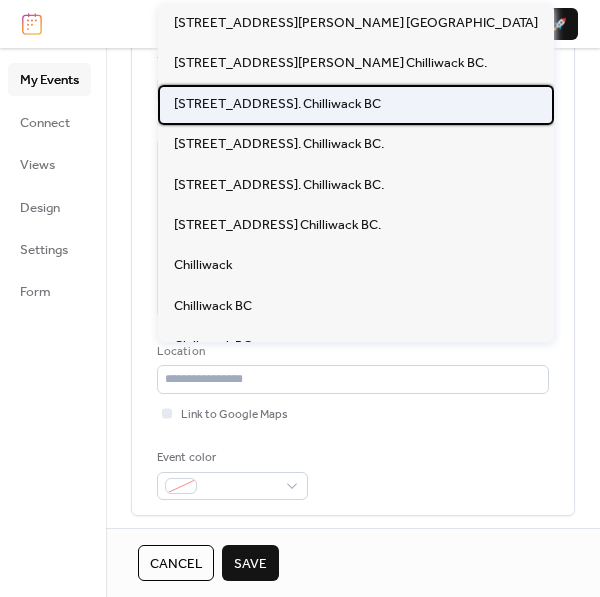 click on "[STREET_ADDRESS]. Chilliwack BC" at bounding box center [277, 104] 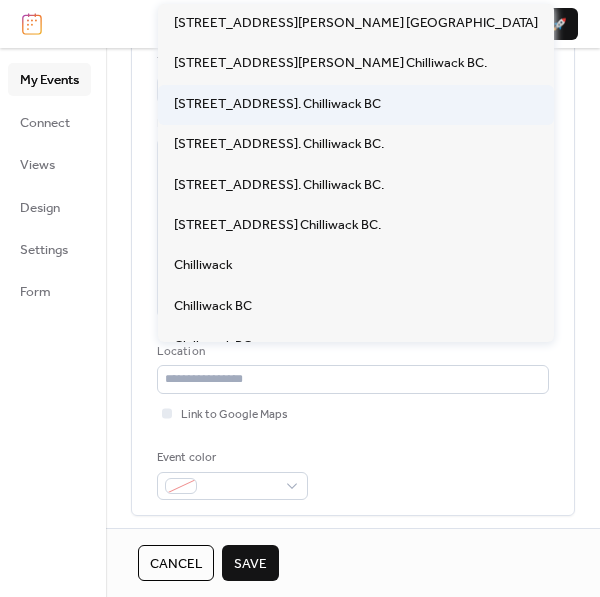 type on "**********" 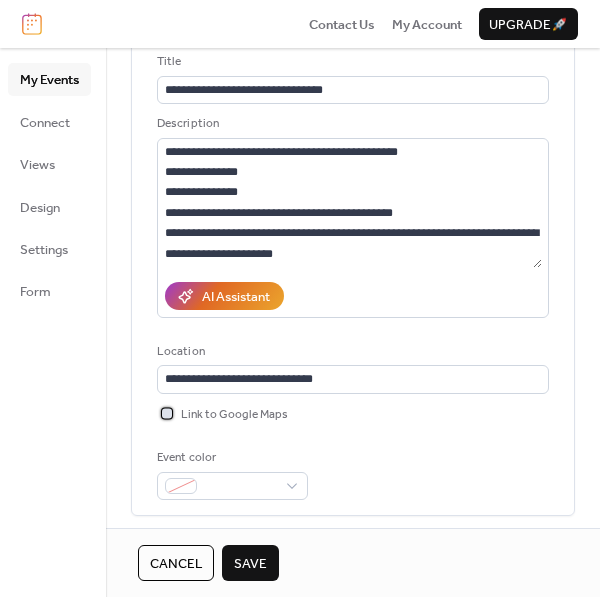 click at bounding box center (167, 413) 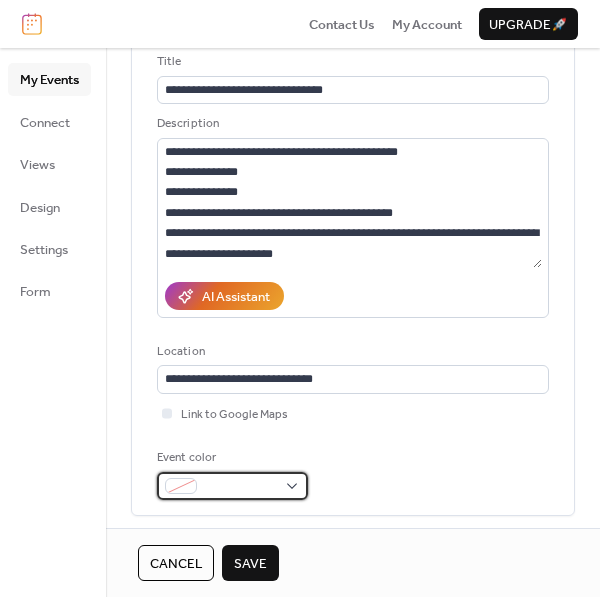 click at bounding box center (232, 486) 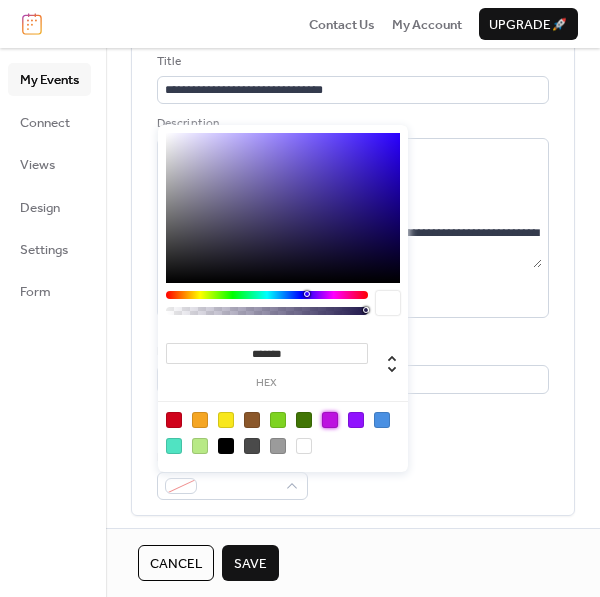 click at bounding box center [330, 420] 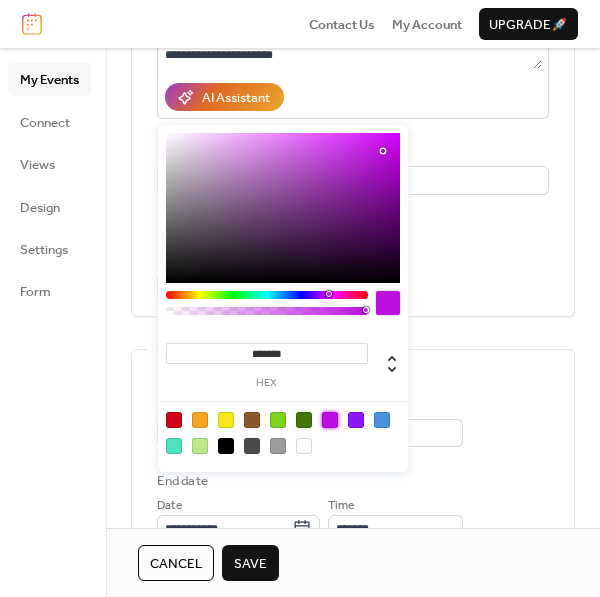 scroll, scrollTop: 333, scrollLeft: 0, axis: vertical 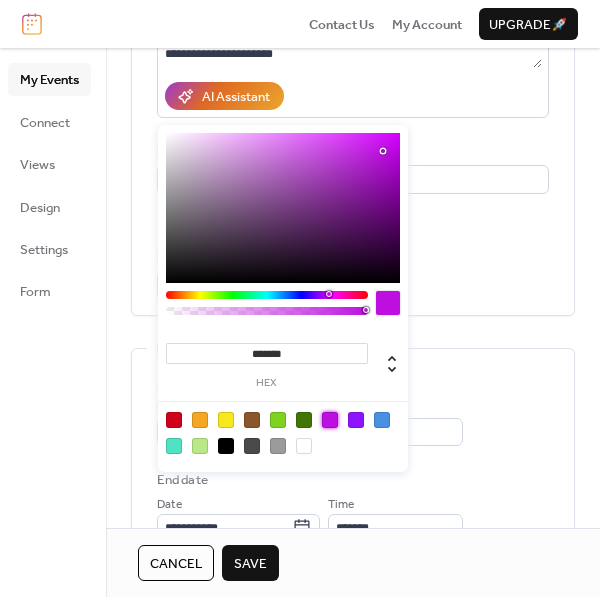 click on "Start date" at bounding box center [353, 384] 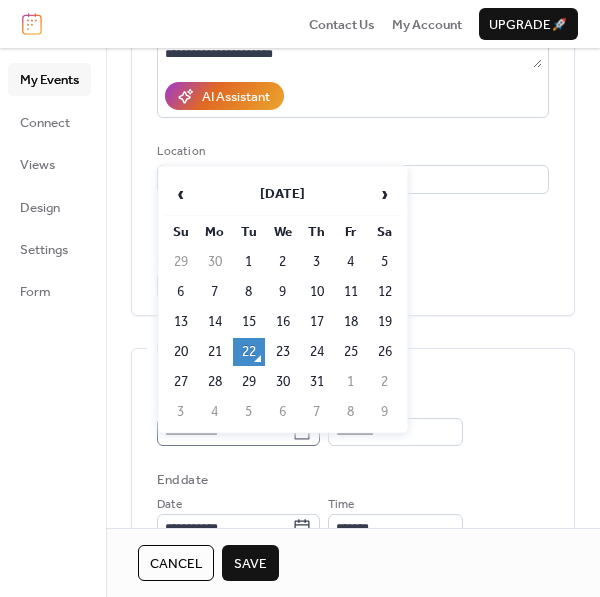 click 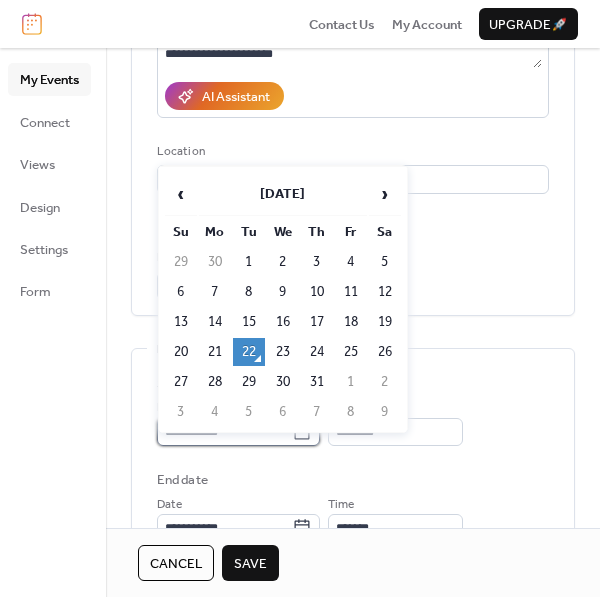 click on "**********" at bounding box center [224, 432] 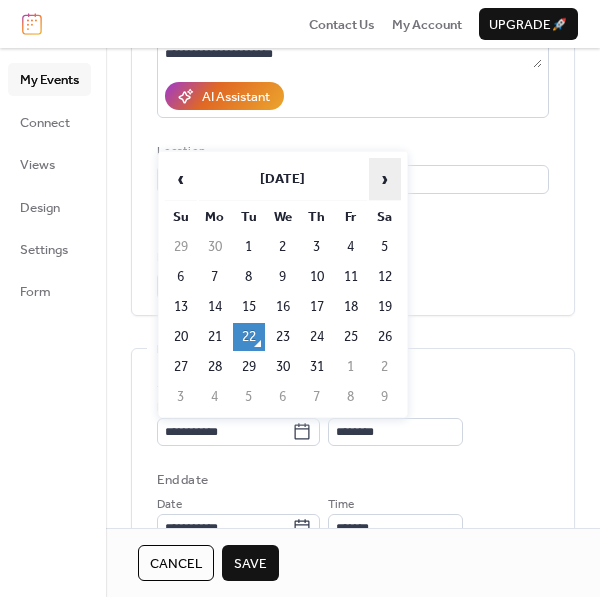 click on "›" at bounding box center (385, 179) 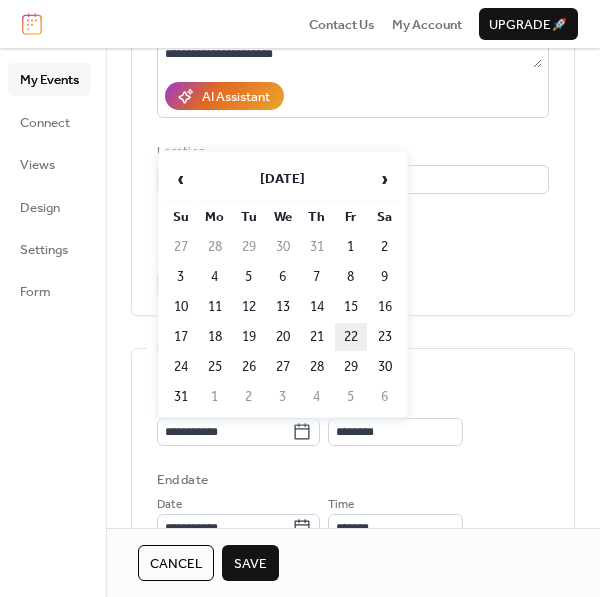 click on "22" at bounding box center [351, 337] 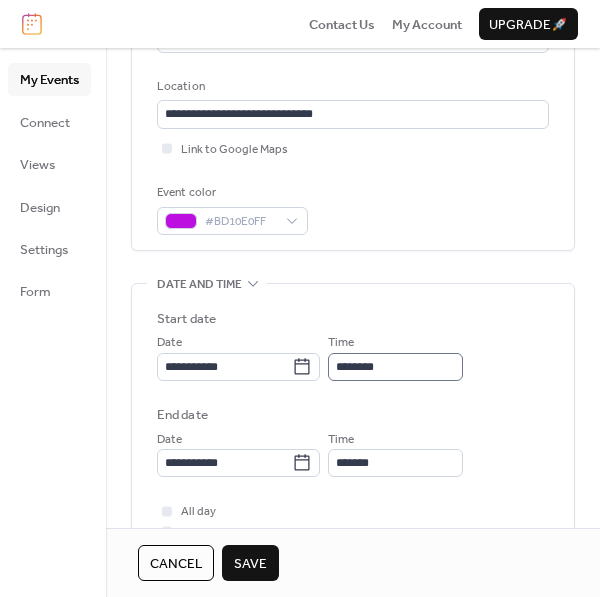 scroll, scrollTop: 399, scrollLeft: 0, axis: vertical 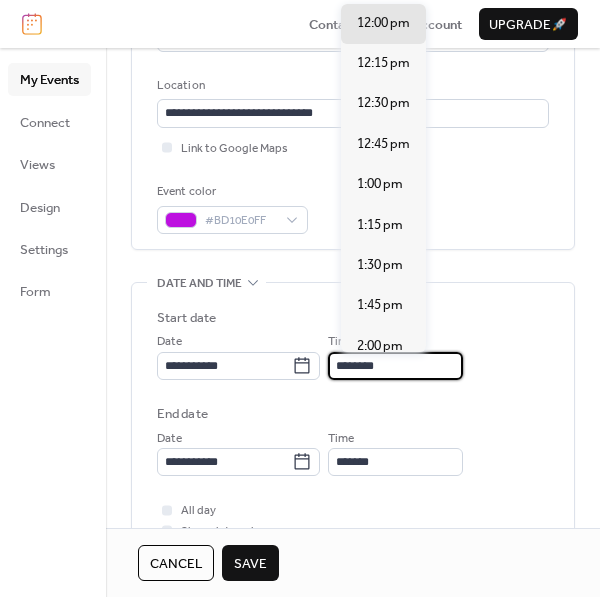 drag, startPoint x: 395, startPoint y: 367, endPoint x: 361, endPoint y: 366, distance: 34.0147 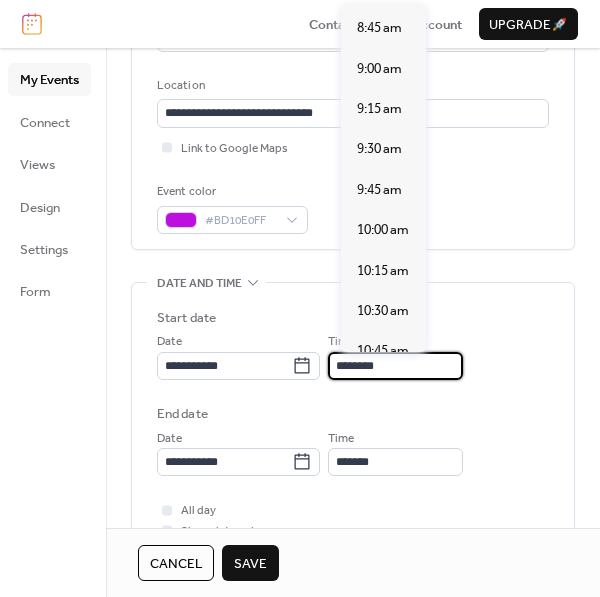 scroll, scrollTop: 1408, scrollLeft: 0, axis: vertical 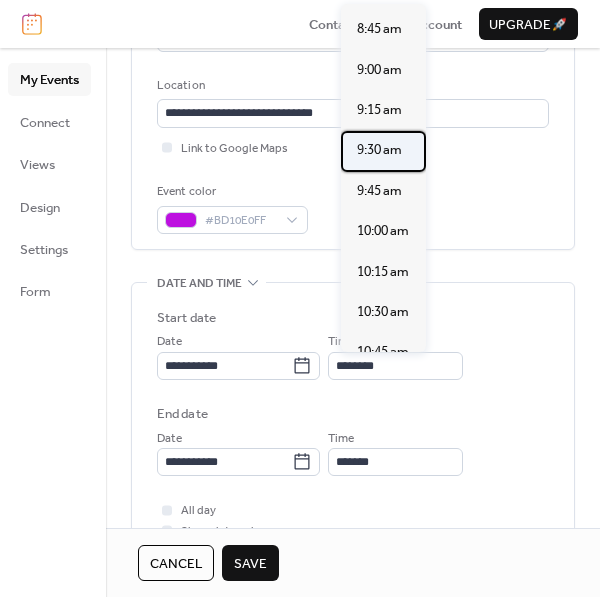 click on "9:30 am" at bounding box center (379, 150) 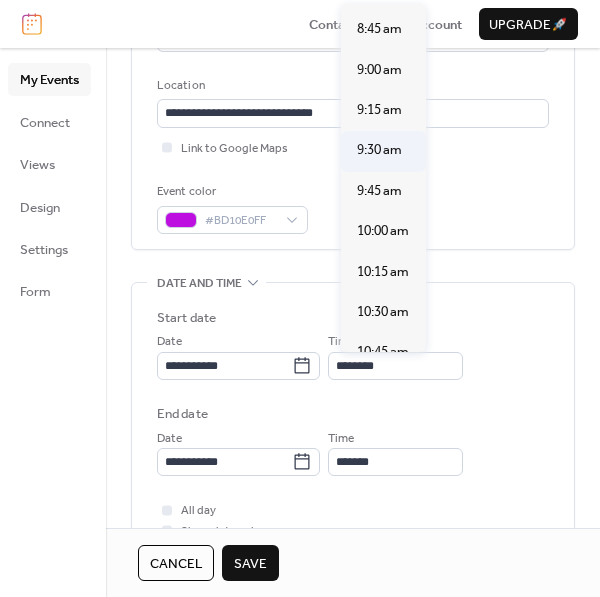 type on "*******" 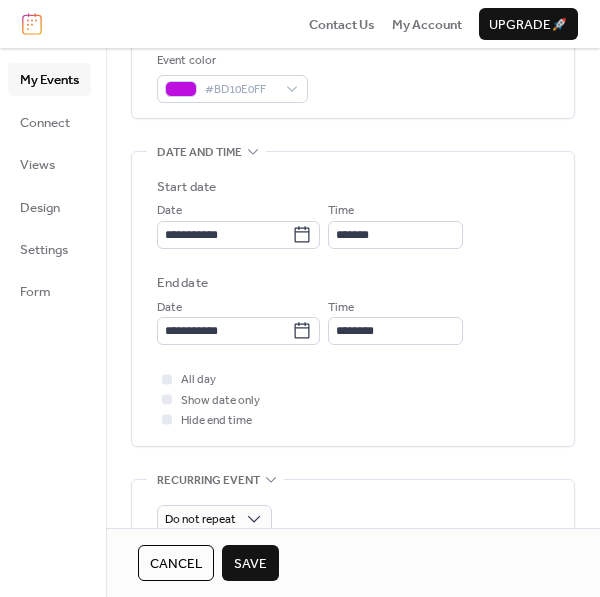 scroll, scrollTop: 531, scrollLeft: 0, axis: vertical 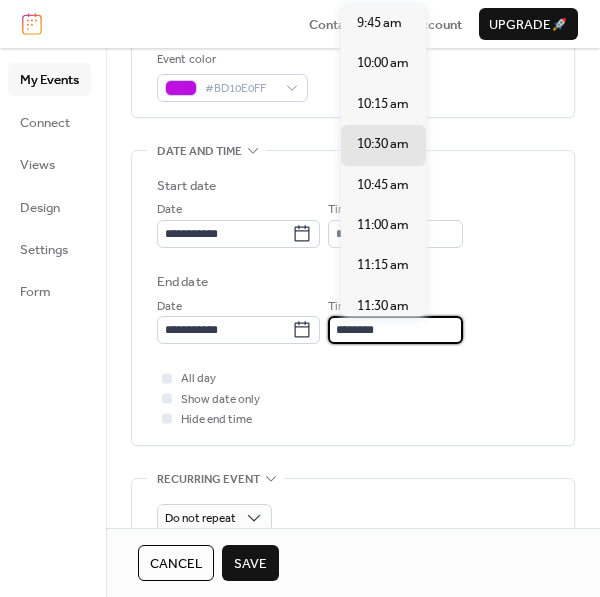 click on "********" at bounding box center (395, 330) 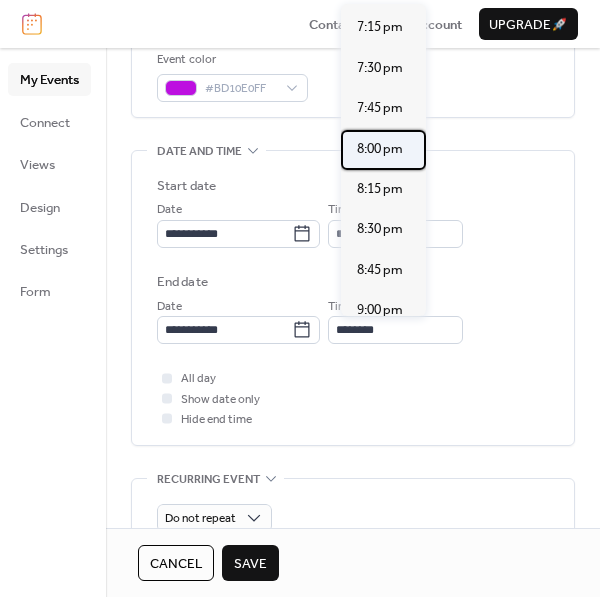 scroll, scrollTop: 1532, scrollLeft: 0, axis: vertical 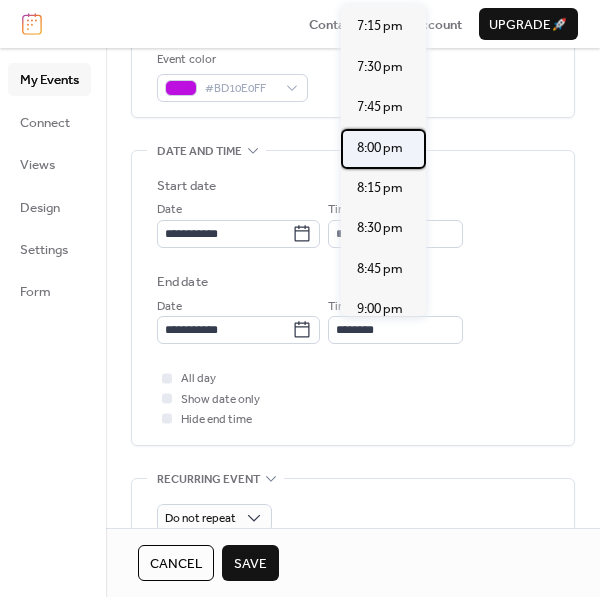 click on "8:00 pm" at bounding box center (380, 148) 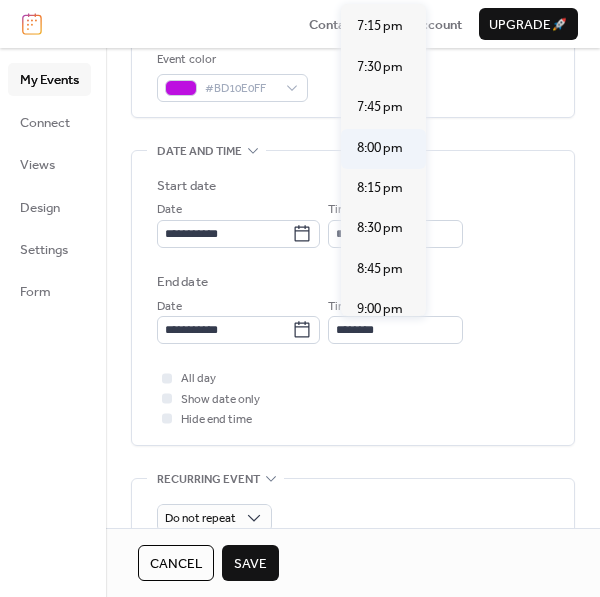 type on "*******" 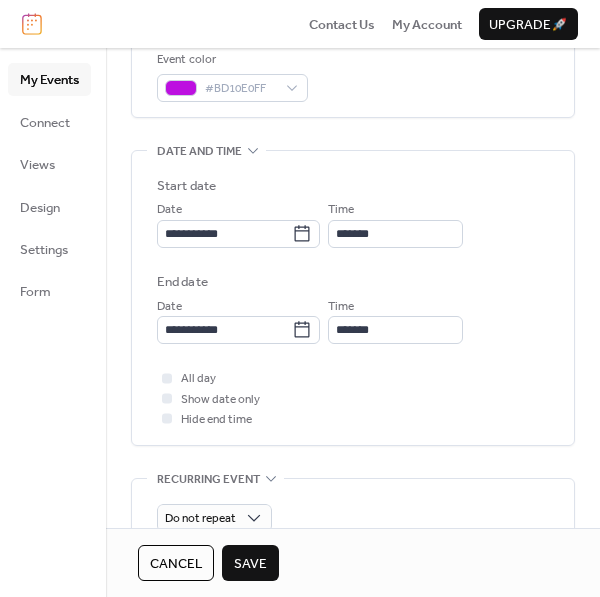 scroll, scrollTop: 532, scrollLeft: 0, axis: vertical 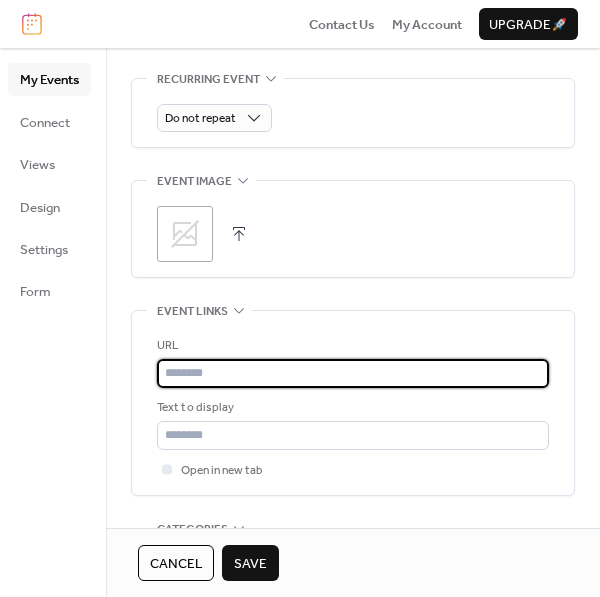 click at bounding box center [353, 373] 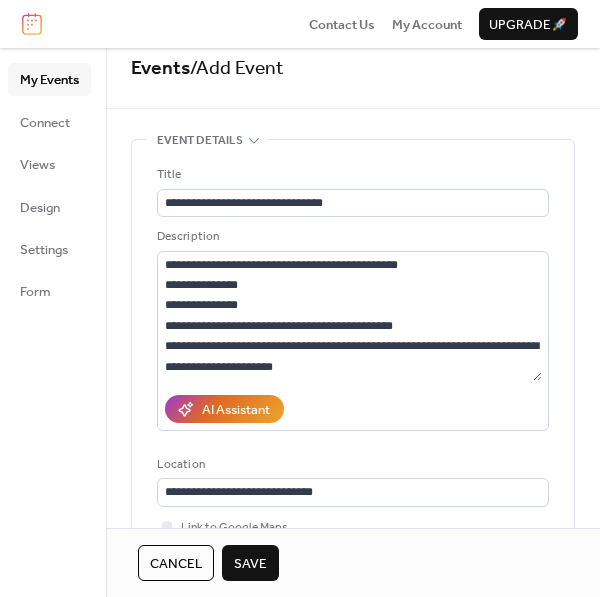 scroll, scrollTop: 0, scrollLeft: 0, axis: both 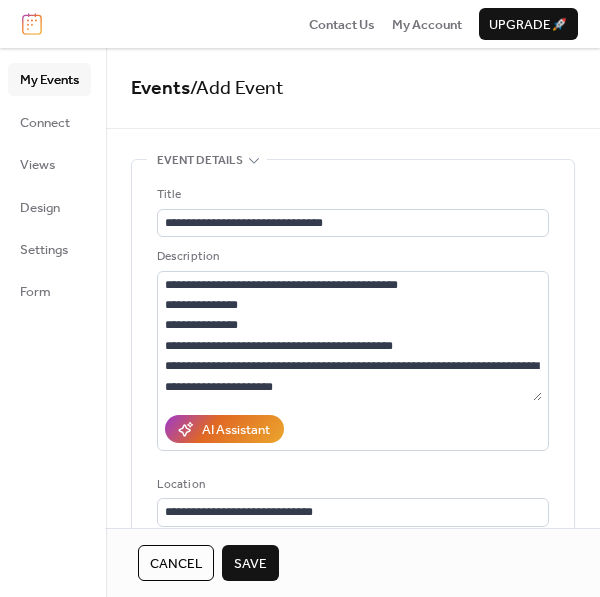 click on "Save" at bounding box center (250, 564) 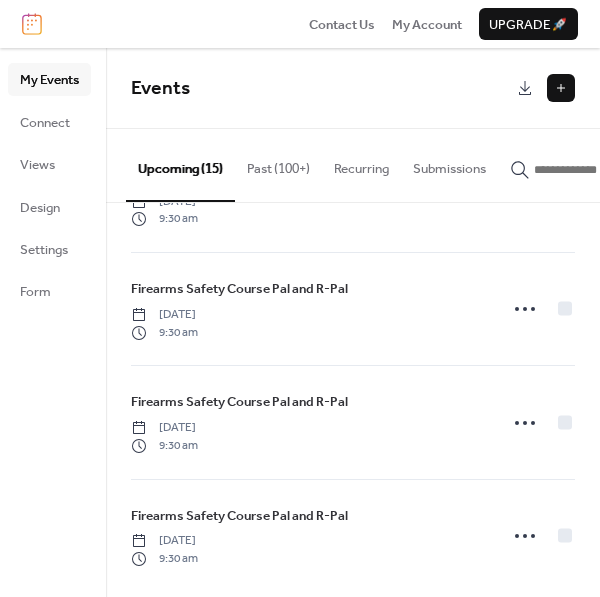 scroll, scrollTop: 1328, scrollLeft: 0, axis: vertical 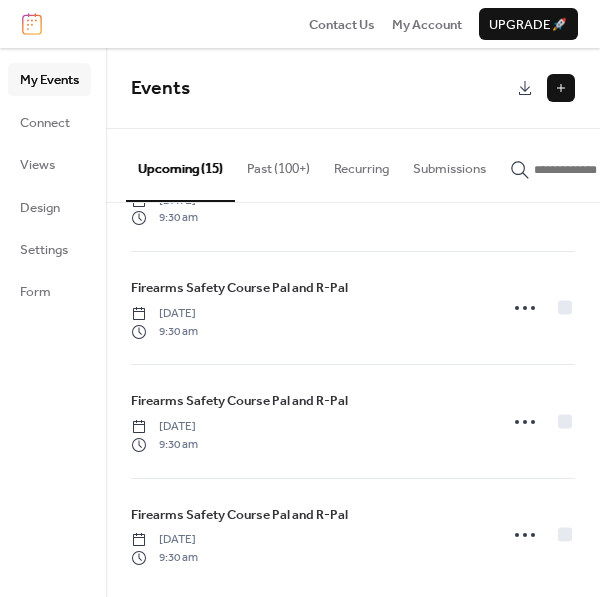 click at bounding box center (561, 88) 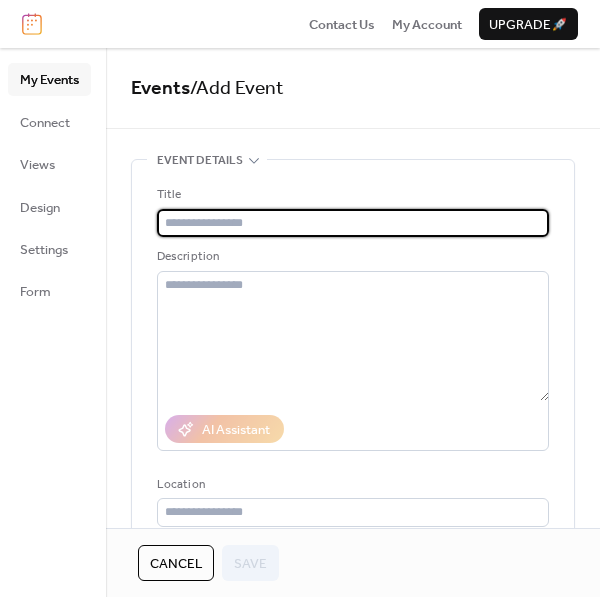 click at bounding box center (353, 223) 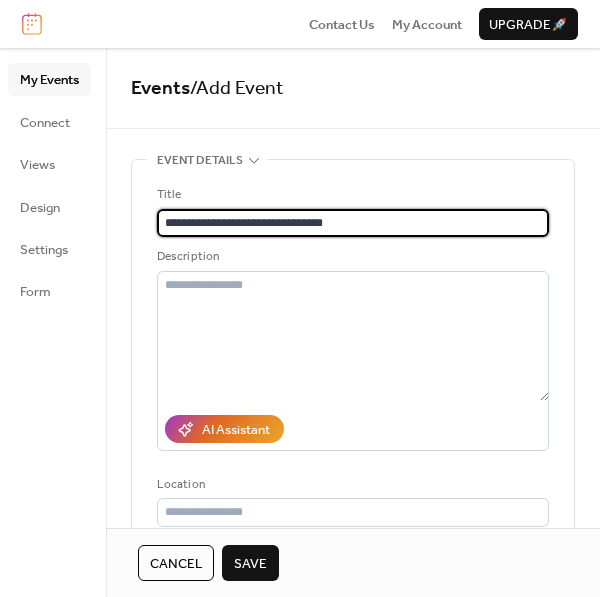 type on "**********" 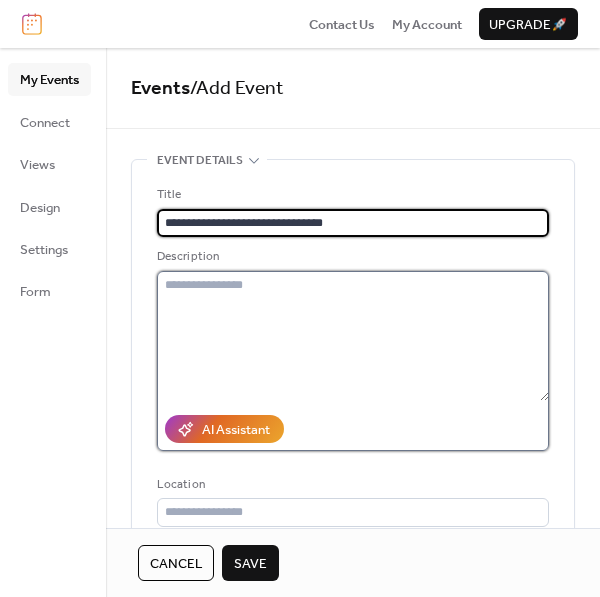 click at bounding box center [353, 336] 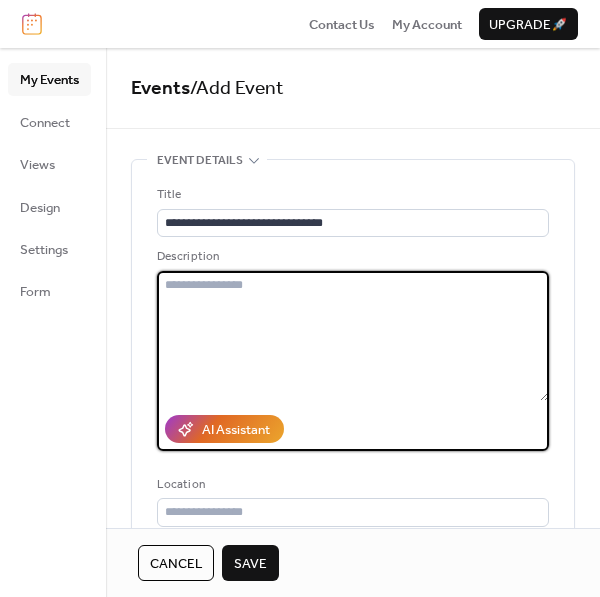 paste on "**********" 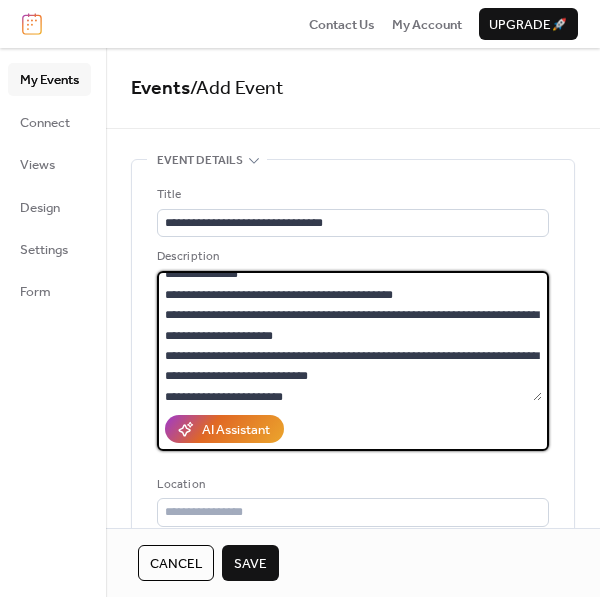 scroll, scrollTop: 0, scrollLeft: 0, axis: both 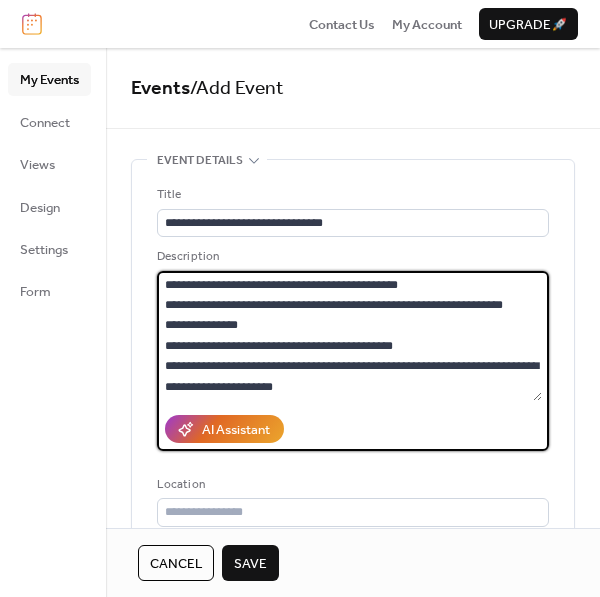 click on "**********" at bounding box center [349, 336] 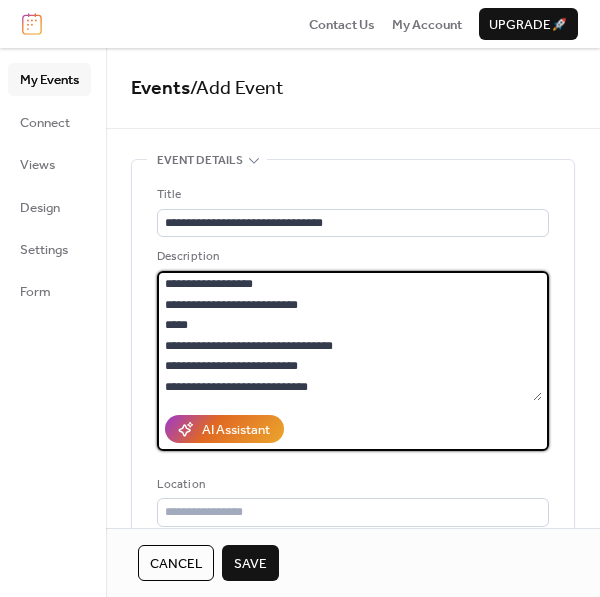 scroll, scrollTop: 265, scrollLeft: 0, axis: vertical 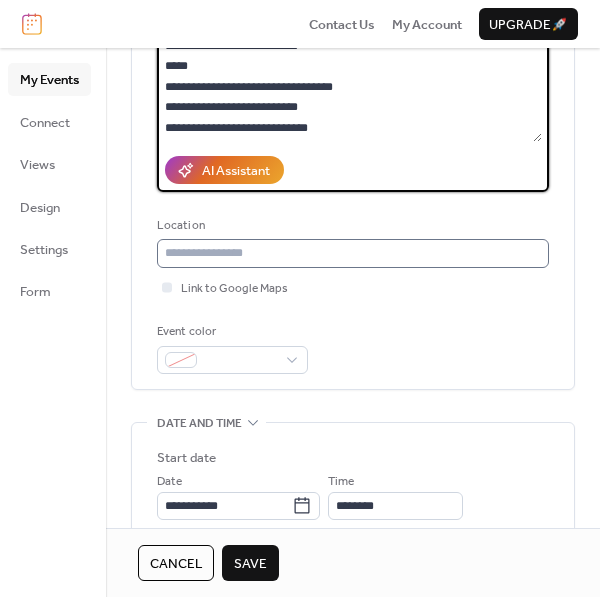 type on "**********" 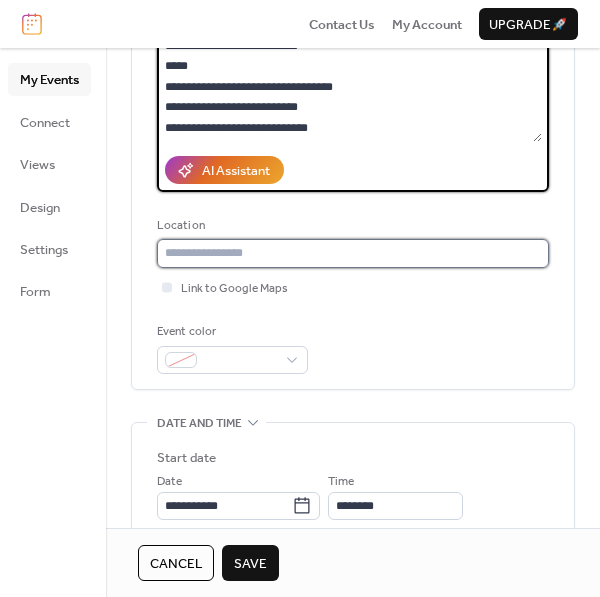 click at bounding box center [353, 253] 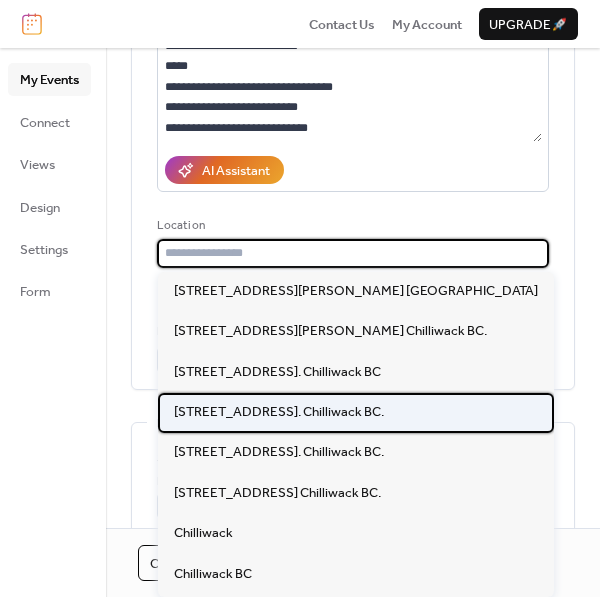 click on "[STREET_ADDRESS]. Chilliwack BC." at bounding box center (279, 412) 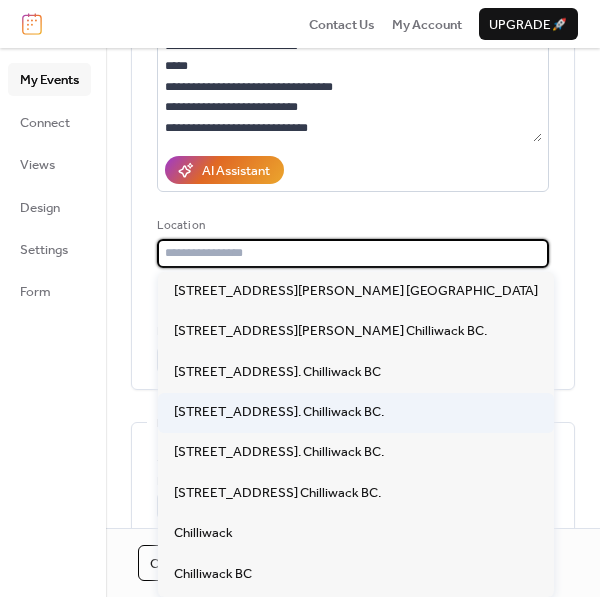 type on "**********" 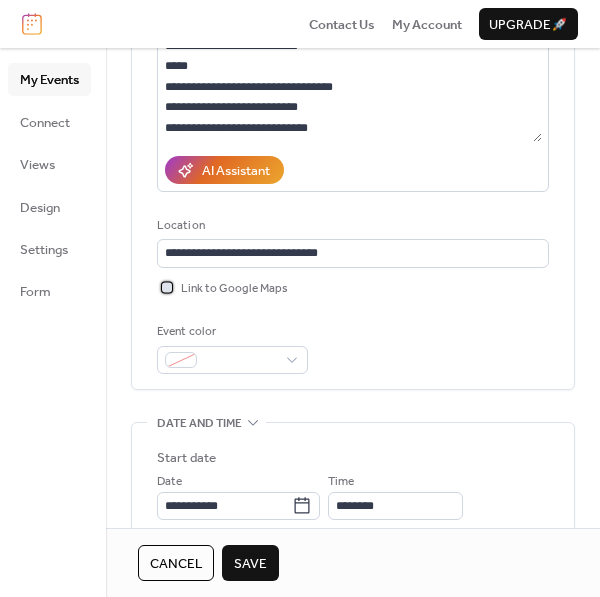 click at bounding box center [167, 287] 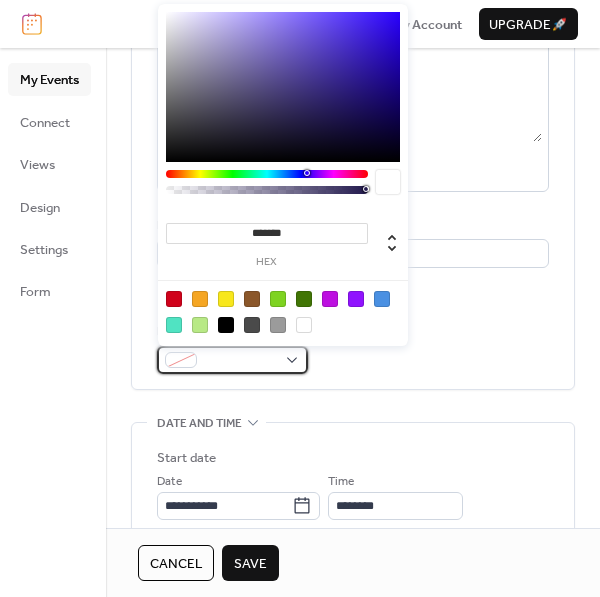 click at bounding box center (232, 360) 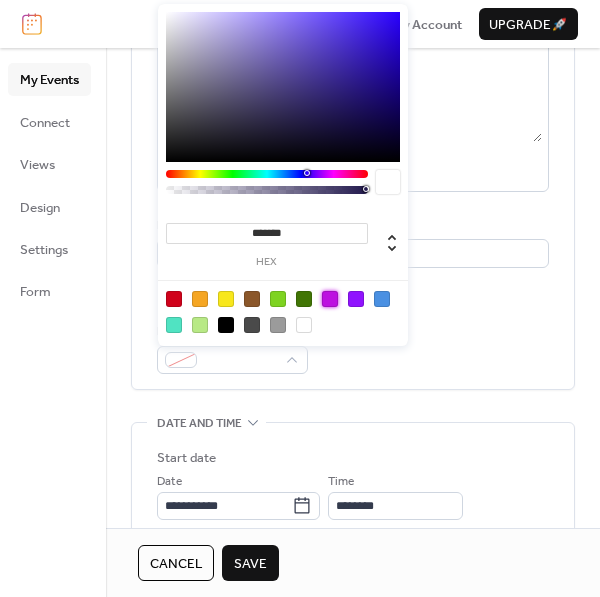 click at bounding box center [330, 299] 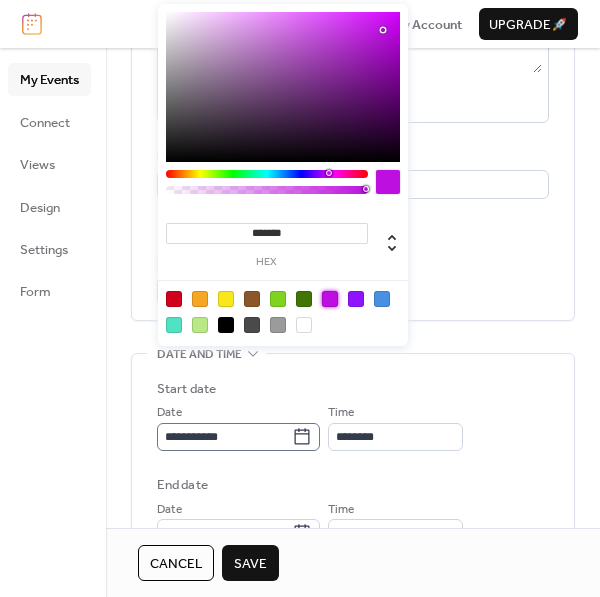 scroll, scrollTop: 327, scrollLeft: 0, axis: vertical 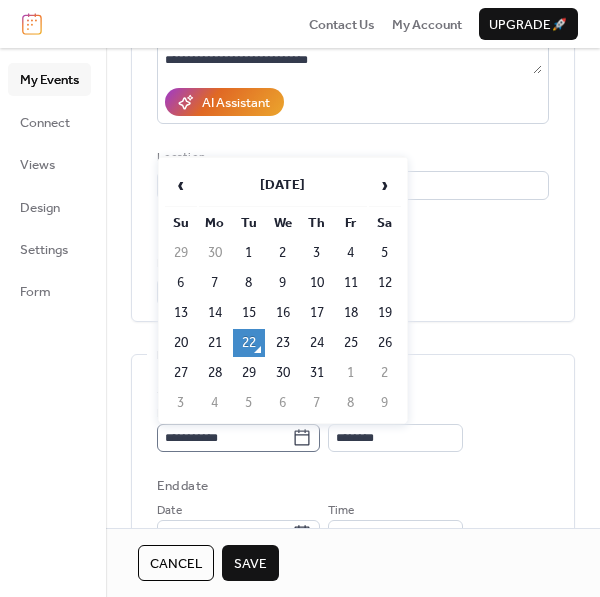 click 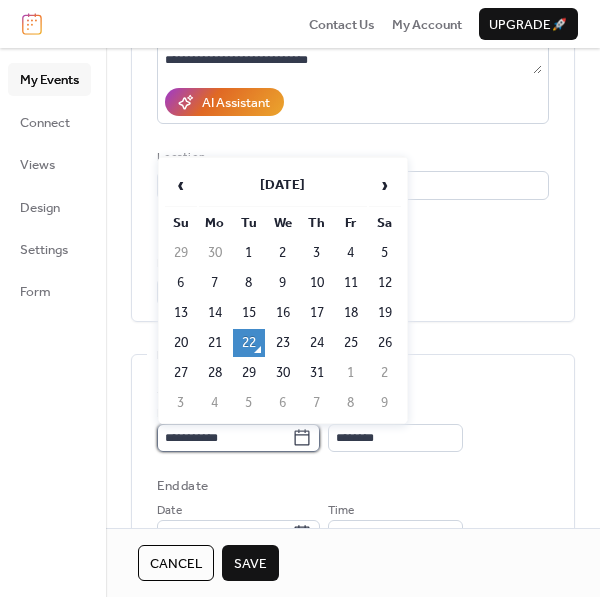 click on "**********" at bounding box center [224, 438] 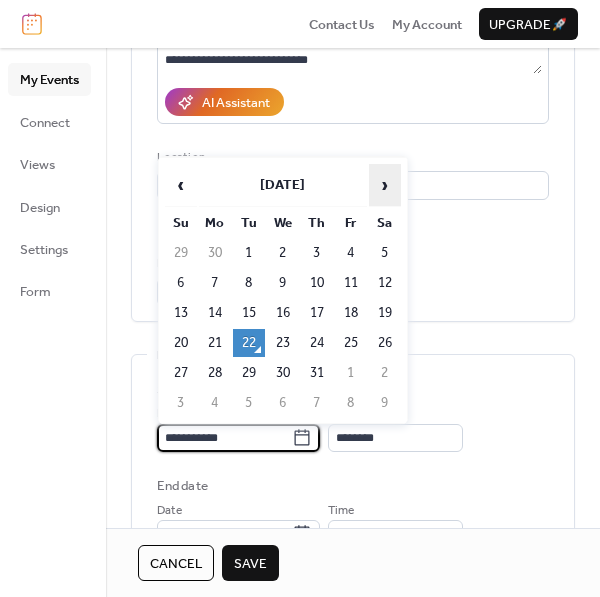 click on "›" at bounding box center [385, 185] 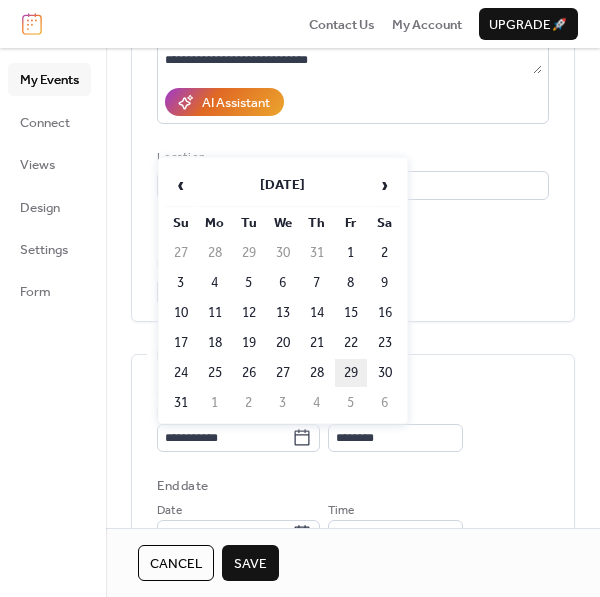click on "29" at bounding box center (351, 373) 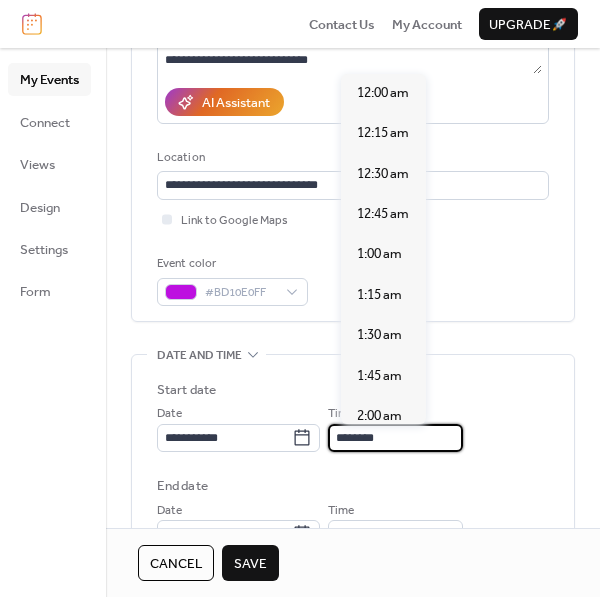 click on "********" at bounding box center (395, 438) 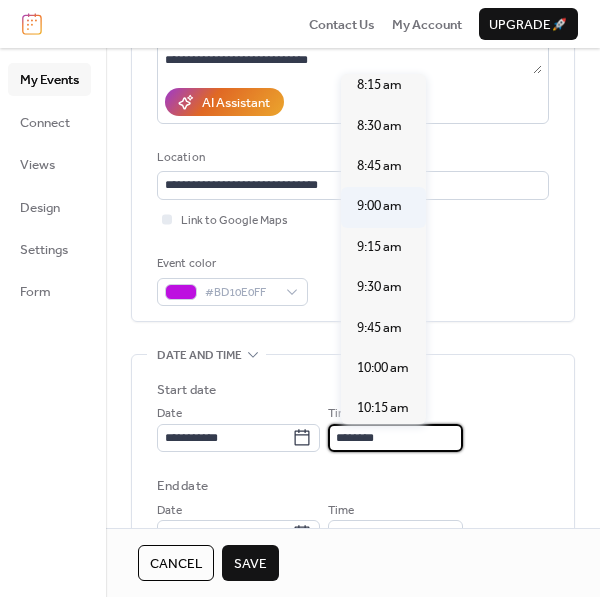 scroll, scrollTop: 1340, scrollLeft: 0, axis: vertical 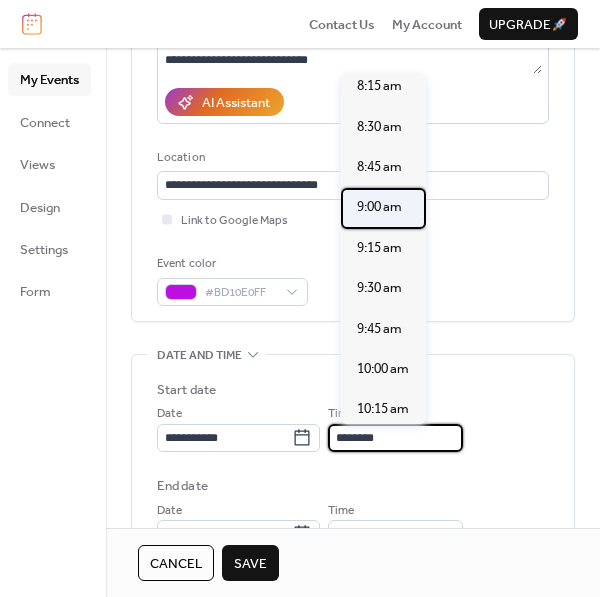 click on "9:00 am" at bounding box center [379, 207] 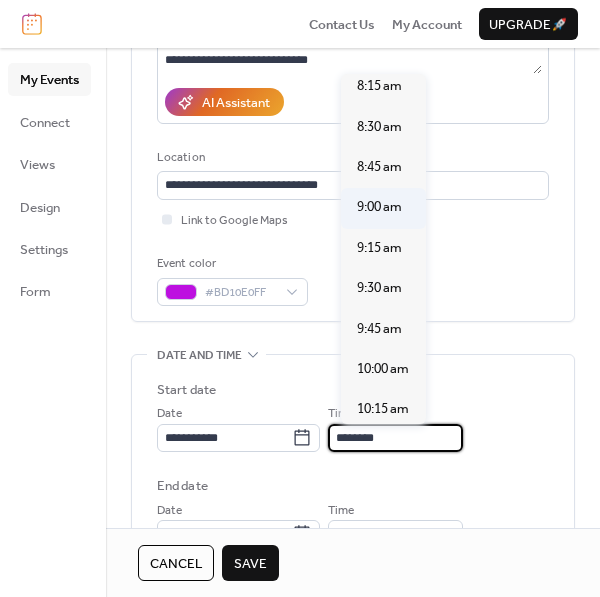 type on "*******" 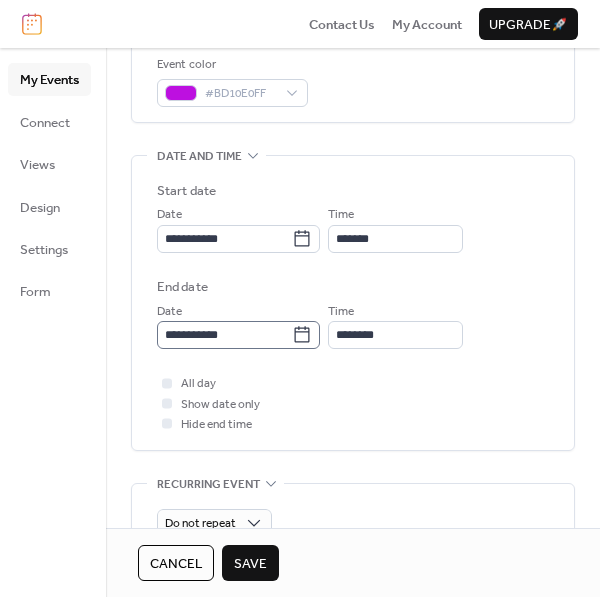 scroll, scrollTop: 527, scrollLeft: 0, axis: vertical 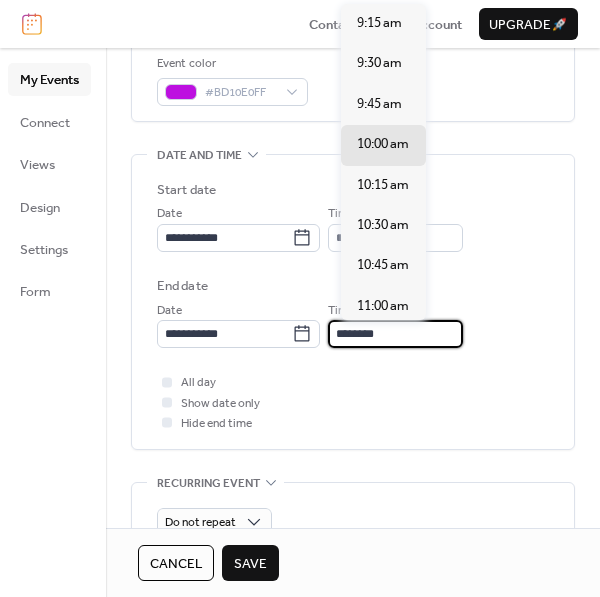click on "********" at bounding box center [395, 334] 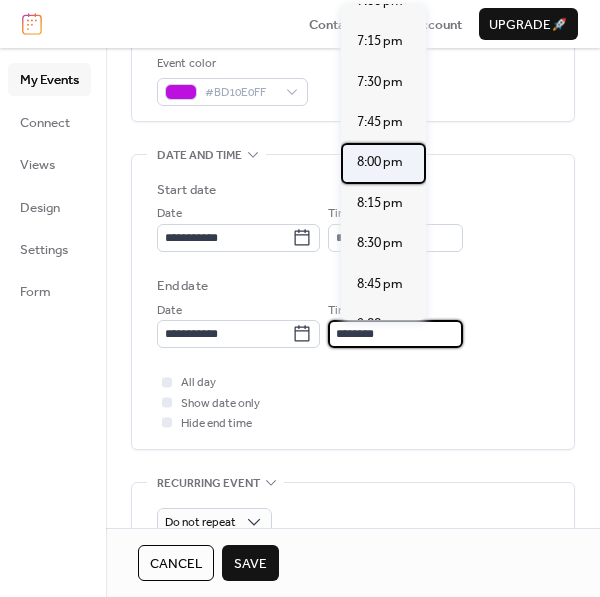 scroll, scrollTop: 1599, scrollLeft: 0, axis: vertical 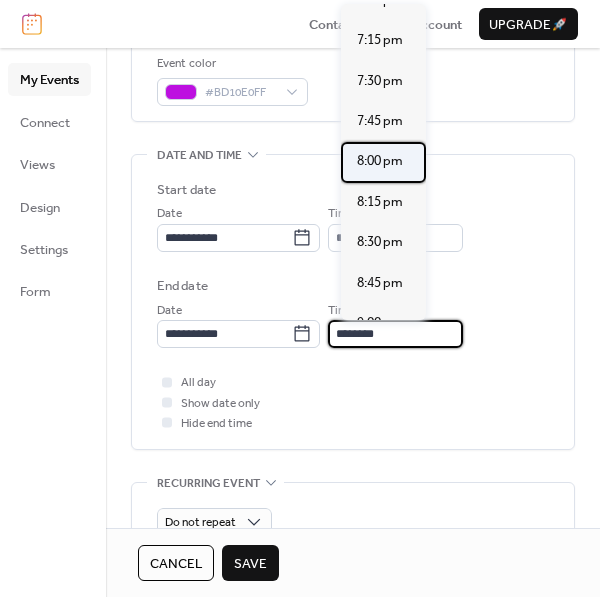 click on "8:00 pm" at bounding box center [380, 161] 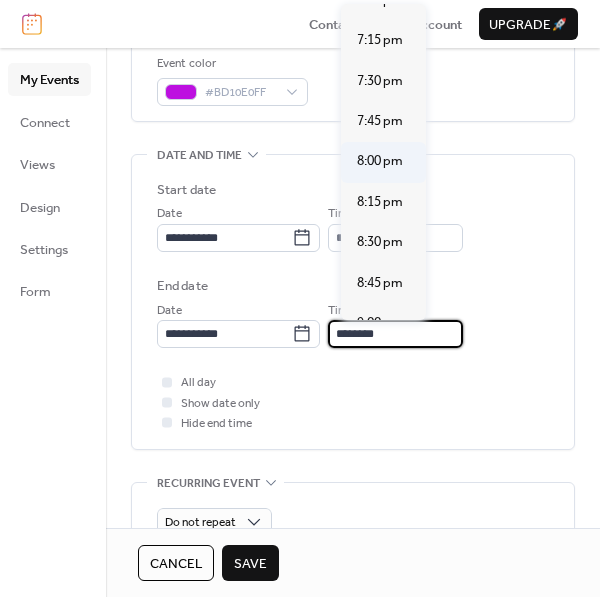 type on "*******" 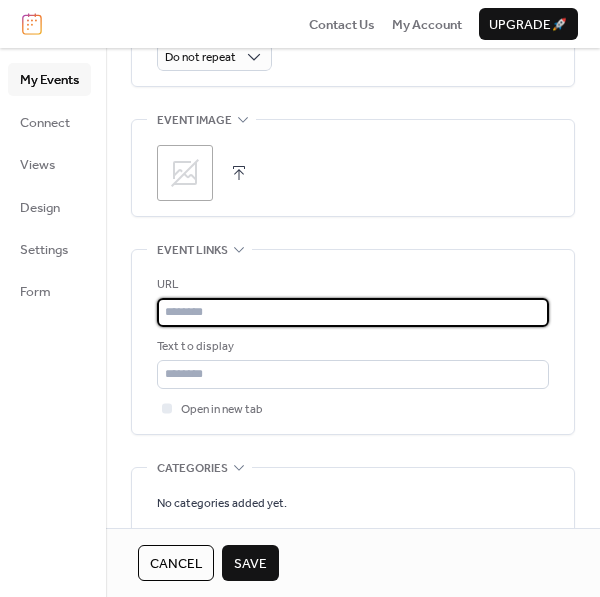 scroll, scrollTop: 993, scrollLeft: 0, axis: vertical 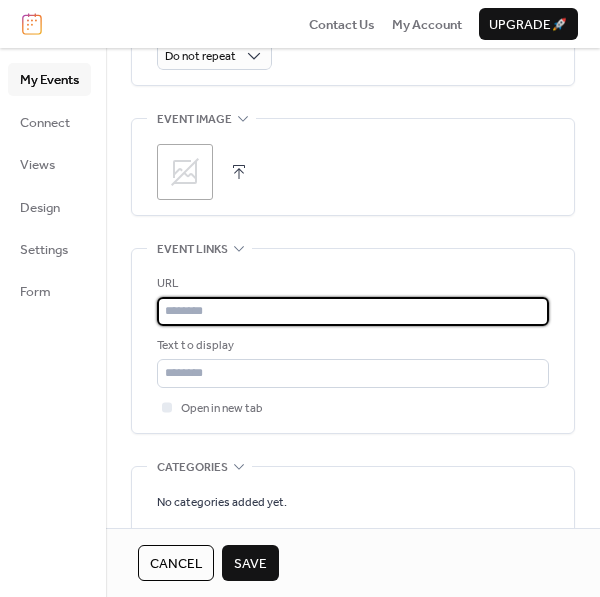 click at bounding box center (353, 311) 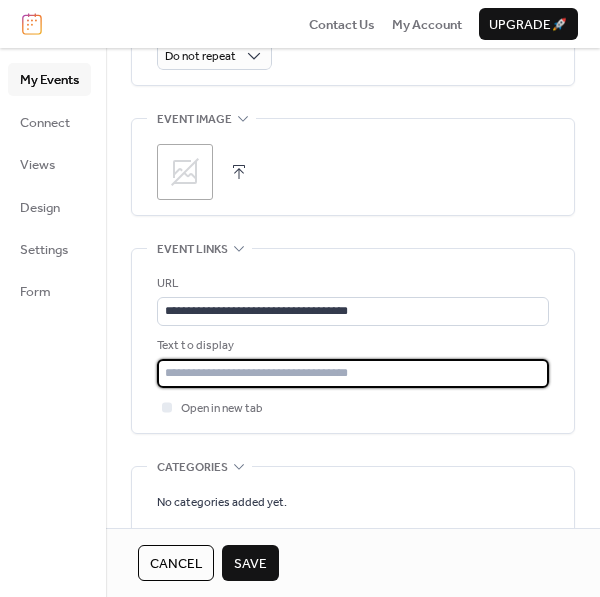 click at bounding box center (353, 373) 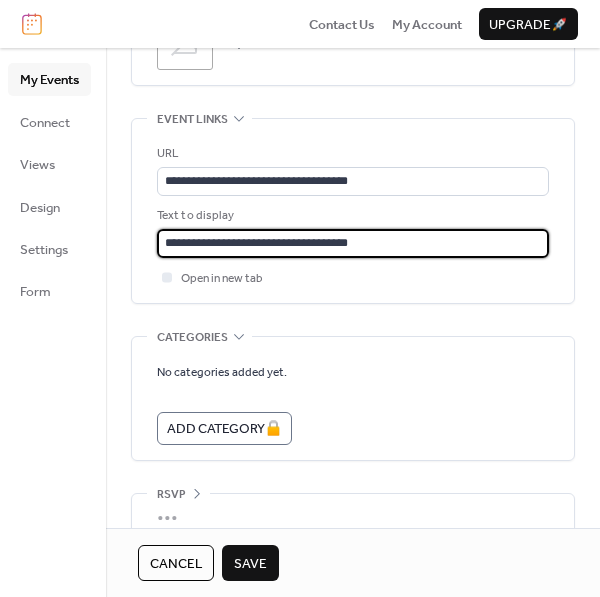 scroll, scrollTop: 1150, scrollLeft: 0, axis: vertical 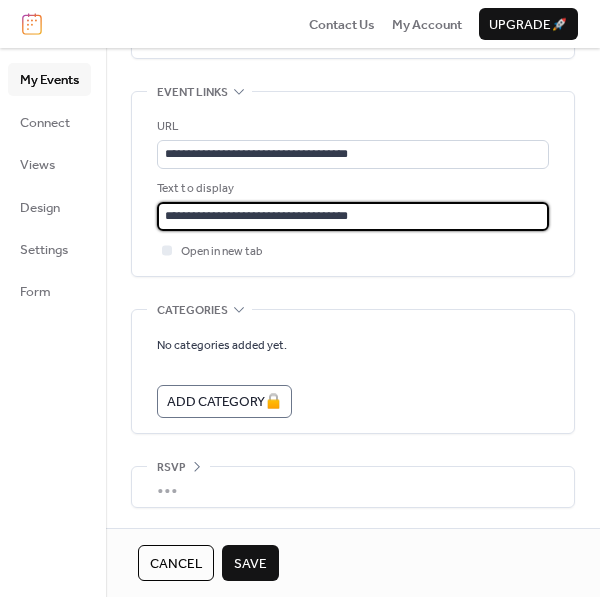 click on "Save" at bounding box center [250, 564] 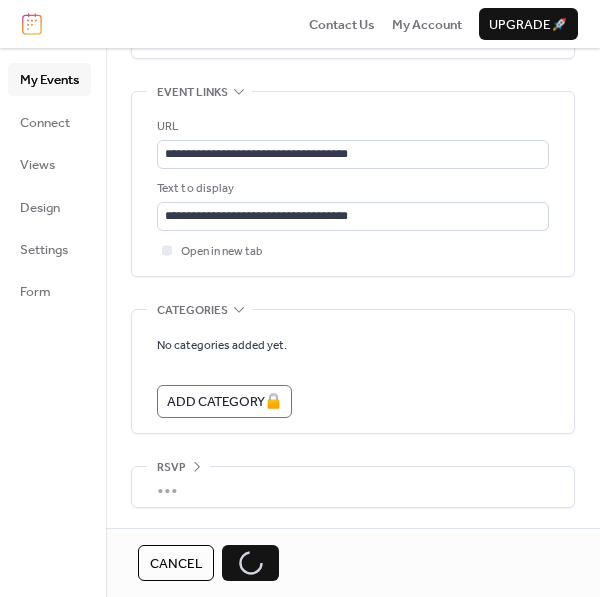 click on "Cancel Save" at bounding box center (208, 563) 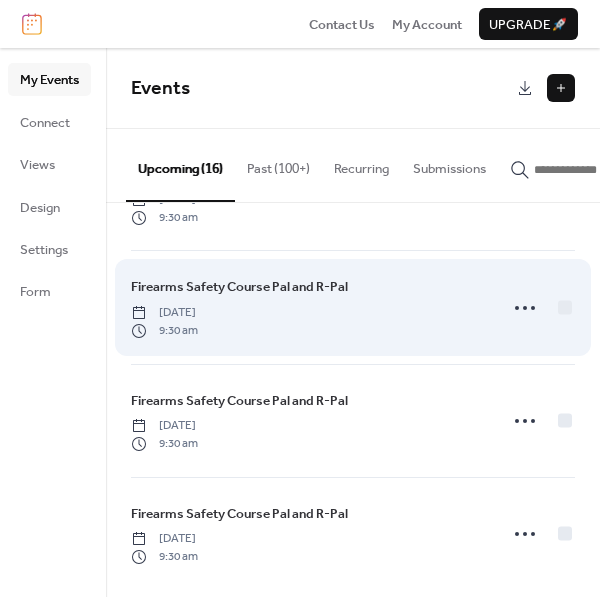 scroll, scrollTop: 1461, scrollLeft: 0, axis: vertical 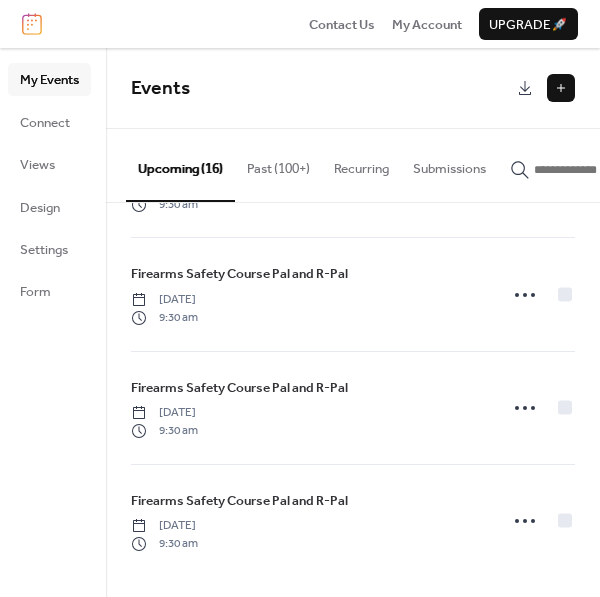 click at bounding box center (561, 88) 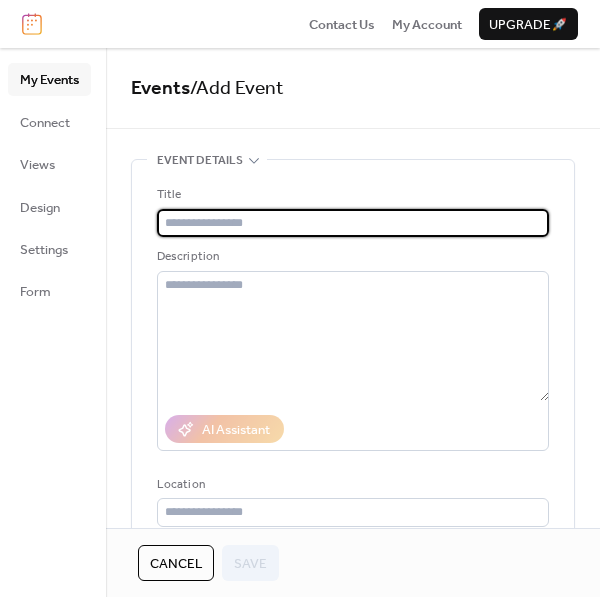 click at bounding box center [353, 223] 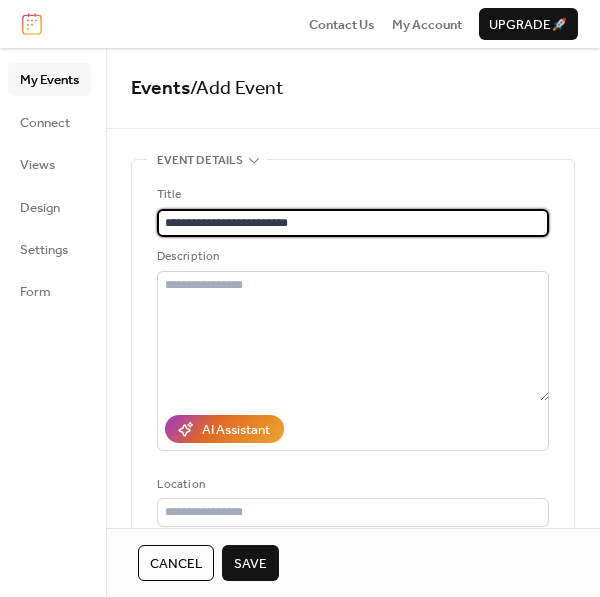 type on "**********" 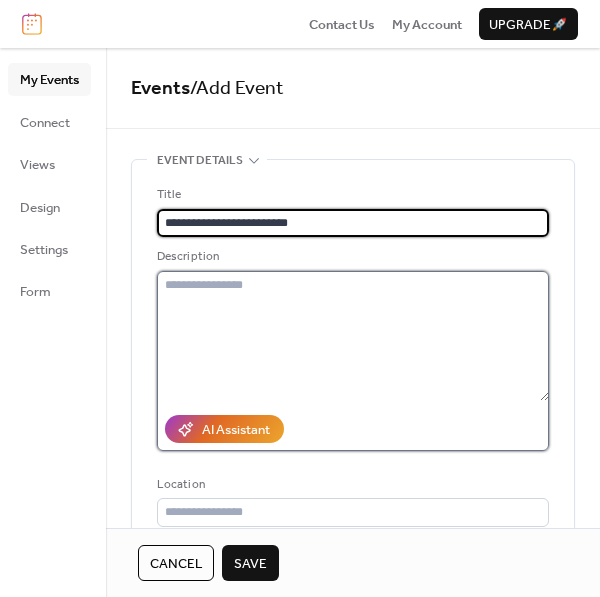 click at bounding box center [353, 336] 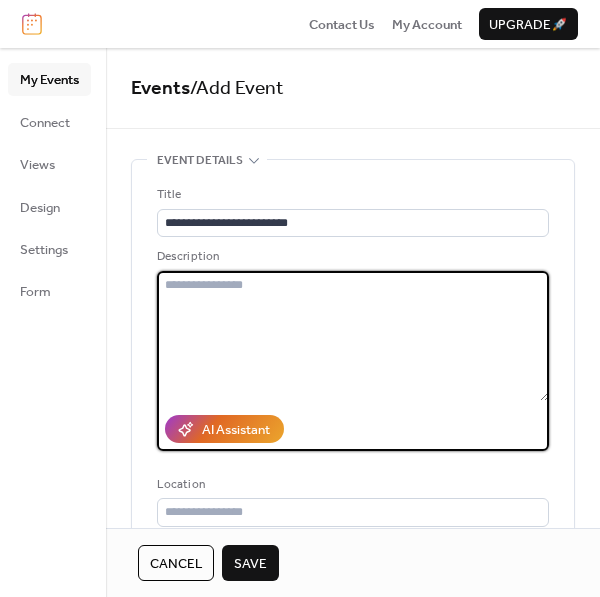 paste on "**********" 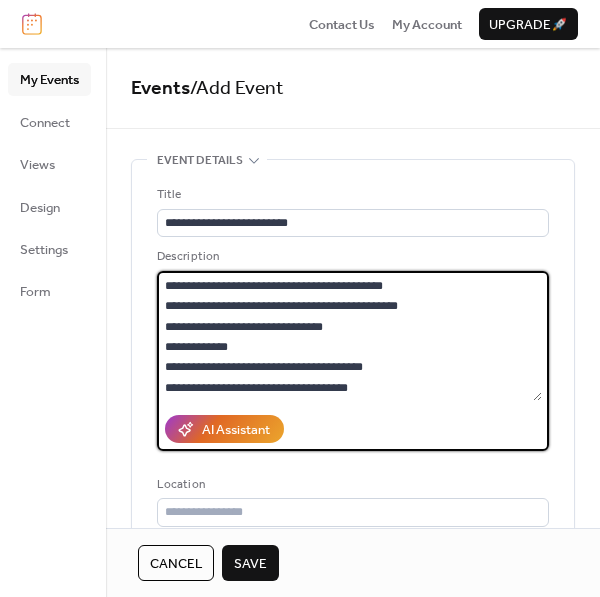scroll, scrollTop: 102, scrollLeft: 0, axis: vertical 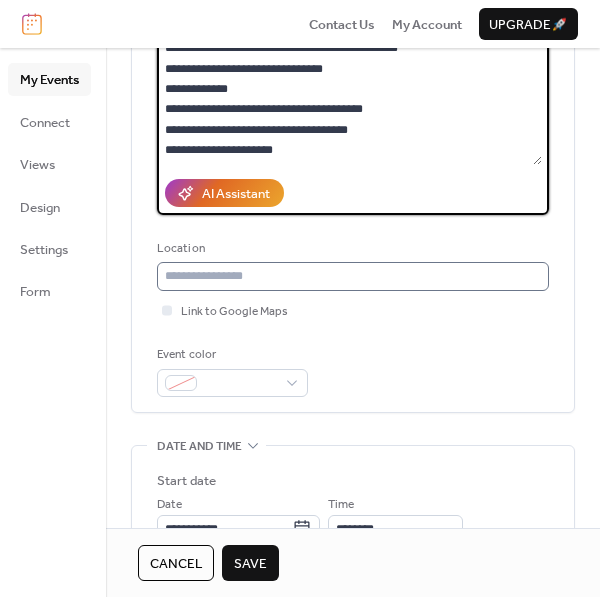 type on "**********" 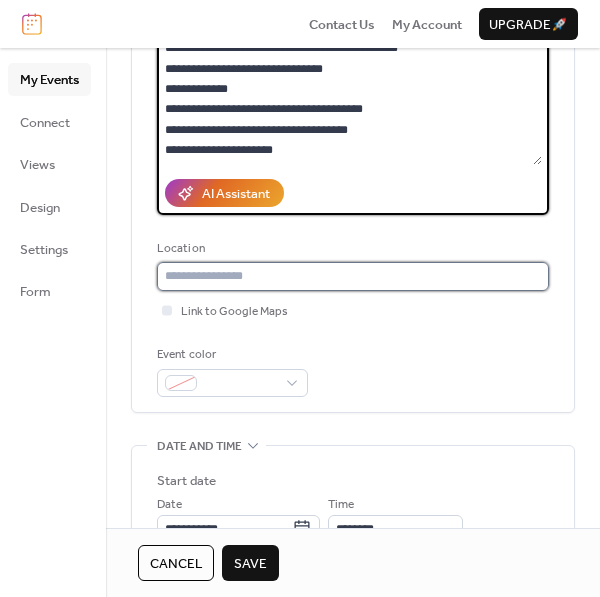 scroll, scrollTop: 237, scrollLeft: 0, axis: vertical 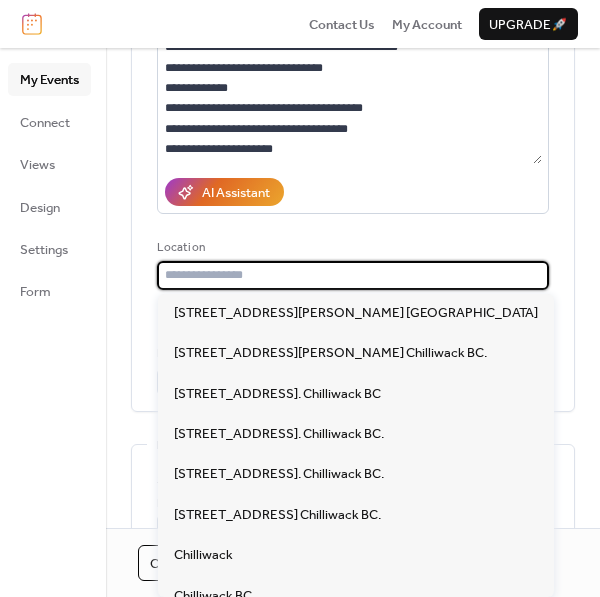 click at bounding box center [353, 275] 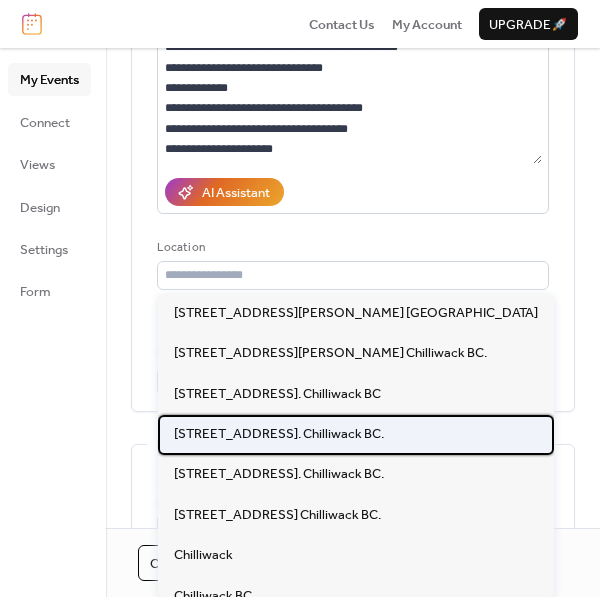 click on "[STREET_ADDRESS]. Chilliwack BC." at bounding box center [279, 434] 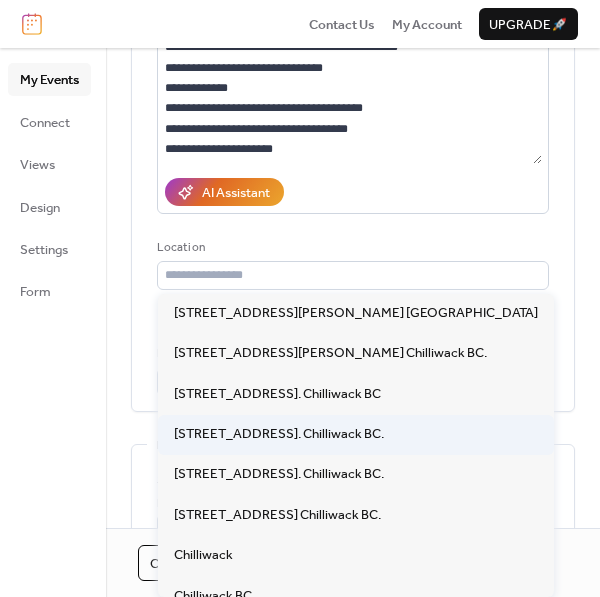 type on "**********" 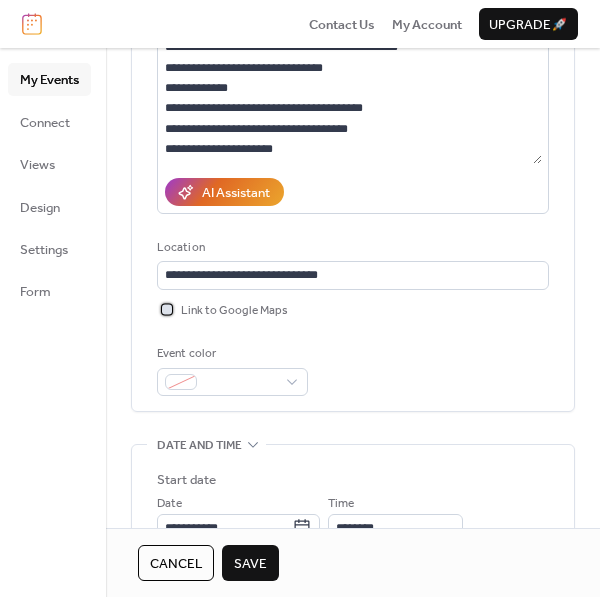 click at bounding box center [167, 309] 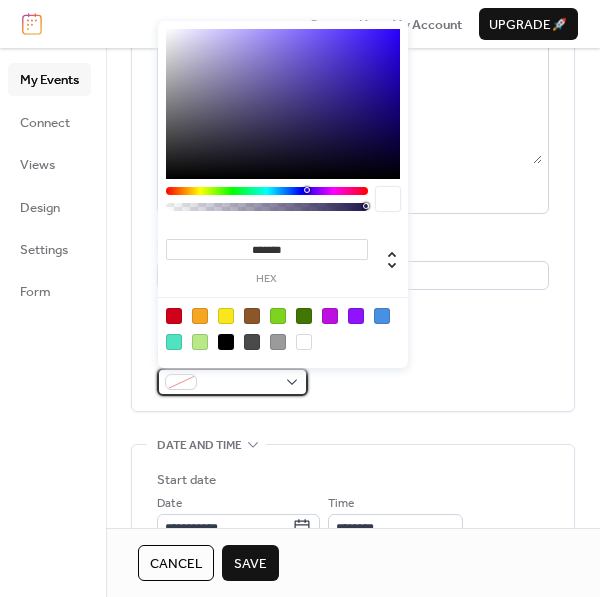 click at bounding box center (232, 382) 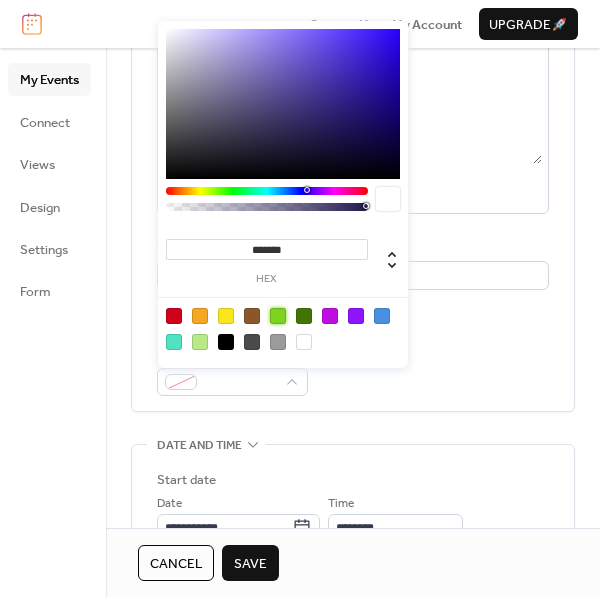 click at bounding box center [278, 316] 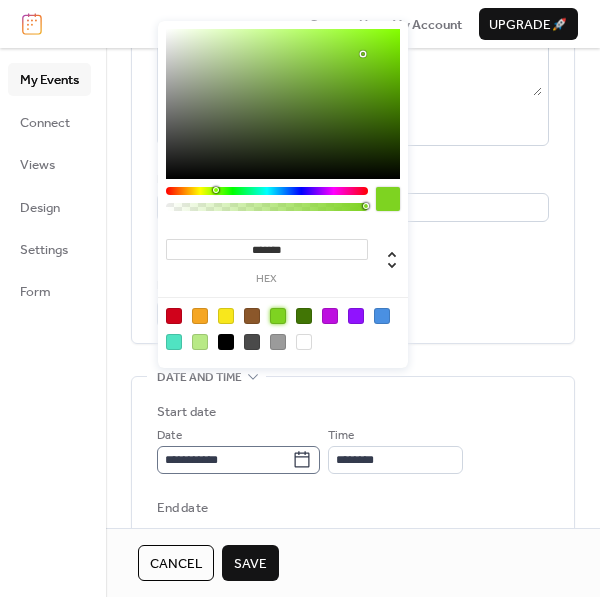 scroll, scrollTop: 304, scrollLeft: 0, axis: vertical 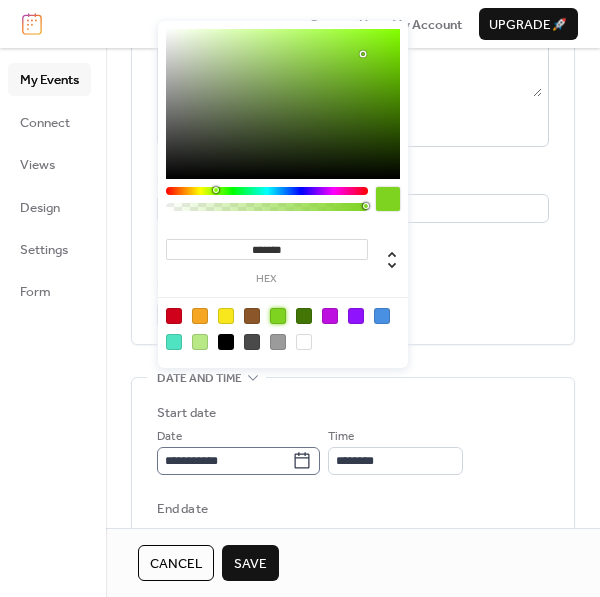 click 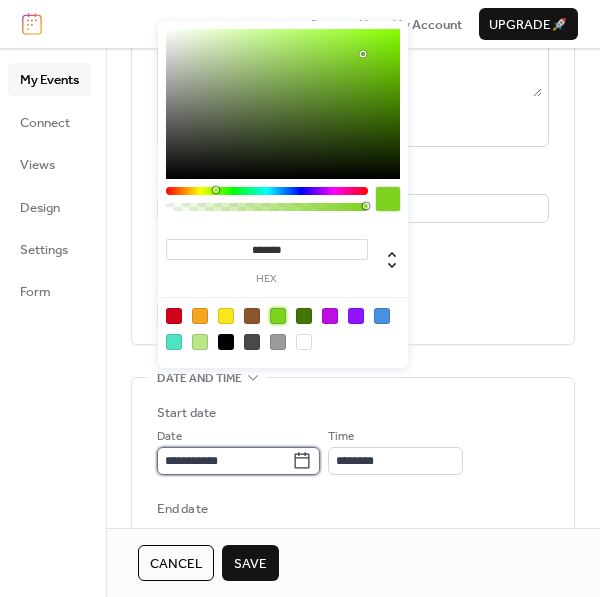 click on "**********" at bounding box center [224, 461] 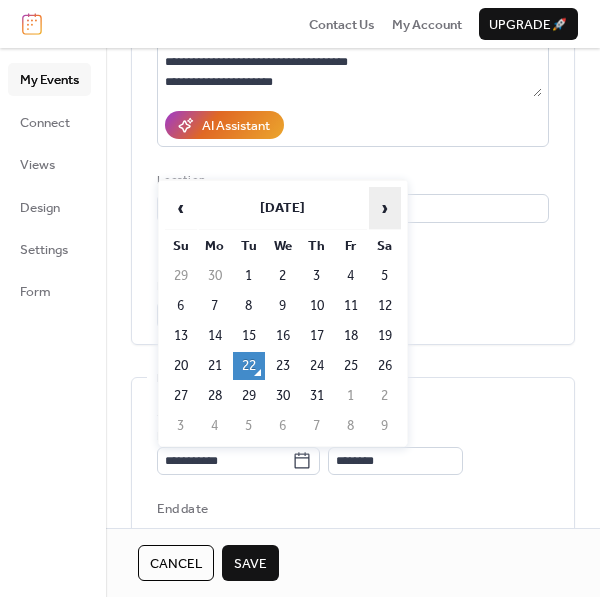 click on "›" at bounding box center [385, 208] 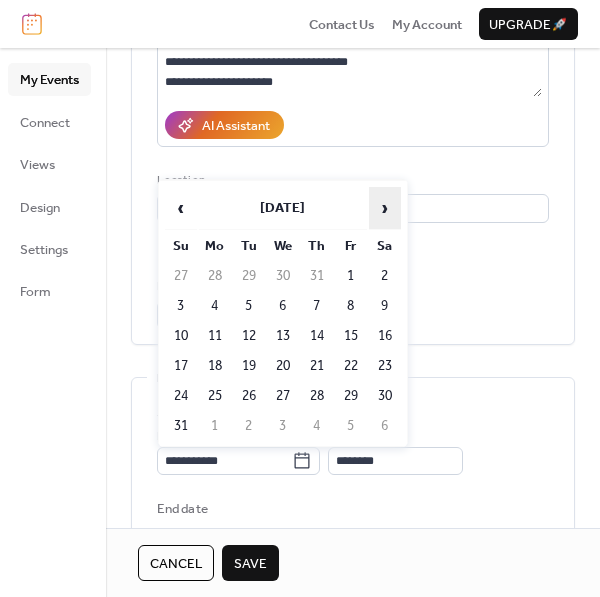 click on "›" at bounding box center (385, 208) 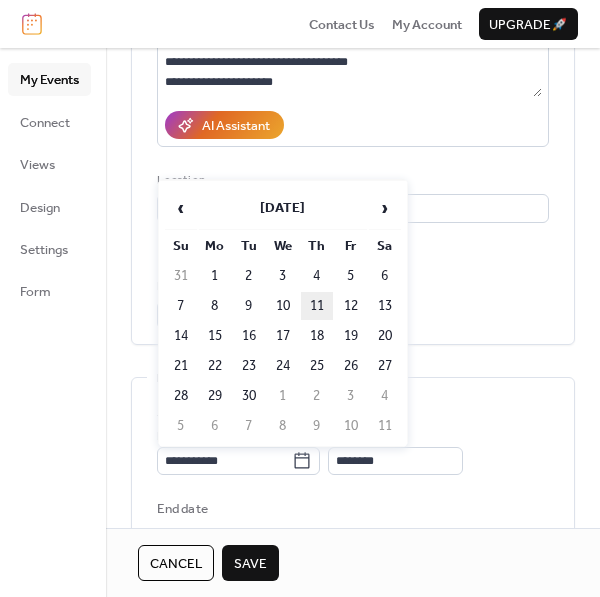 click on "11" at bounding box center [317, 306] 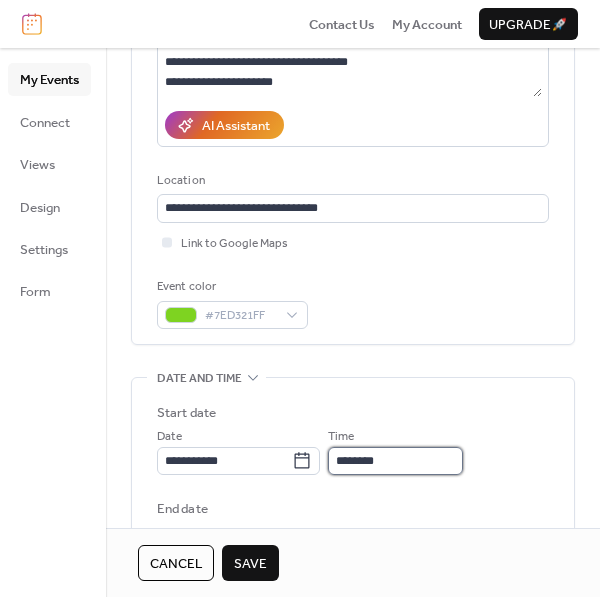 click on "********" at bounding box center [395, 461] 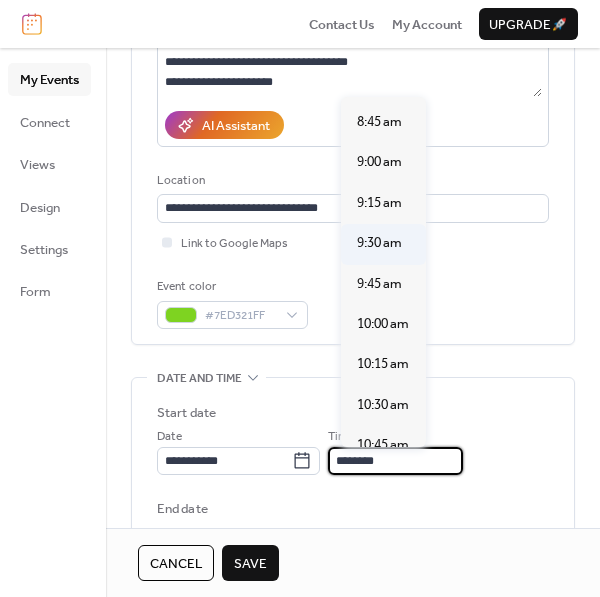 scroll, scrollTop: 1407, scrollLeft: 0, axis: vertical 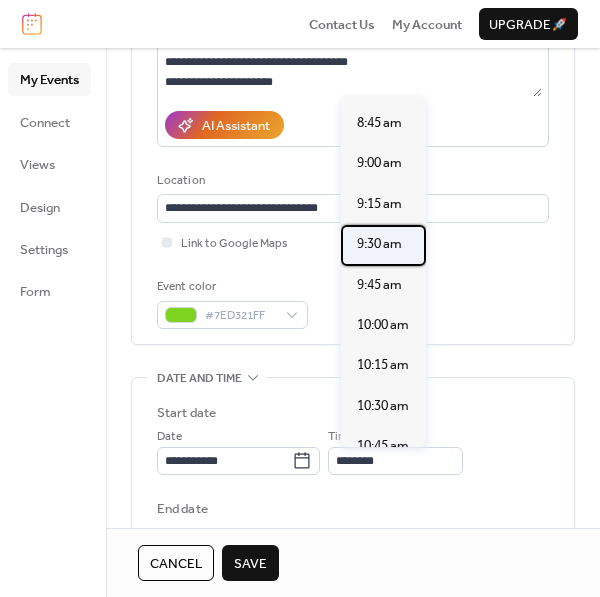 click on "9:30 am" at bounding box center (379, 244) 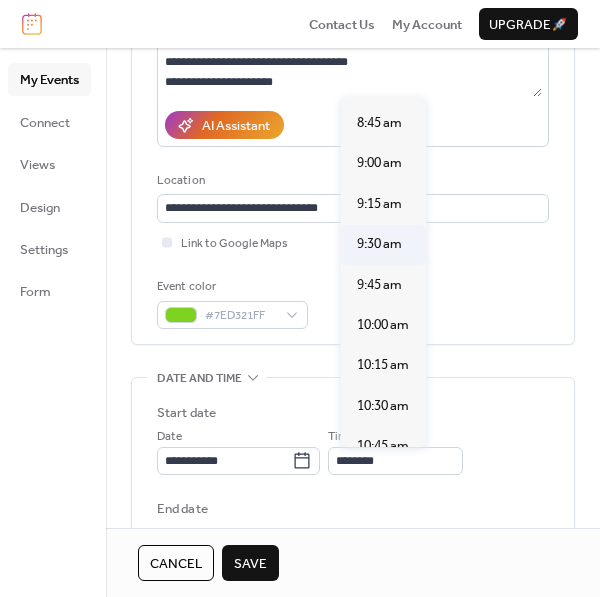 type on "*******" 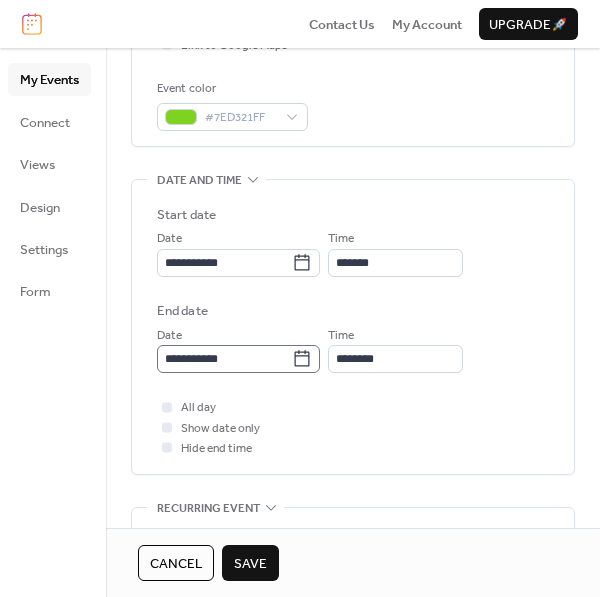 scroll, scrollTop: 503, scrollLeft: 0, axis: vertical 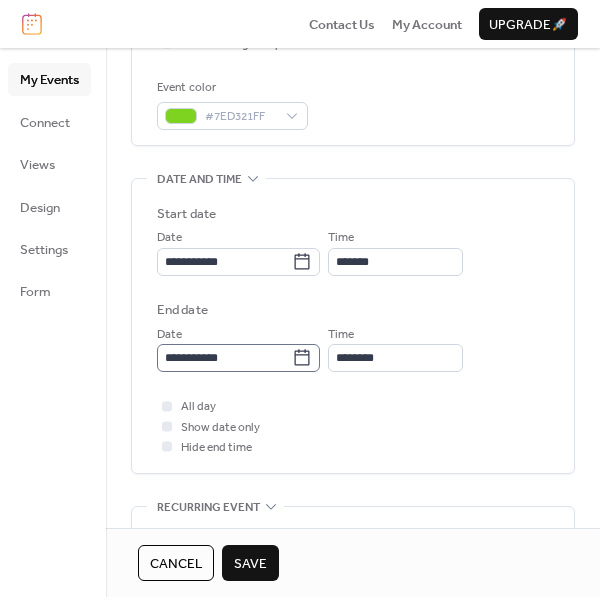 click 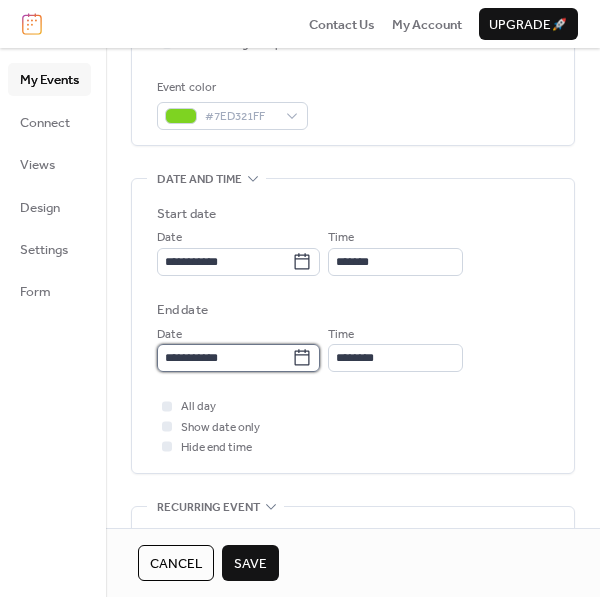 click on "**********" at bounding box center [224, 358] 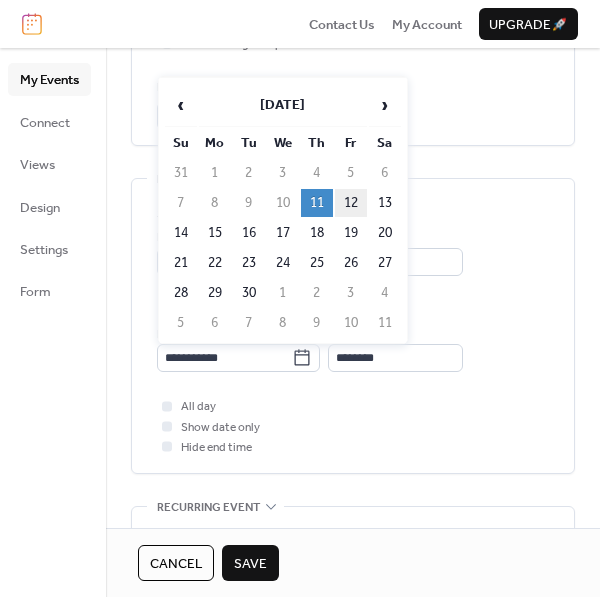 click on "12" at bounding box center [351, 203] 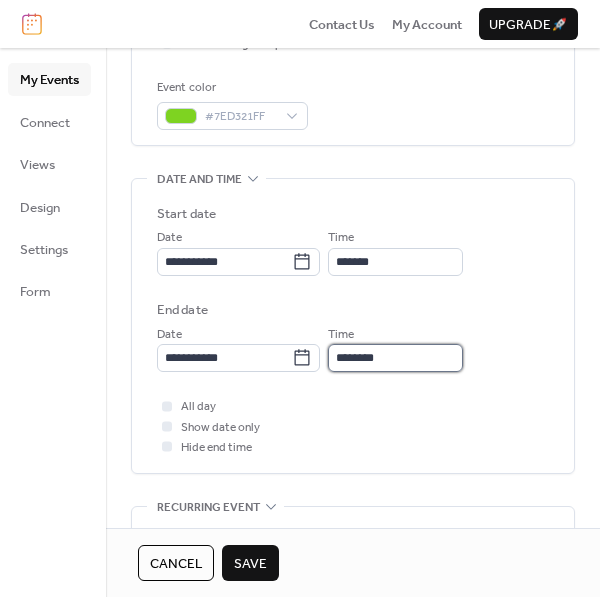 click on "********" at bounding box center [395, 358] 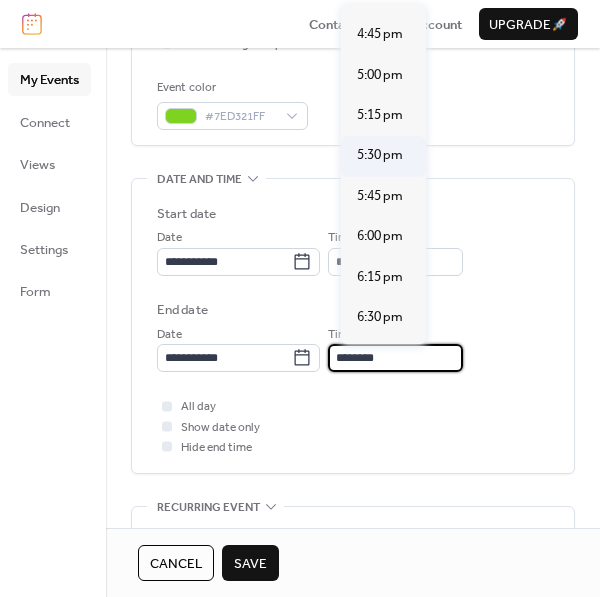 scroll, scrollTop: 2697, scrollLeft: 0, axis: vertical 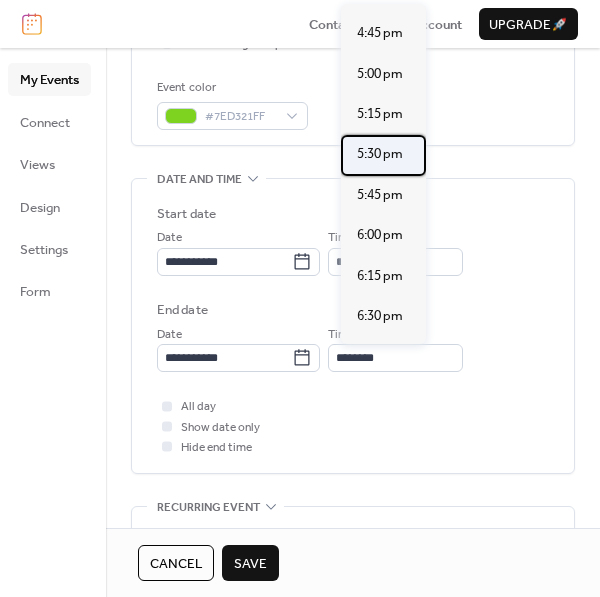 click on "5:30 pm" at bounding box center [380, 154] 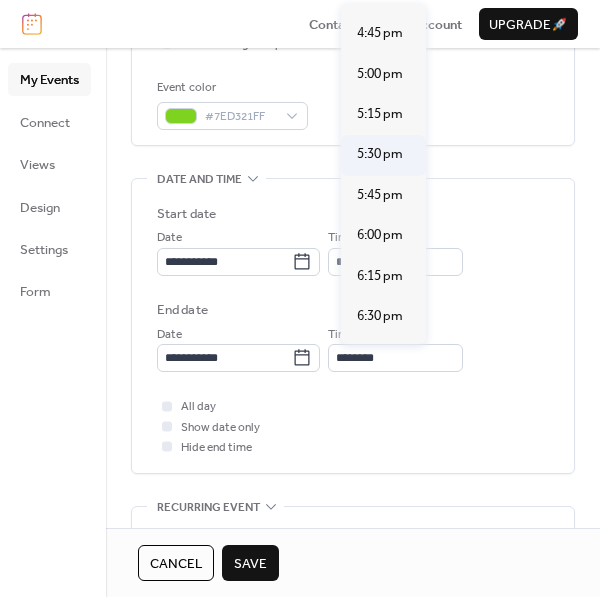 type on "*******" 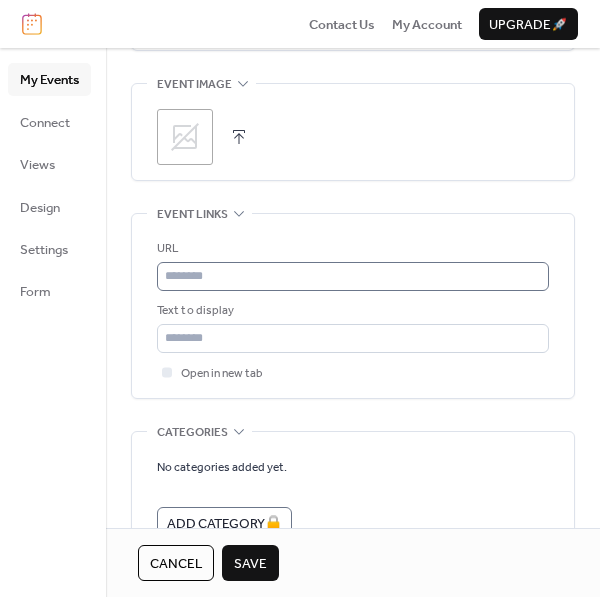 scroll, scrollTop: 1026, scrollLeft: 0, axis: vertical 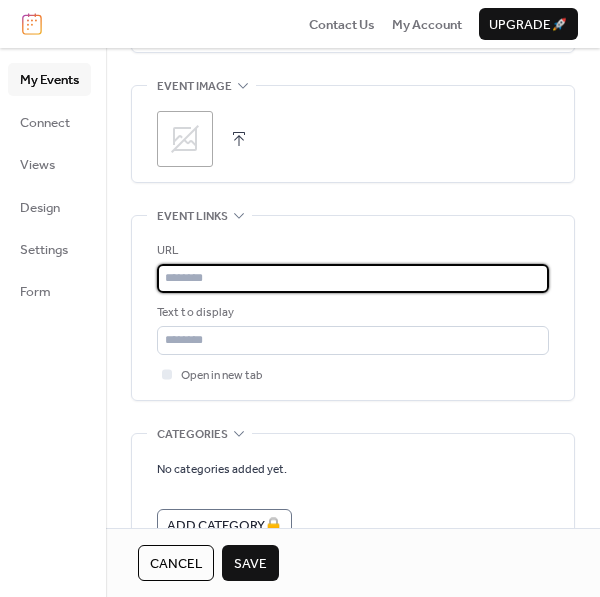 click at bounding box center (353, 278) 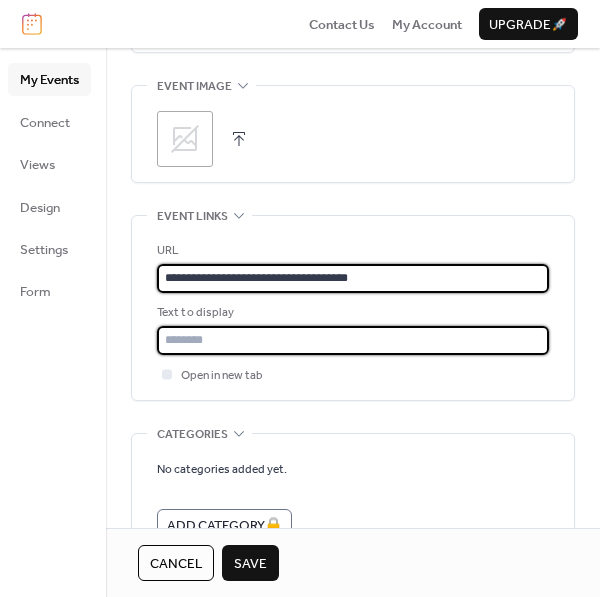 type on "**********" 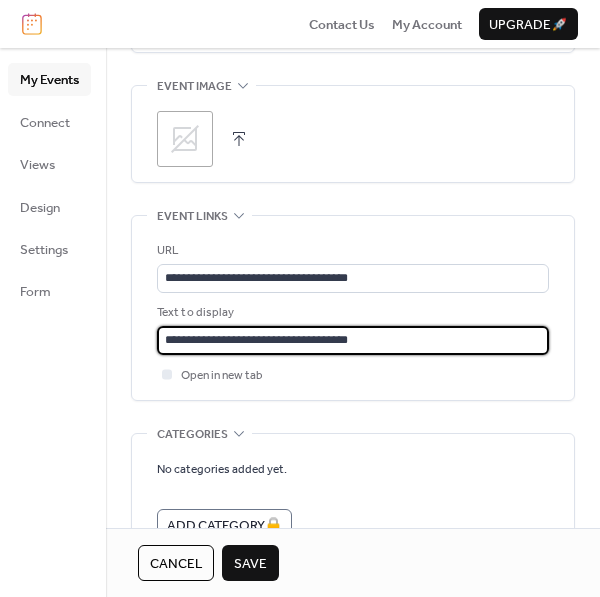 click on "**********" at bounding box center [353, 340] 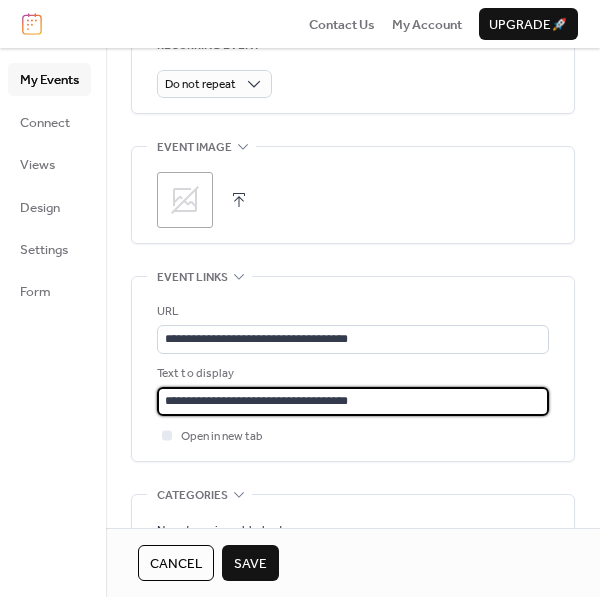 scroll, scrollTop: 964, scrollLeft: 0, axis: vertical 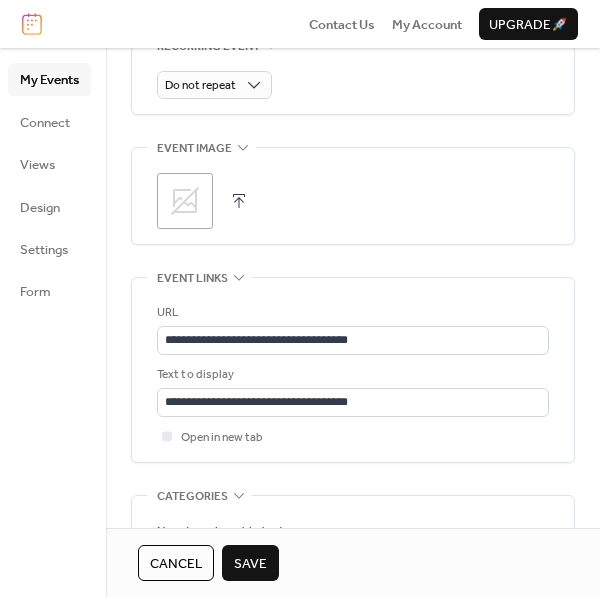 click on "Save" at bounding box center (250, 564) 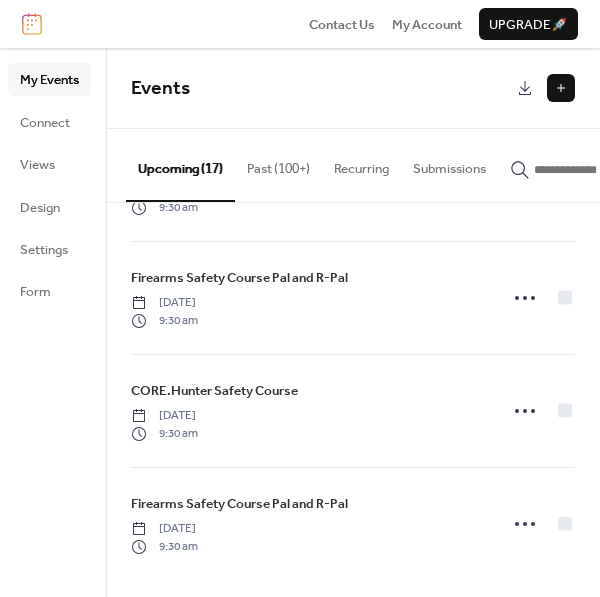scroll, scrollTop: 1574, scrollLeft: 0, axis: vertical 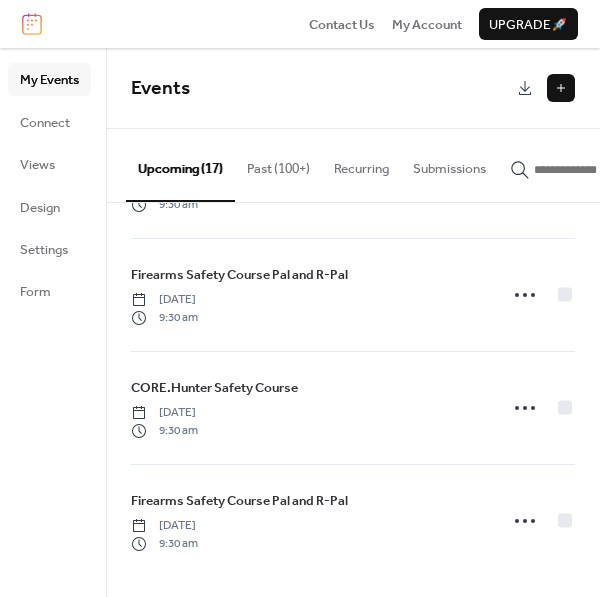 click at bounding box center [561, 88] 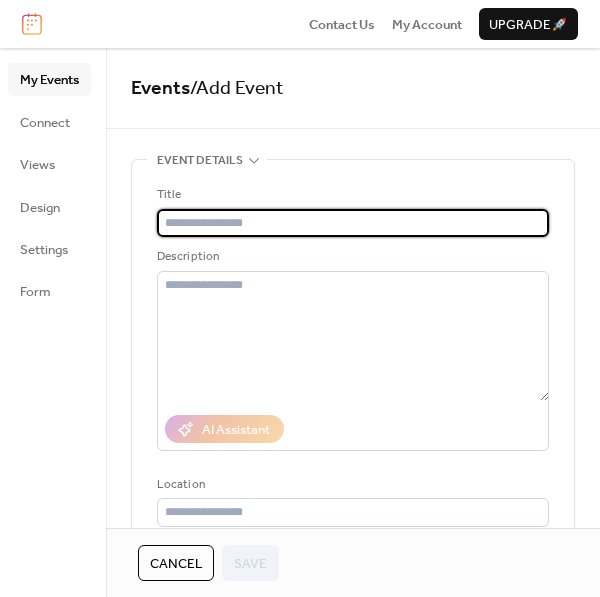 click at bounding box center [353, 223] 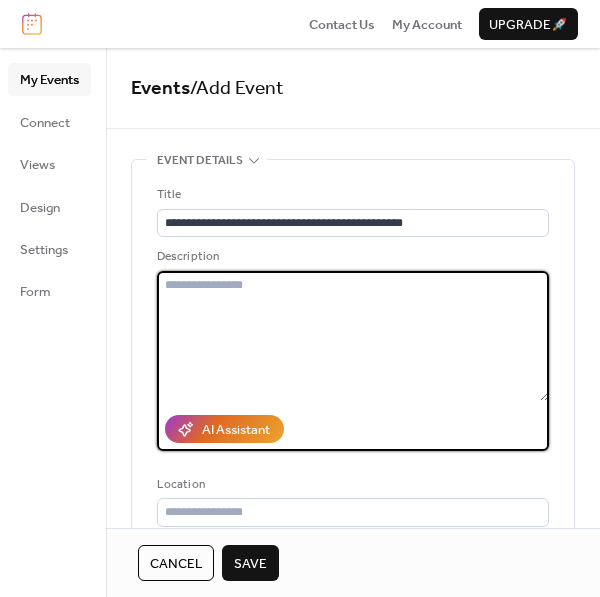 click at bounding box center (353, 336) 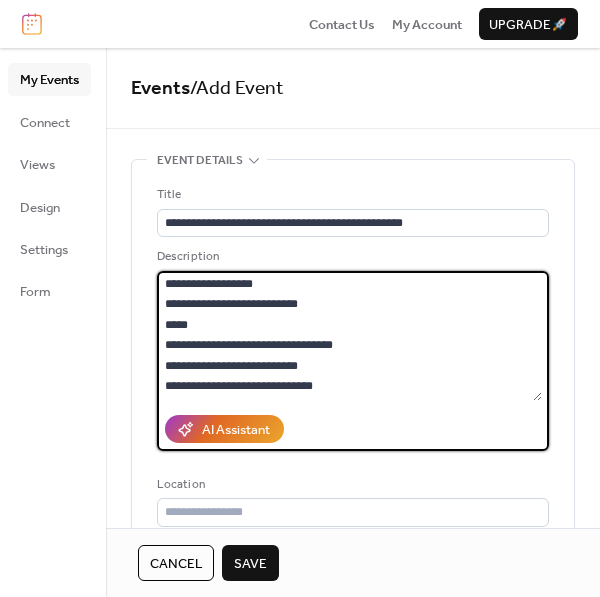 scroll, scrollTop: 306, scrollLeft: 0, axis: vertical 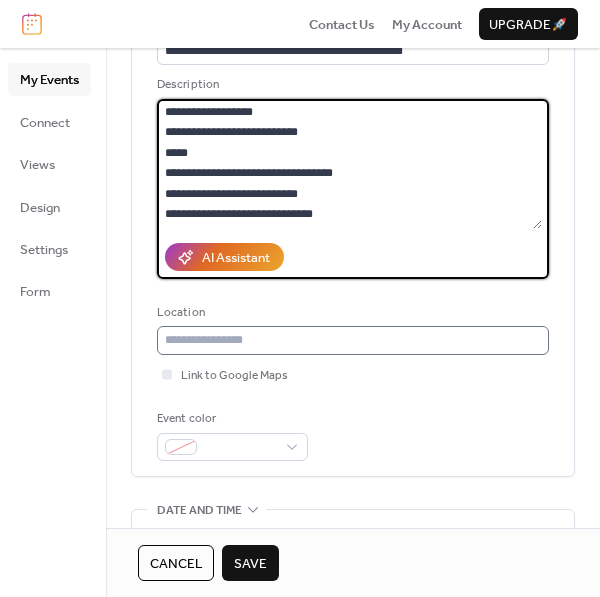 type on "**********" 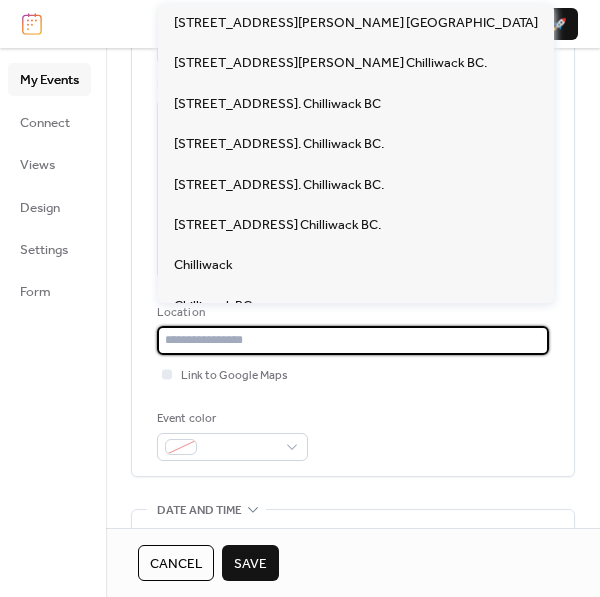 click at bounding box center [353, 340] 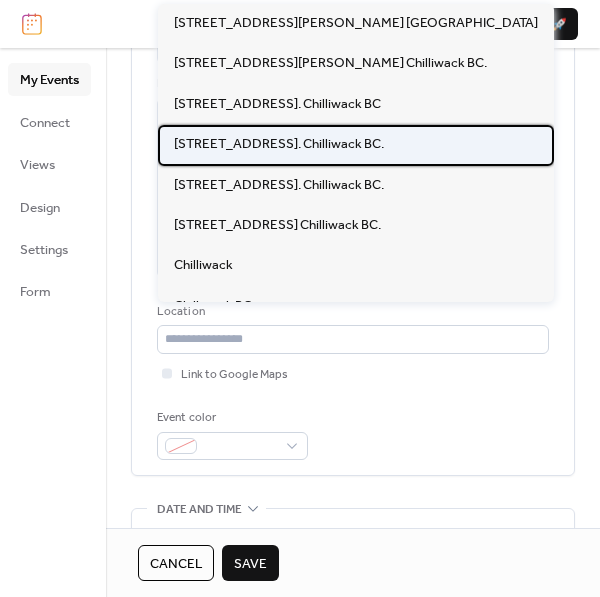 click on "[STREET_ADDRESS]. Chilliwack BC." at bounding box center [279, 144] 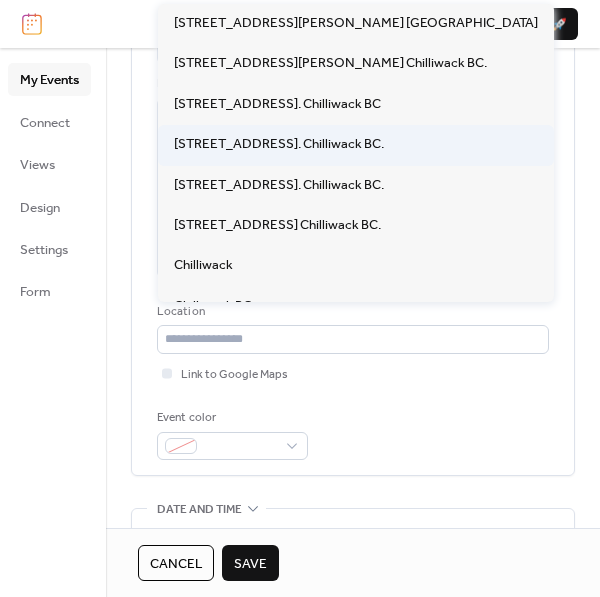 type on "**********" 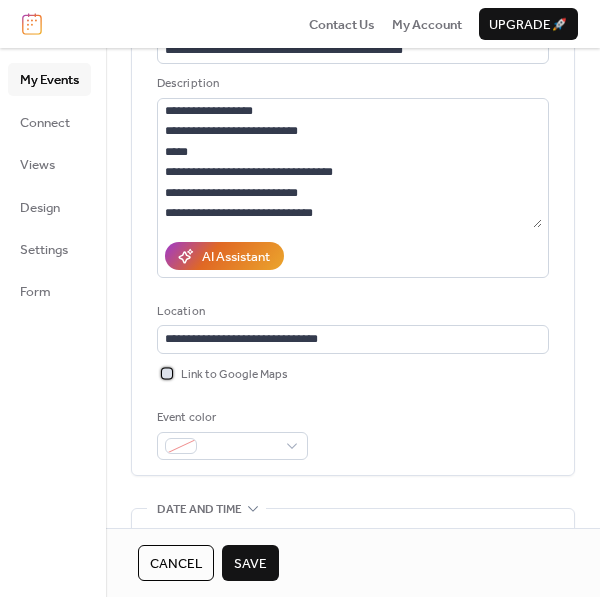 click on "Link to Google Maps" at bounding box center (222, 374) 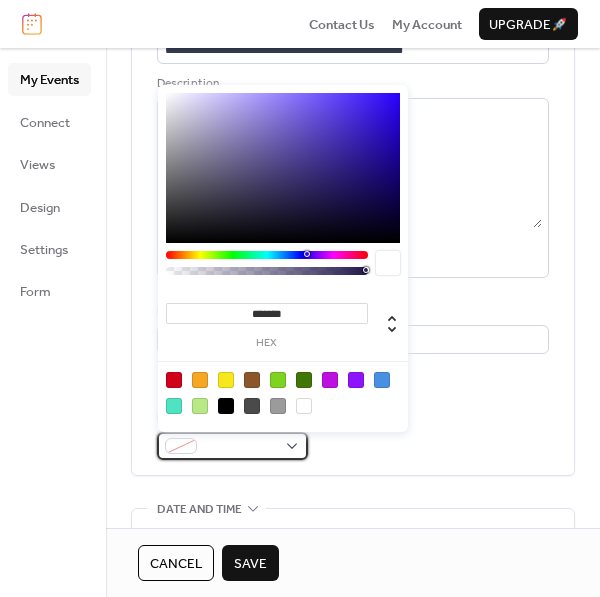 click at bounding box center (181, 446) 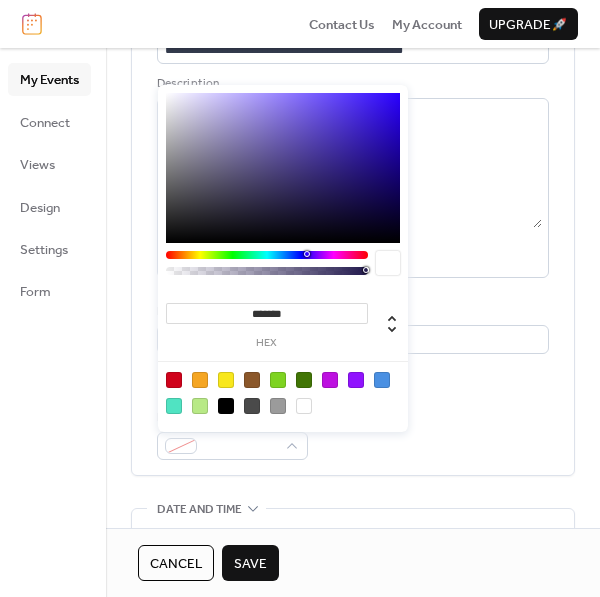 click at bounding box center (330, 380) 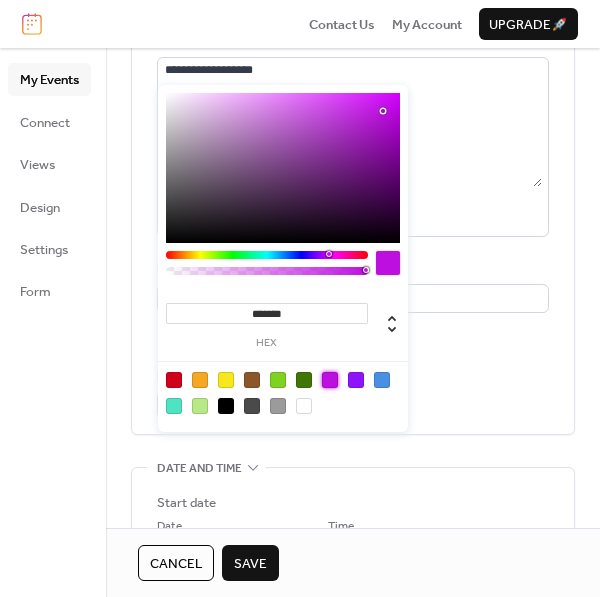 scroll, scrollTop: 213, scrollLeft: 0, axis: vertical 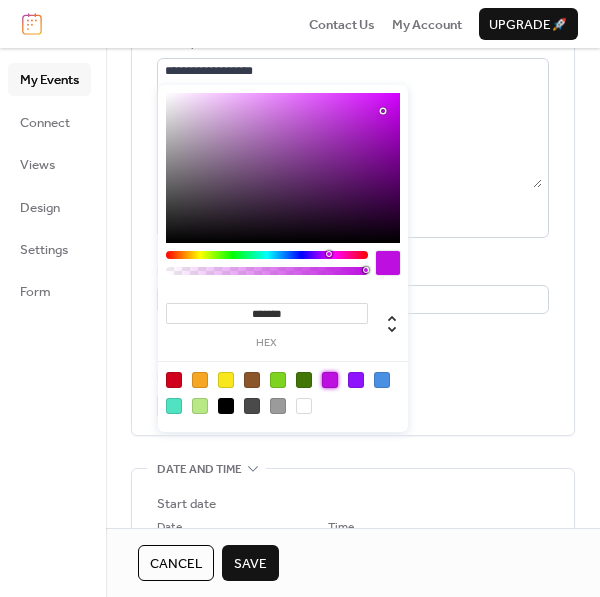 click on "Event color #BD10E0FF" at bounding box center (353, 394) 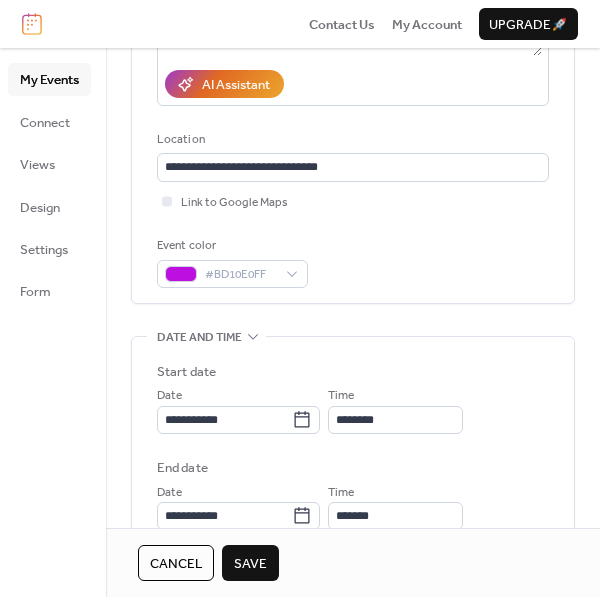 scroll, scrollTop: 346, scrollLeft: 0, axis: vertical 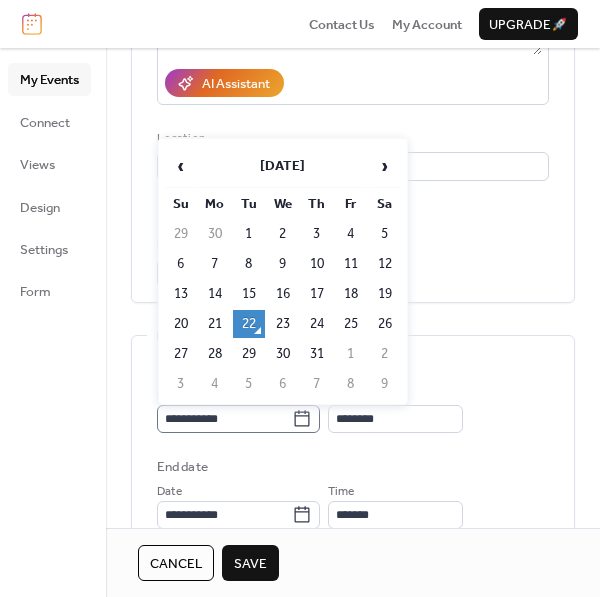 click 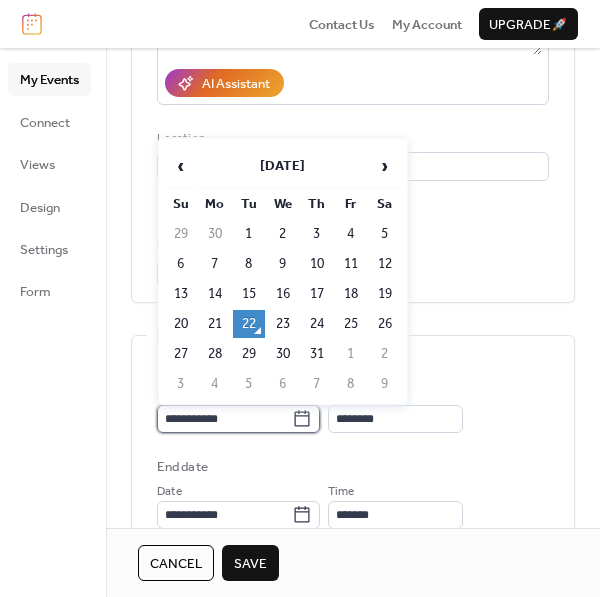 click on "**********" at bounding box center (224, 419) 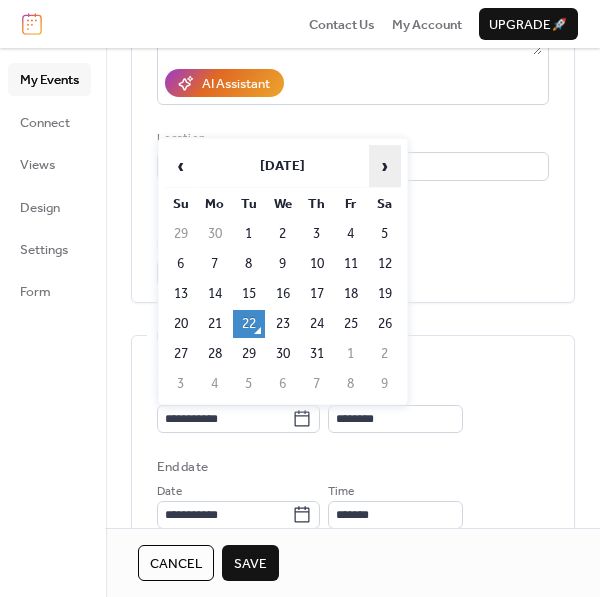 click on "›" at bounding box center (385, 166) 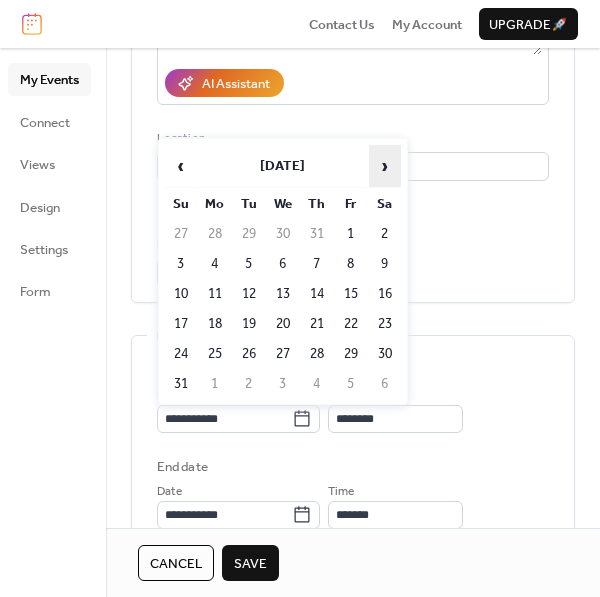 click on "›" at bounding box center (385, 166) 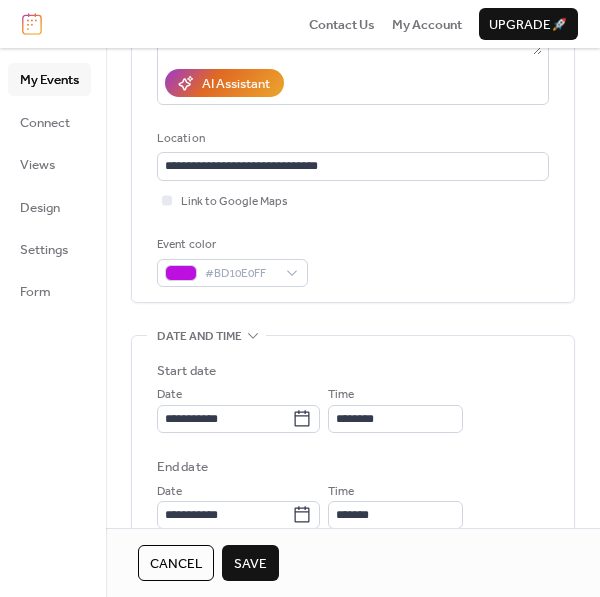 click on "Event color #BD10E0FF" at bounding box center (353, 261) 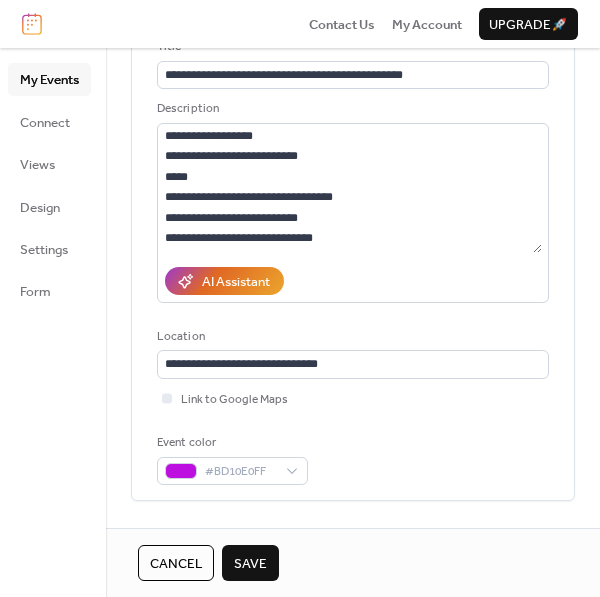 scroll, scrollTop: 147, scrollLeft: 0, axis: vertical 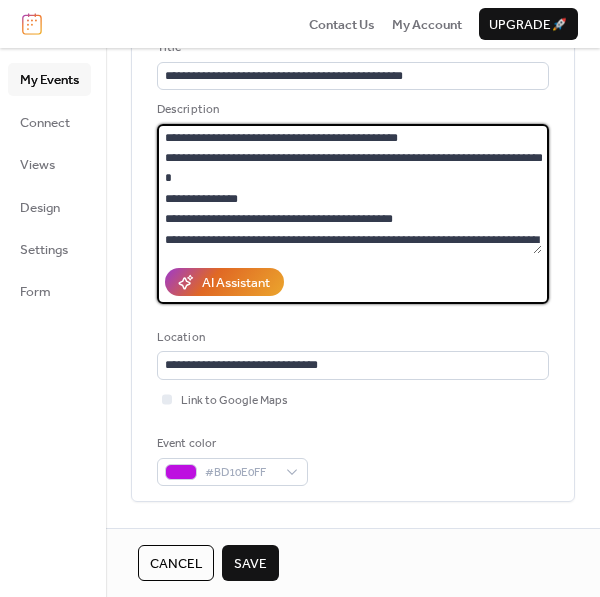 drag, startPoint x: 536, startPoint y: 234, endPoint x: 513, endPoint y: 130, distance: 106.51291 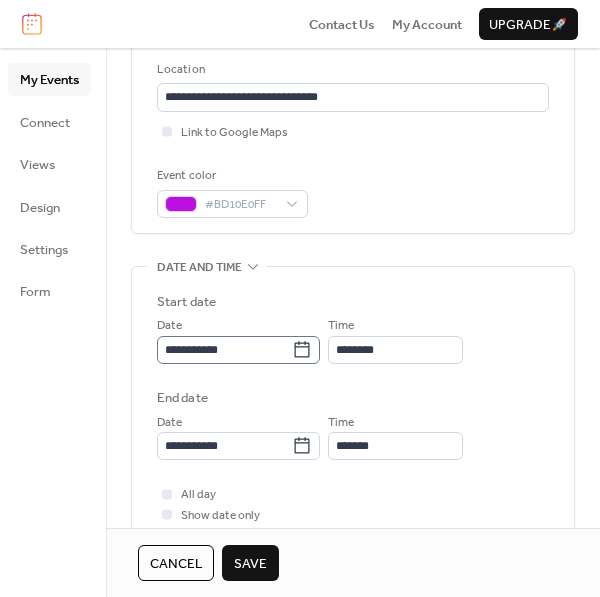 scroll, scrollTop: 414, scrollLeft: 0, axis: vertical 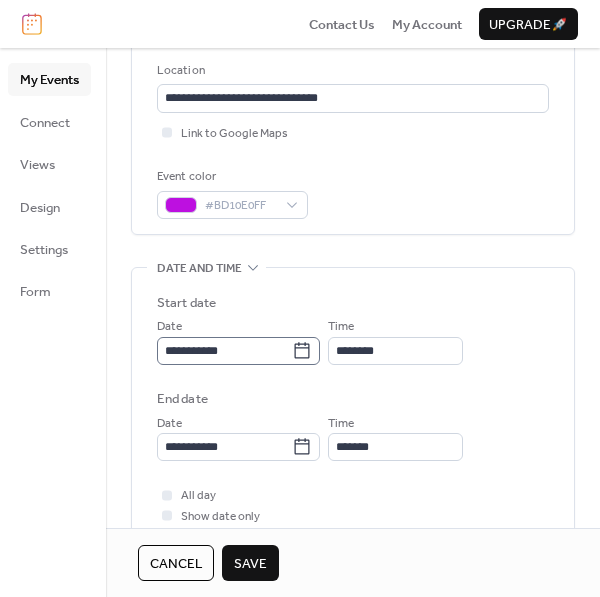 click 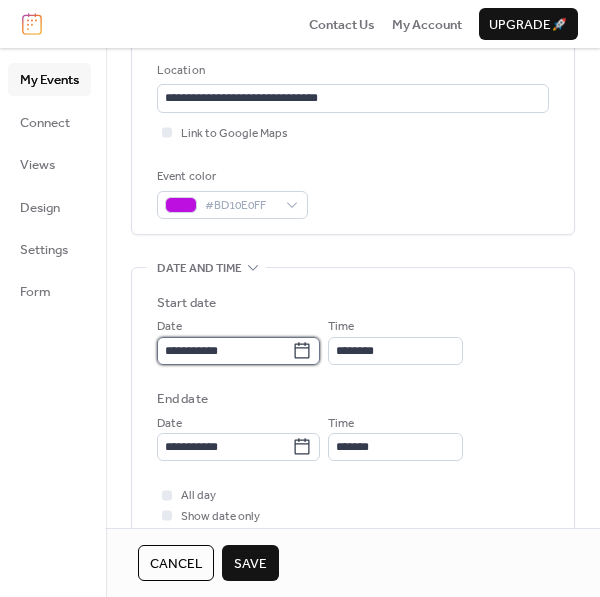 click on "**********" at bounding box center (224, 351) 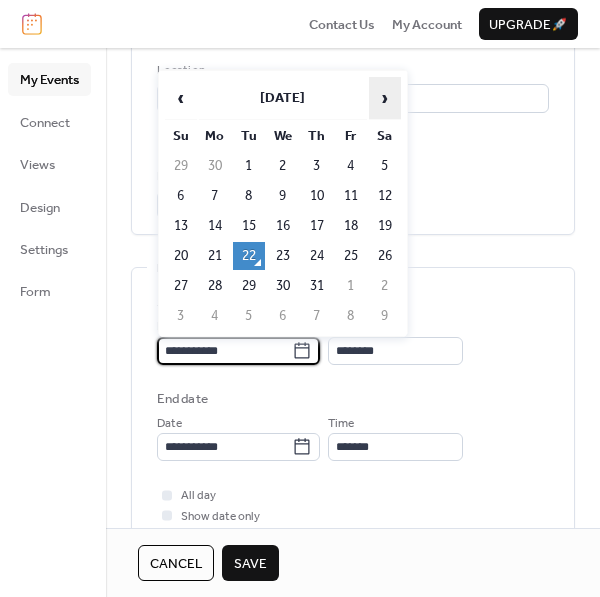click on "›" at bounding box center (385, 98) 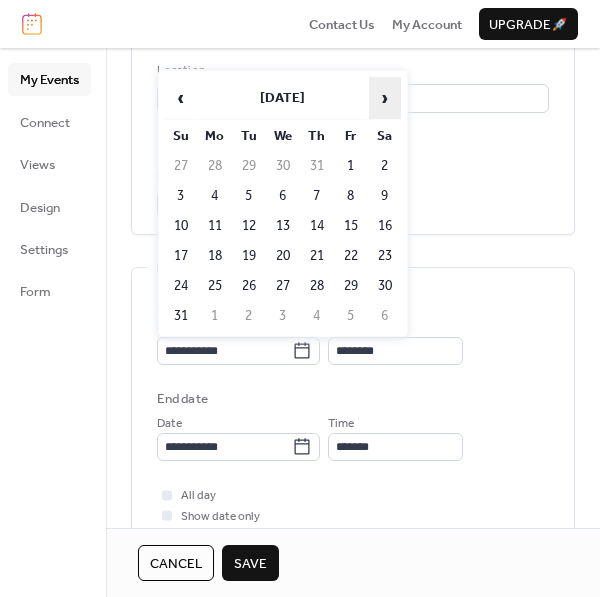 click on "›" at bounding box center [385, 98] 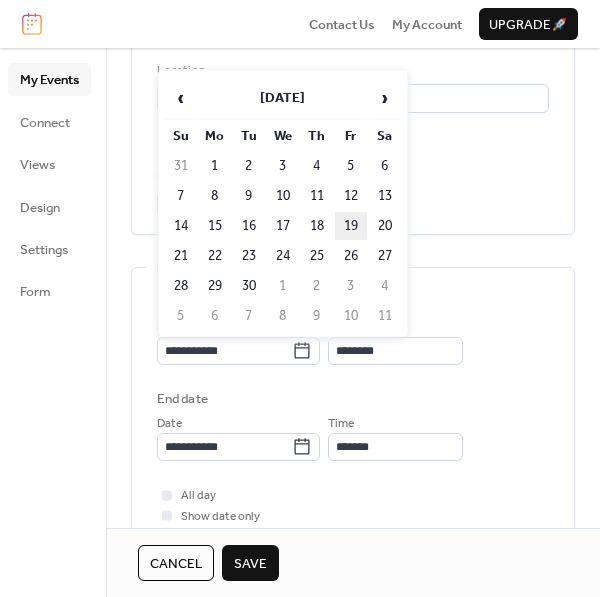 click on "19" at bounding box center (351, 226) 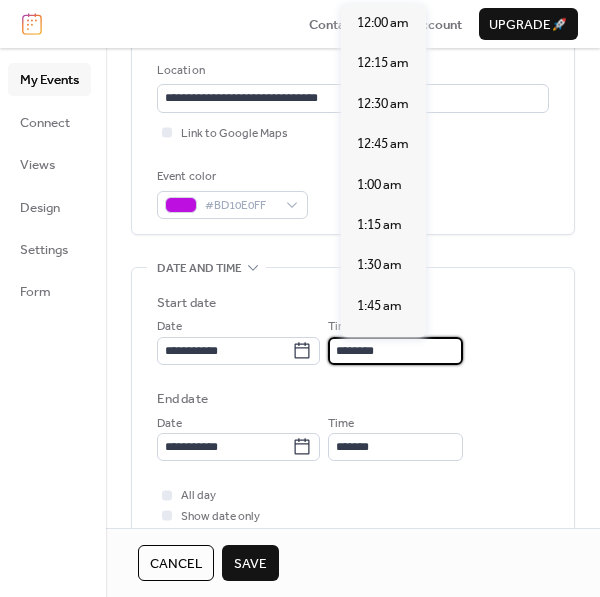 click on "********" at bounding box center [395, 351] 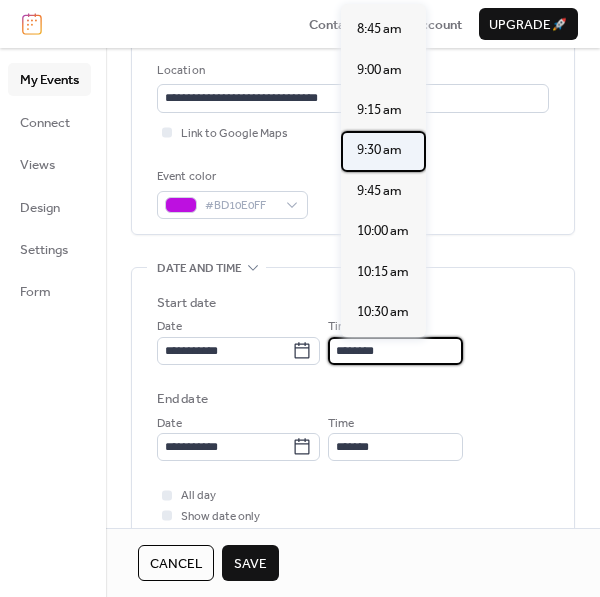 scroll, scrollTop: 1407, scrollLeft: 0, axis: vertical 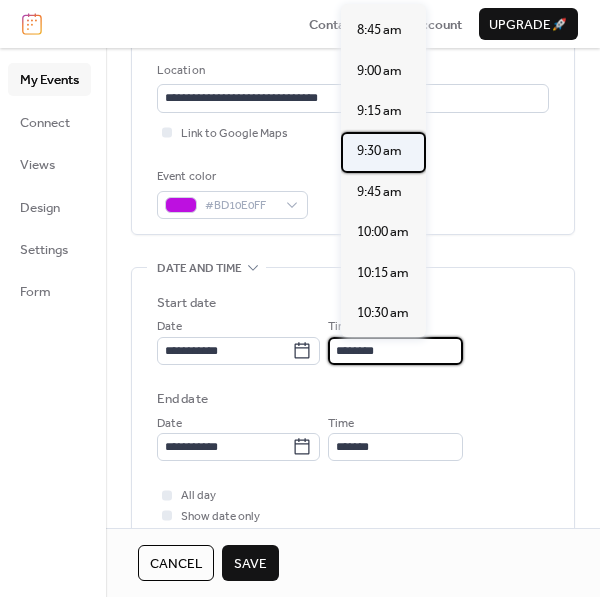 click on "9:30 am" at bounding box center (379, 151) 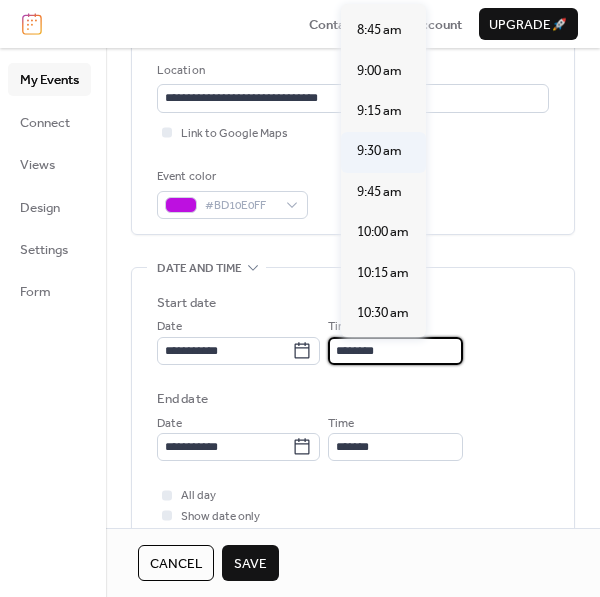 type on "*******" 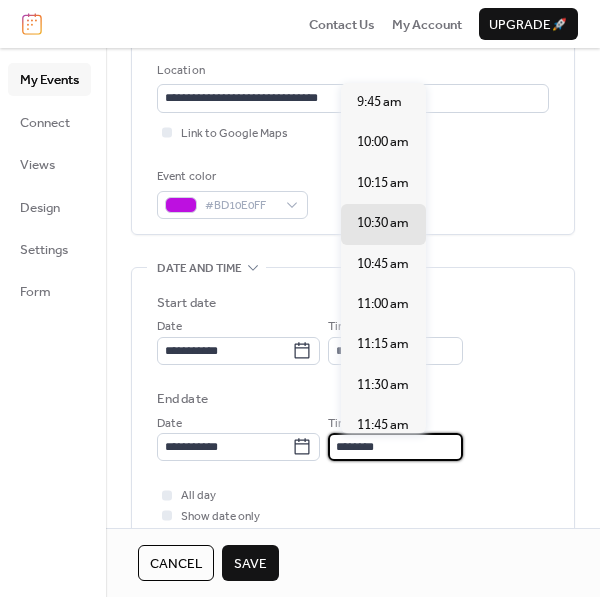 click on "********" at bounding box center (395, 447) 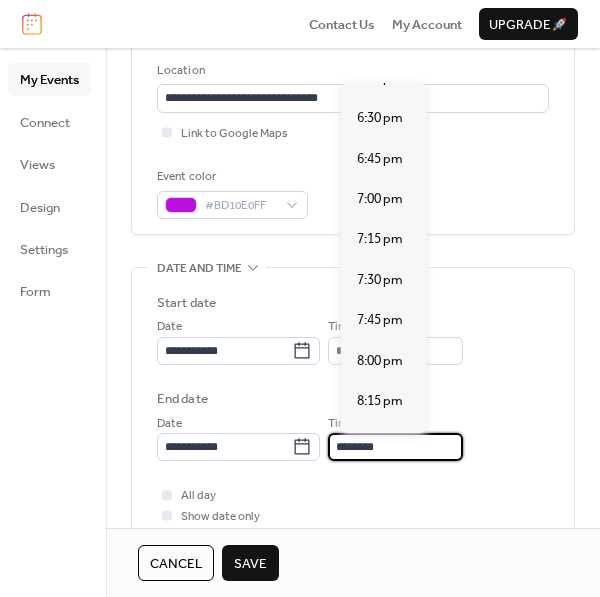 scroll, scrollTop: 1399, scrollLeft: 0, axis: vertical 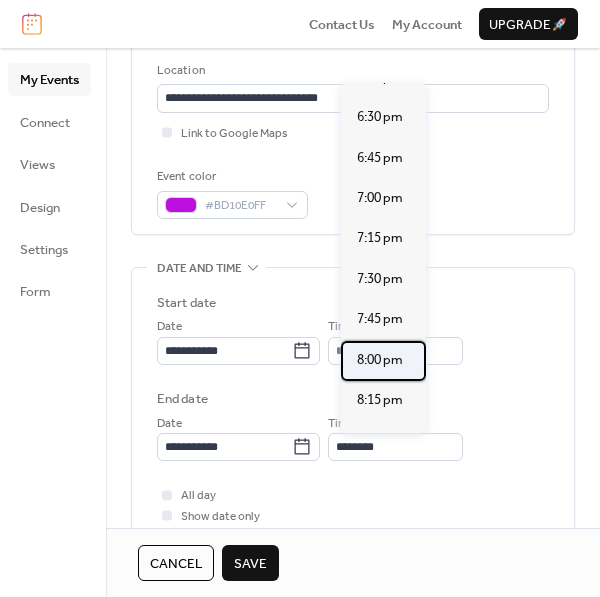click on "8:00 pm" at bounding box center (380, 360) 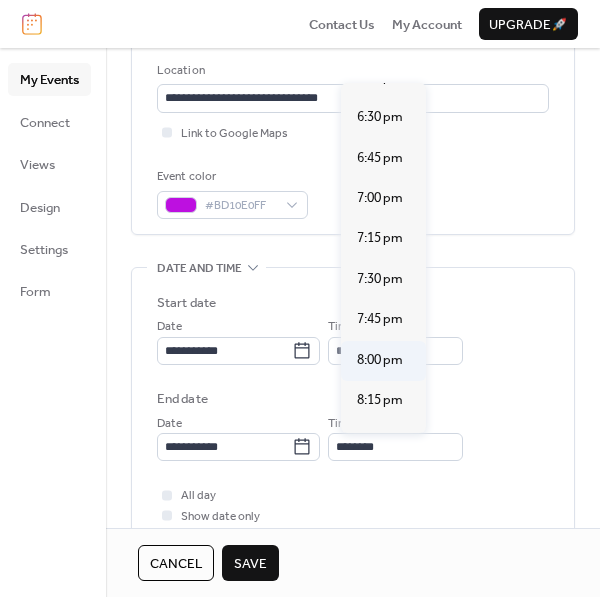 type on "*******" 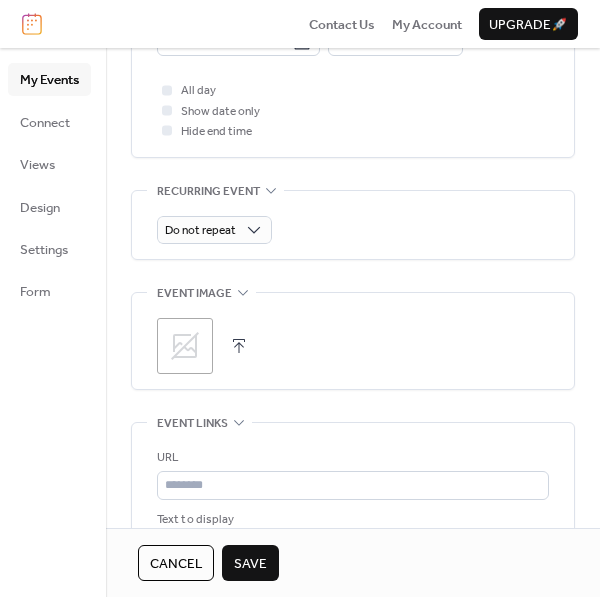 scroll, scrollTop: 818, scrollLeft: 0, axis: vertical 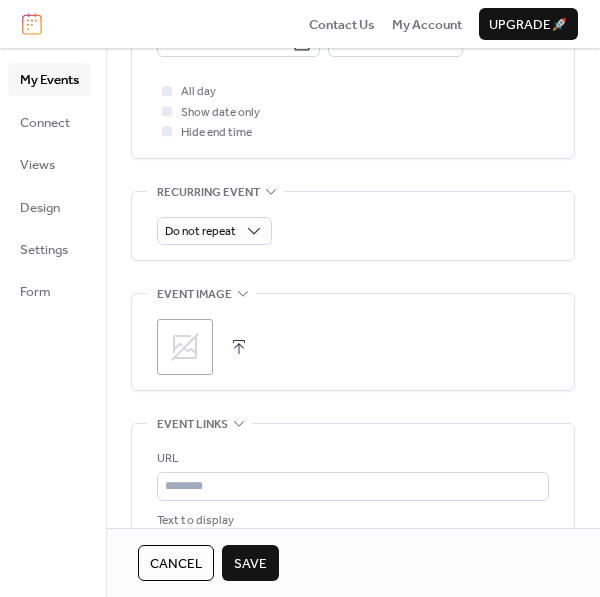 click on "Save" at bounding box center [250, 564] 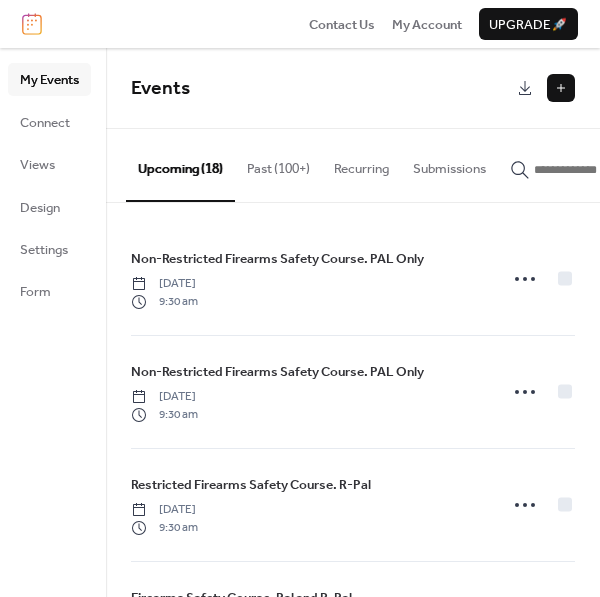 click at bounding box center (561, 88) 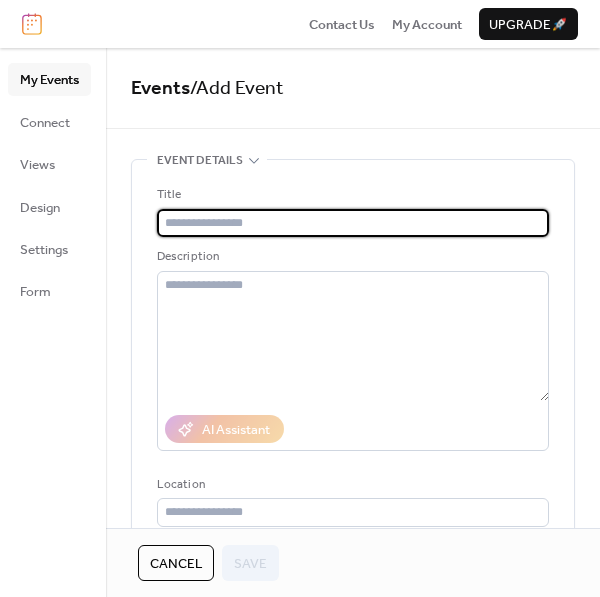 click at bounding box center [353, 223] 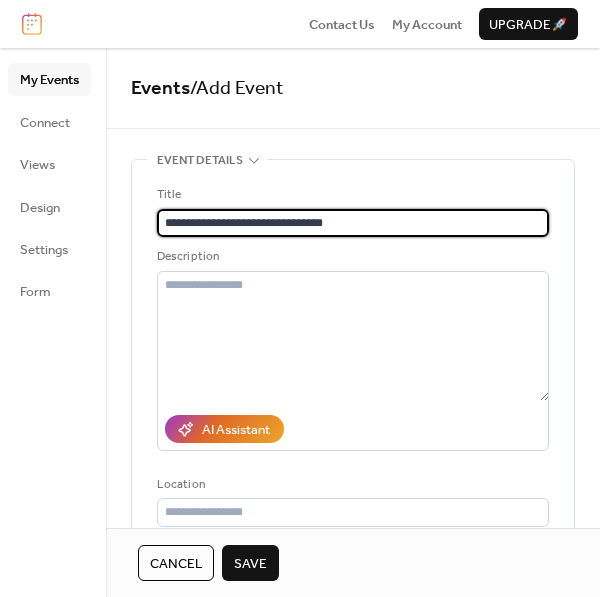 type on "**********" 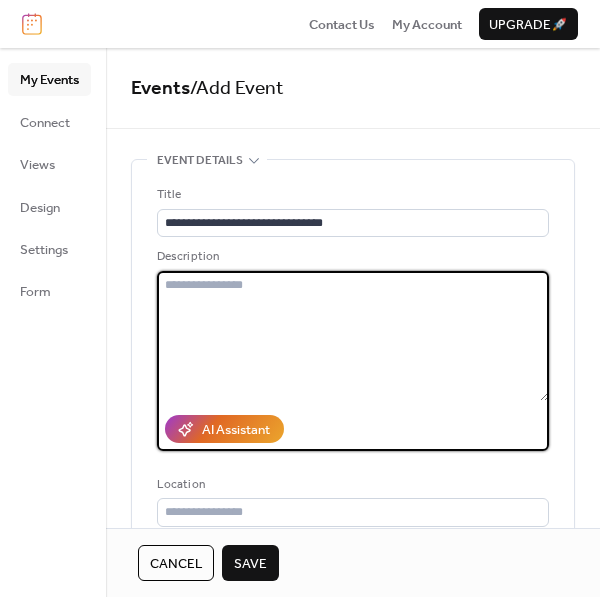 click at bounding box center [353, 336] 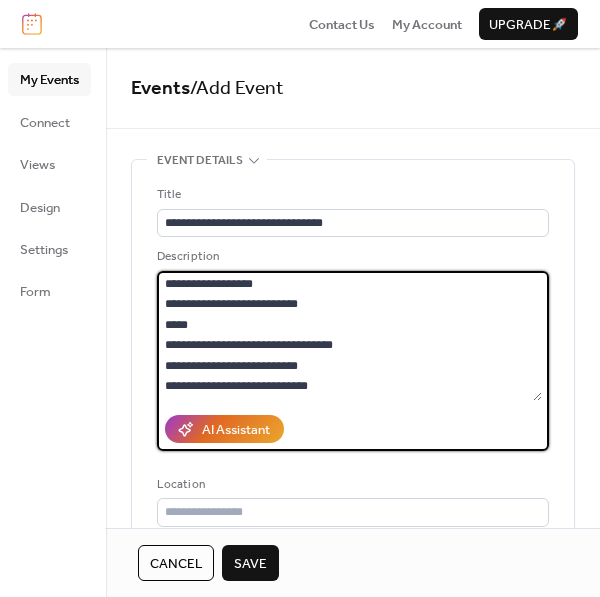 scroll, scrollTop: 286, scrollLeft: 0, axis: vertical 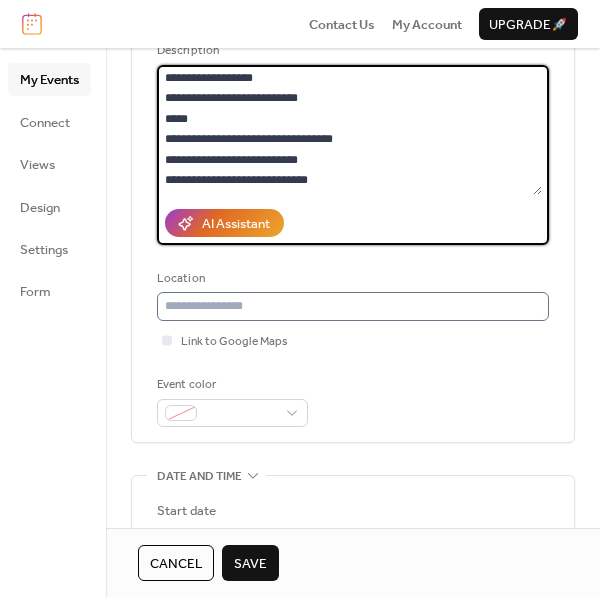 type on "**********" 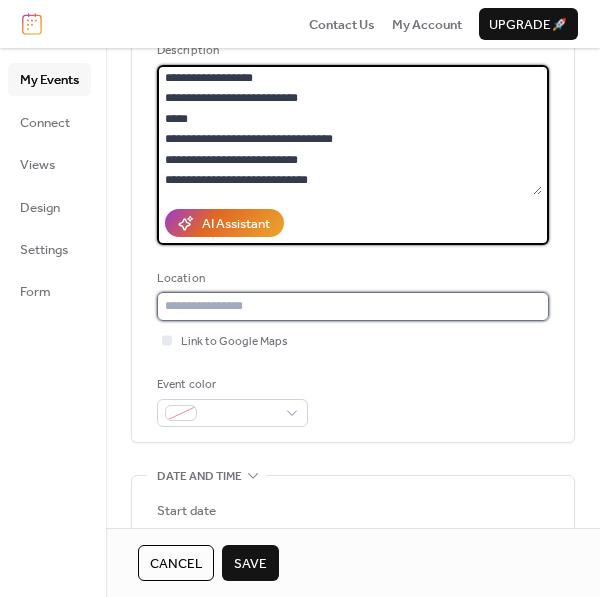 click at bounding box center [353, 306] 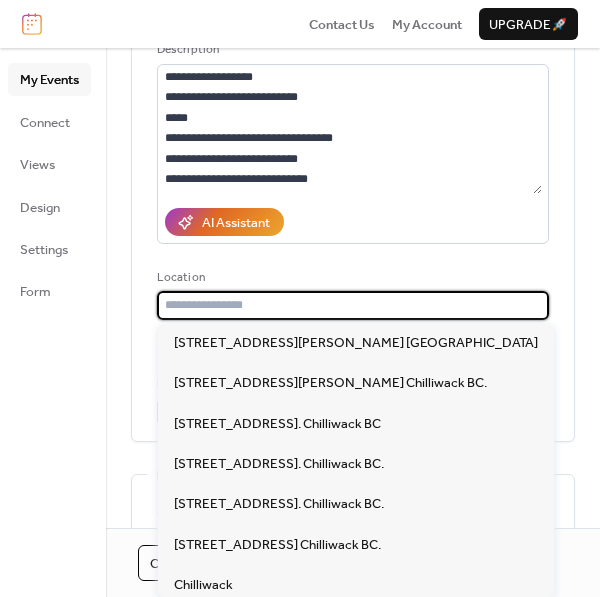 scroll, scrollTop: 208, scrollLeft: 0, axis: vertical 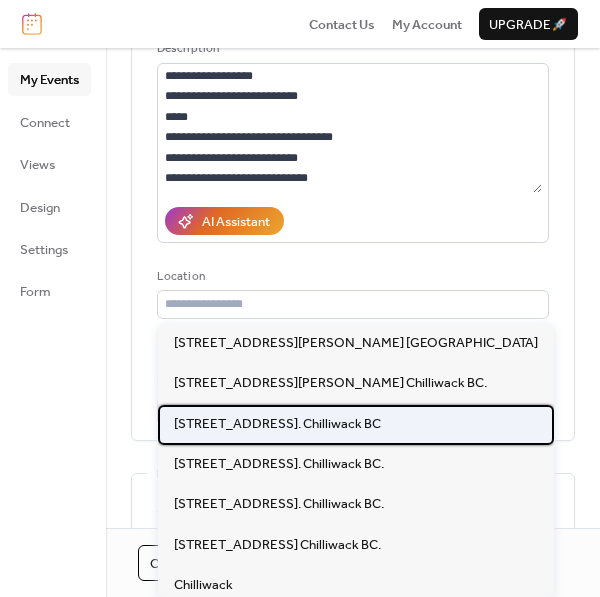 click on "[STREET_ADDRESS]. Chilliwack BC" at bounding box center (277, 424) 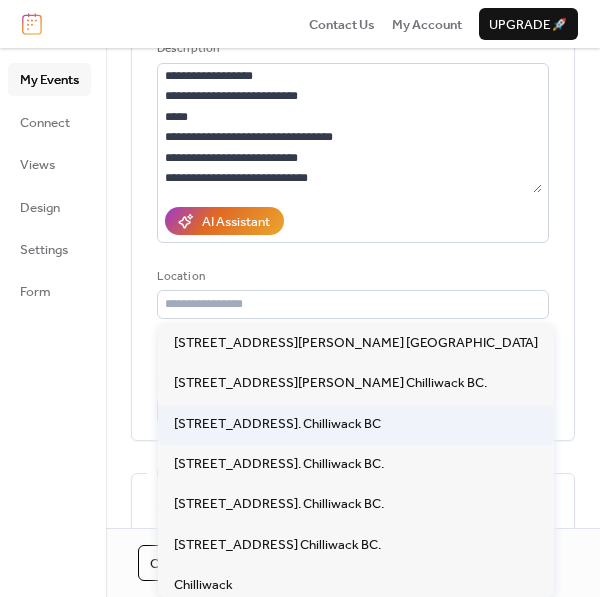 type on "**********" 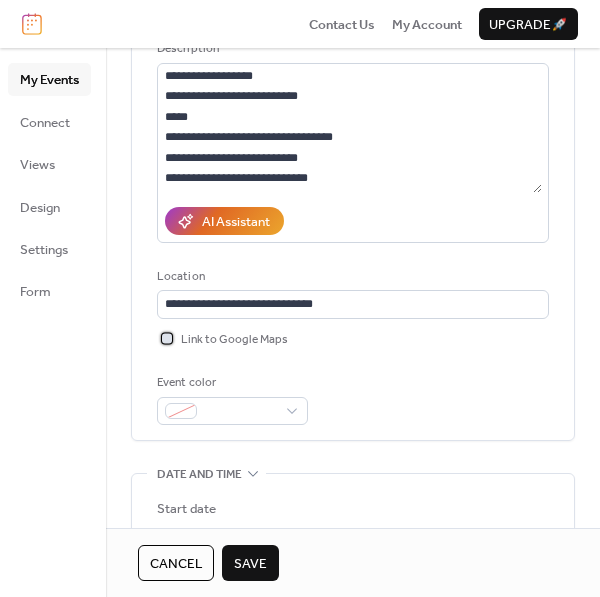 click on "Link to Google Maps" at bounding box center (222, 339) 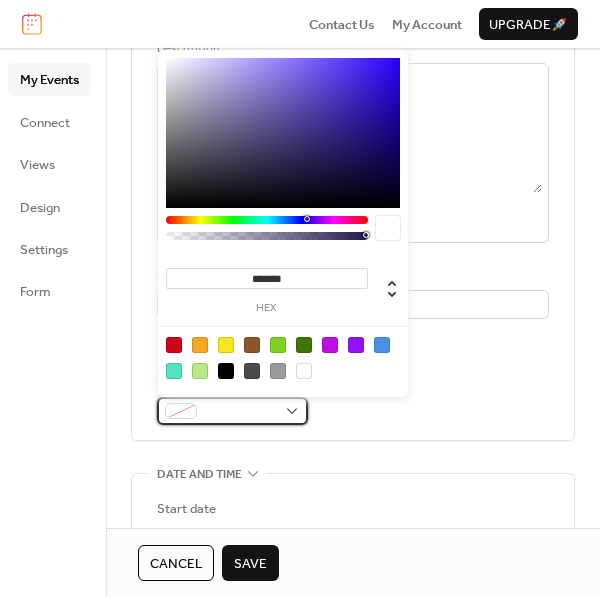 click at bounding box center (181, 411) 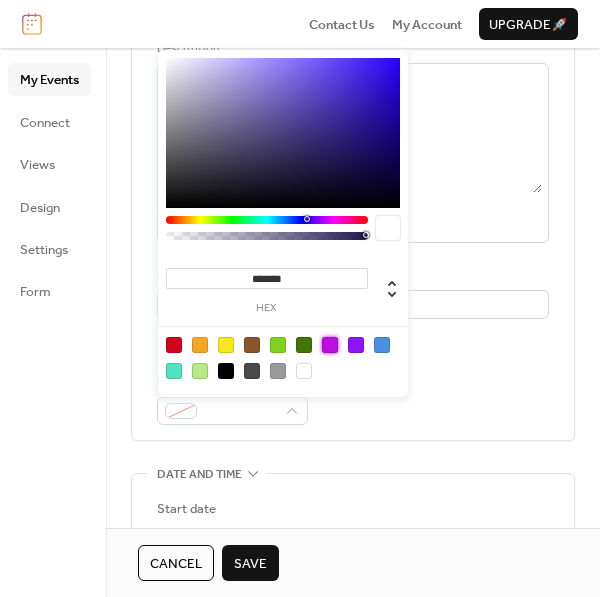 click at bounding box center (330, 345) 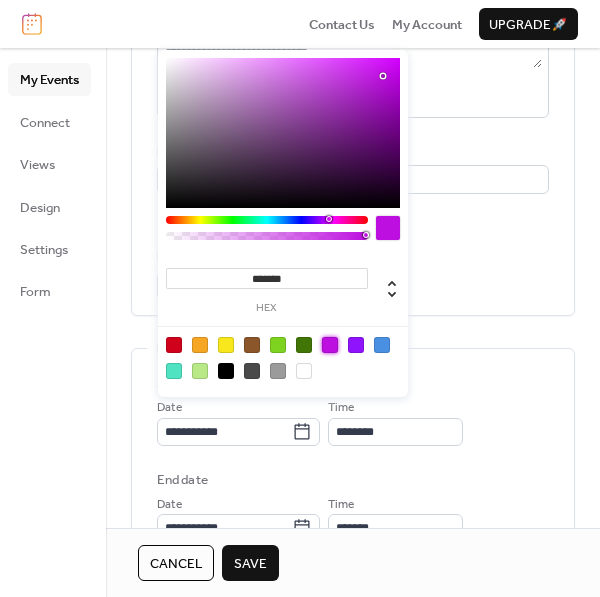 click on "Start date" at bounding box center (353, 384) 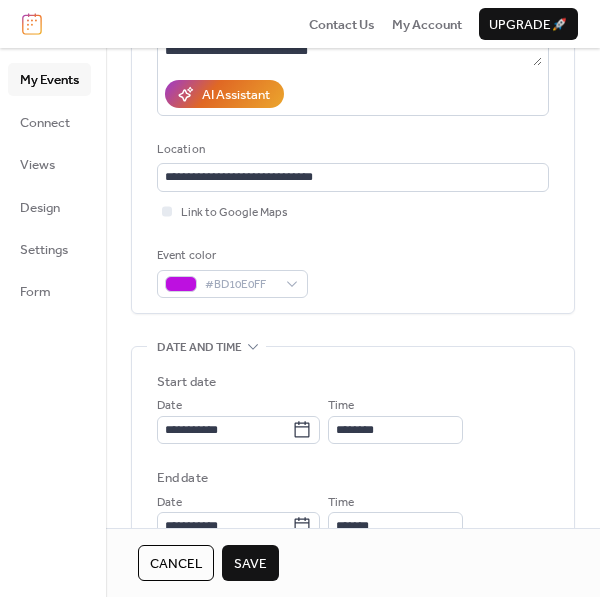 scroll, scrollTop: 336, scrollLeft: 0, axis: vertical 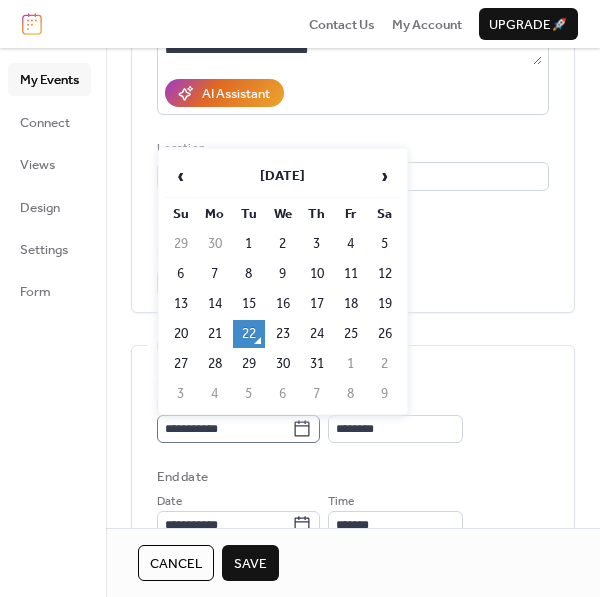 click 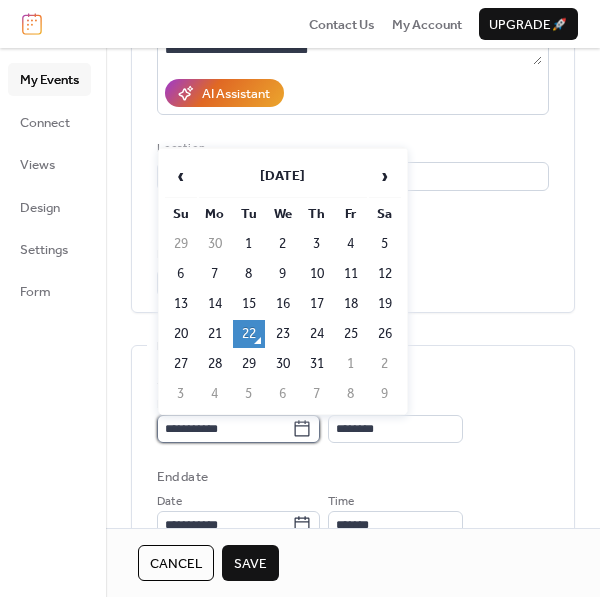 click on "**********" at bounding box center (224, 429) 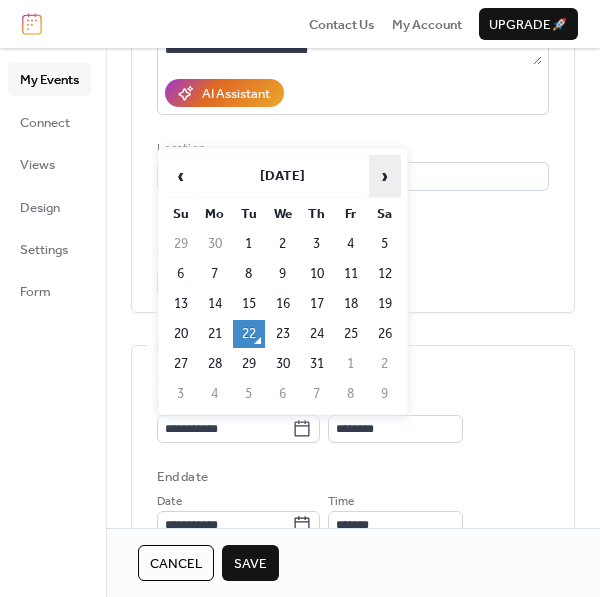 click on "›" at bounding box center (385, 176) 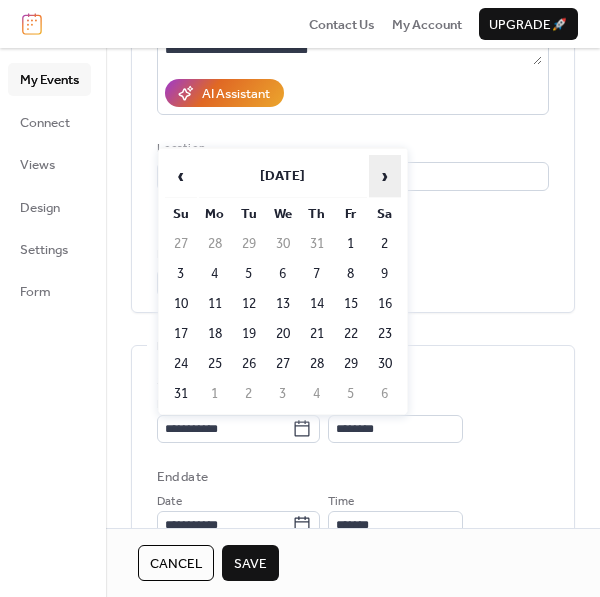 click on "›" at bounding box center (385, 176) 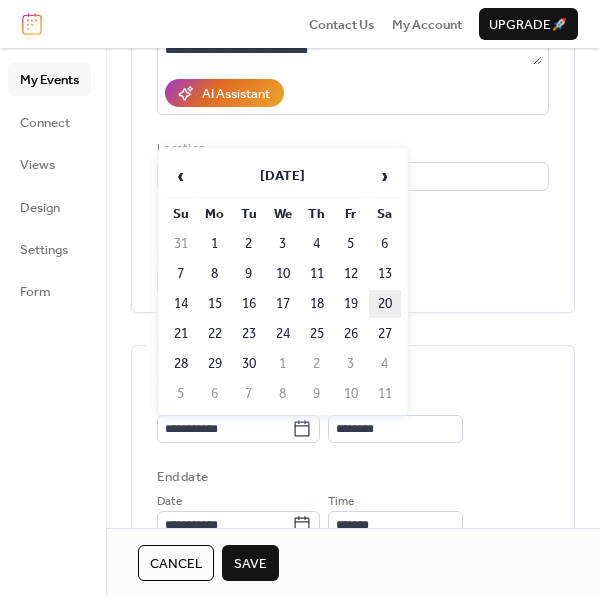 click on "20" at bounding box center (385, 304) 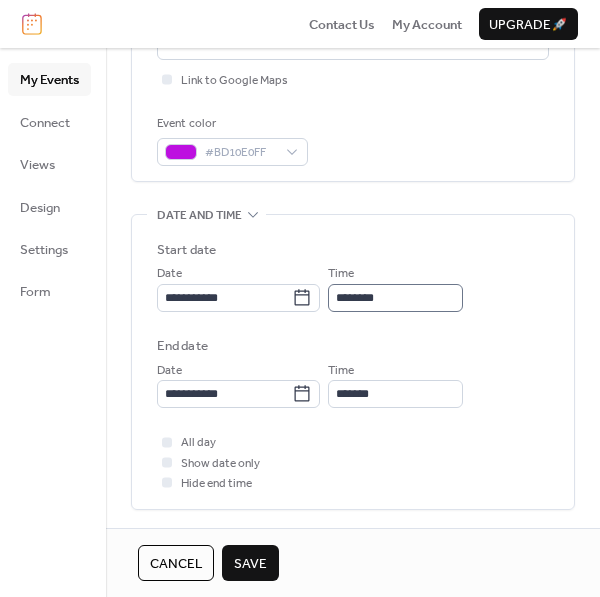 scroll, scrollTop: 468, scrollLeft: 0, axis: vertical 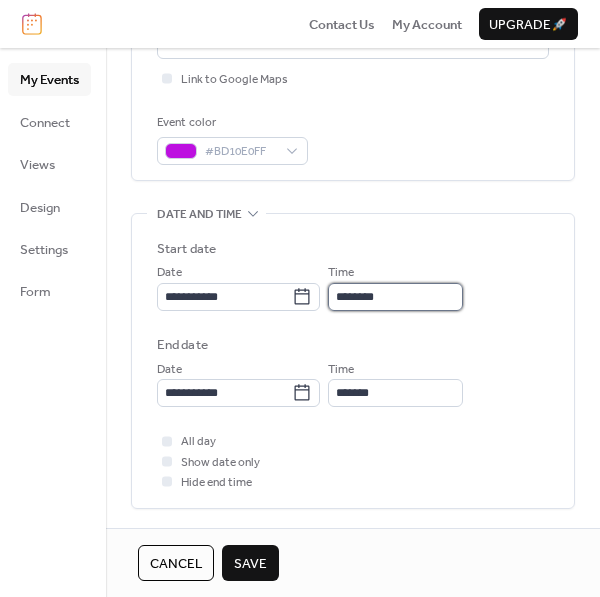 click on "********" at bounding box center (395, 297) 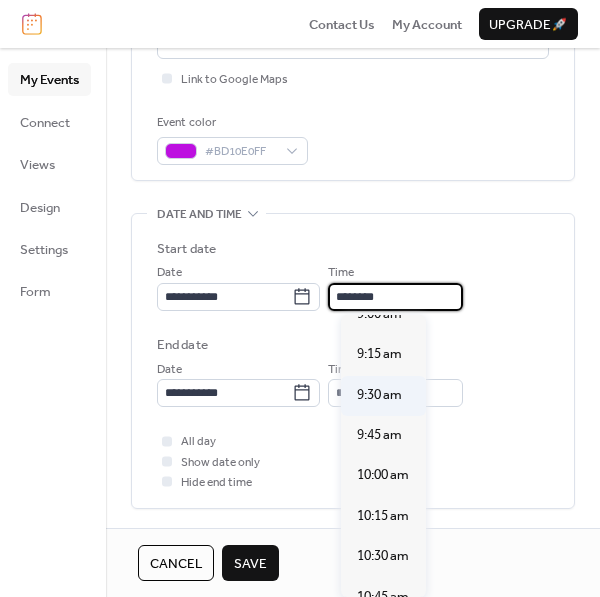 scroll, scrollTop: 1474, scrollLeft: 0, axis: vertical 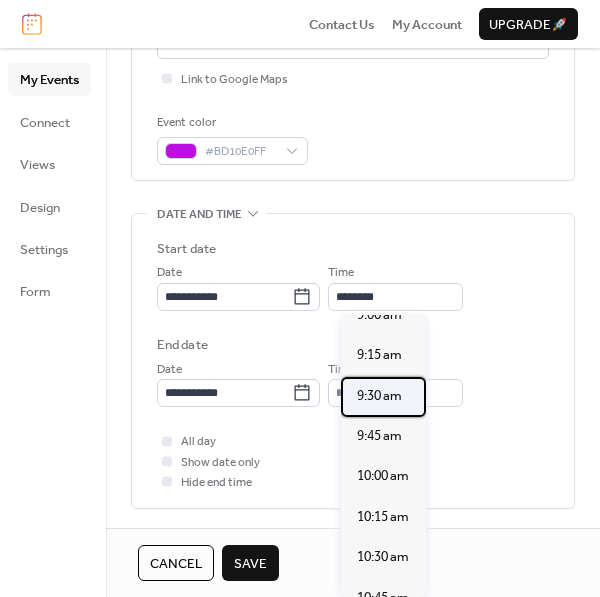 click on "9:30 am" at bounding box center (379, 396) 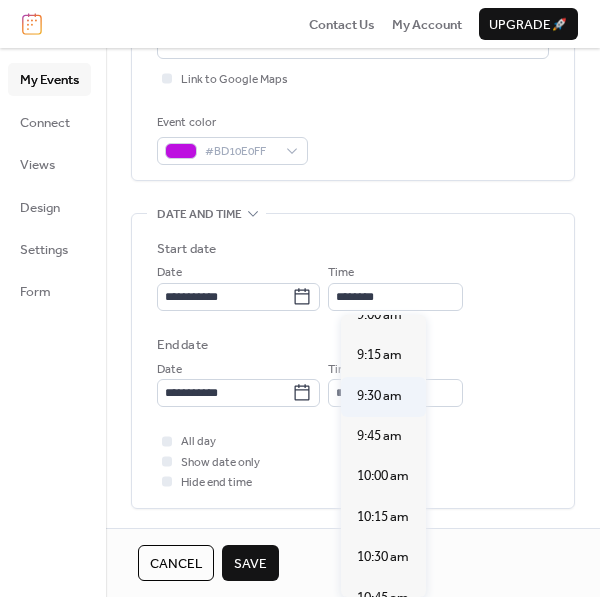 type on "*******" 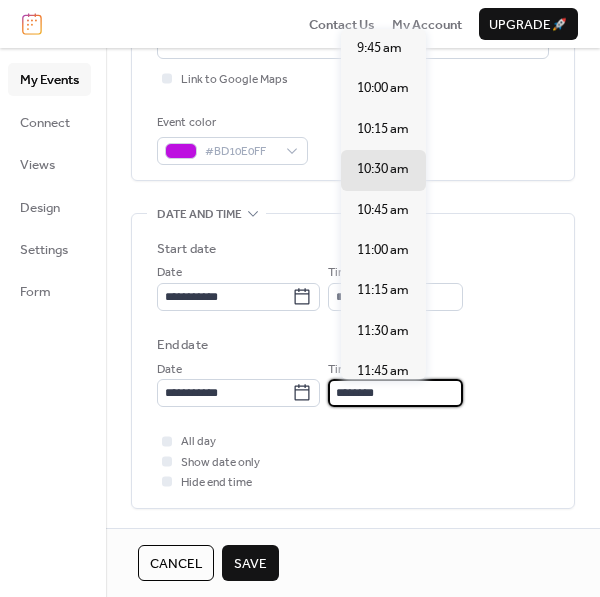 click on "********" at bounding box center (395, 393) 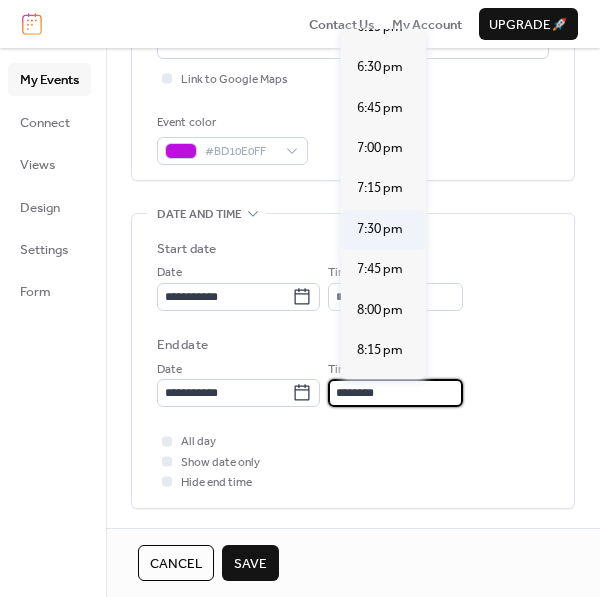 scroll, scrollTop: 1399, scrollLeft: 0, axis: vertical 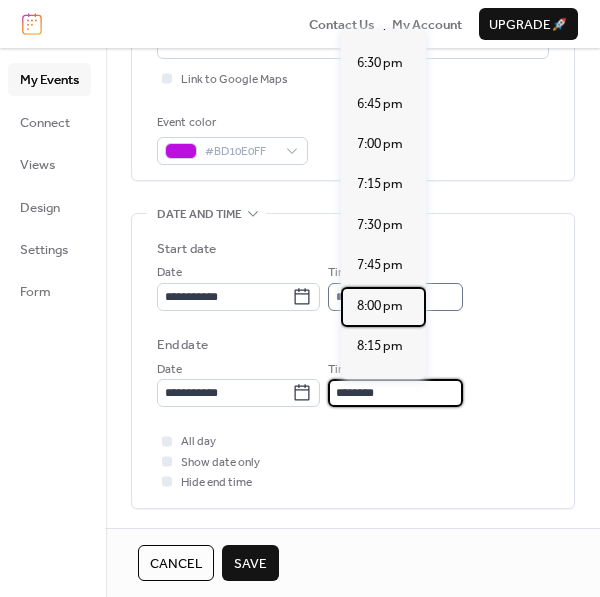 click on "8:00 pm" at bounding box center (380, 306) 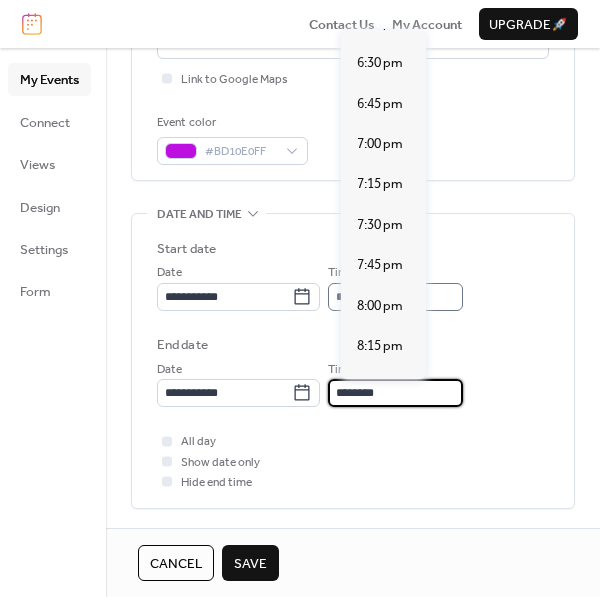 type on "*******" 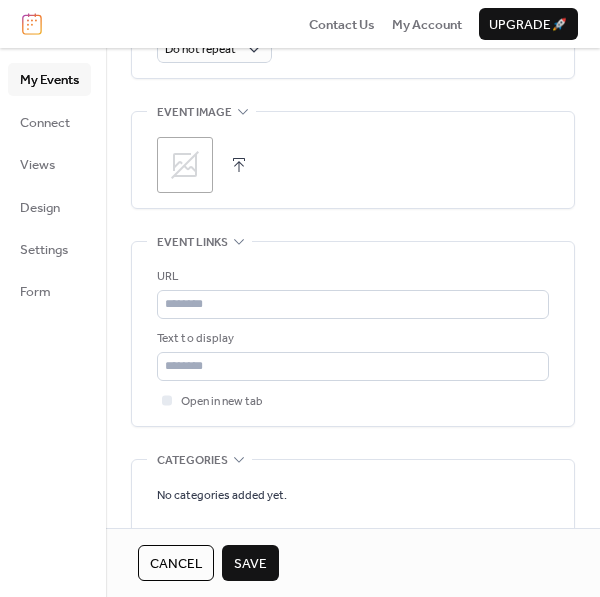 scroll, scrollTop: 1001, scrollLeft: 0, axis: vertical 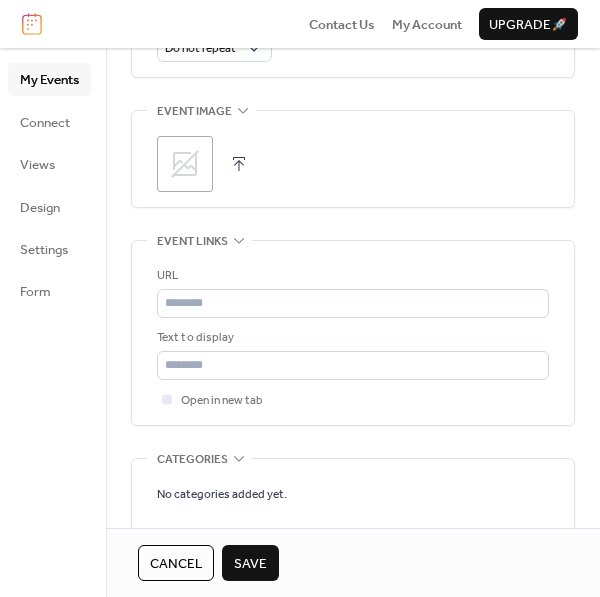 click on "Save" at bounding box center [250, 564] 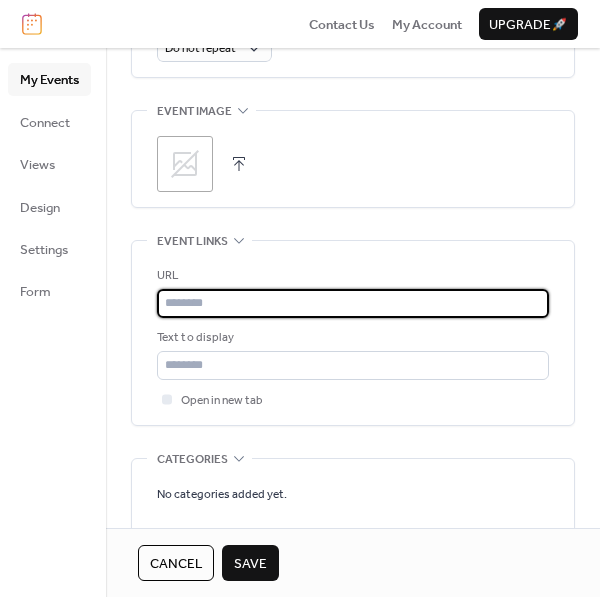 click at bounding box center (353, 303) 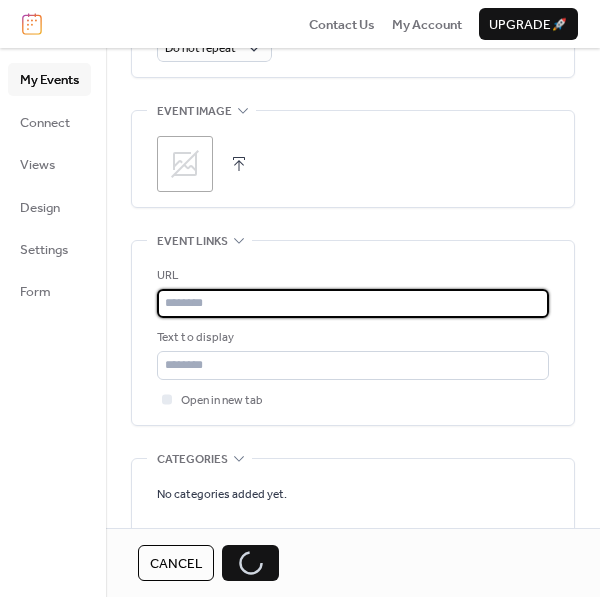 click at bounding box center [353, 303] 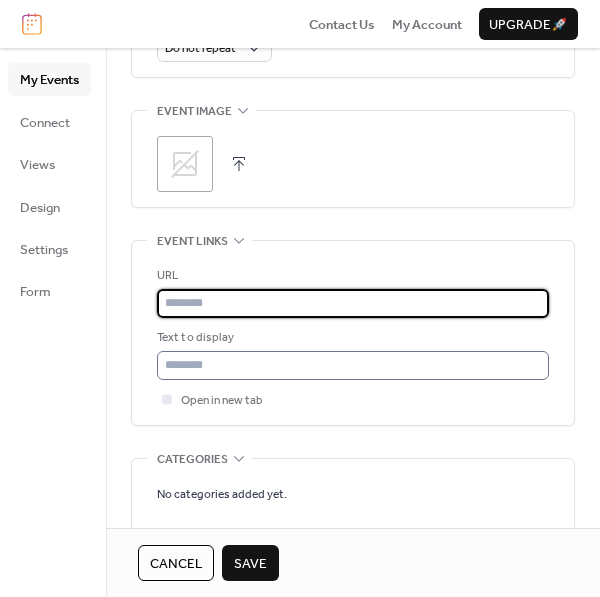 type on "**********" 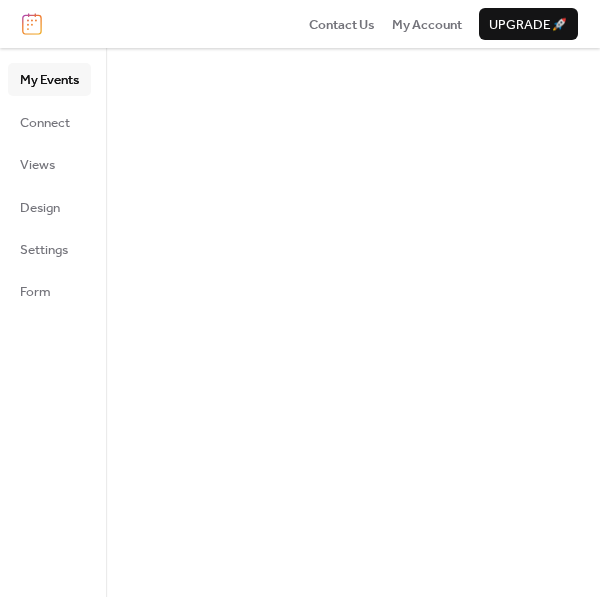 click at bounding box center [353, 322] 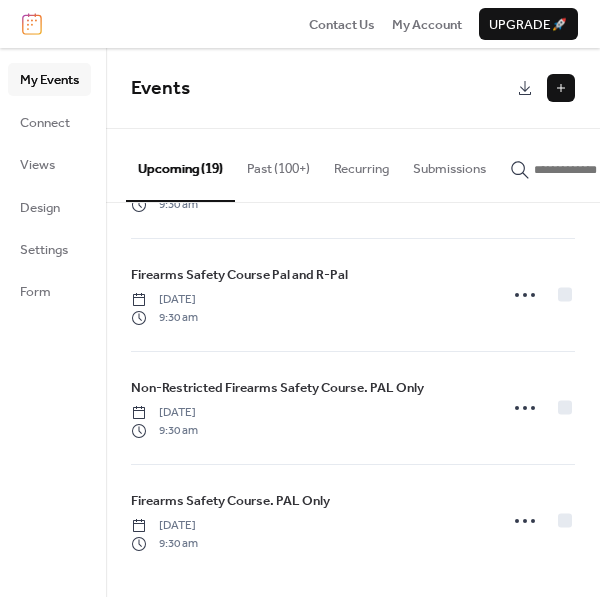 scroll, scrollTop: 1800, scrollLeft: 0, axis: vertical 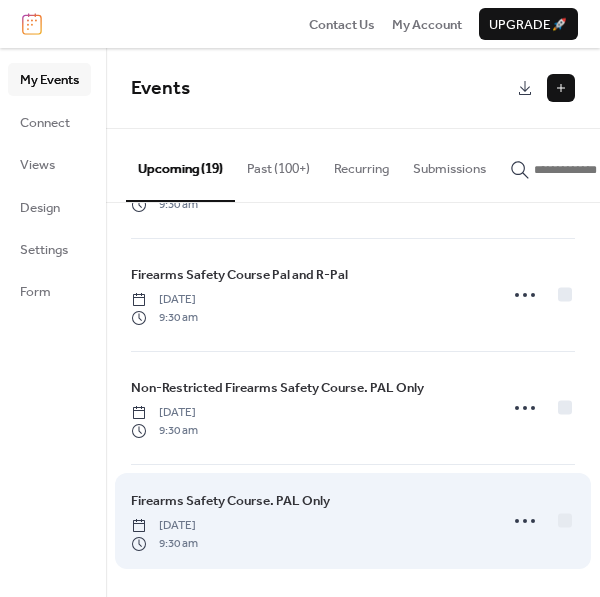 click on "9:30 am" at bounding box center (164, 544) 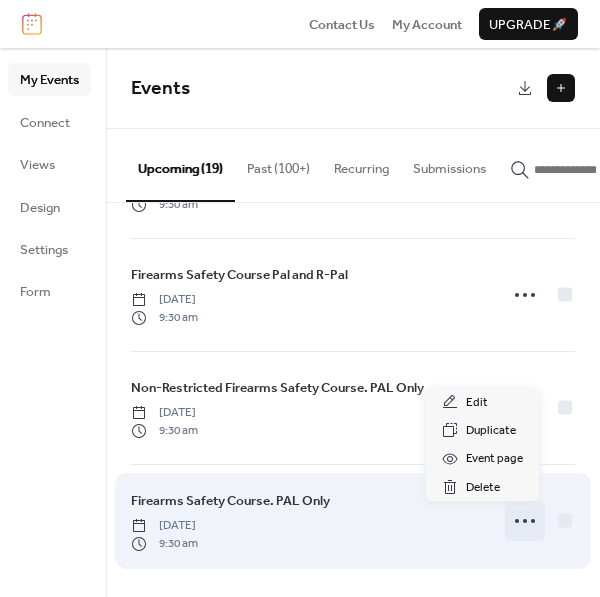click 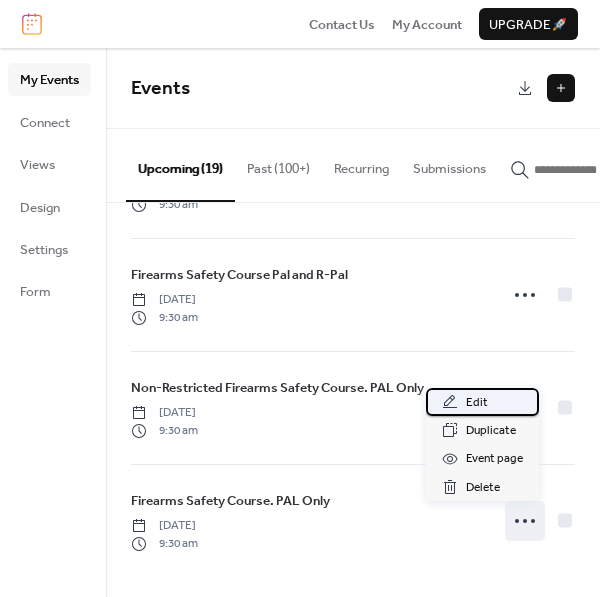 click on "Edit" at bounding box center (477, 403) 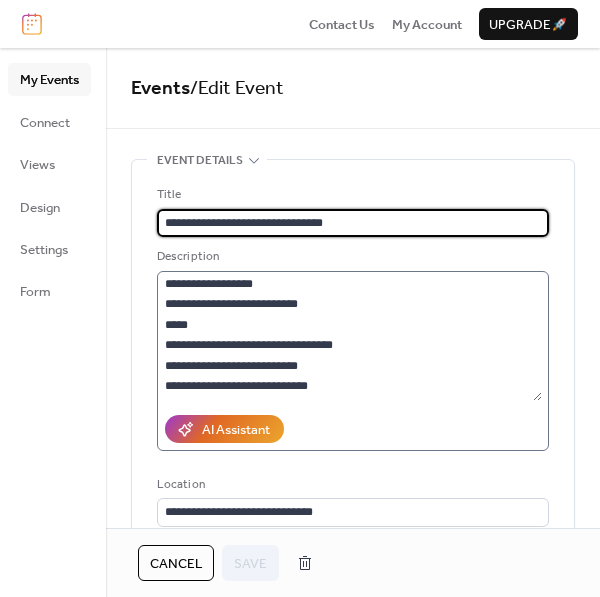 scroll, scrollTop: 286, scrollLeft: 0, axis: vertical 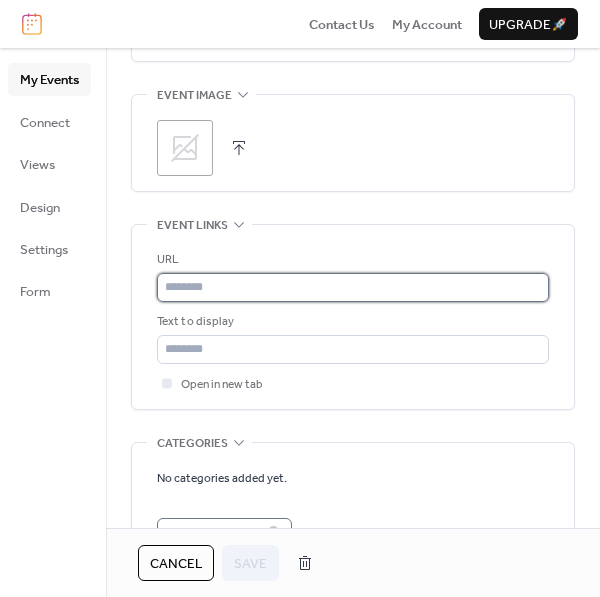 click at bounding box center [353, 287] 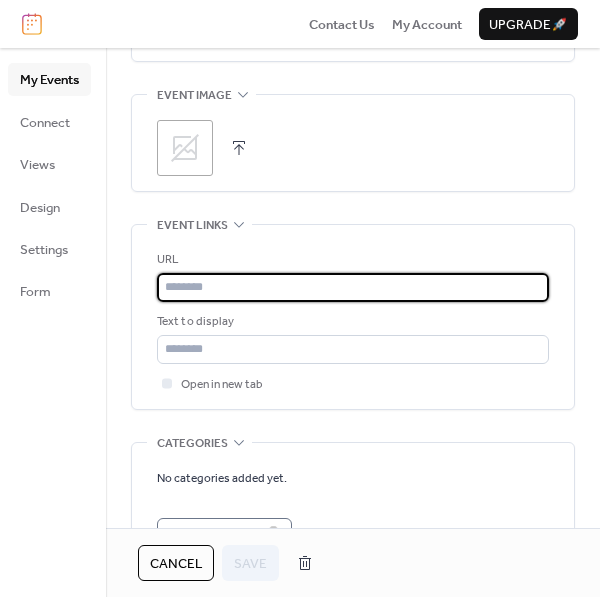 type on "**********" 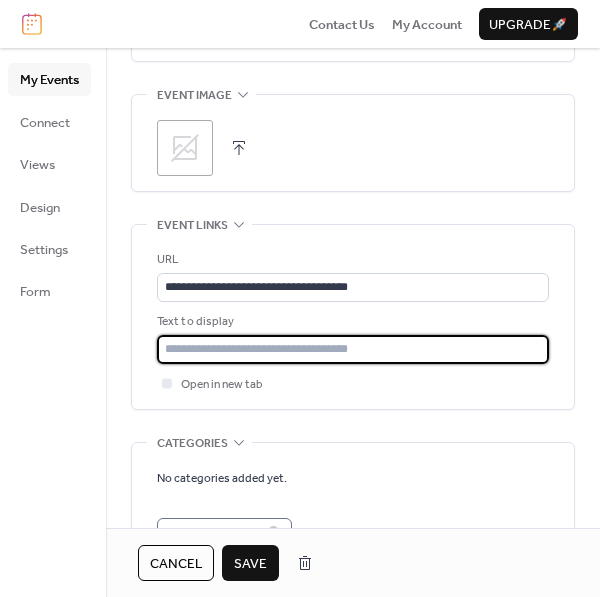 click at bounding box center [353, 349] 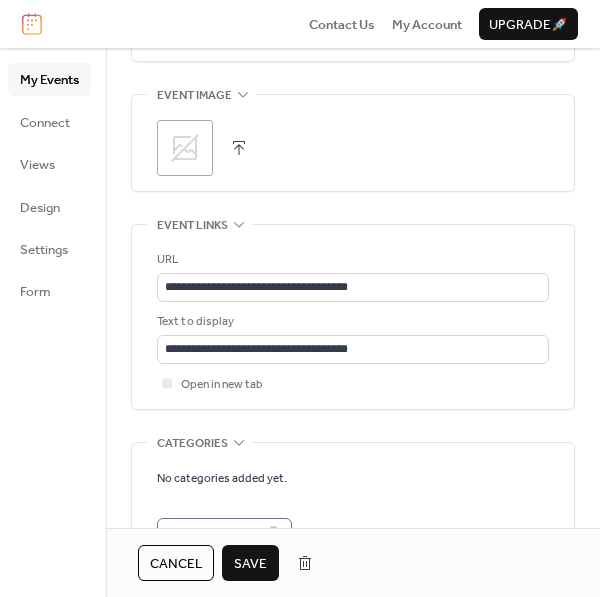 click on "Save" at bounding box center (250, 564) 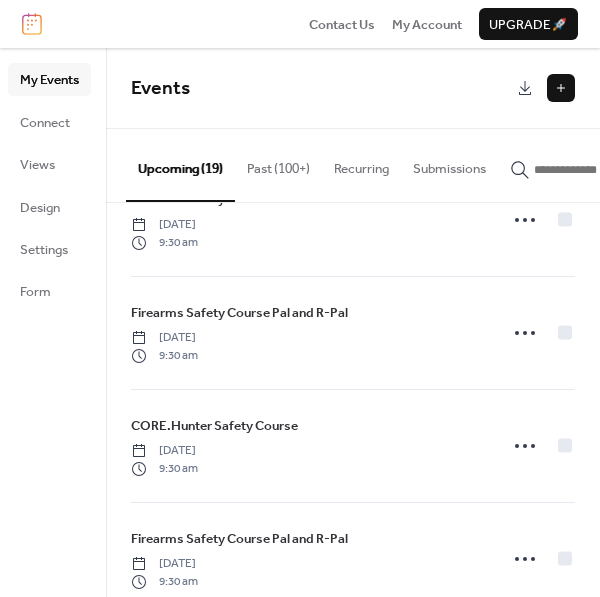 scroll, scrollTop: 1800, scrollLeft: 0, axis: vertical 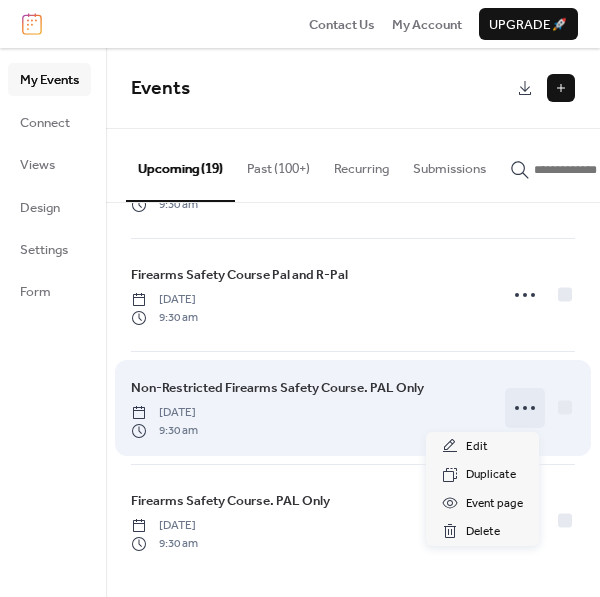 click 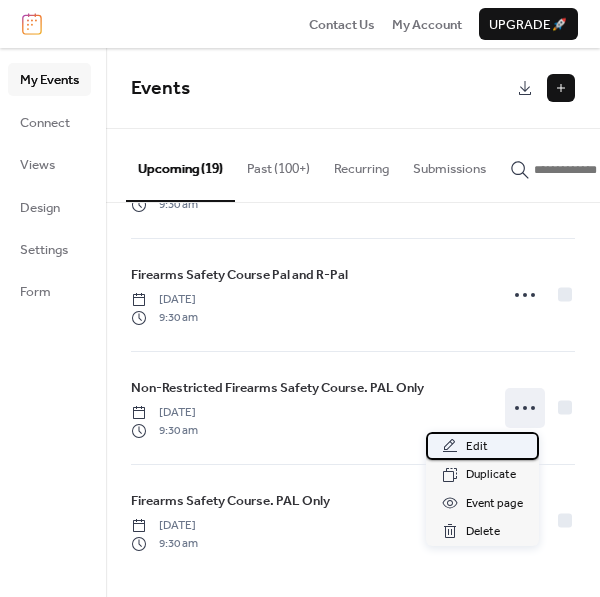 click 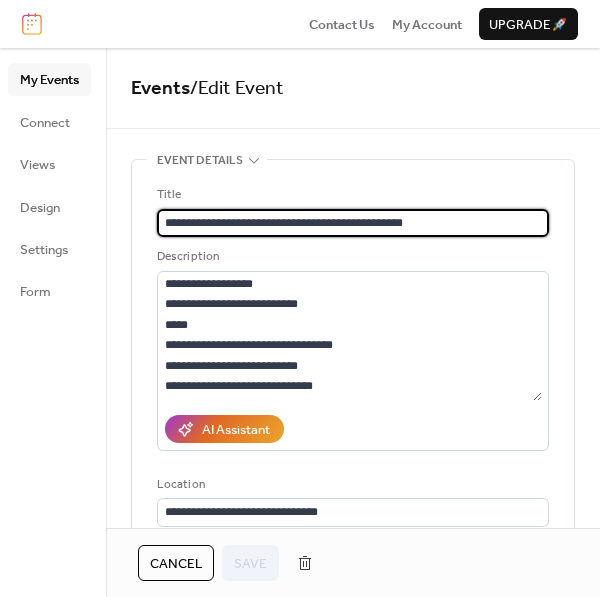 scroll, scrollTop: 306, scrollLeft: 0, axis: vertical 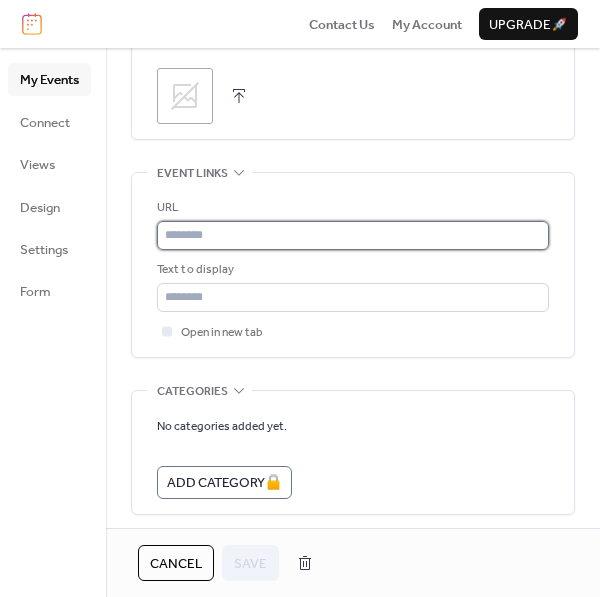 click at bounding box center [353, 235] 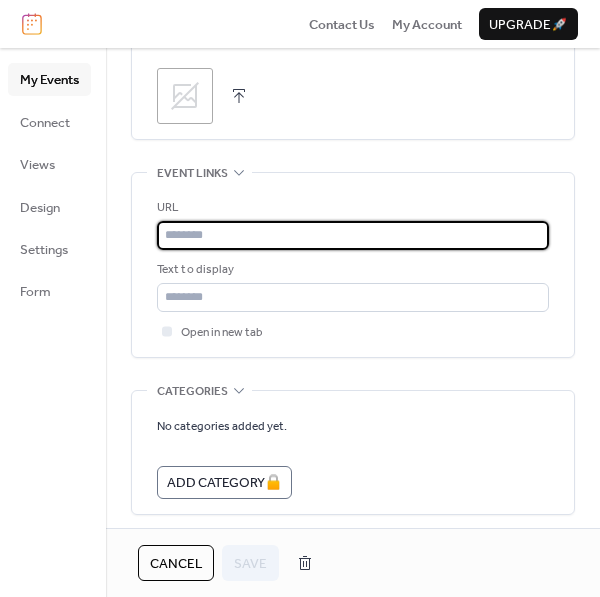 type on "**********" 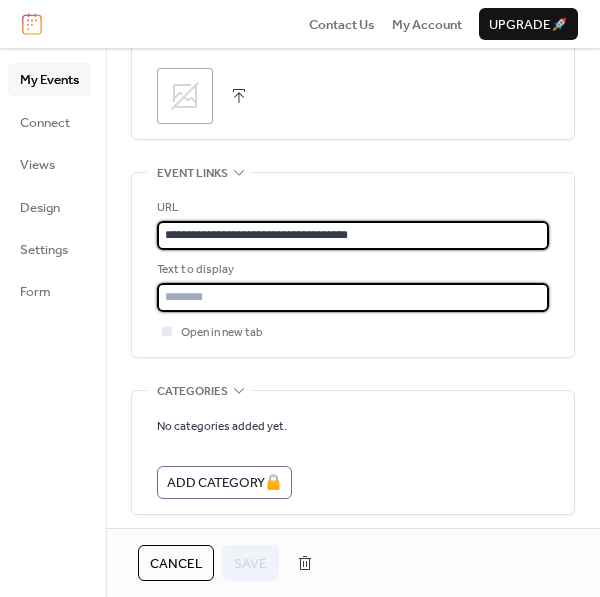 type on "**********" 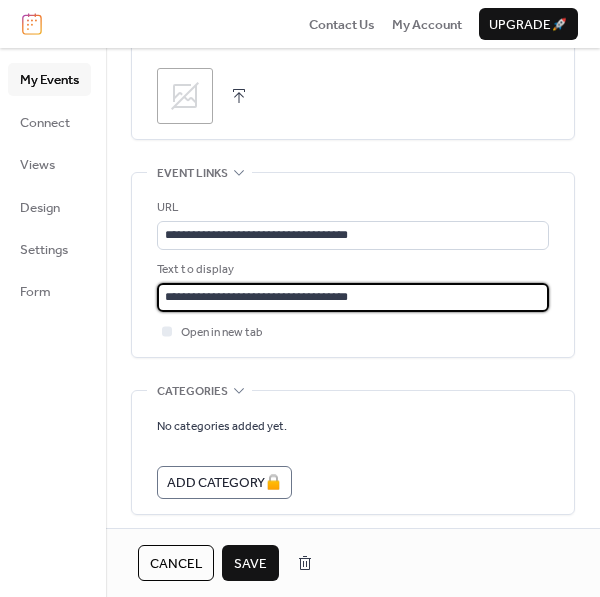 click on "**********" at bounding box center (353, 297) 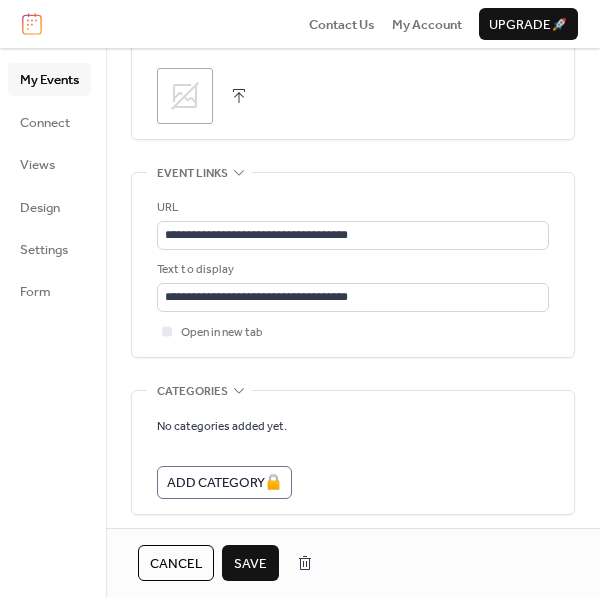 click on "Save" at bounding box center (250, 564) 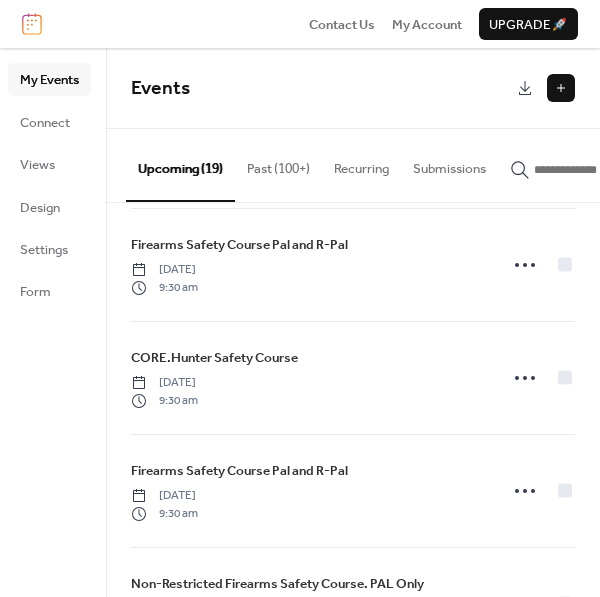 scroll, scrollTop: 1800, scrollLeft: 0, axis: vertical 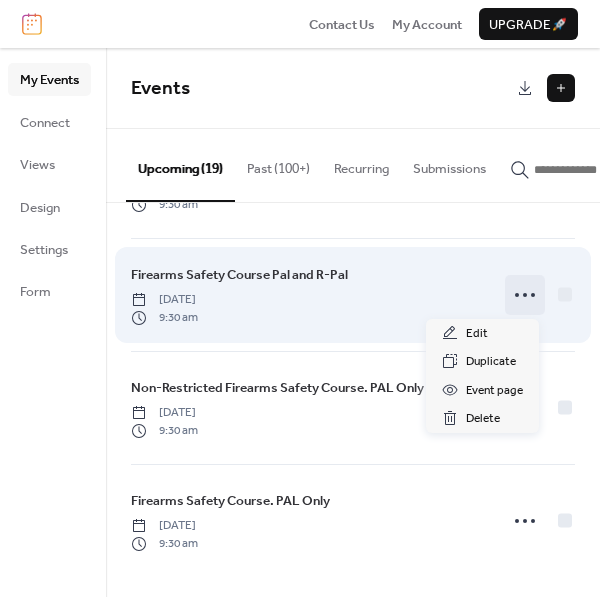 click 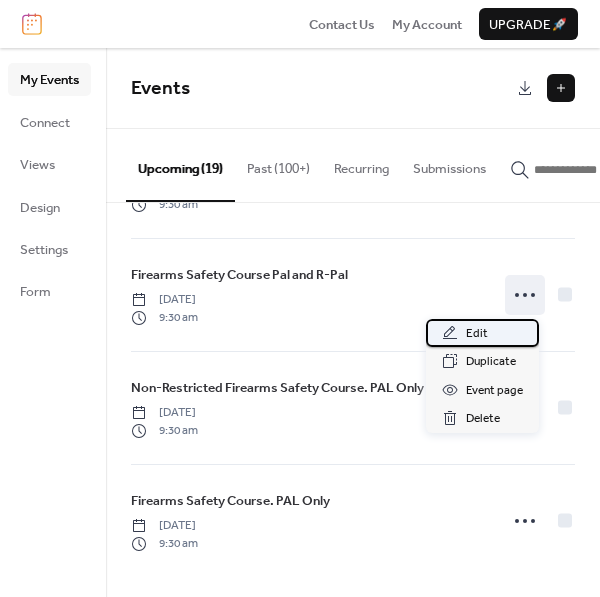 click on "Edit" at bounding box center (477, 334) 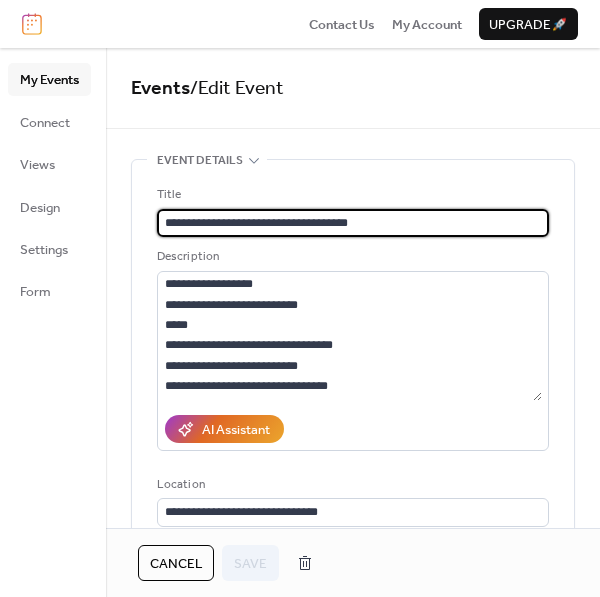 scroll, scrollTop: 367, scrollLeft: 0, axis: vertical 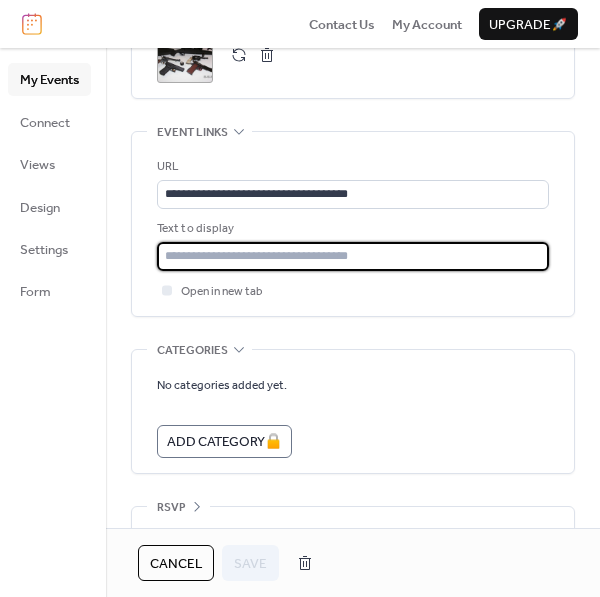 click at bounding box center [353, 256] 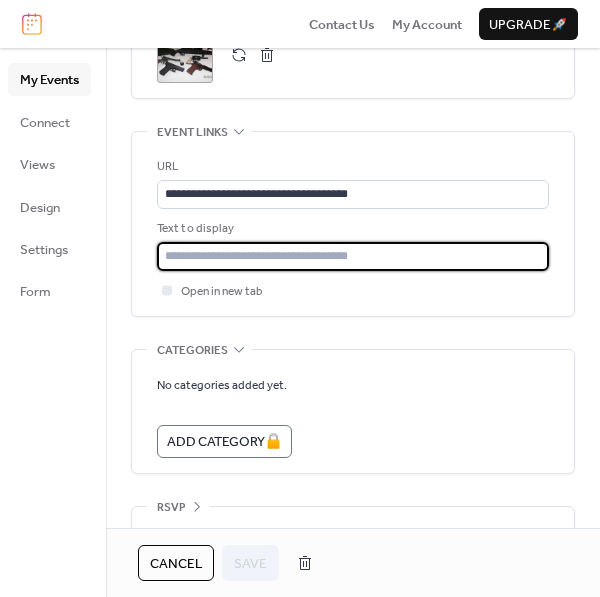 type on "**********" 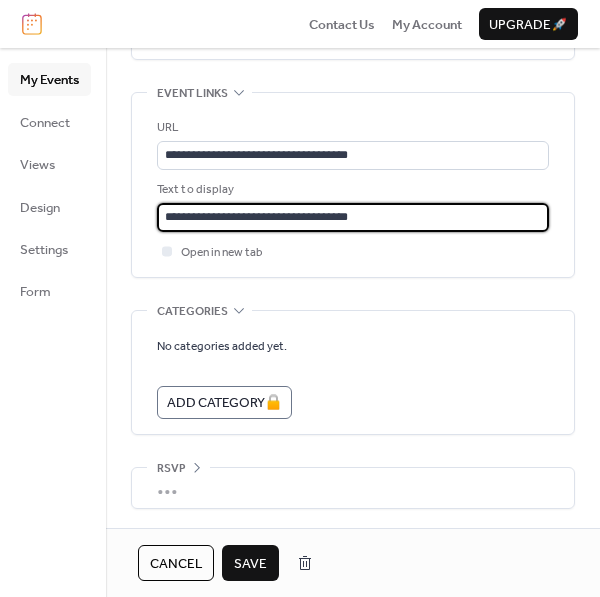 scroll, scrollTop: 1150, scrollLeft: 0, axis: vertical 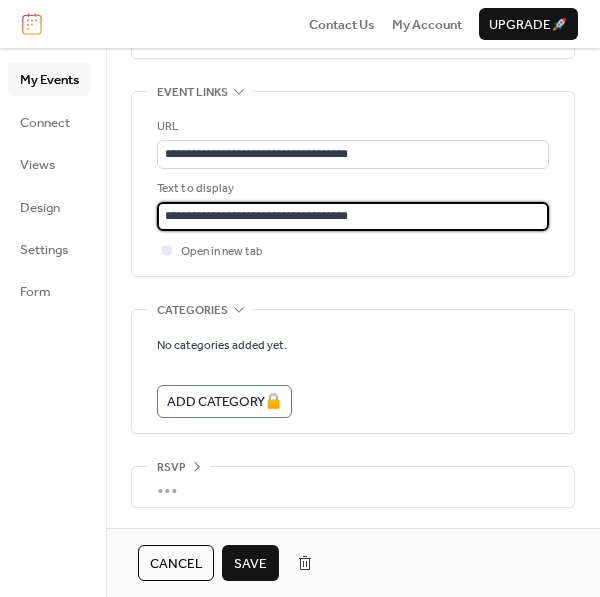 click on "Save" at bounding box center [250, 564] 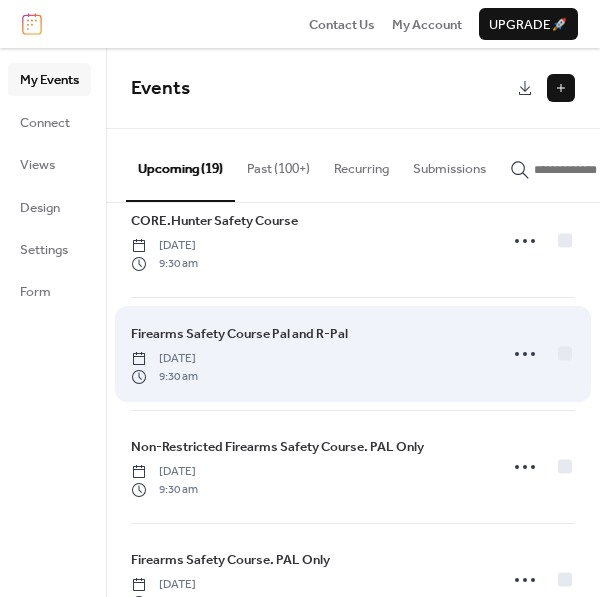 scroll, scrollTop: 1734, scrollLeft: 0, axis: vertical 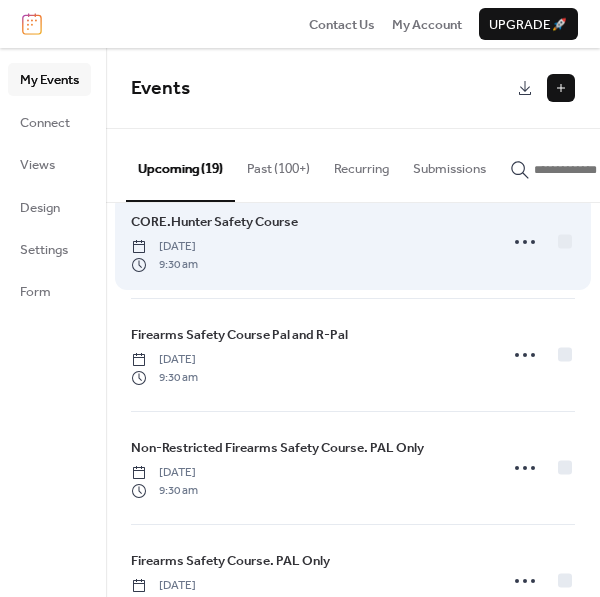 click on "9:30 am" at bounding box center [164, 265] 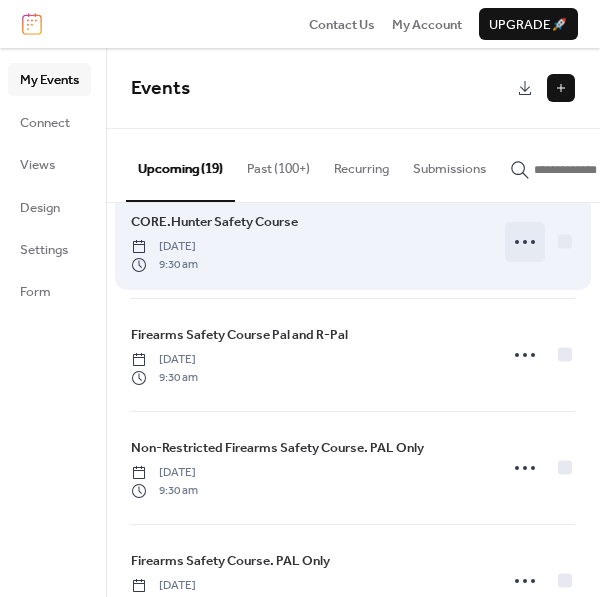 click 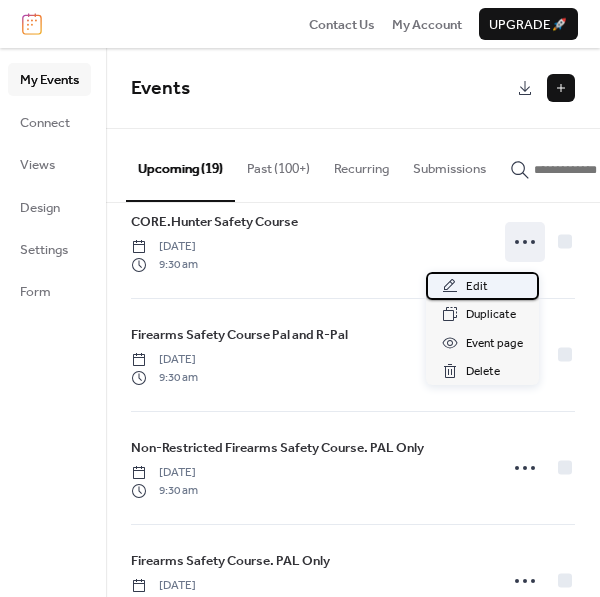 click on "Edit" at bounding box center (477, 287) 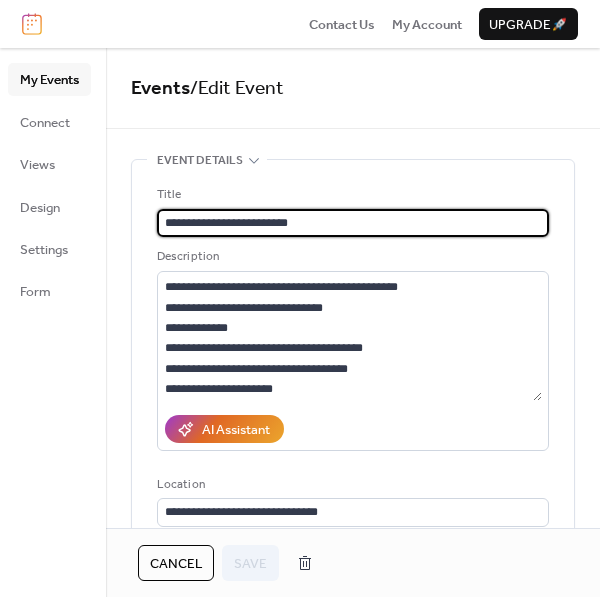 scroll, scrollTop: 102, scrollLeft: 0, axis: vertical 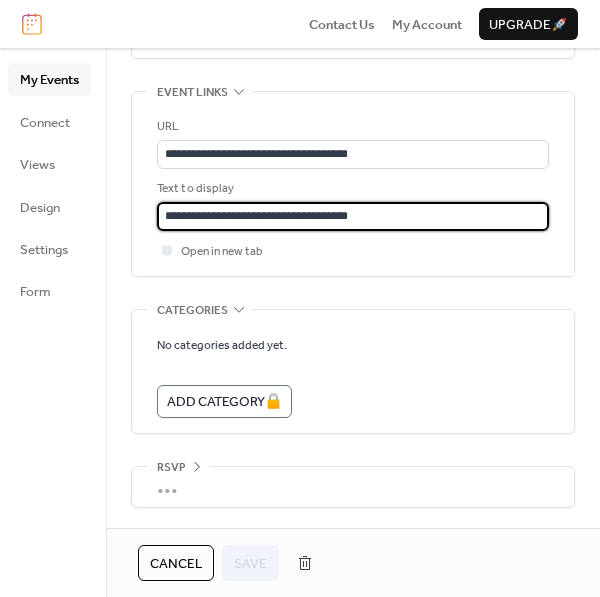 click on "**********" at bounding box center [353, 216] 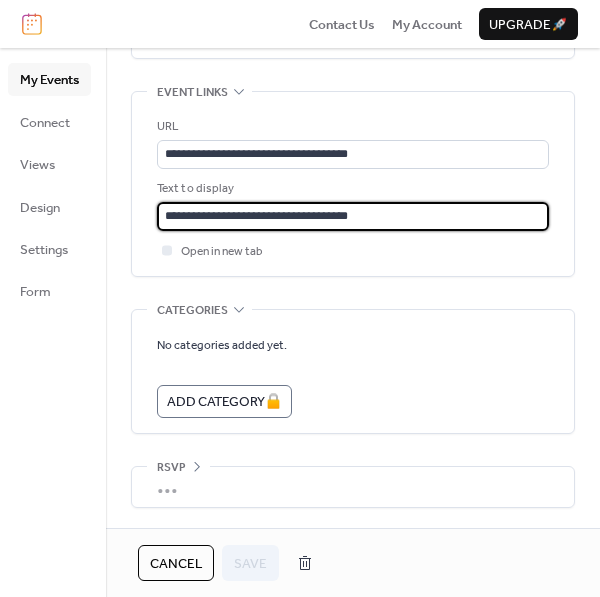 click on "**********" at bounding box center (353, 216) 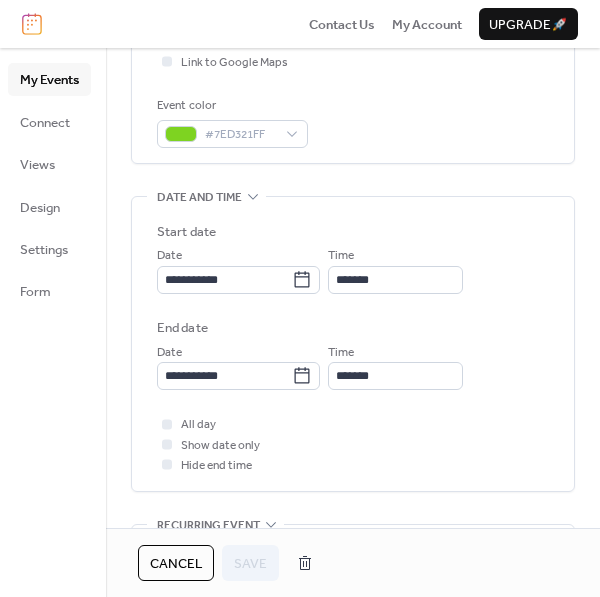 scroll, scrollTop: 484, scrollLeft: 0, axis: vertical 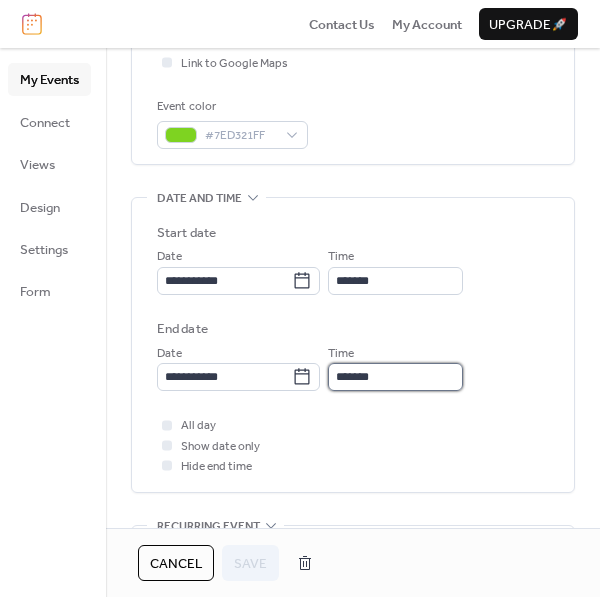 click on "*******" at bounding box center [395, 377] 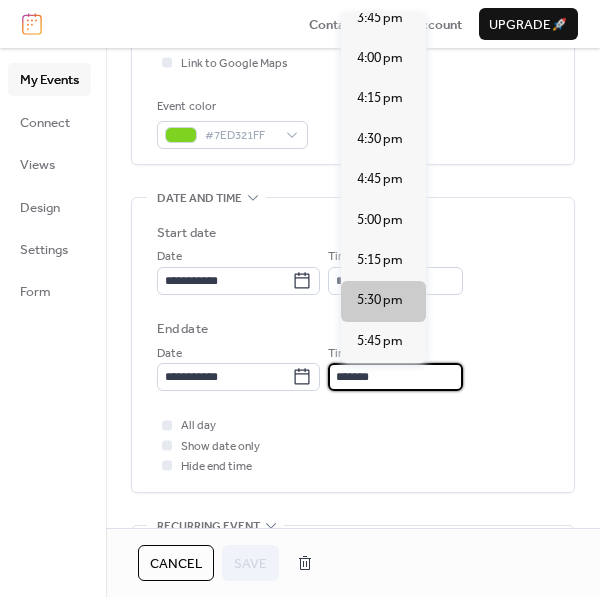 scroll, scrollTop: 2561, scrollLeft: 0, axis: vertical 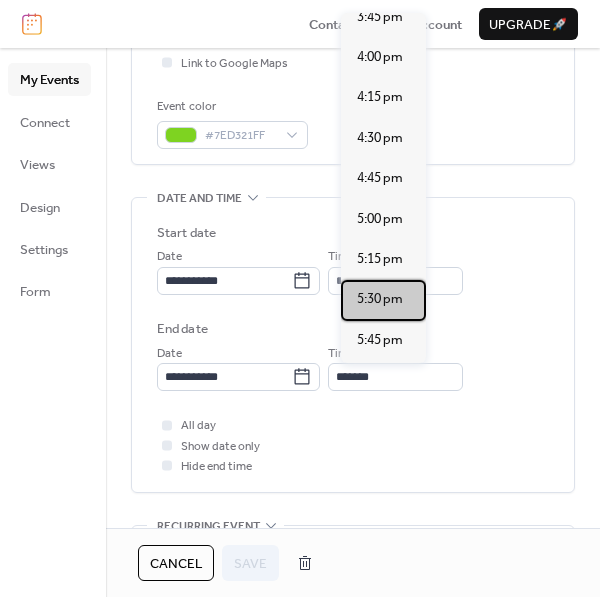 click on "5:30 pm" at bounding box center (380, 299) 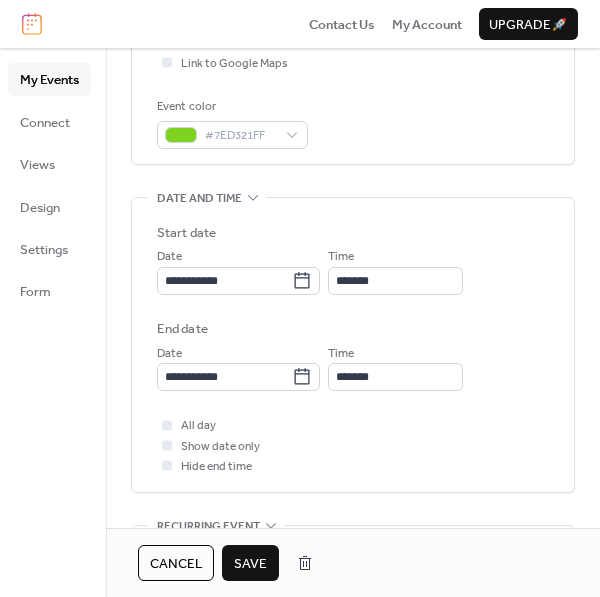 click on "Save" at bounding box center (250, 564) 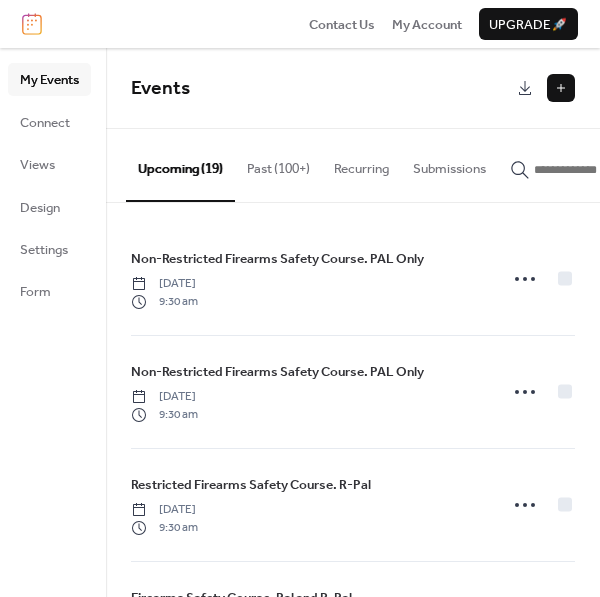 click at bounding box center [561, 88] 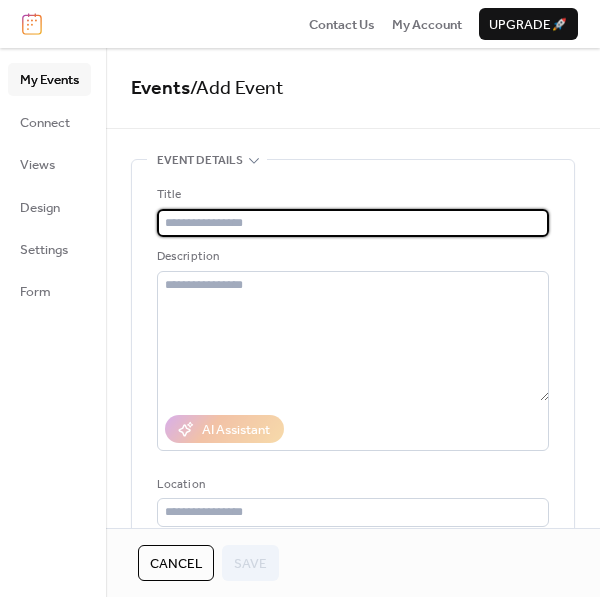 paste on "**********" 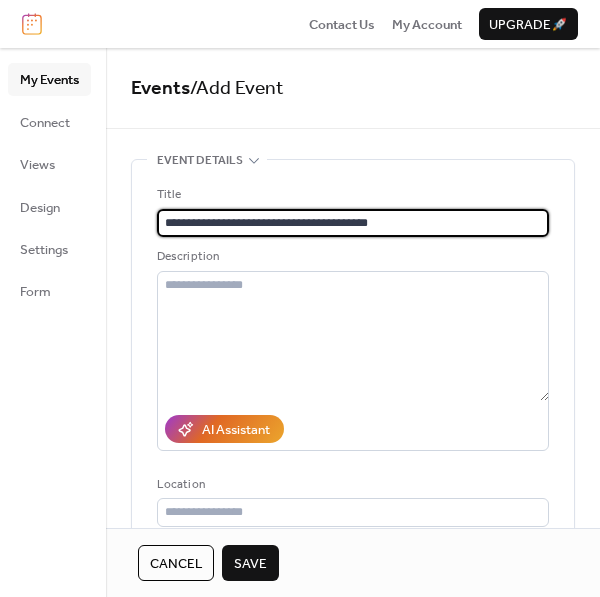 type on "**********" 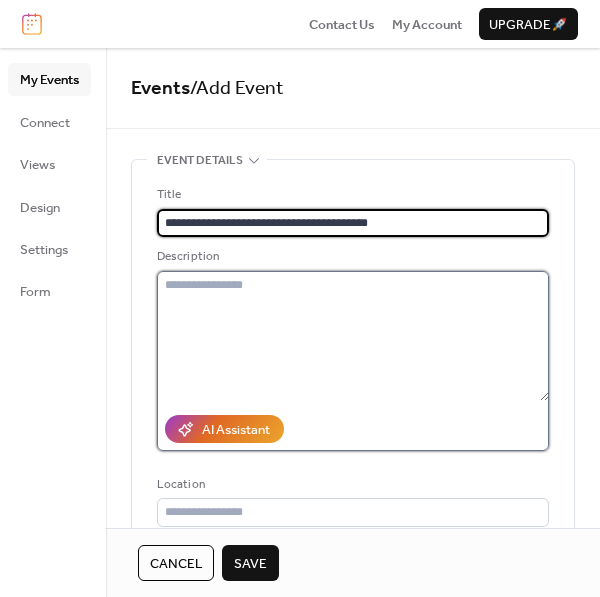 click at bounding box center (353, 336) 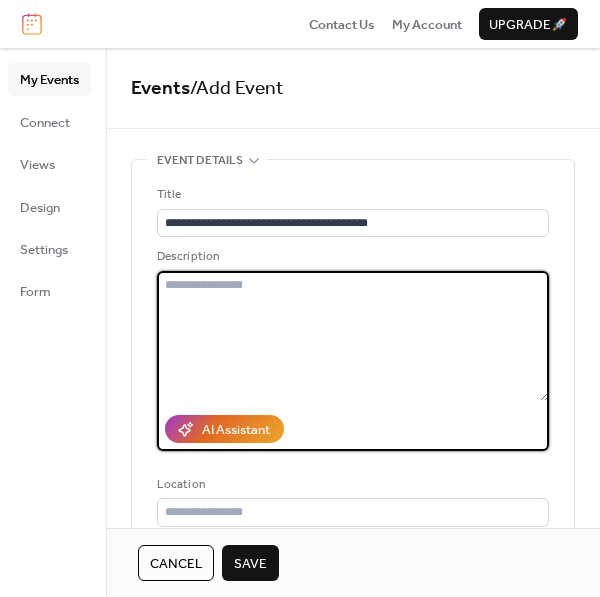 paste on "**********" 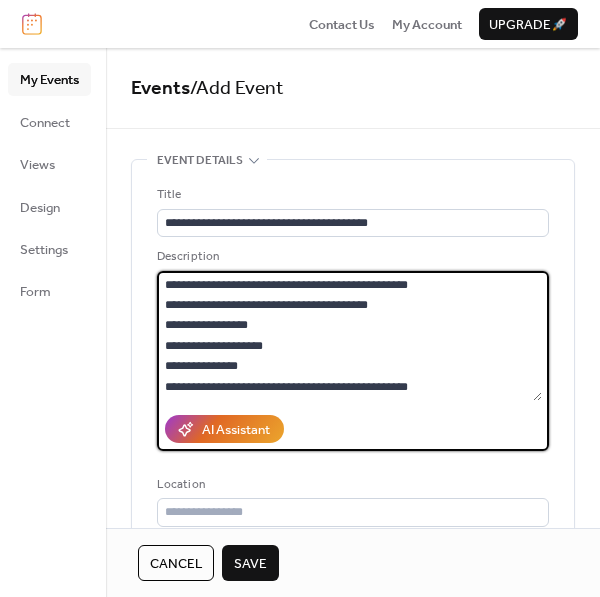 scroll, scrollTop: 262, scrollLeft: 0, axis: vertical 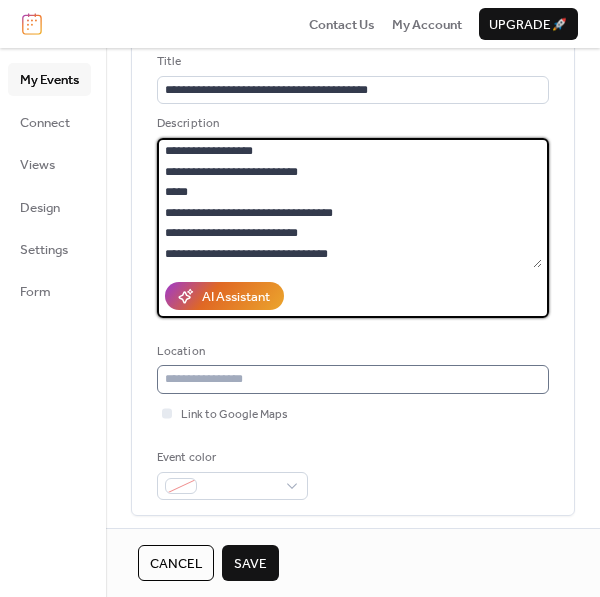 type on "**********" 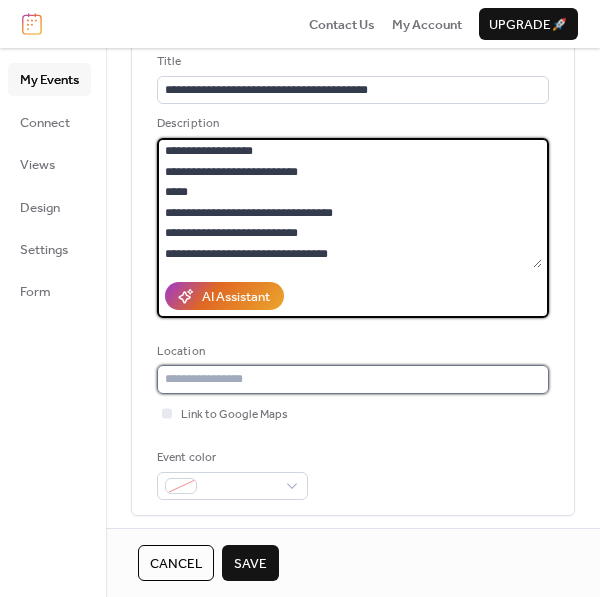 click at bounding box center [353, 379] 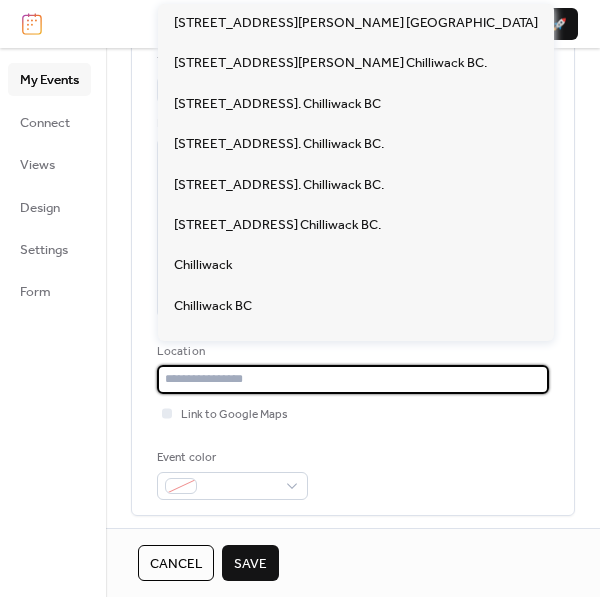 scroll, scrollTop: 134, scrollLeft: 0, axis: vertical 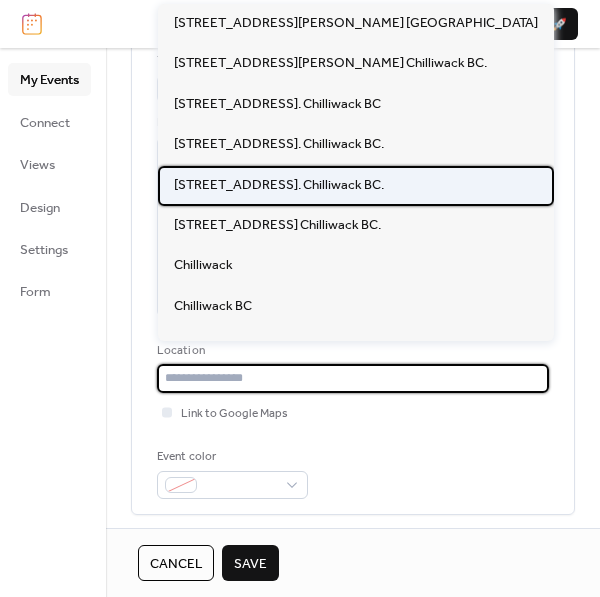 click on "[STREET_ADDRESS]. Chilliwack BC." at bounding box center (279, 185) 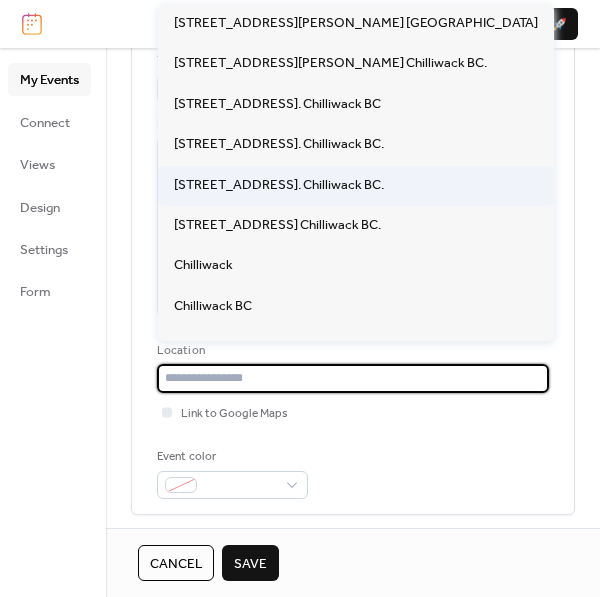 type on "**********" 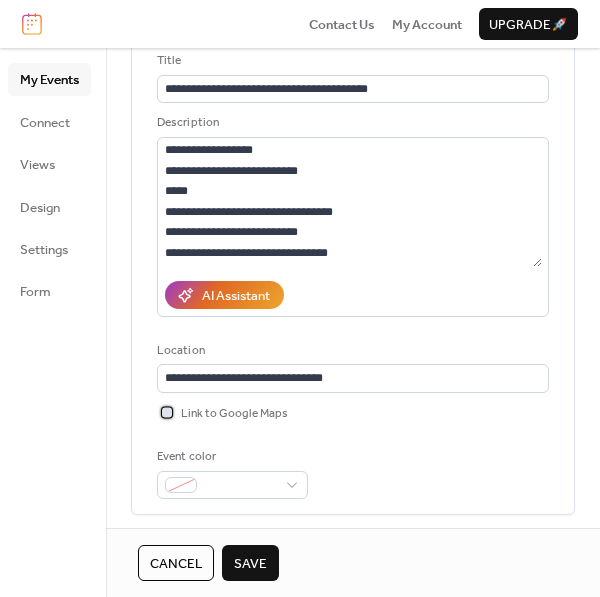 click at bounding box center (167, 412) 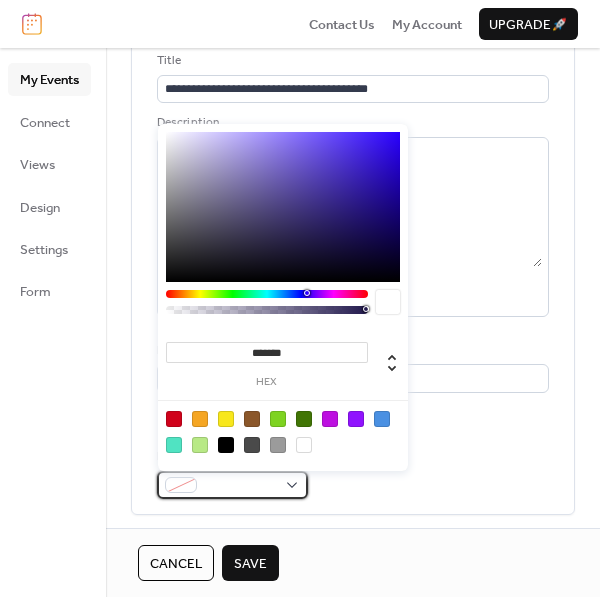 click at bounding box center (181, 485) 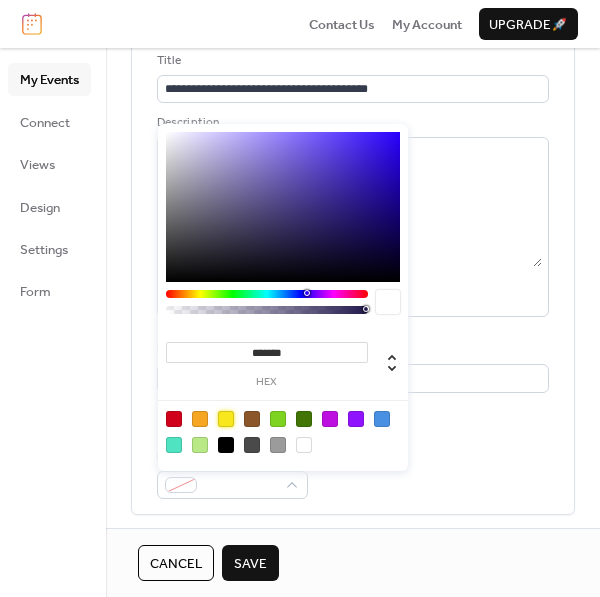 click at bounding box center (226, 419) 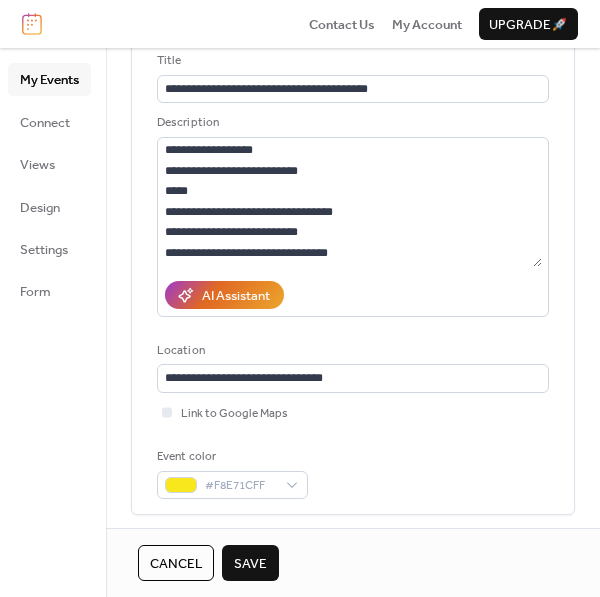 click on "**********" at bounding box center (353, 275) 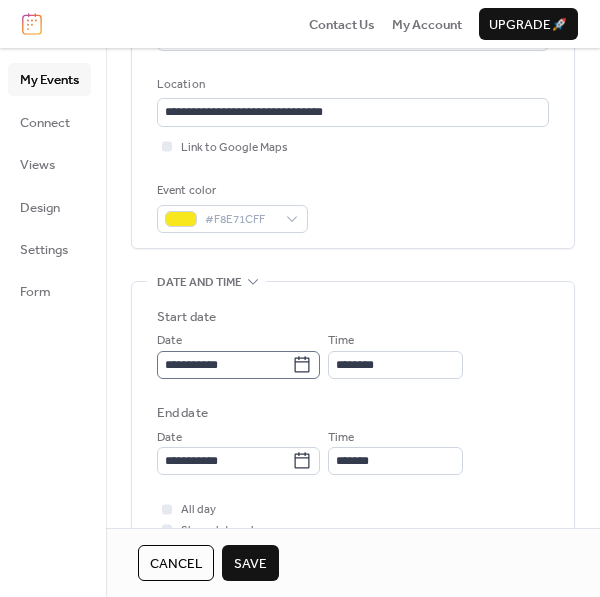 scroll, scrollTop: 401, scrollLeft: 0, axis: vertical 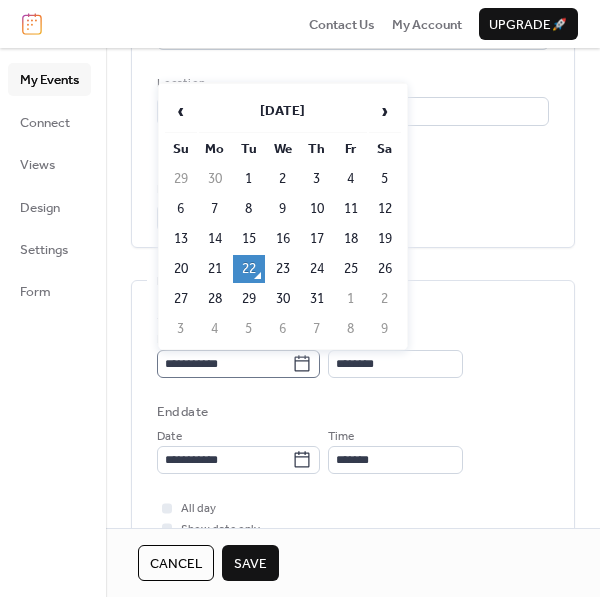 click 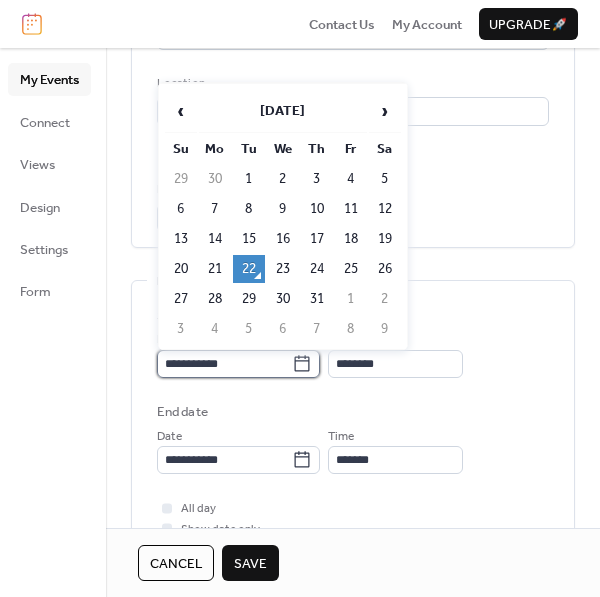 click on "**********" at bounding box center [224, 364] 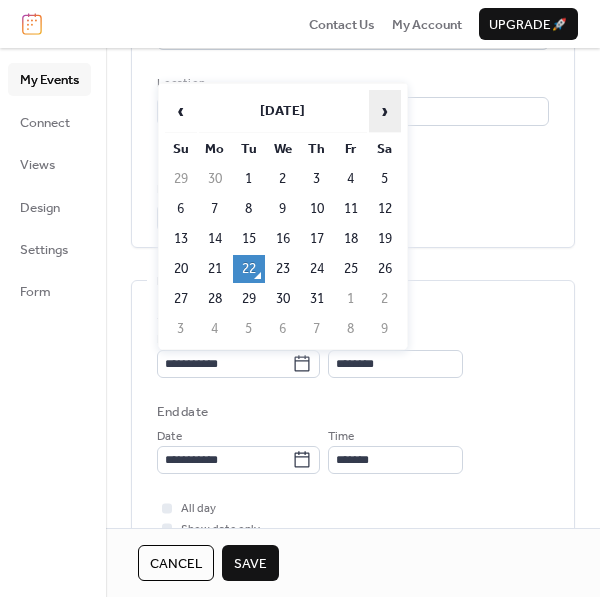 click on "›" at bounding box center (385, 111) 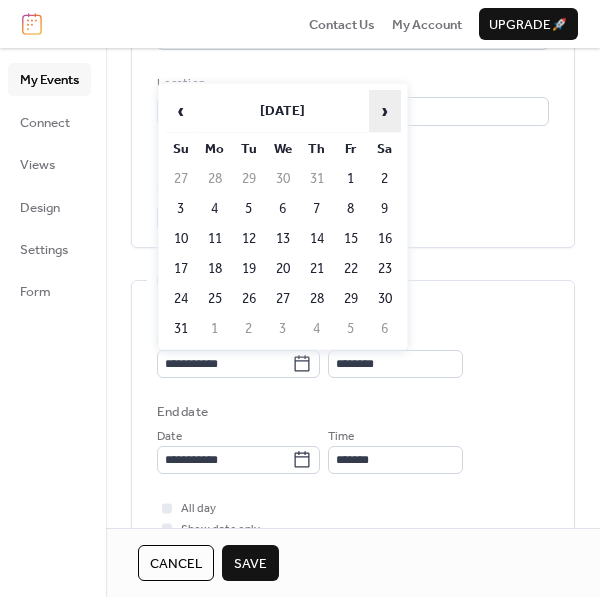 click on "›" at bounding box center (385, 111) 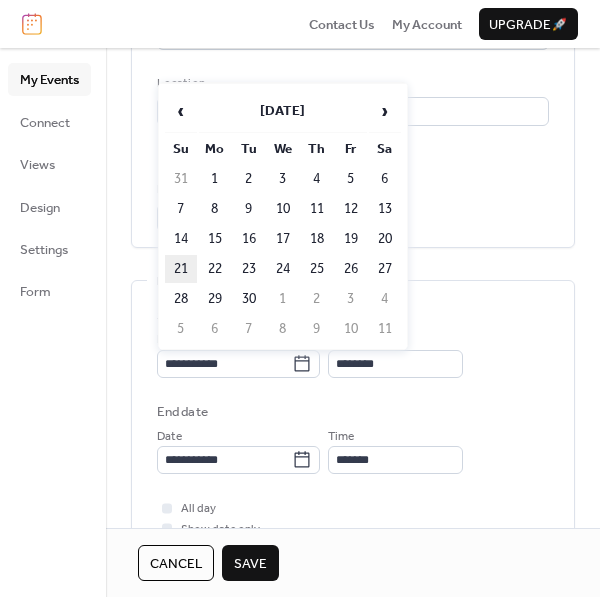 click on "21" at bounding box center [181, 269] 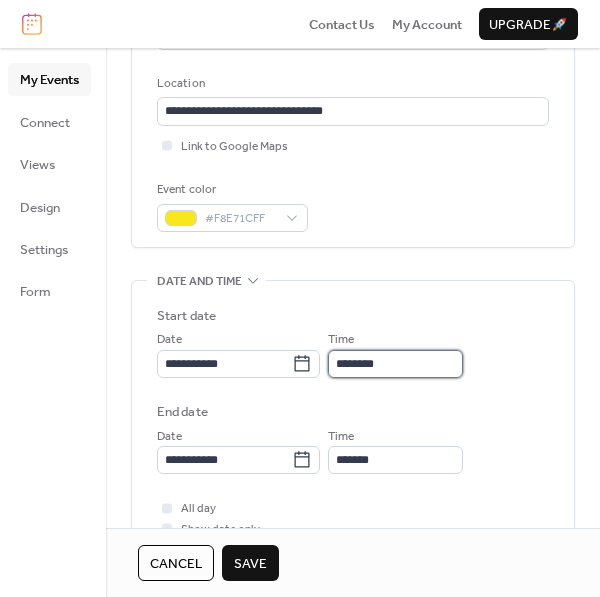 click on "********" at bounding box center (395, 364) 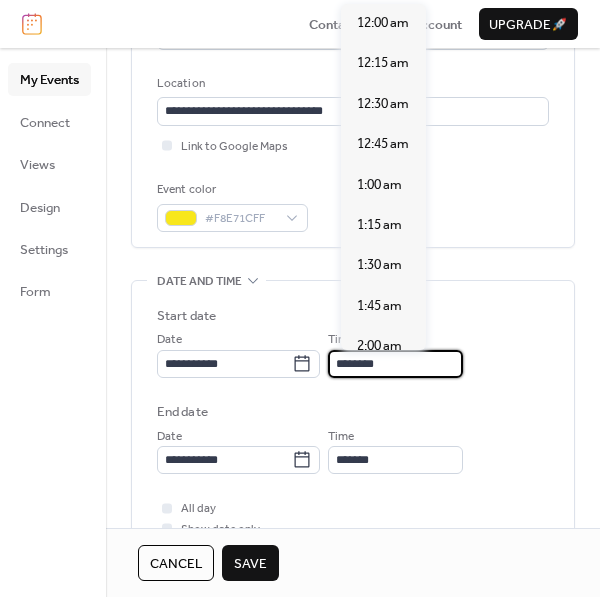scroll, scrollTop: 1940, scrollLeft: 0, axis: vertical 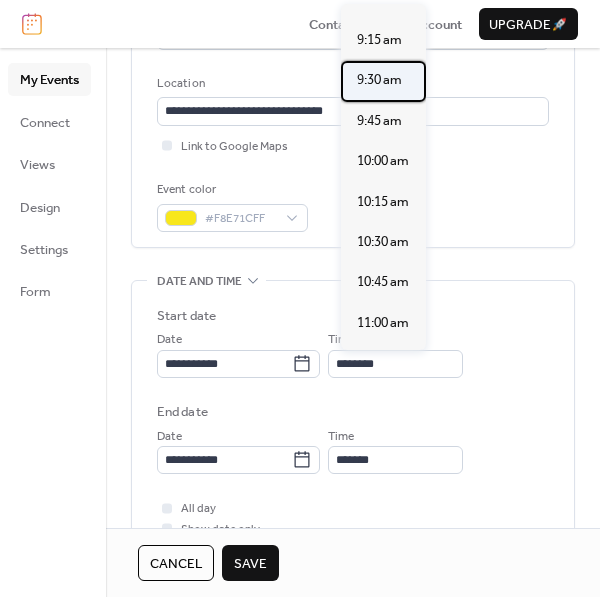 click on "9:30 am" at bounding box center (379, 80) 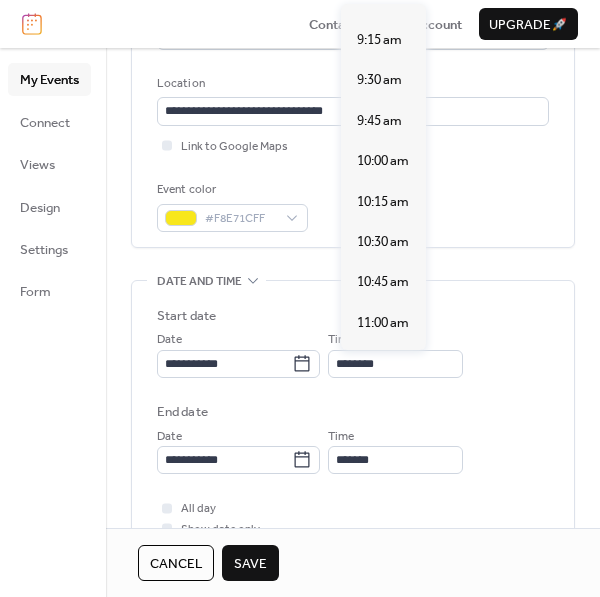 type on "*******" 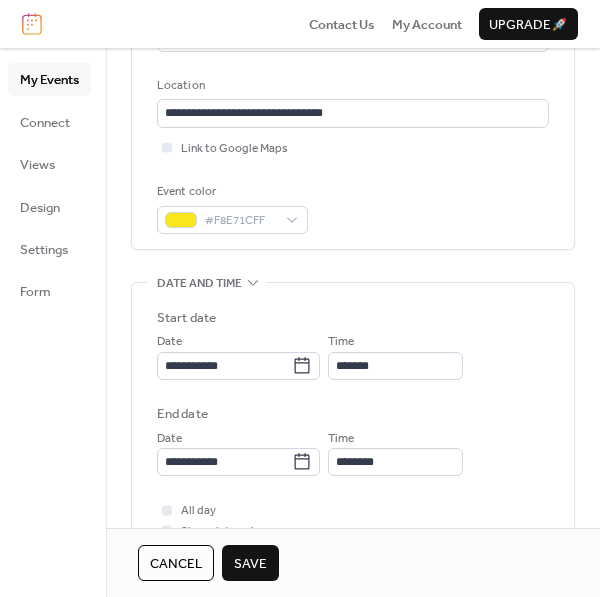 scroll, scrollTop: 398, scrollLeft: 0, axis: vertical 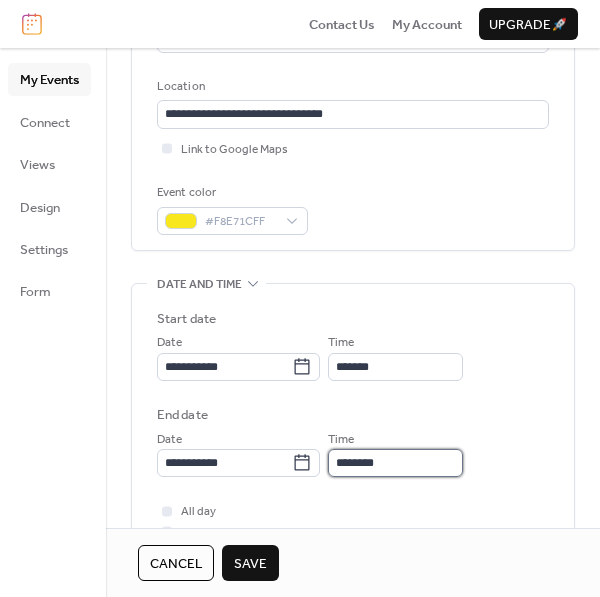 click on "********" at bounding box center [395, 463] 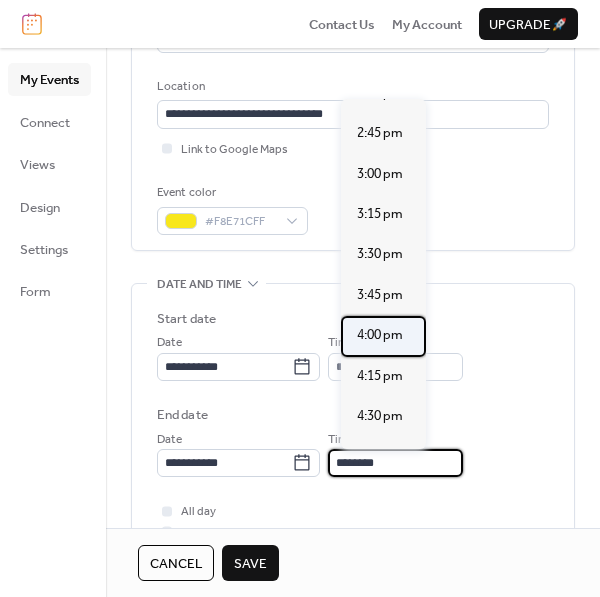 scroll, scrollTop: 795, scrollLeft: 0, axis: vertical 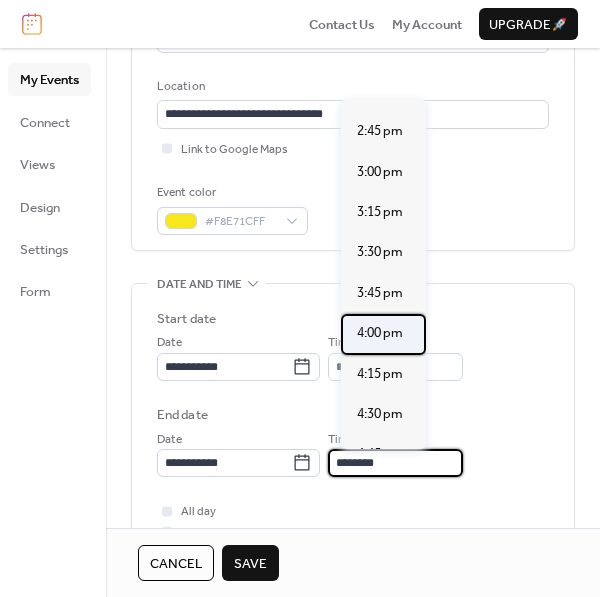 click on "4:00 pm" at bounding box center (380, 333) 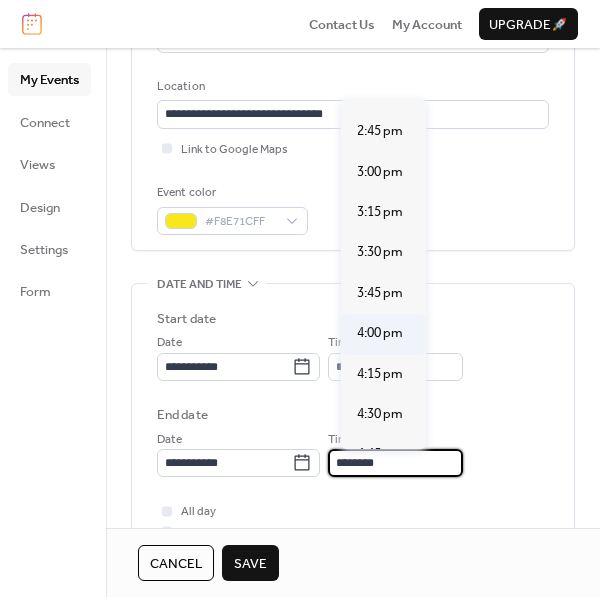 type on "*******" 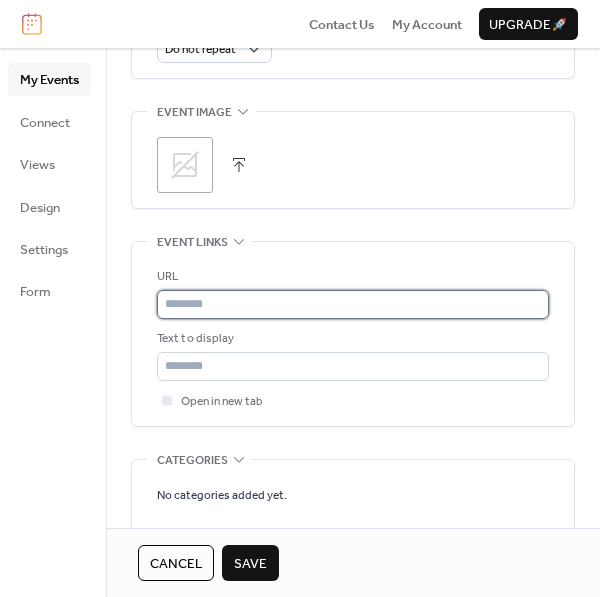 click at bounding box center [353, 304] 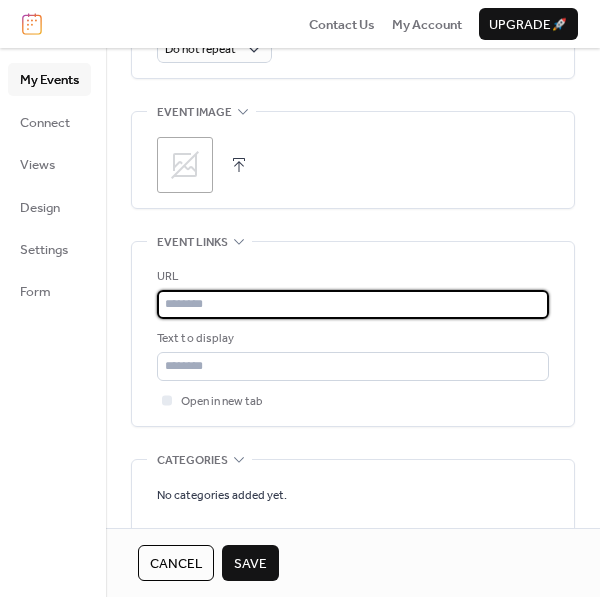 scroll, scrollTop: 1001, scrollLeft: 0, axis: vertical 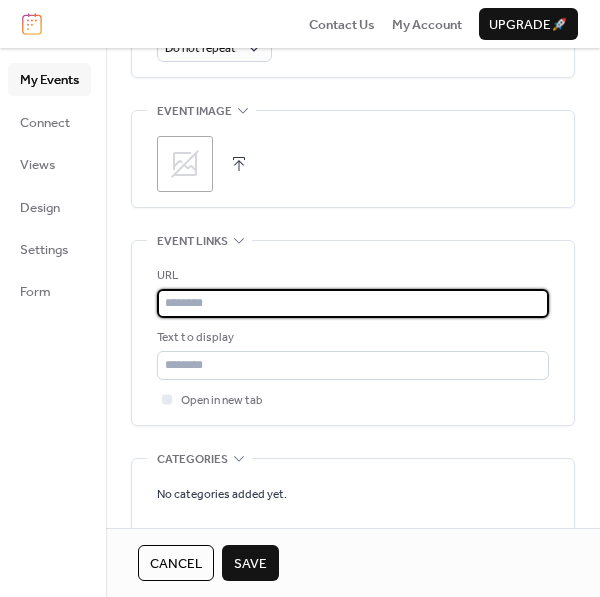 type on "**********" 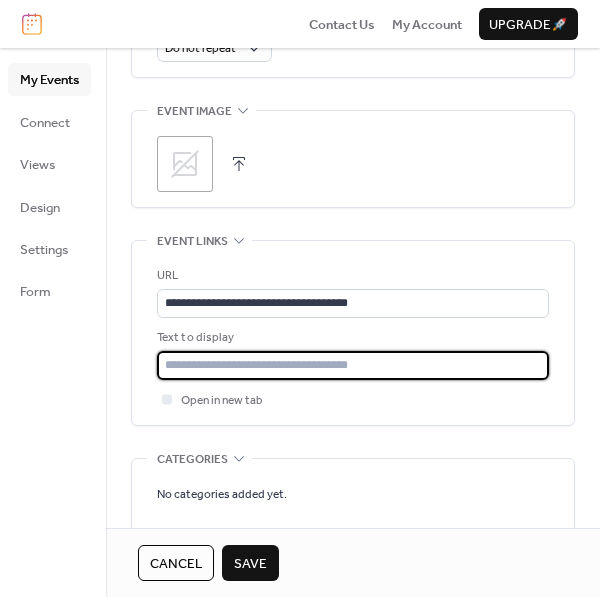 click at bounding box center [353, 365] 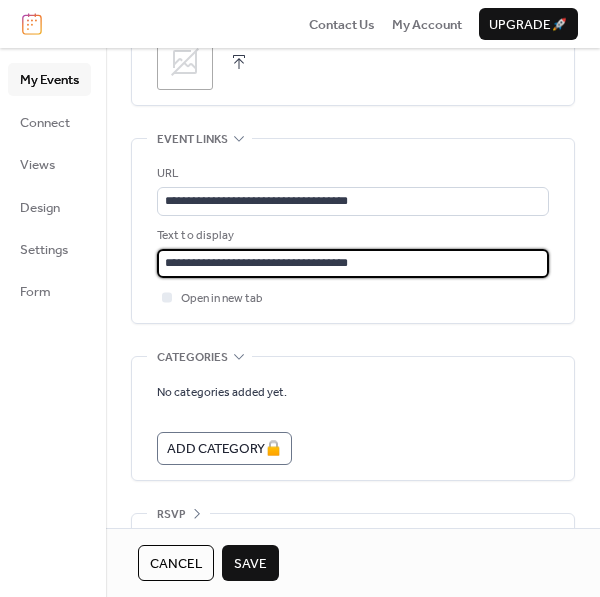 scroll, scrollTop: 1150, scrollLeft: 0, axis: vertical 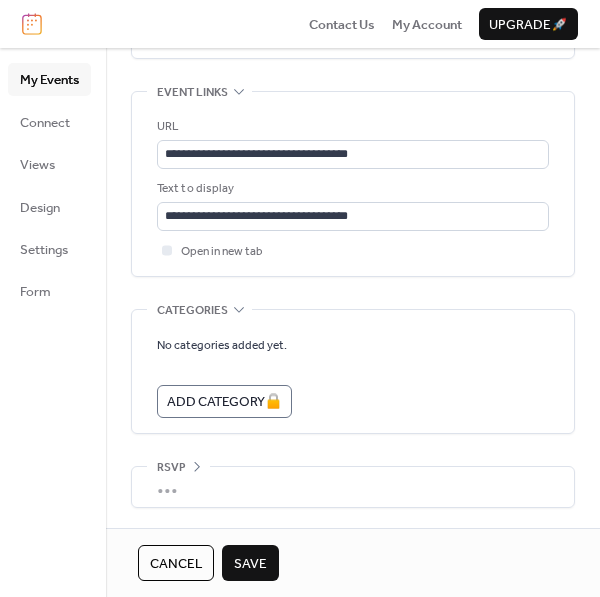drag, startPoint x: 243, startPoint y: 554, endPoint x: 301, endPoint y: 434, distance: 133.28166 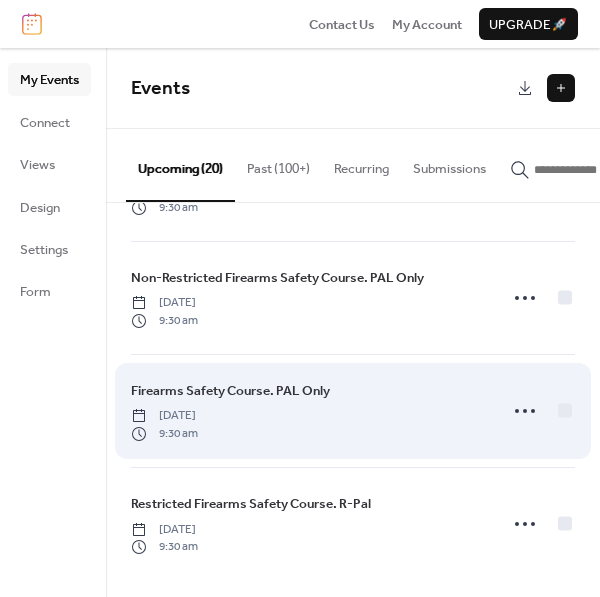 scroll, scrollTop: 1913, scrollLeft: 0, axis: vertical 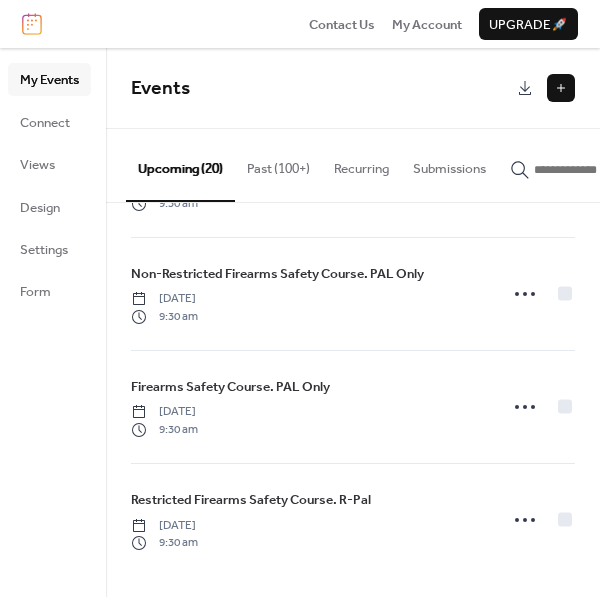 click at bounding box center (561, 88) 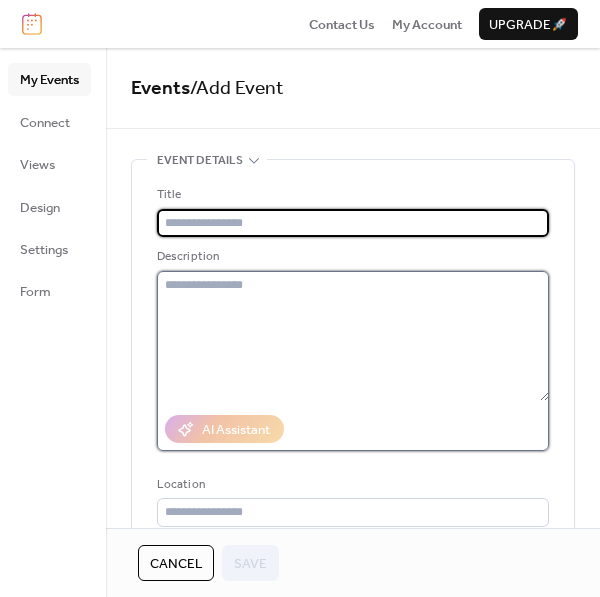 click at bounding box center [353, 336] 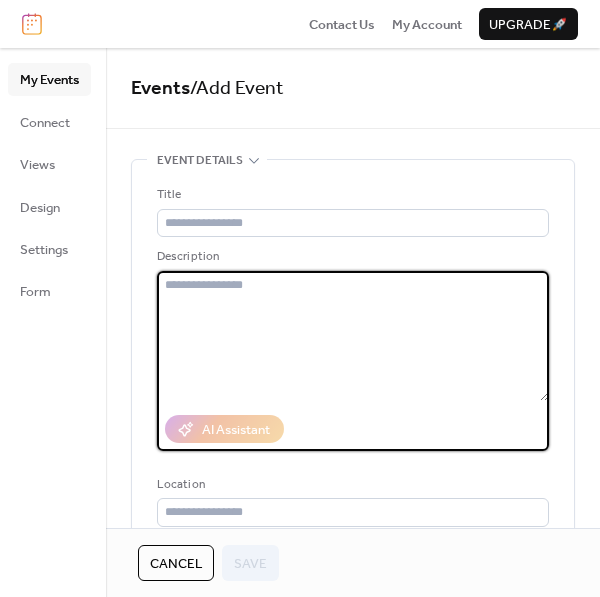 paste on "**********" 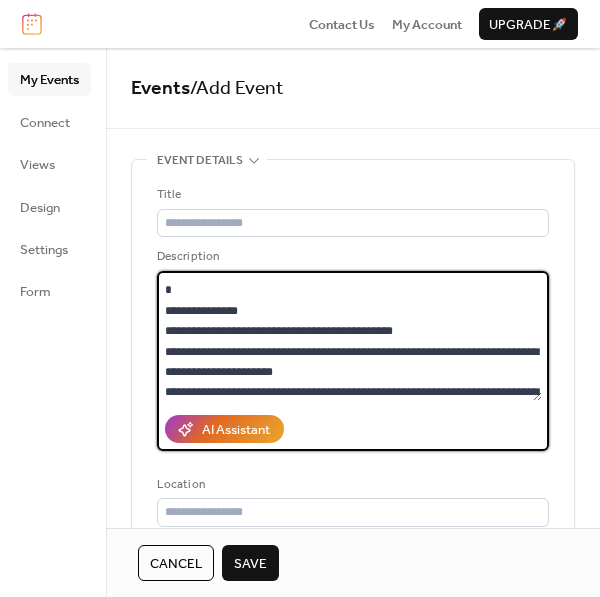 scroll, scrollTop: 0, scrollLeft: 0, axis: both 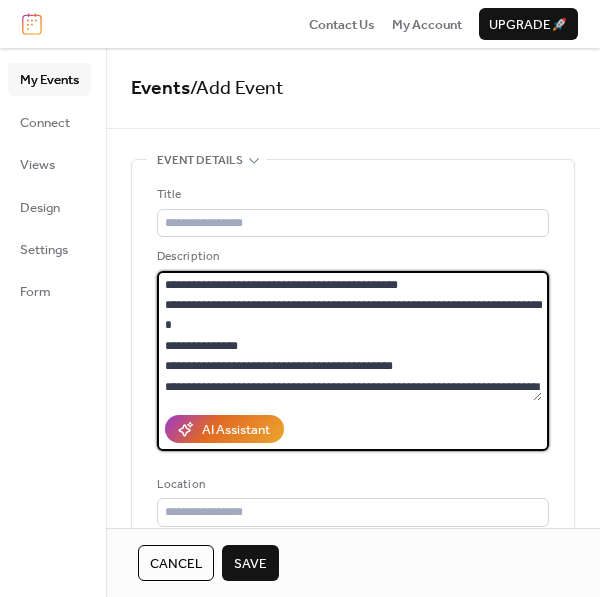 click on "**********" at bounding box center (349, 336) 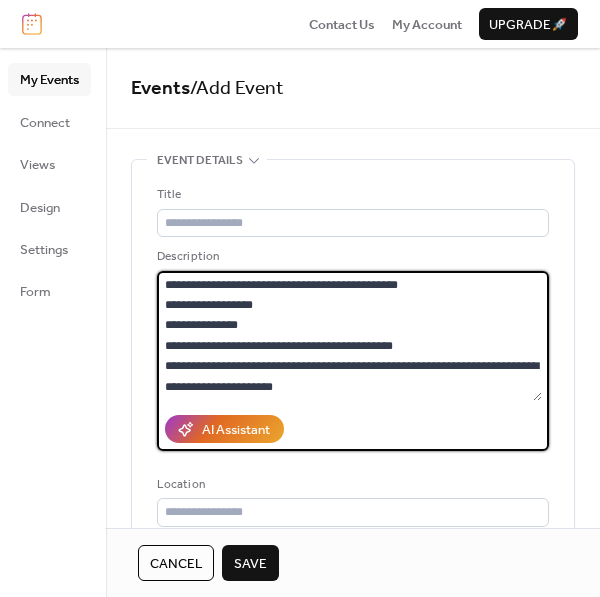 click on "**********" at bounding box center (349, 336) 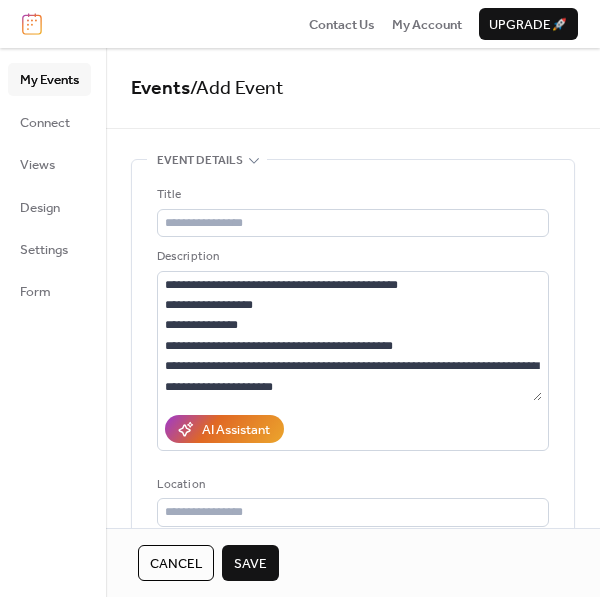 click on "Description" at bounding box center (351, 257) 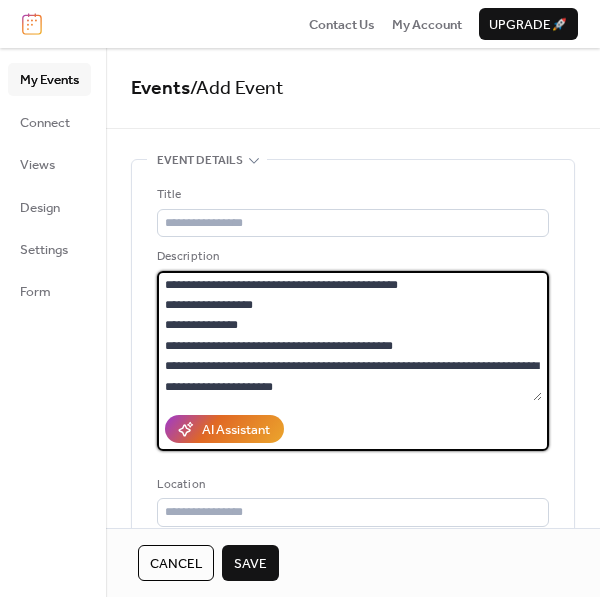 drag, startPoint x: 421, startPoint y: 285, endPoint x: 160, endPoint y: 276, distance: 261.15512 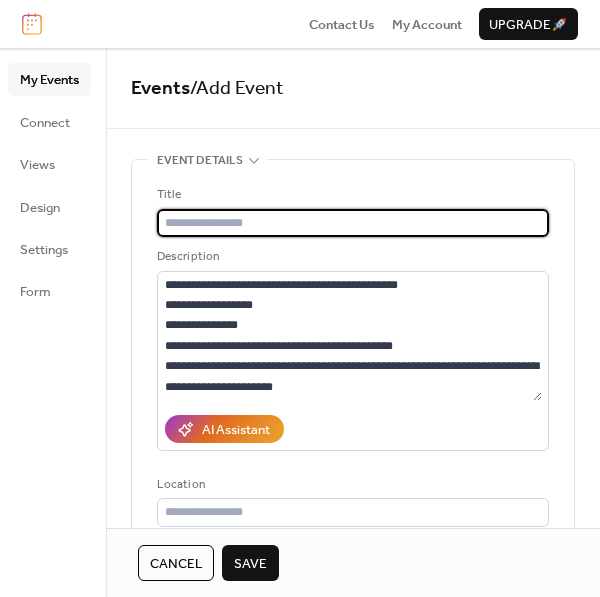 click at bounding box center [353, 223] 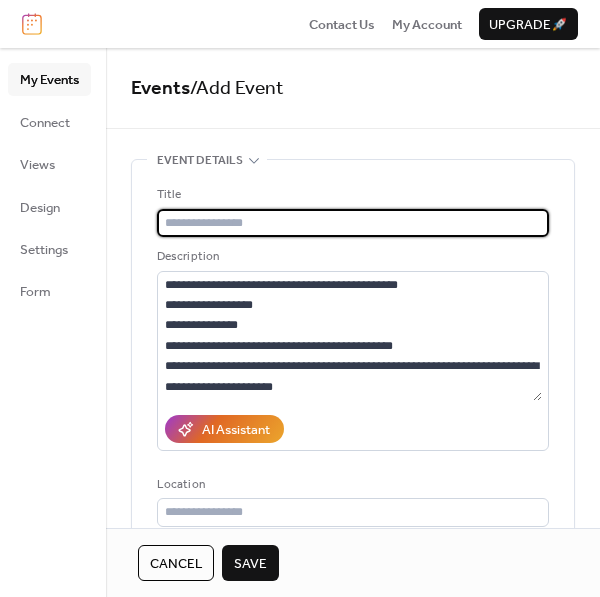paste on "**********" 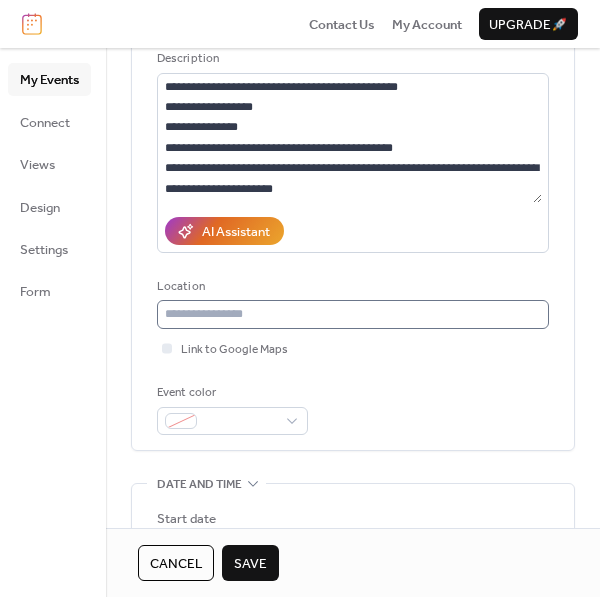 scroll, scrollTop: 199, scrollLeft: 0, axis: vertical 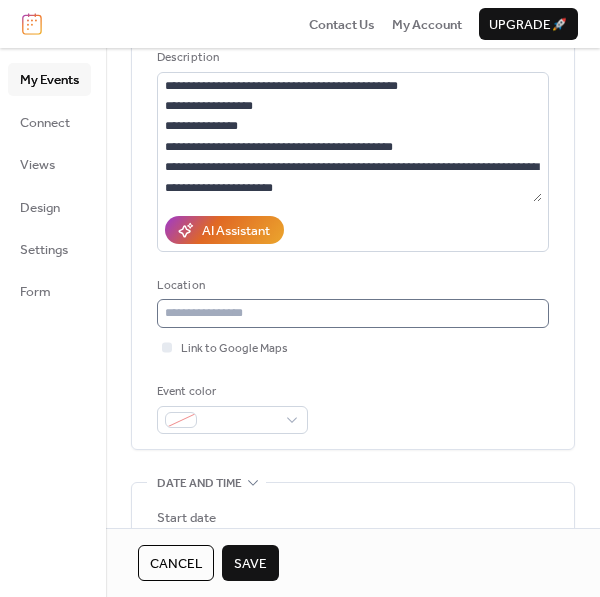 type on "**********" 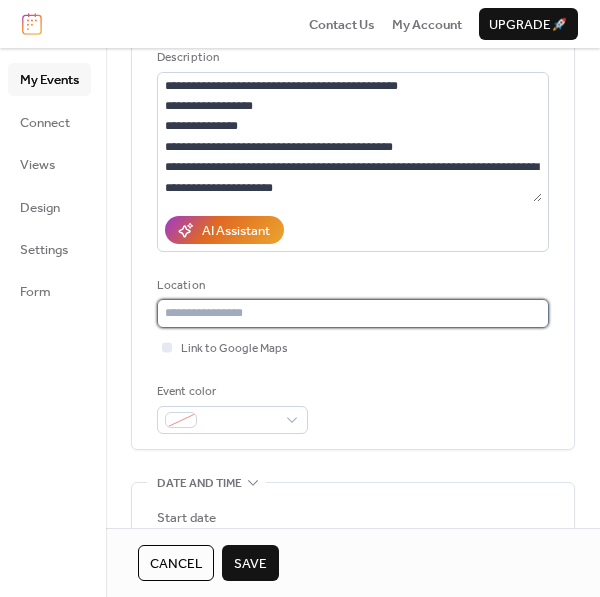 click at bounding box center (353, 313) 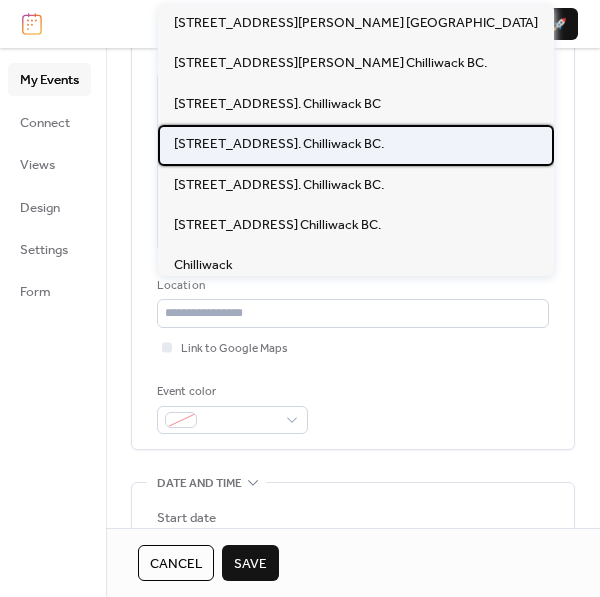 click on "[STREET_ADDRESS]. Chilliwack BC." at bounding box center (279, 144) 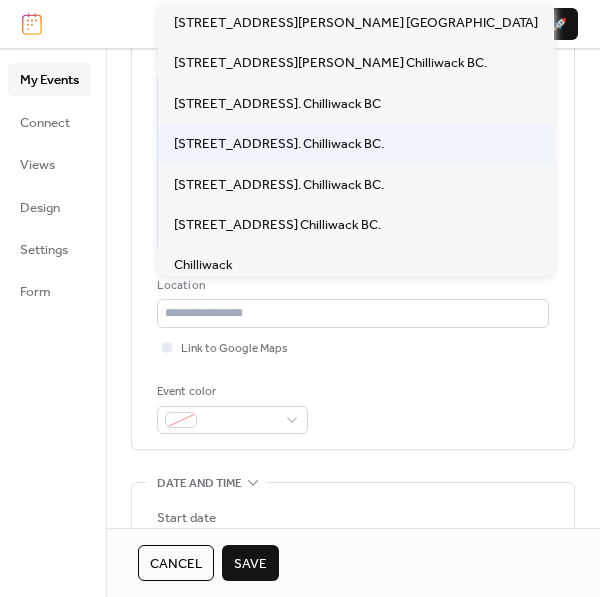 type on "**********" 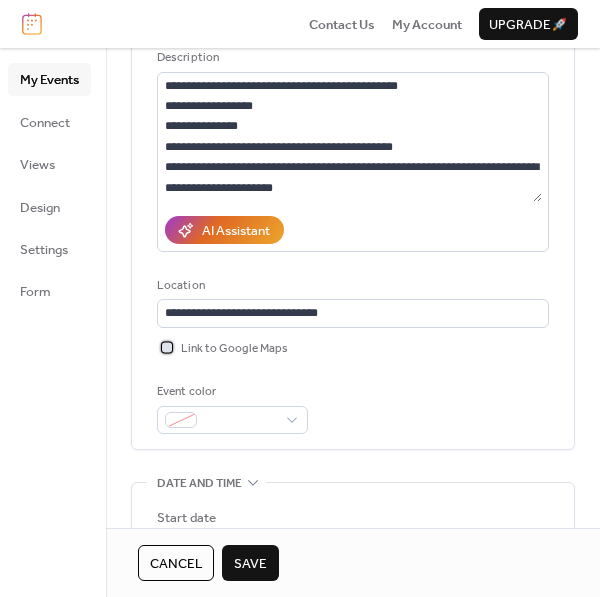 click on "Link to Google Maps" at bounding box center (234, 349) 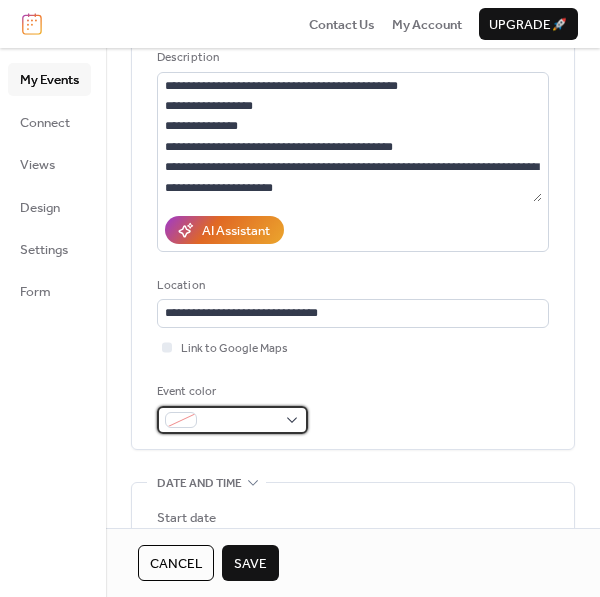 click at bounding box center (240, 421) 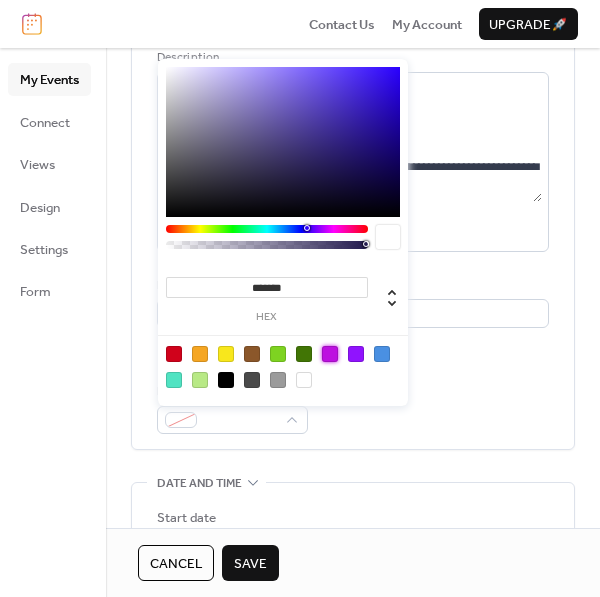 click at bounding box center (330, 354) 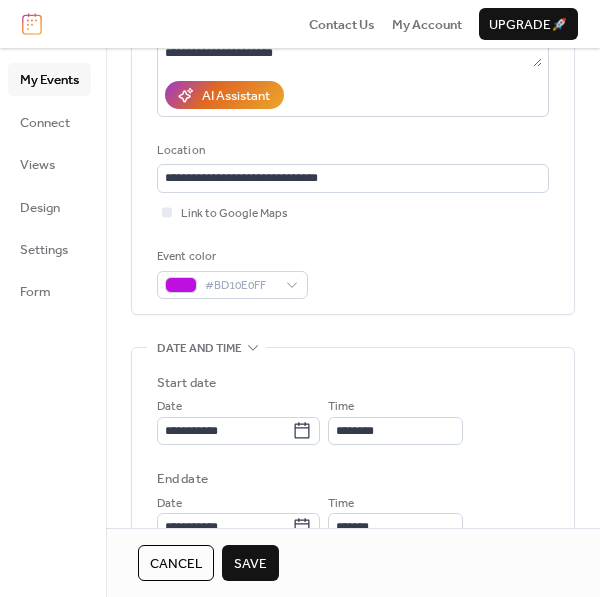 click on "Start date" at bounding box center [353, 383] 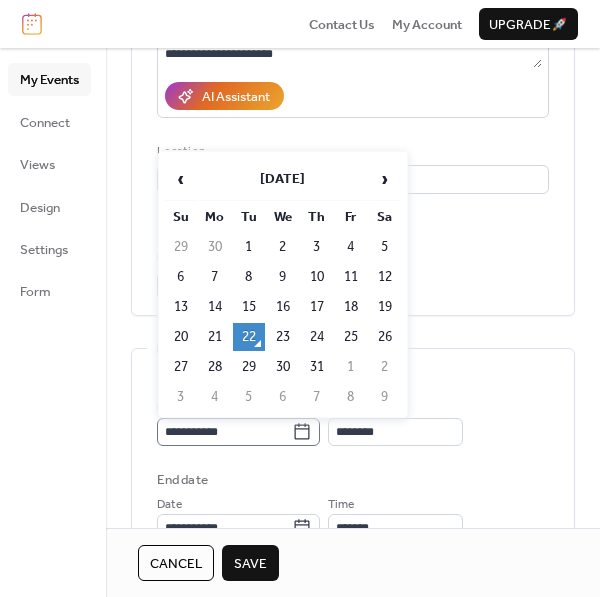 click 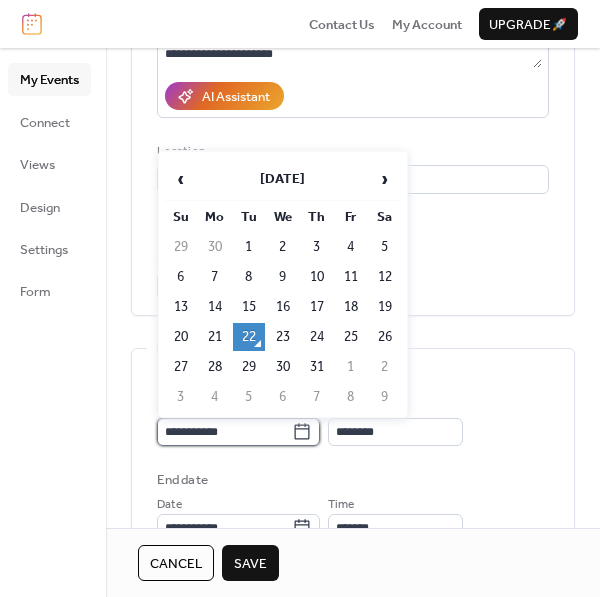 click on "**********" at bounding box center [224, 432] 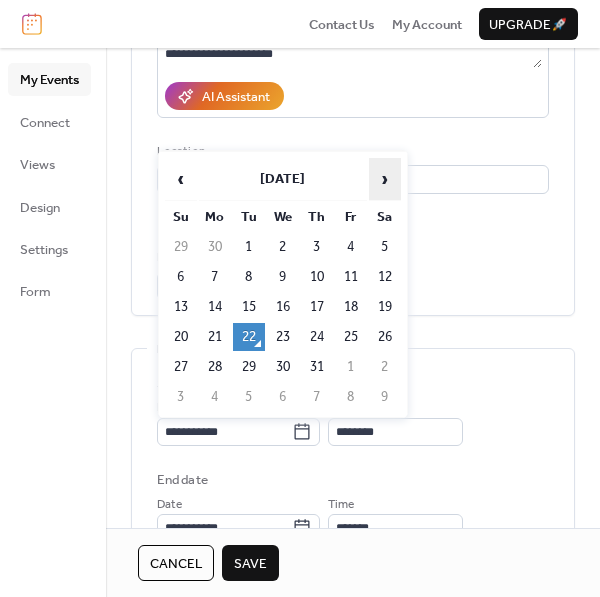 click on "›" at bounding box center [385, 179] 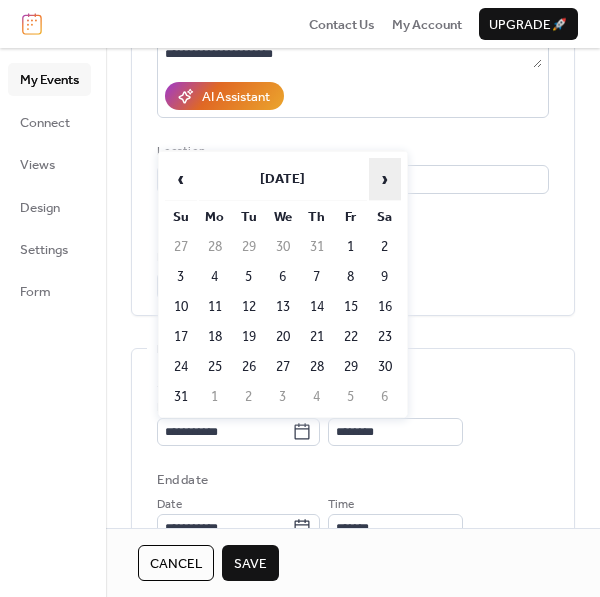 click on "›" at bounding box center (385, 179) 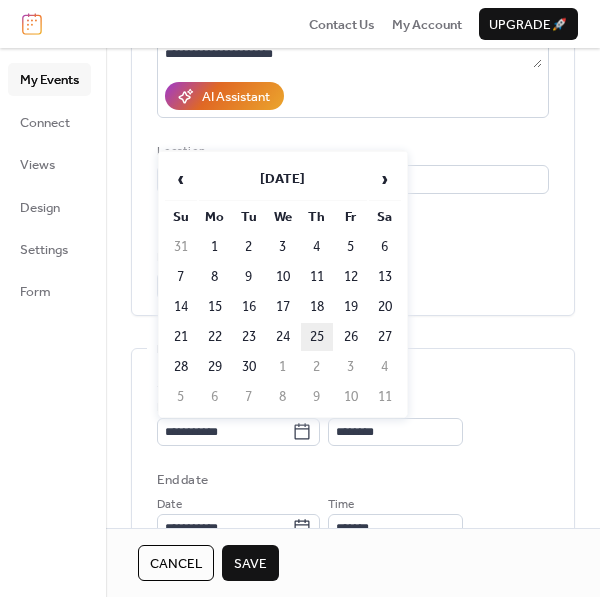 click on "25" at bounding box center [317, 337] 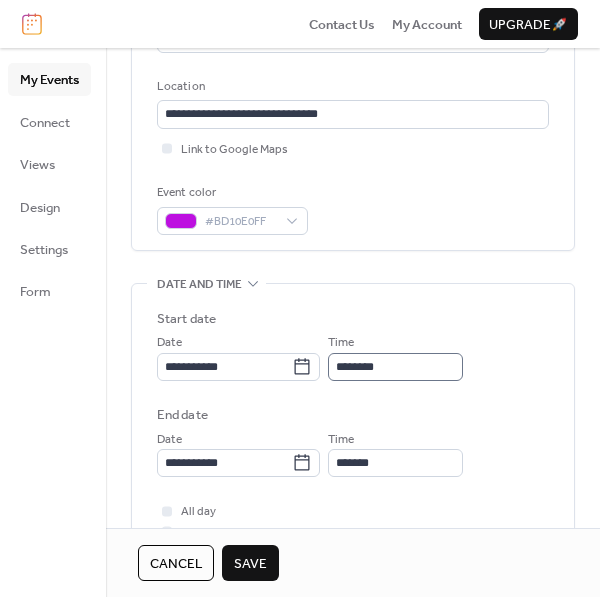 scroll, scrollTop: 399, scrollLeft: 0, axis: vertical 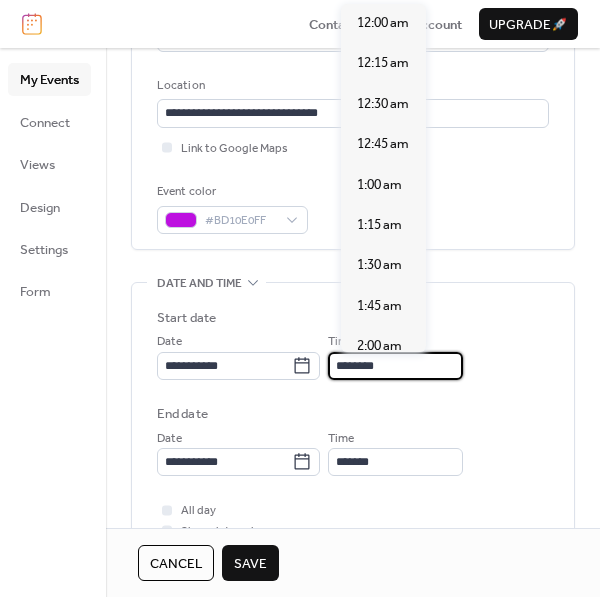 click on "********" at bounding box center [395, 366] 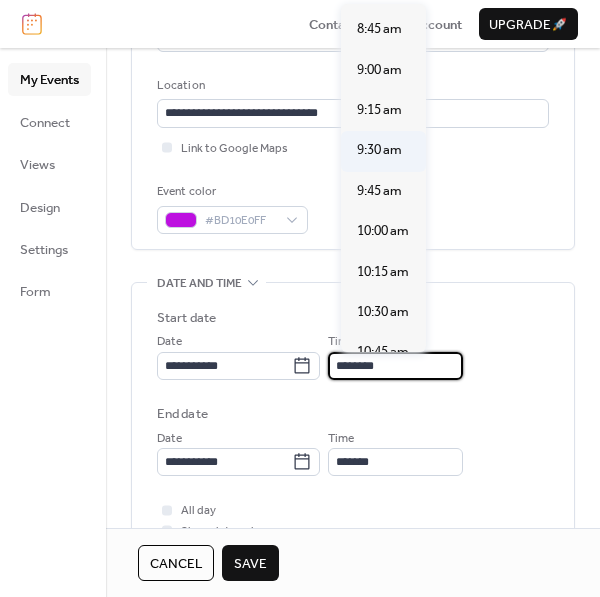 scroll, scrollTop: 1407, scrollLeft: 0, axis: vertical 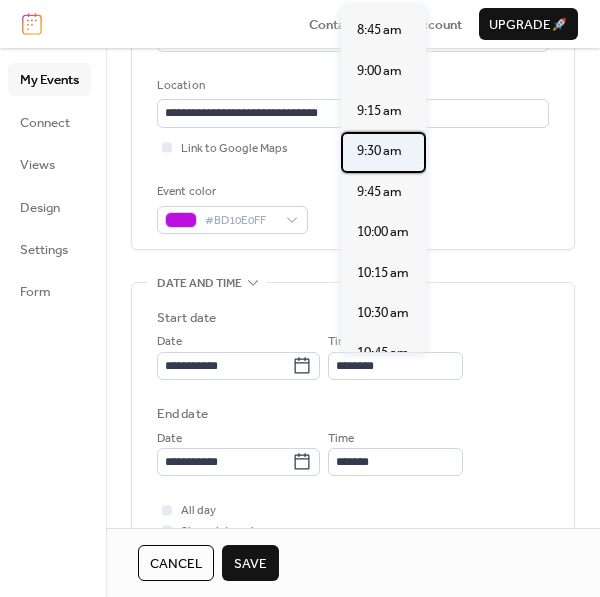 click on "9:30 am" at bounding box center (379, 151) 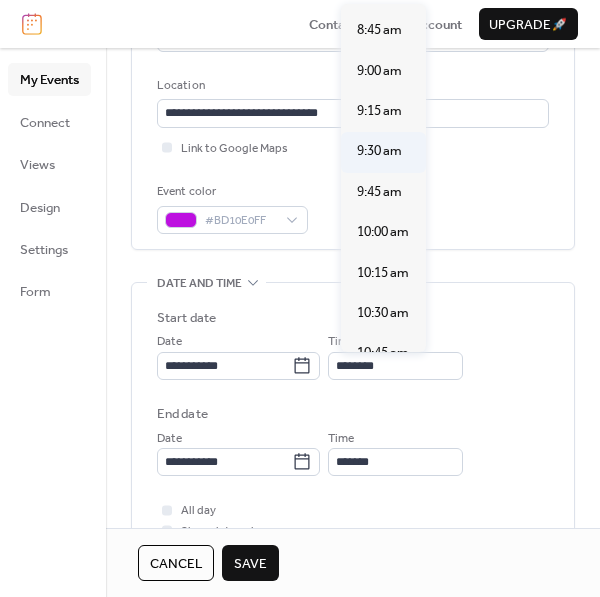 type on "*******" 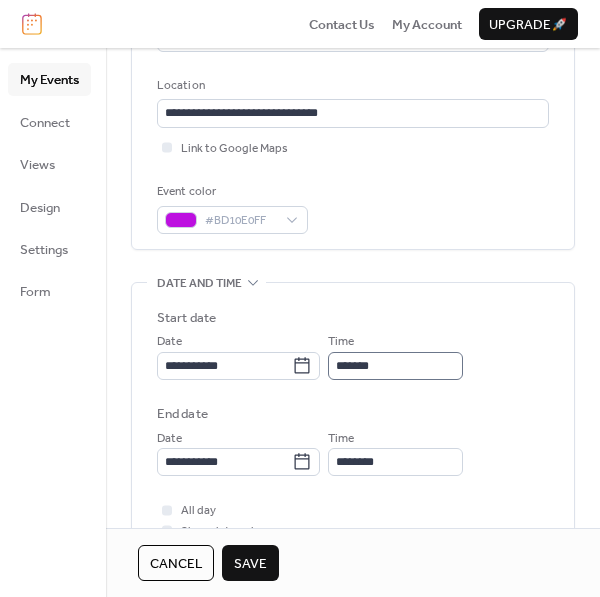 scroll, scrollTop: 1, scrollLeft: 0, axis: vertical 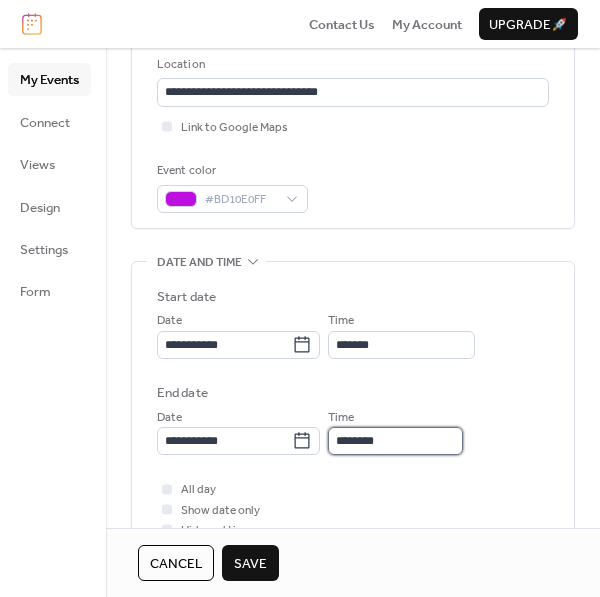 click on "********" at bounding box center [395, 441] 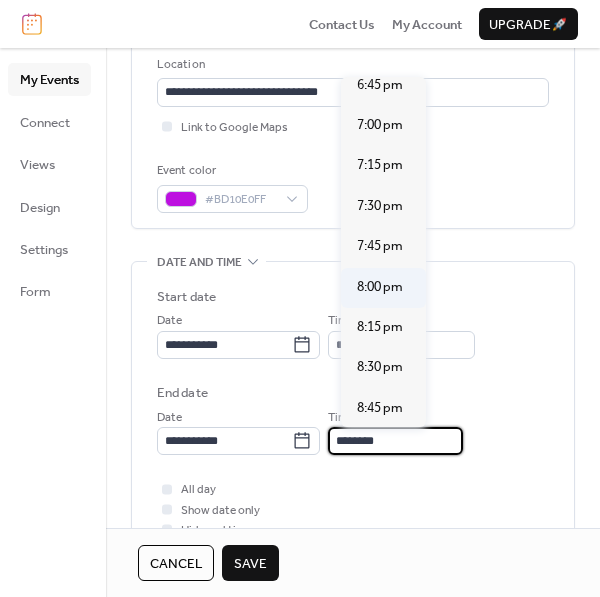 scroll, scrollTop: 1467, scrollLeft: 0, axis: vertical 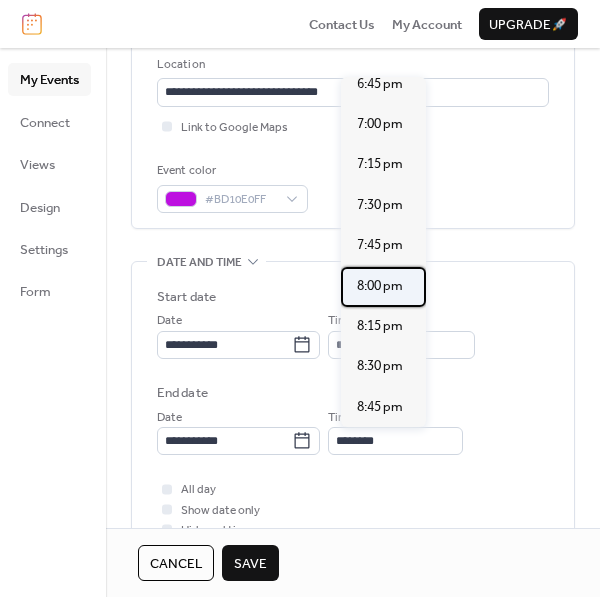 click on "8:00 pm" at bounding box center (380, 286) 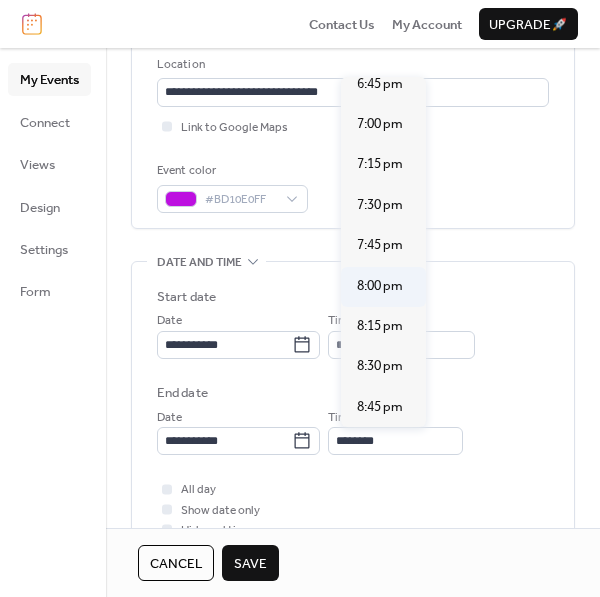 type on "*******" 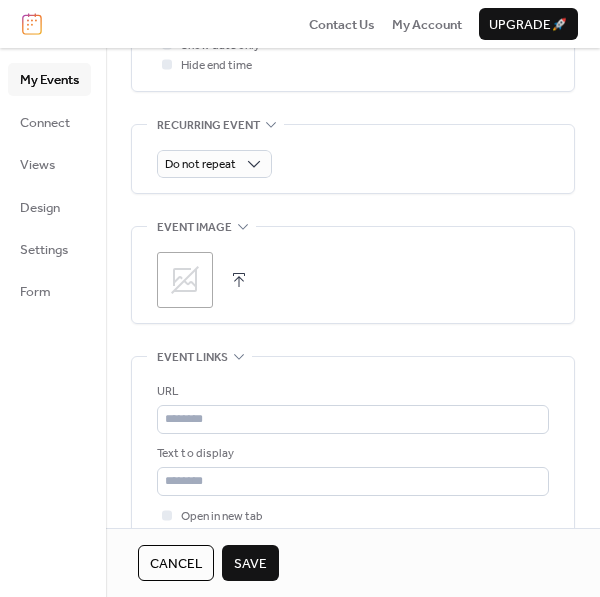 scroll, scrollTop: 886, scrollLeft: 0, axis: vertical 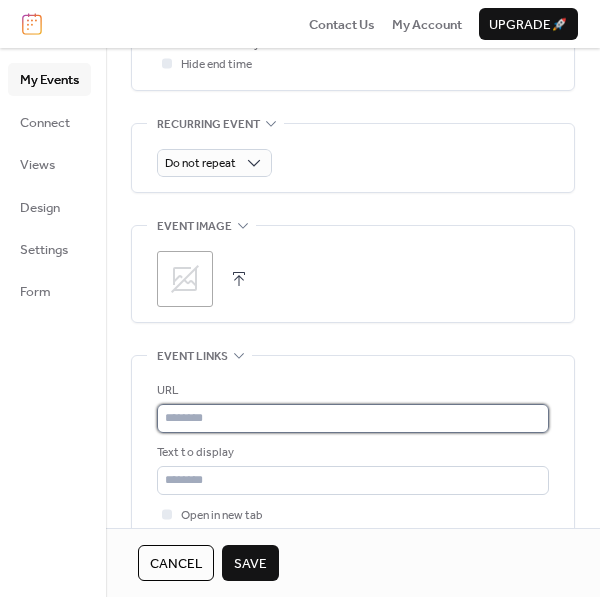 click at bounding box center (353, 418) 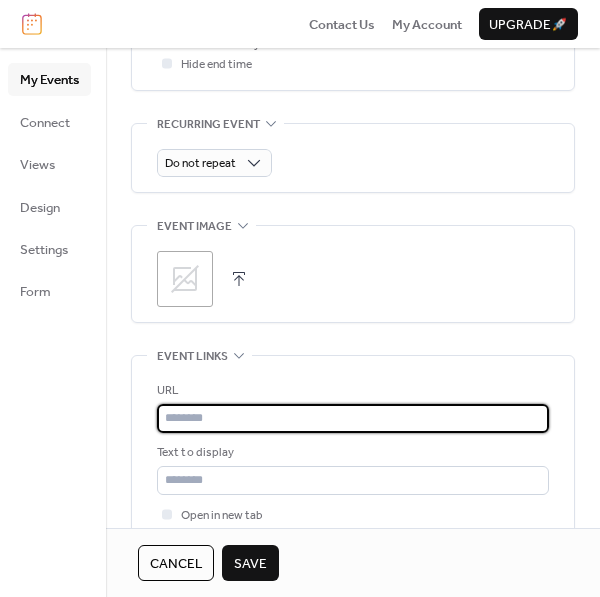 type on "**********" 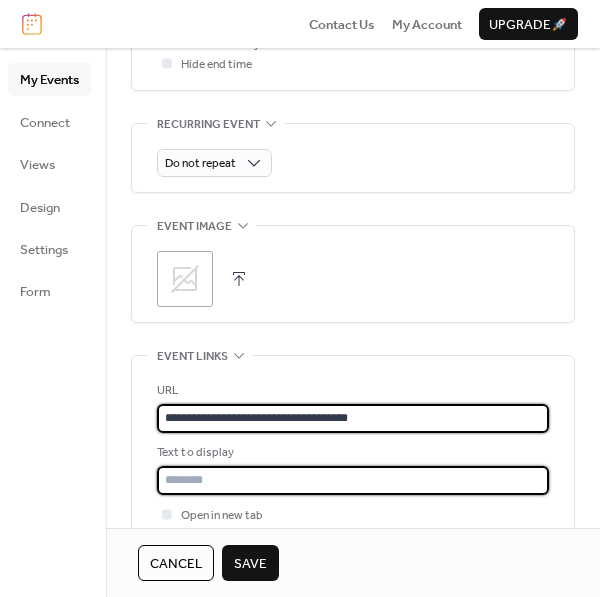 type on "**********" 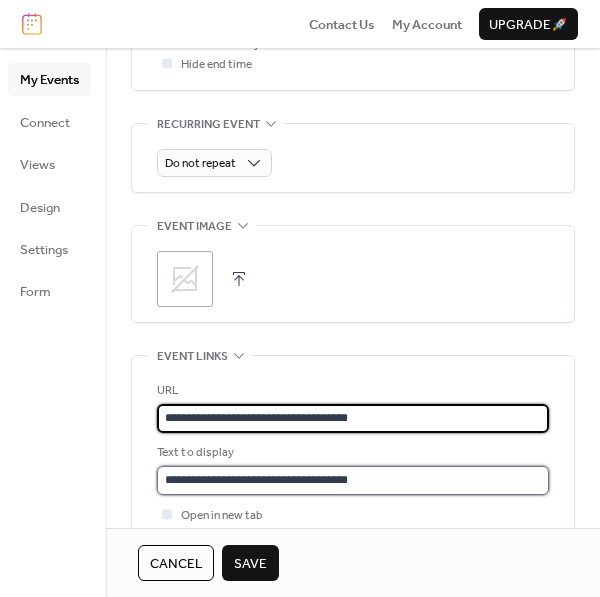 click on "**********" at bounding box center [353, 480] 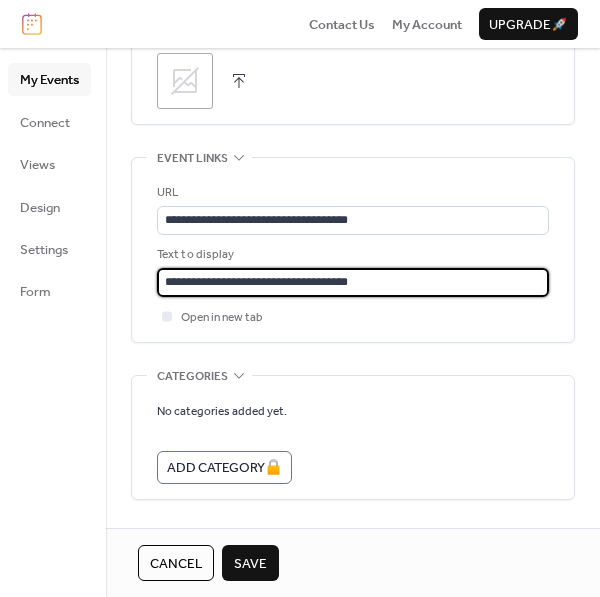 scroll, scrollTop: 1085, scrollLeft: 0, axis: vertical 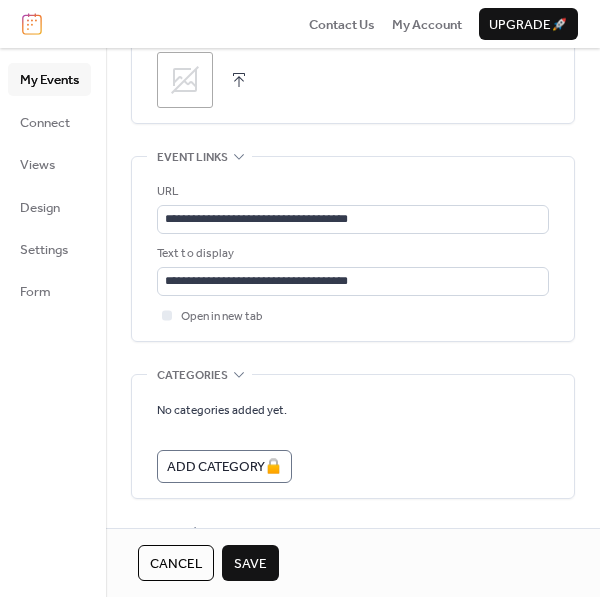 click on "Save" at bounding box center (250, 564) 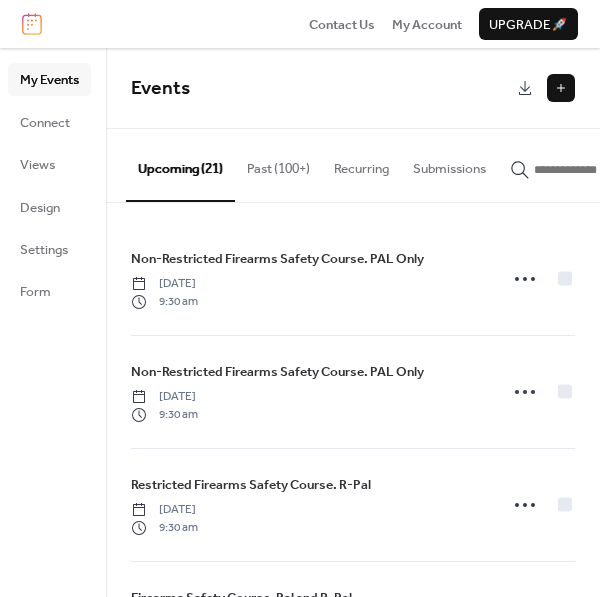 click at bounding box center (561, 88) 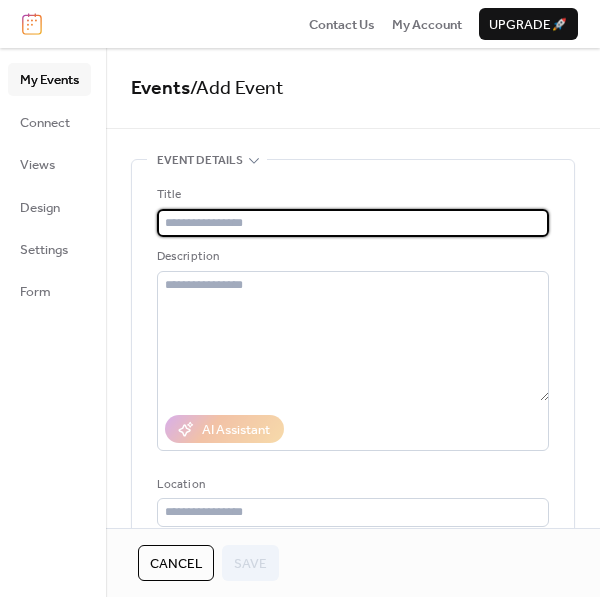 click at bounding box center [353, 223] 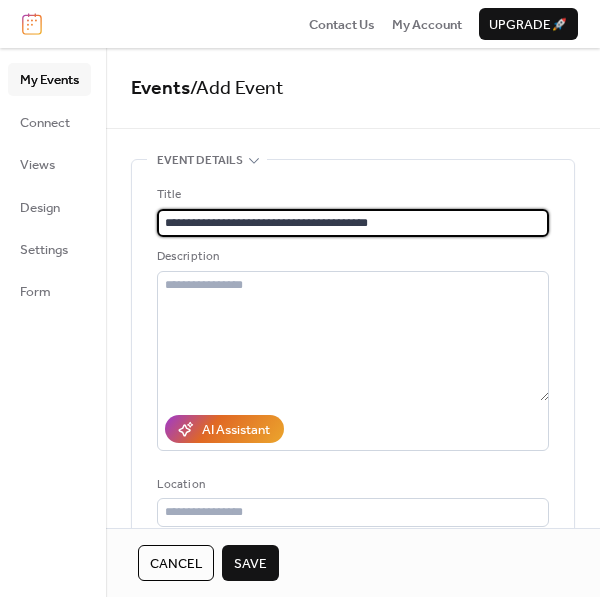 type on "**********" 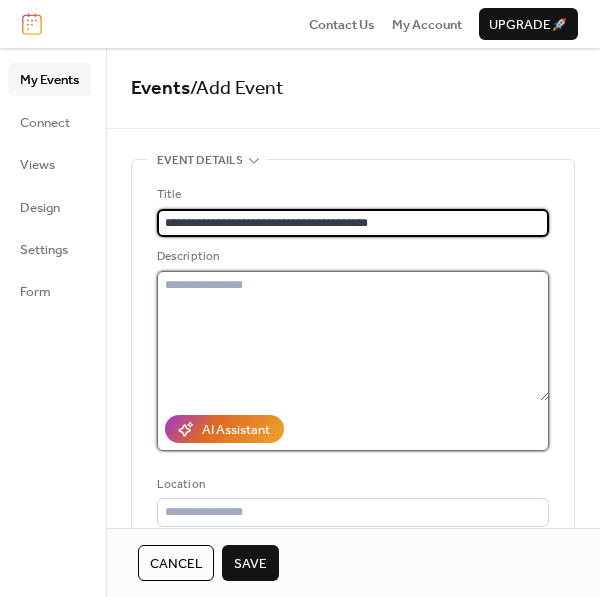 click at bounding box center [353, 336] 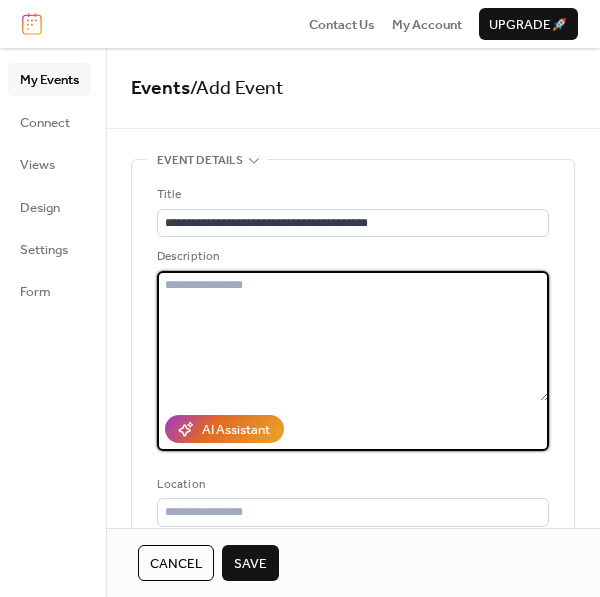 paste on "**********" 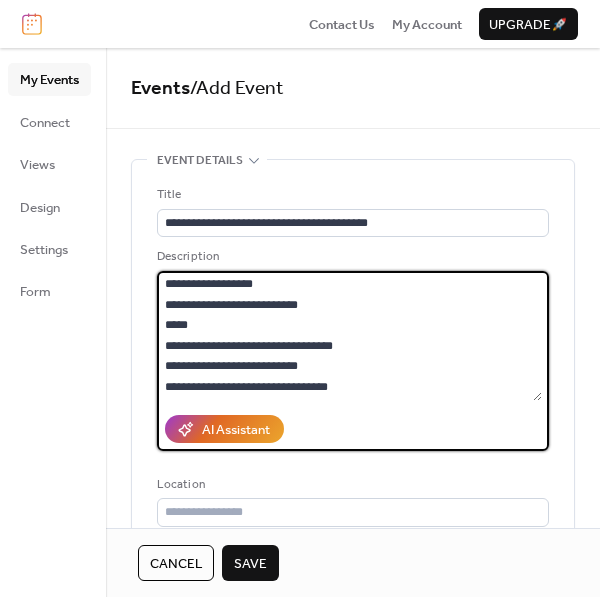 scroll, scrollTop: 265, scrollLeft: 0, axis: vertical 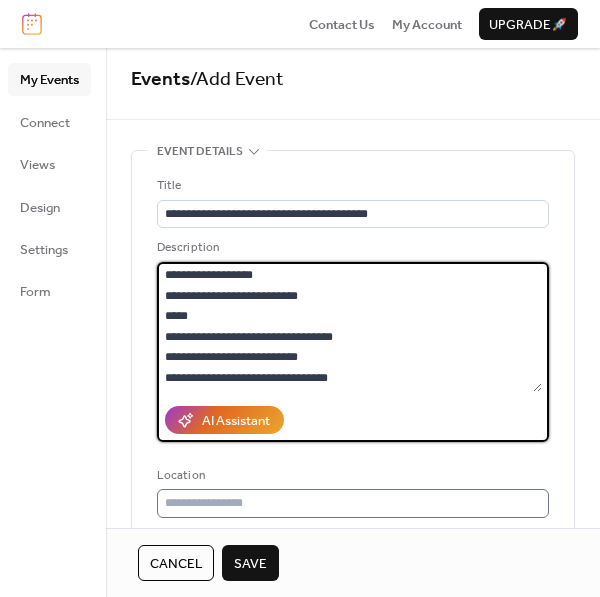type on "**********" 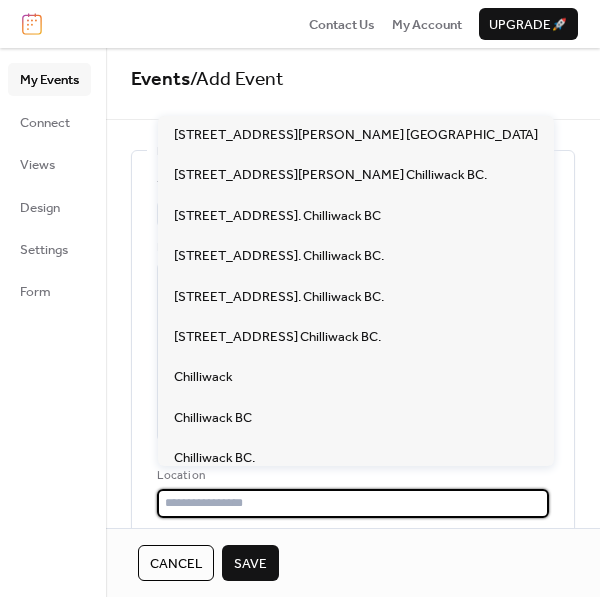 click at bounding box center (353, 503) 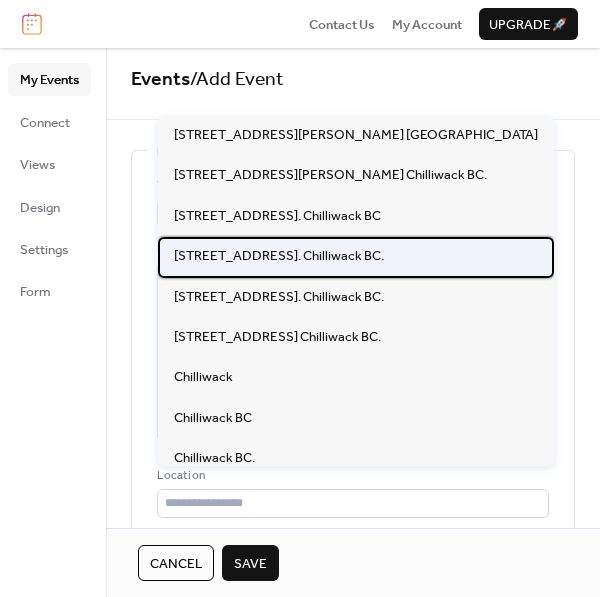 click on "[STREET_ADDRESS]. Chilliwack BC." at bounding box center (279, 256) 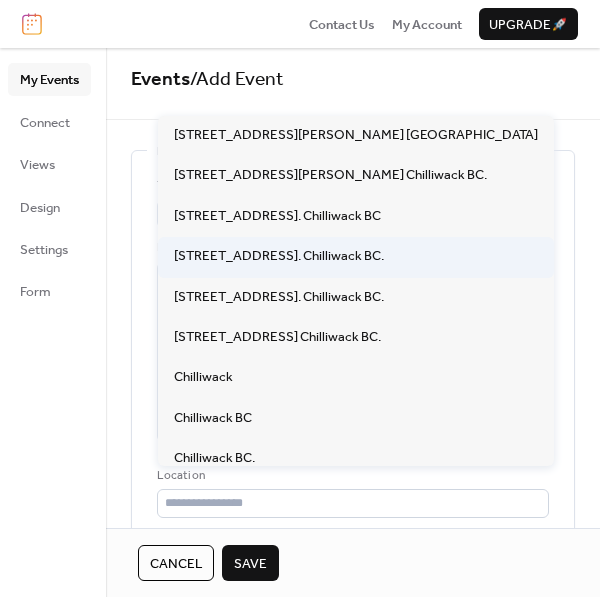 type on "**********" 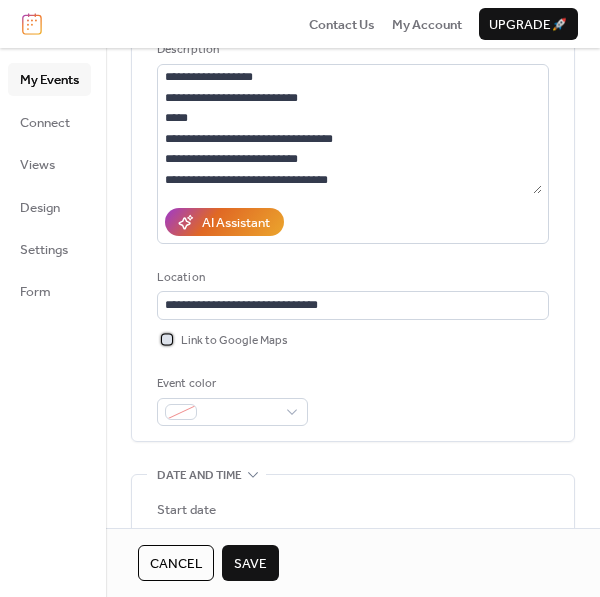 scroll, scrollTop: 208, scrollLeft: 0, axis: vertical 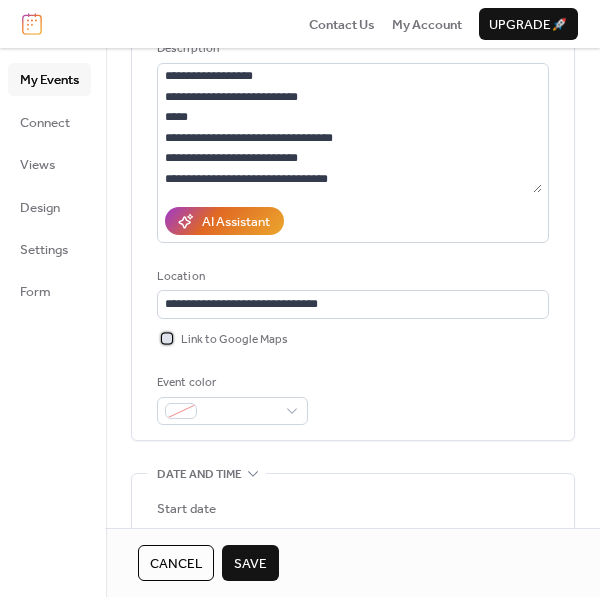 click on "Link to Google Maps" at bounding box center (234, 340) 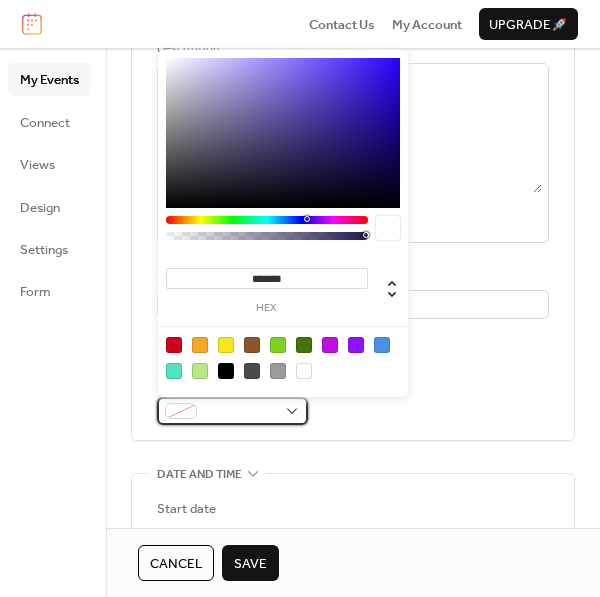 click at bounding box center [240, 412] 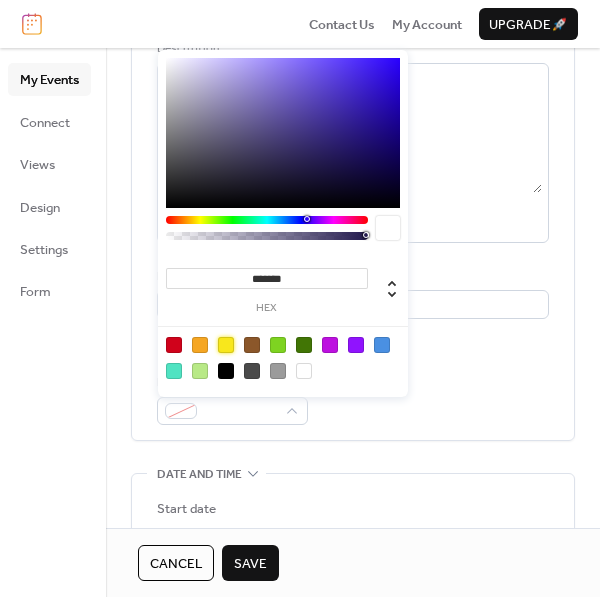 click at bounding box center (226, 345) 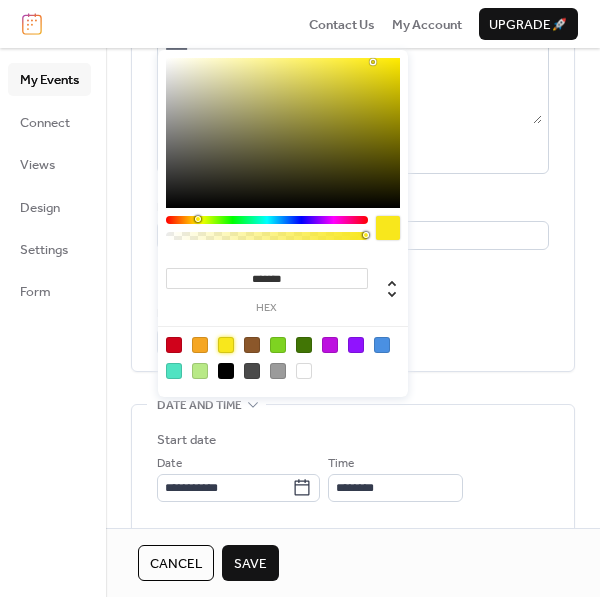 scroll, scrollTop: 276, scrollLeft: 0, axis: vertical 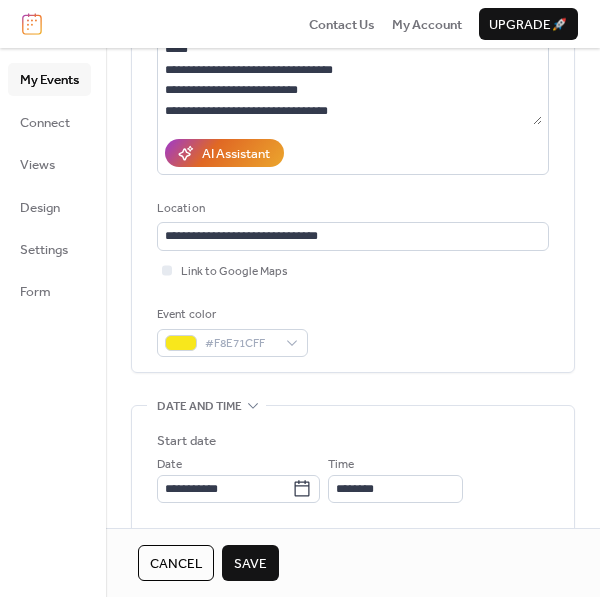 click on "Start date" at bounding box center (353, 441) 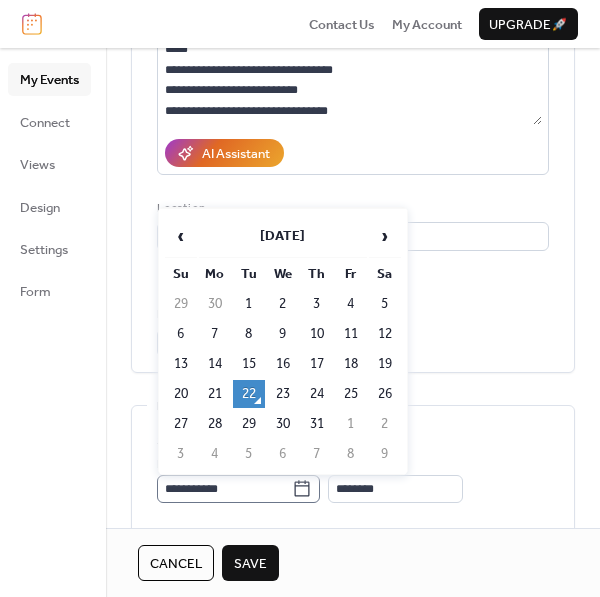 click 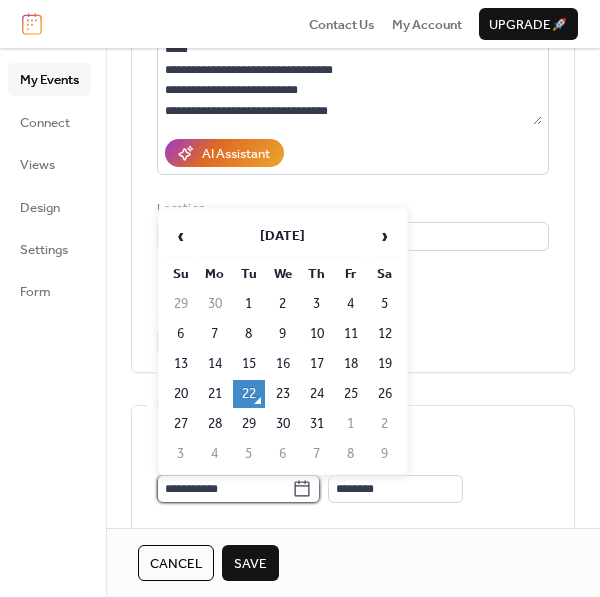 click on "**********" at bounding box center (224, 489) 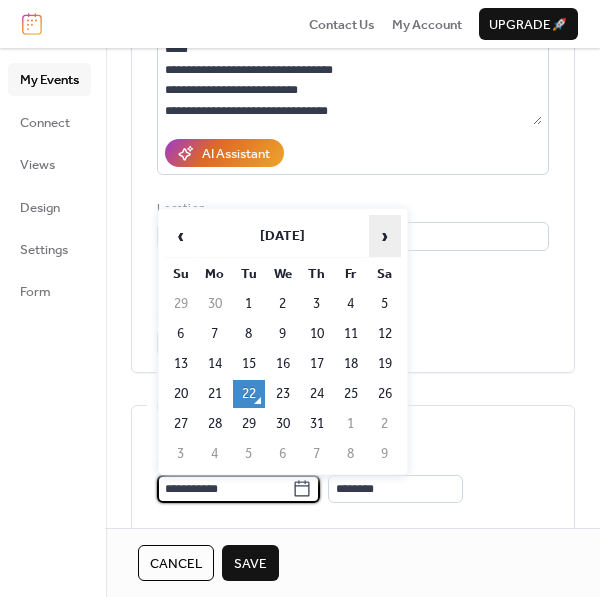 click on "›" at bounding box center [385, 236] 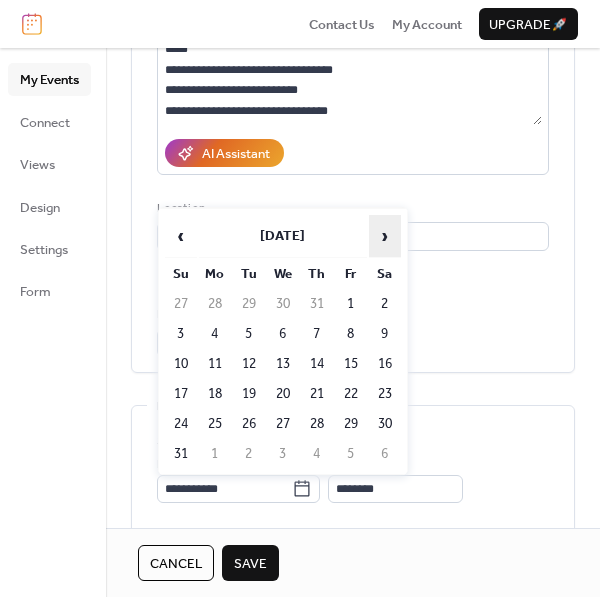 click on "›" at bounding box center [385, 236] 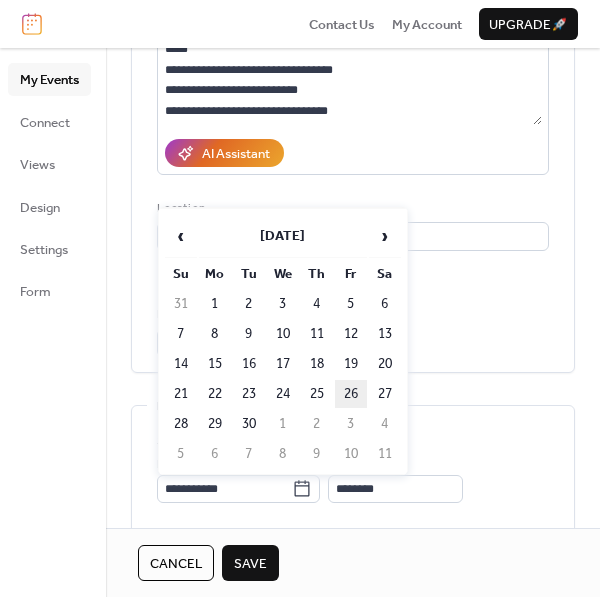 click on "26" at bounding box center (351, 394) 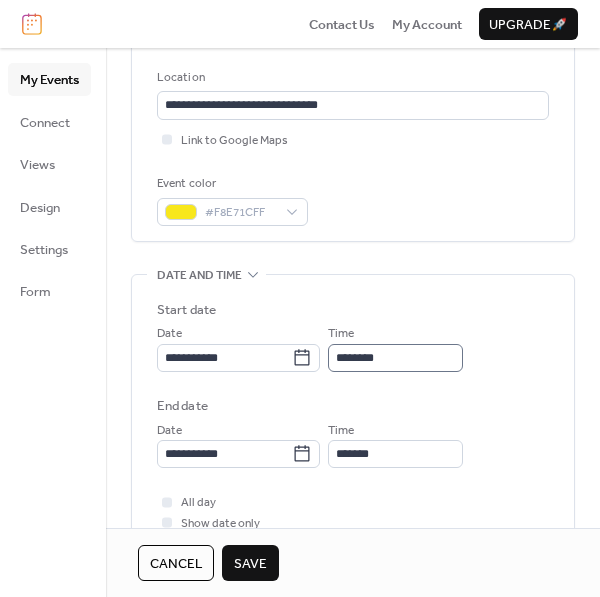 scroll, scrollTop: 408, scrollLeft: 0, axis: vertical 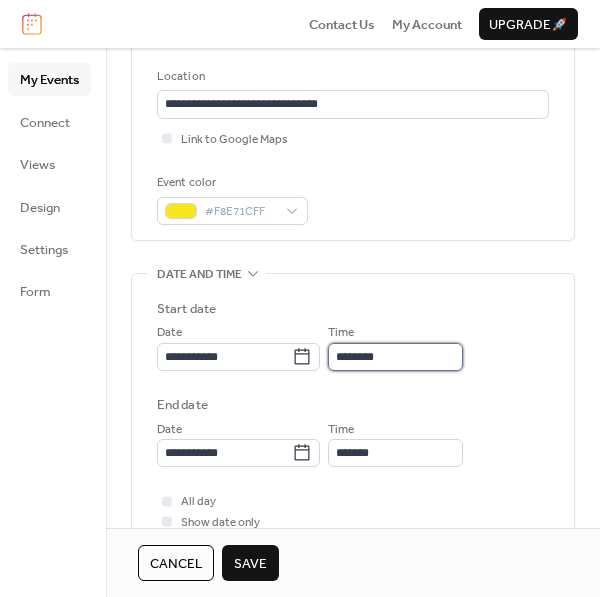 click on "********" at bounding box center [395, 357] 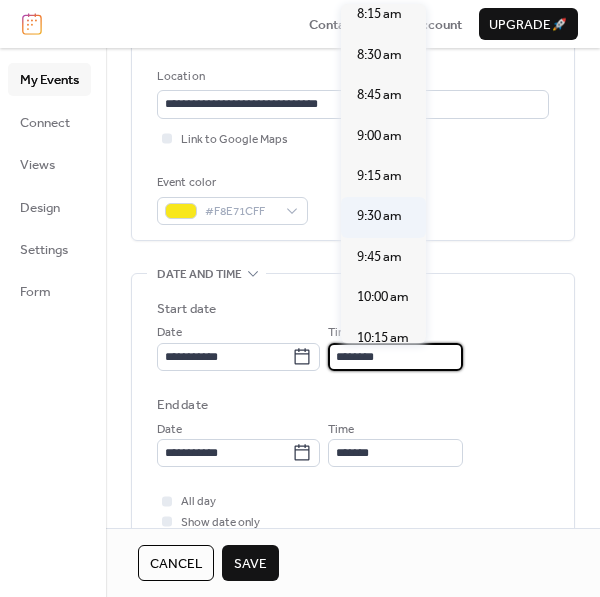 scroll, scrollTop: 1341, scrollLeft: 0, axis: vertical 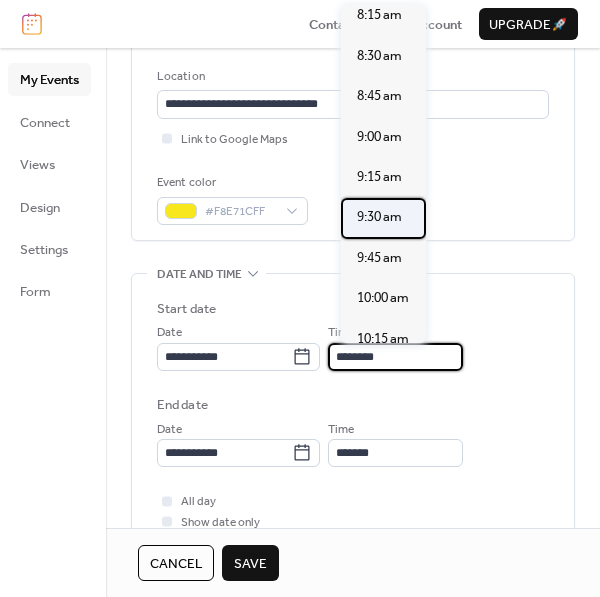 click on "9:30 am" at bounding box center (379, 217) 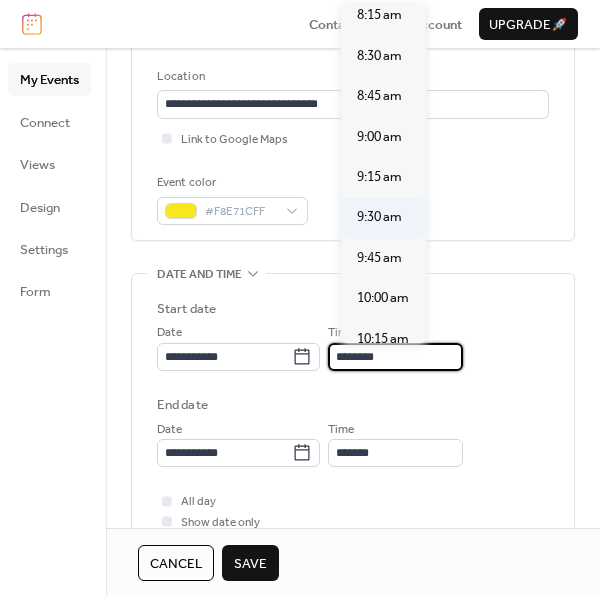 type on "*******" 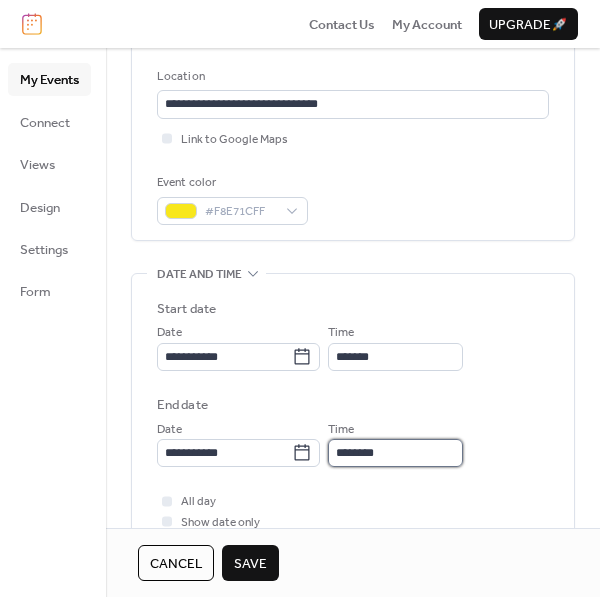 click on "********" at bounding box center [395, 453] 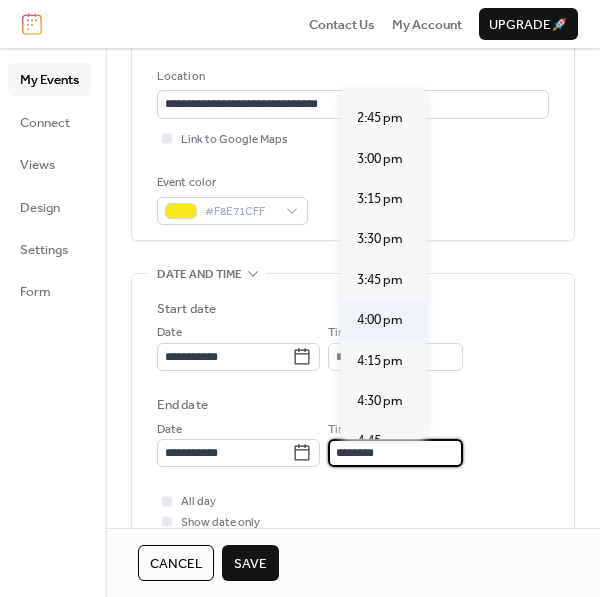 scroll, scrollTop: 799, scrollLeft: 0, axis: vertical 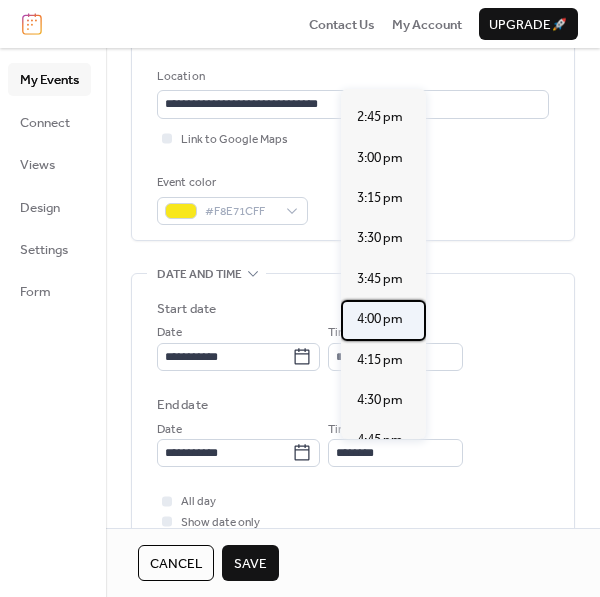click on "4:00 pm" at bounding box center (380, 319) 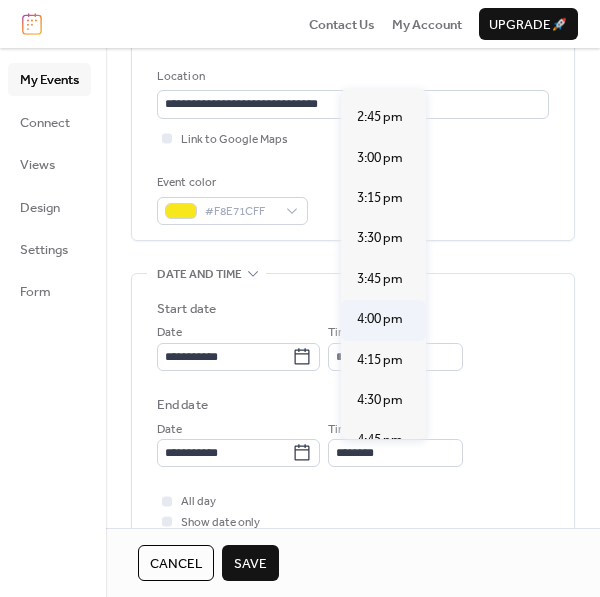 type on "*******" 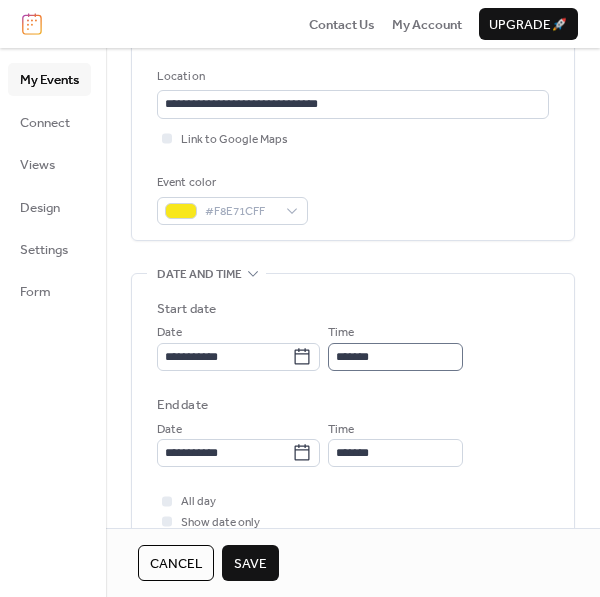 scroll, scrollTop: 1, scrollLeft: 0, axis: vertical 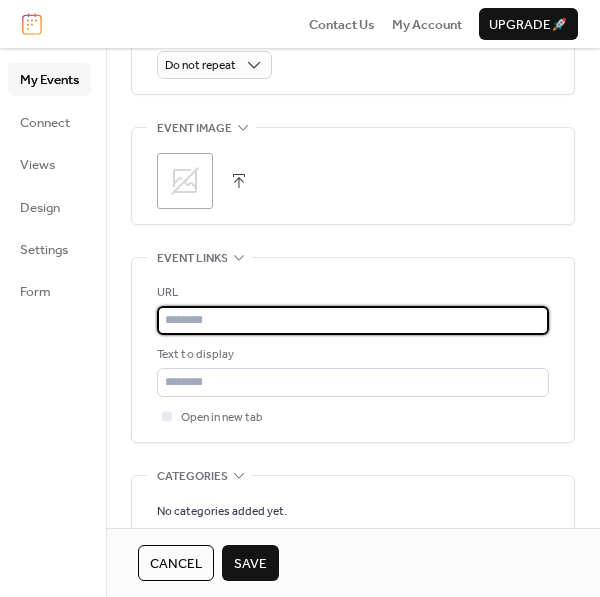 click at bounding box center [353, 320] 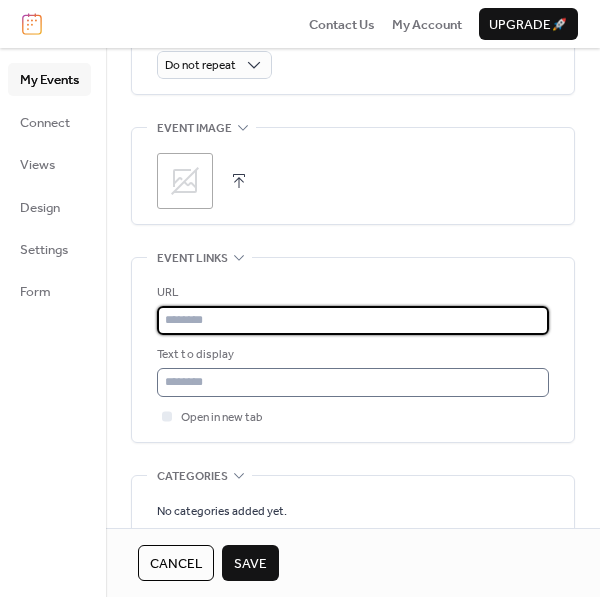 type on "**********" 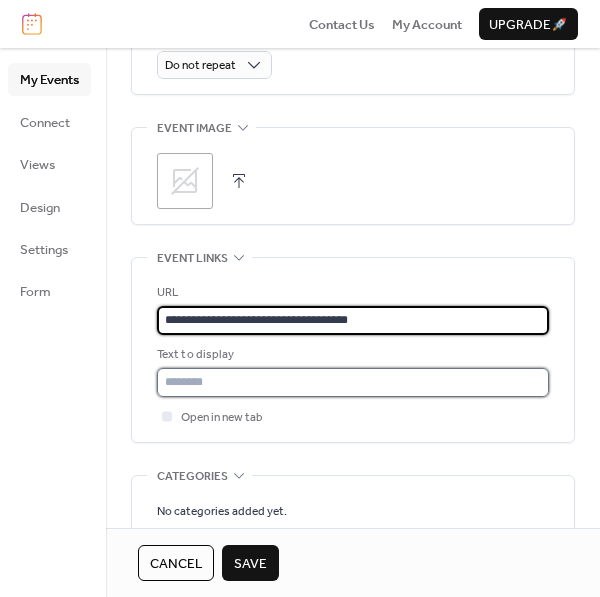 type on "**********" 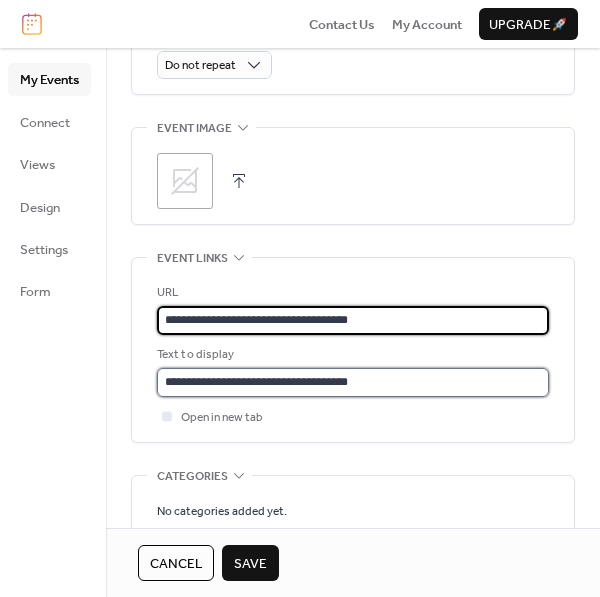 click on "**********" at bounding box center [353, 382] 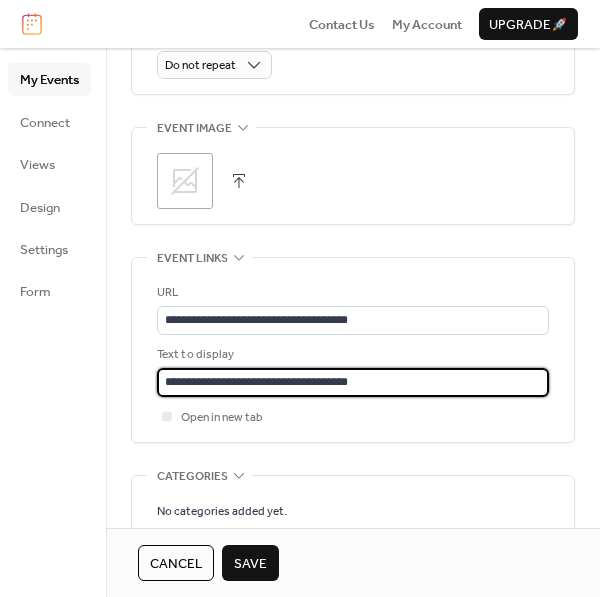 click 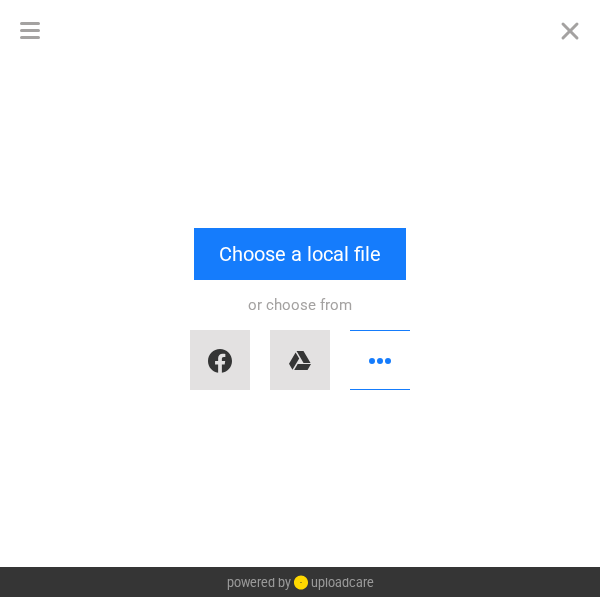 click on "Drop a file here drag & drop any files or Upload files from your computer Choose a local file or choose from" at bounding box center [300, 313] 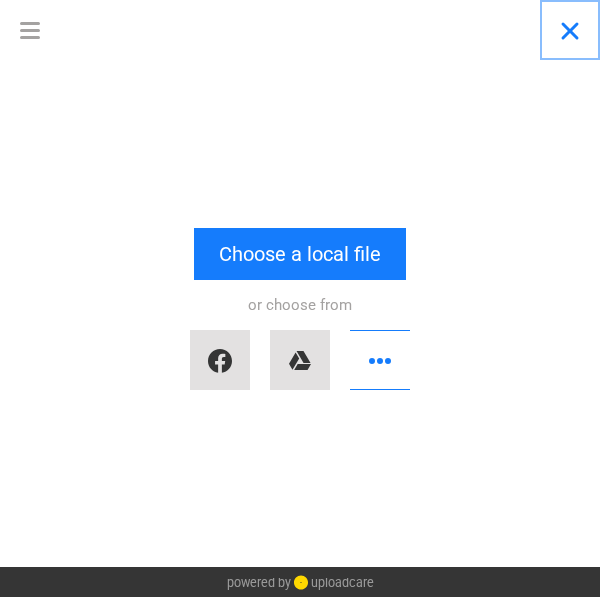 click at bounding box center (570, 30) 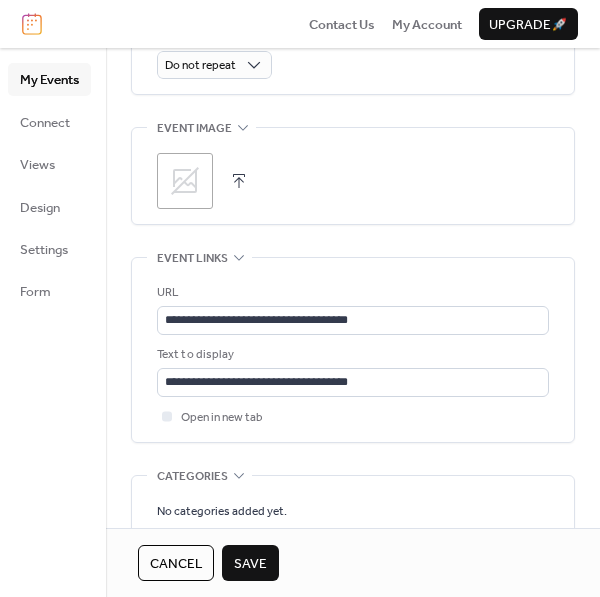 click on "Save" at bounding box center (250, 564) 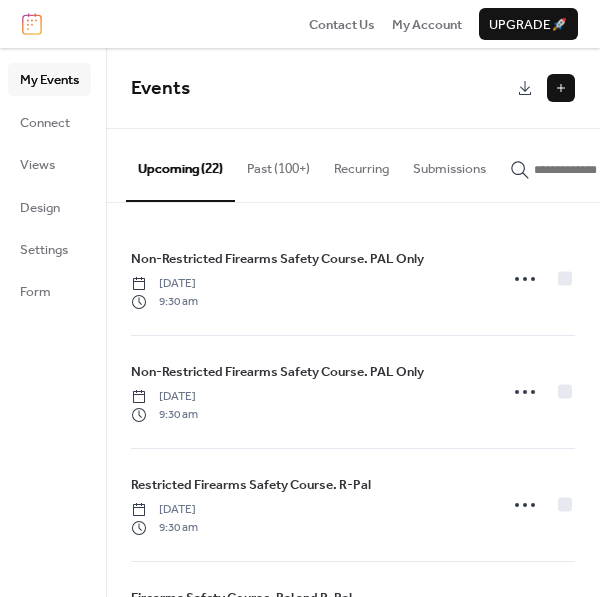 click at bounding box center [561, 88] 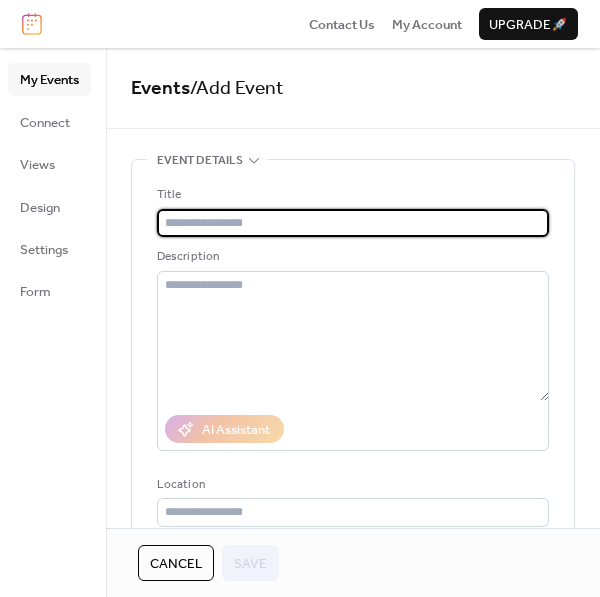 paste on "**********" 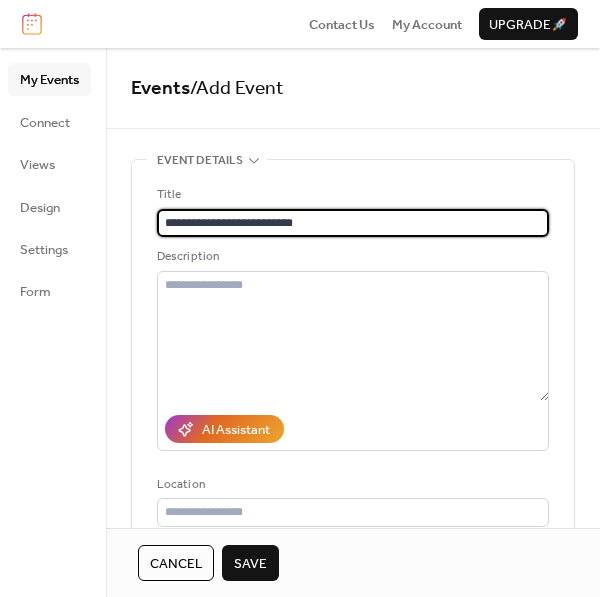 paste on "**********" 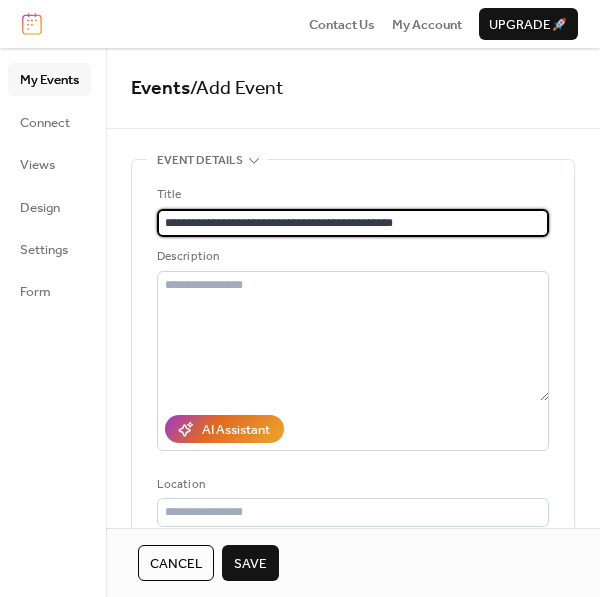 click on "**********" at bounding box center (353, 223) 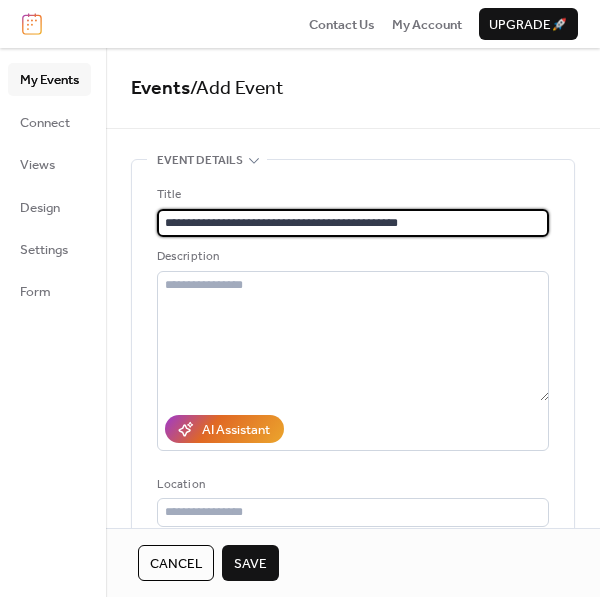 type on "**********" 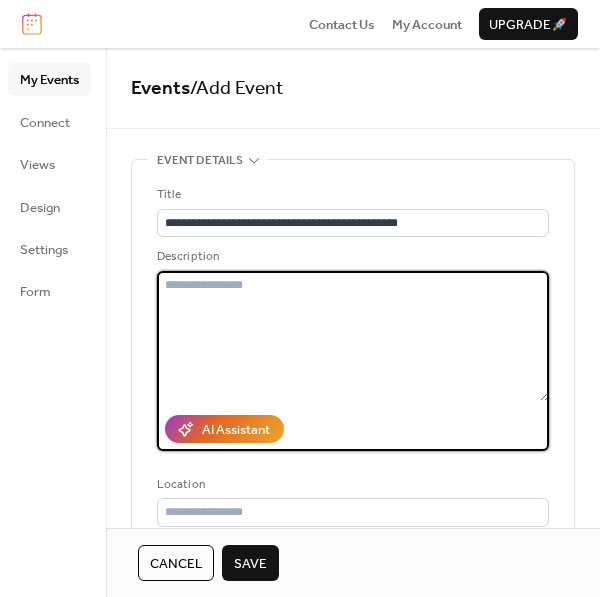 click at bounding box center (353, 336) 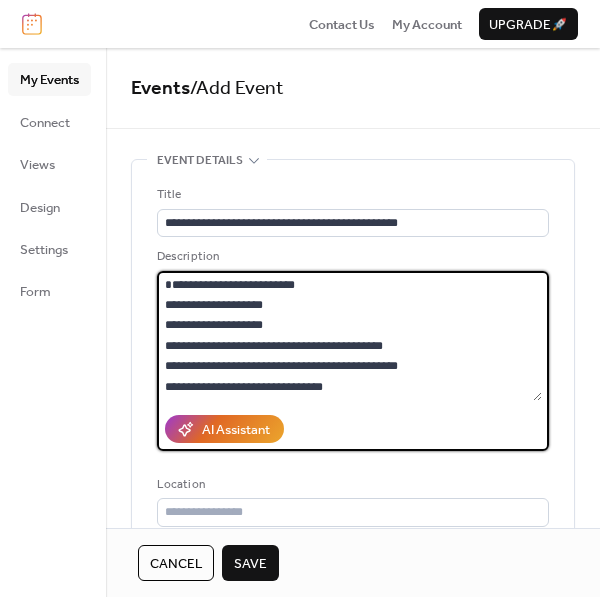 scroll, scrollTop: 120, scrollLeft: 0, axis: vertical 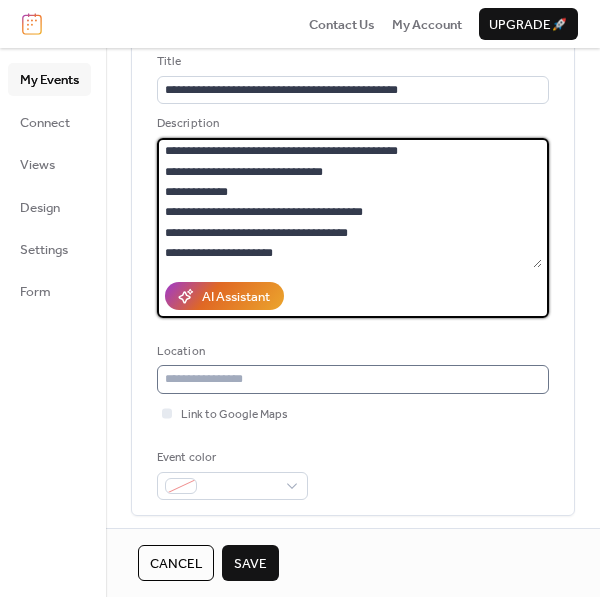 type on "**********" 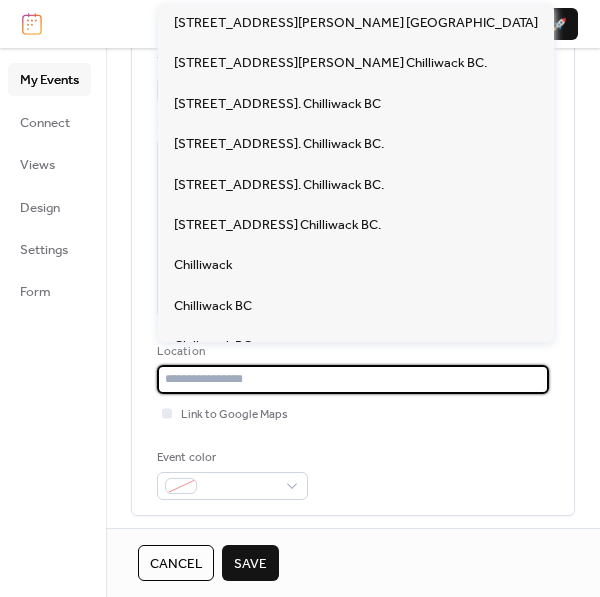 click at bounding box center (353, 379) 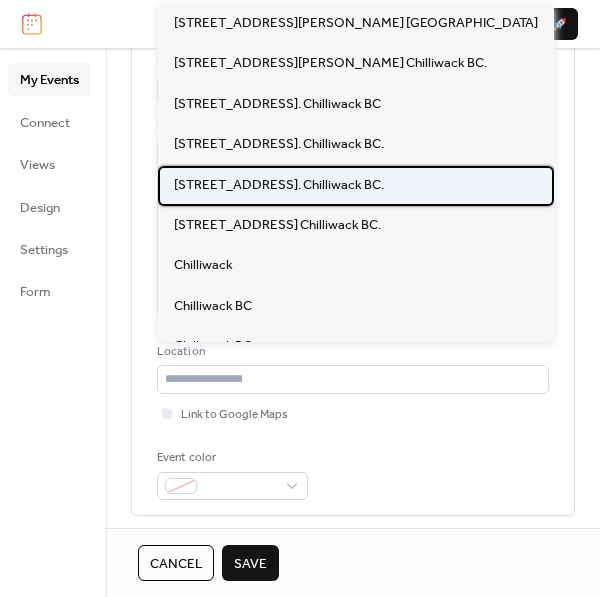 click on "[STREET_ADDRESS]. Chilliwack BC." at bounding box center [279, 185] 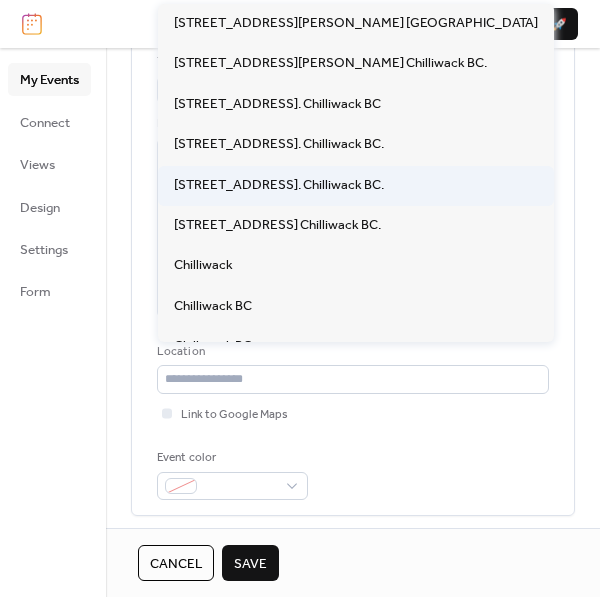 type on "**********" 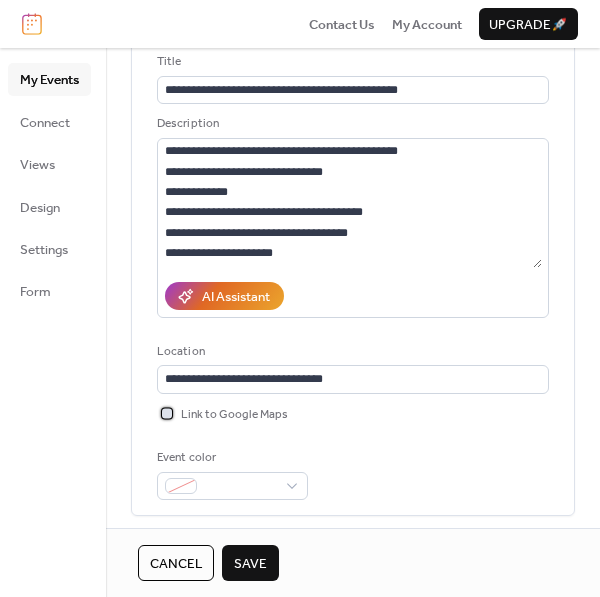click at bounding box center (167, 413) 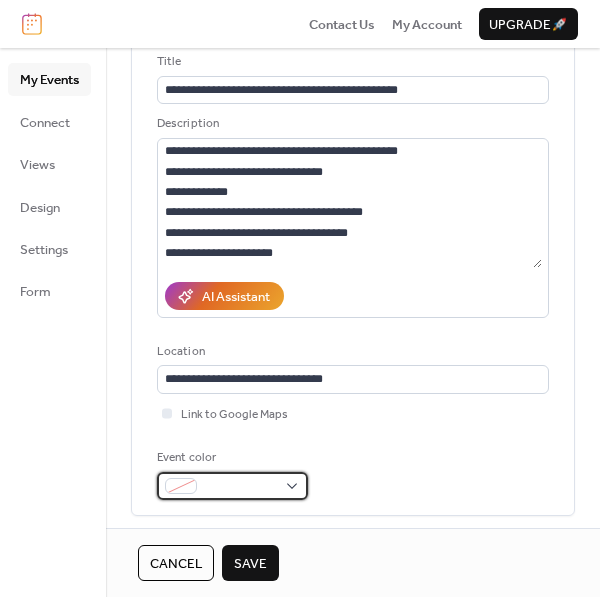 click at bounding box center [181, 486] 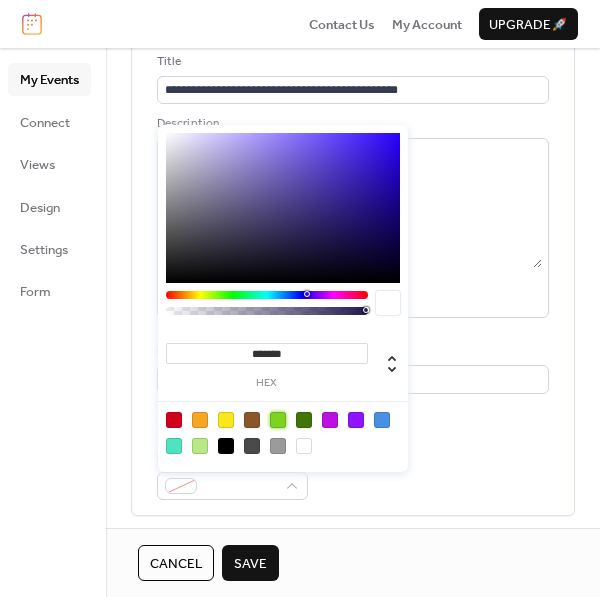 click at bounding box center (278, 420) 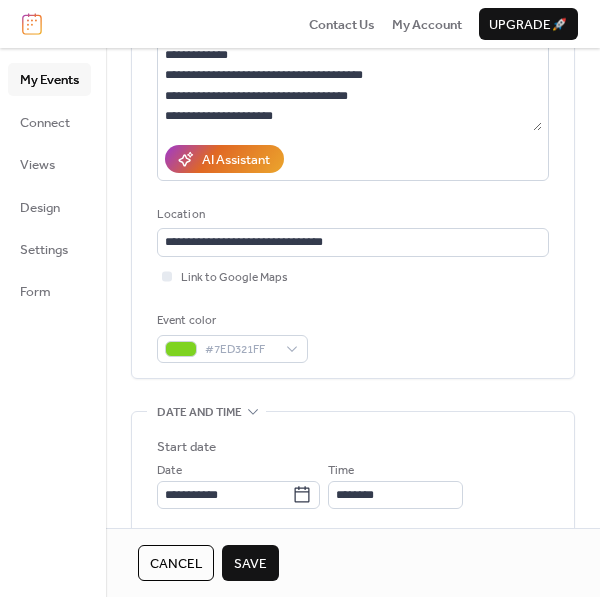 click on "**********" at bounding box center [353, 559] 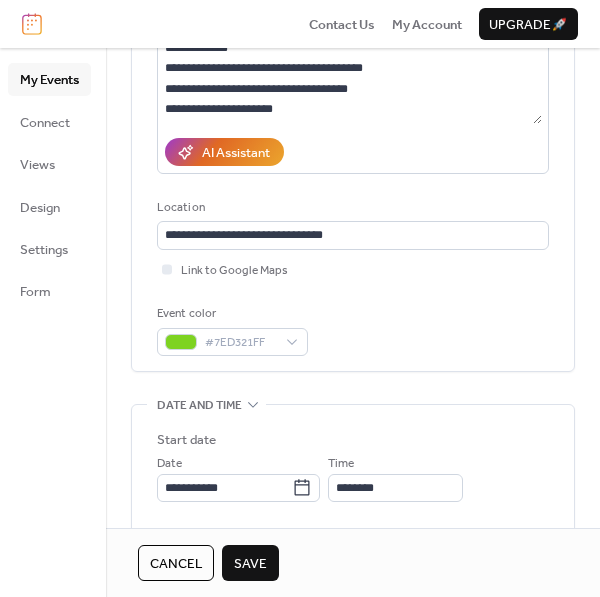 scroll, scrollTop: 278, scrollLeft: 0, axis: vertical 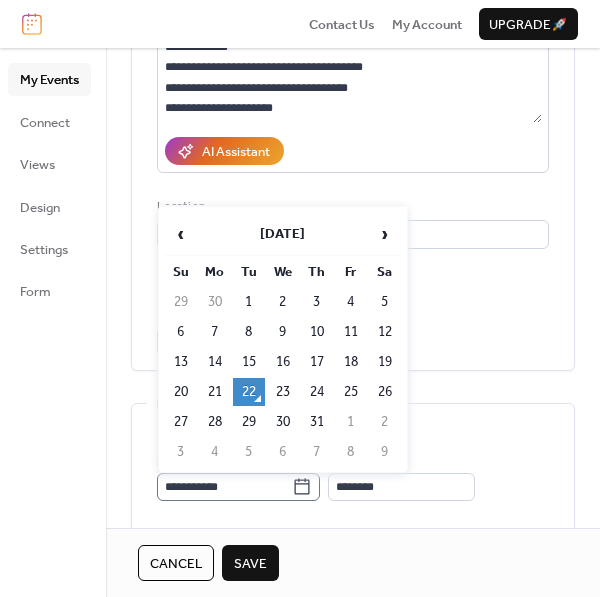 click 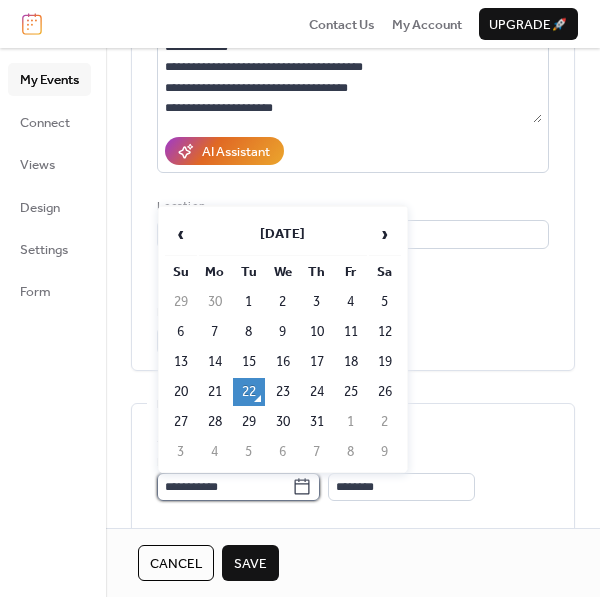 click on "**********" at bounding box center (224, 487) 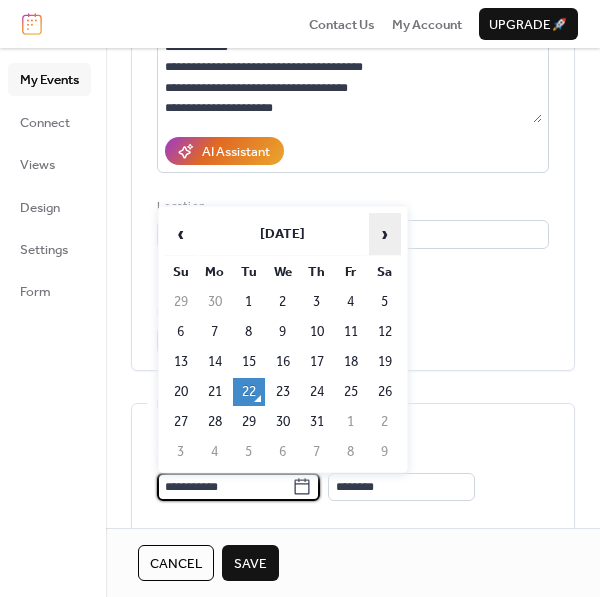 click on "›" at bounding box center (385, 234) 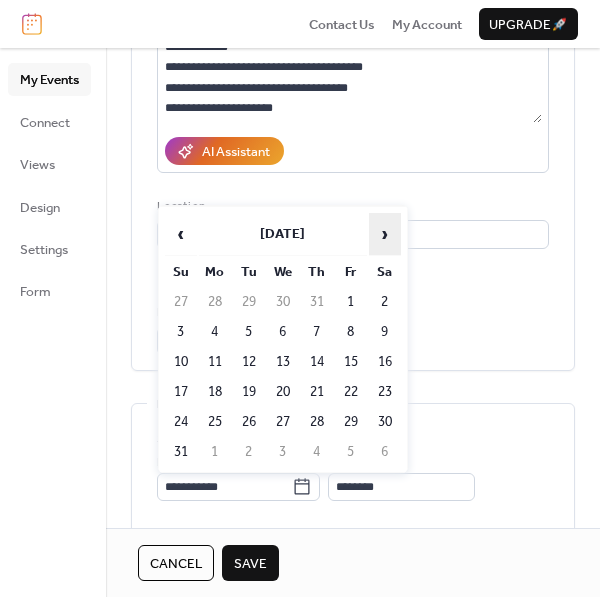 click on "›" at bounding box center (385, 234) 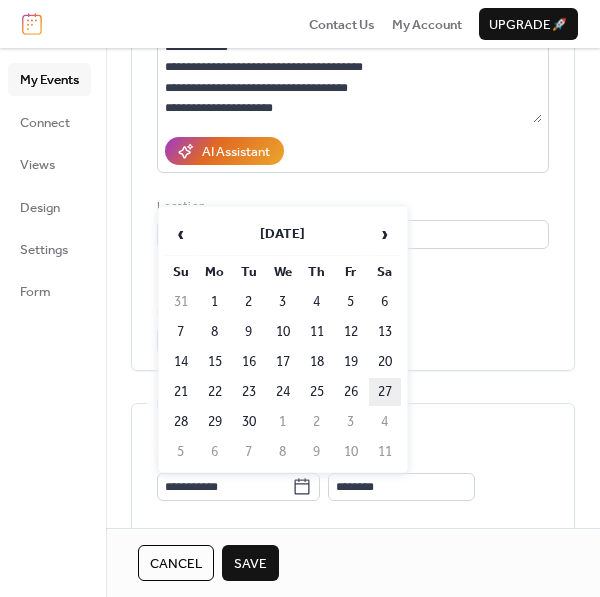 click on "27" at bounding box center [385, 392] 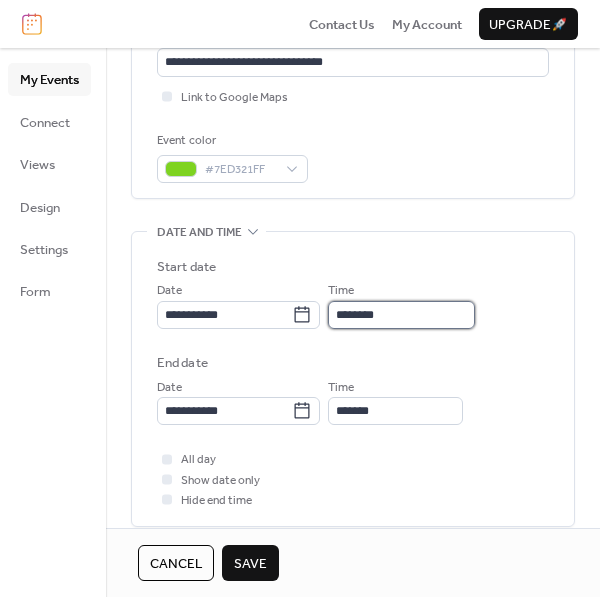 click on "********" at bounding box center [401, 315] 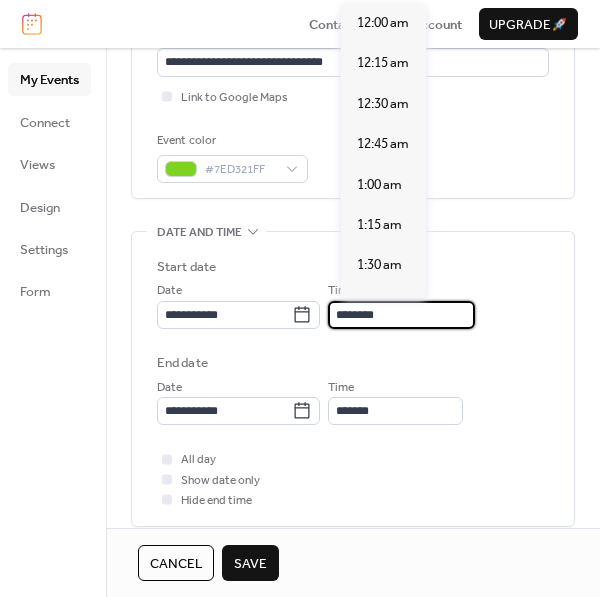 scroll, scrollTop: 453, scrollLeft: 0, axis: vertical 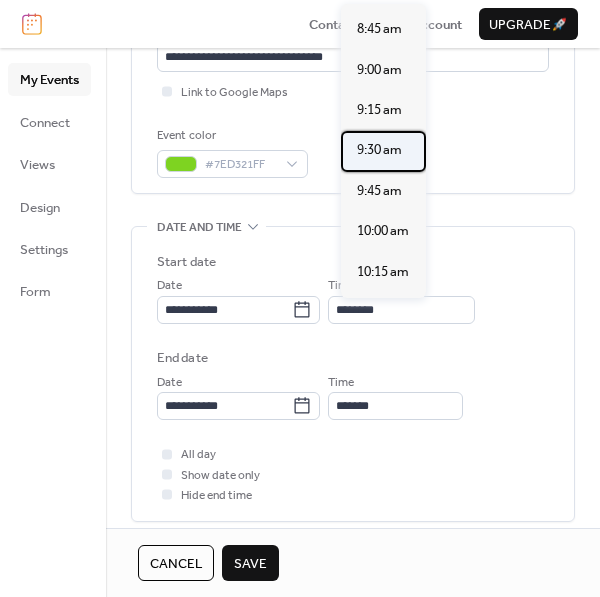 click on "9:30 am" at bounding box center [379, 150] 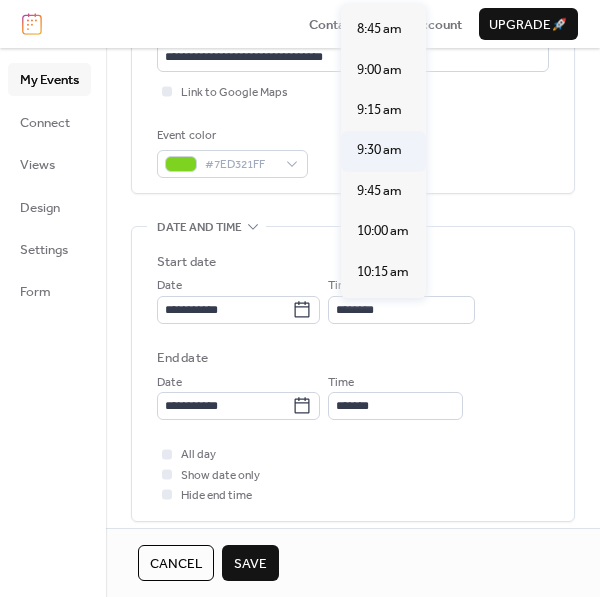 type on "*******" 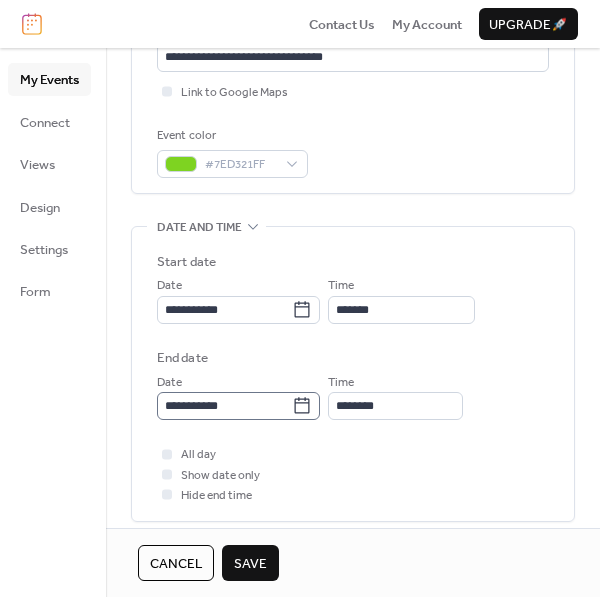 click 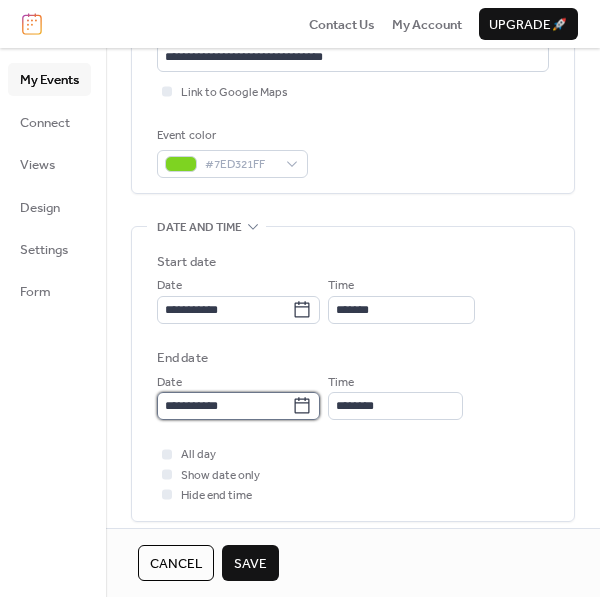 click on "**********" at bounding box center (224, 406) 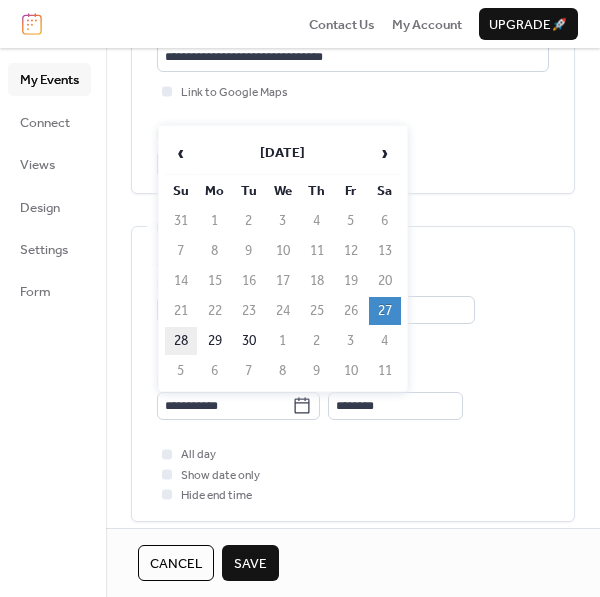 click on "28" at bounding box center (181, 341) 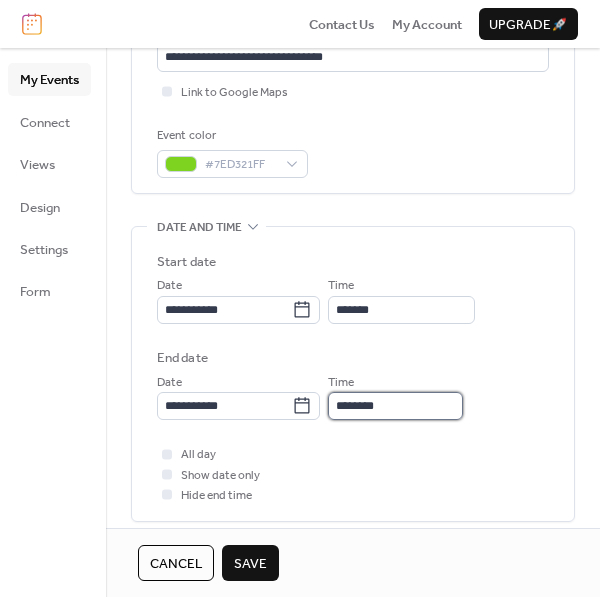 click on "********" at bounding box center (395, 406) 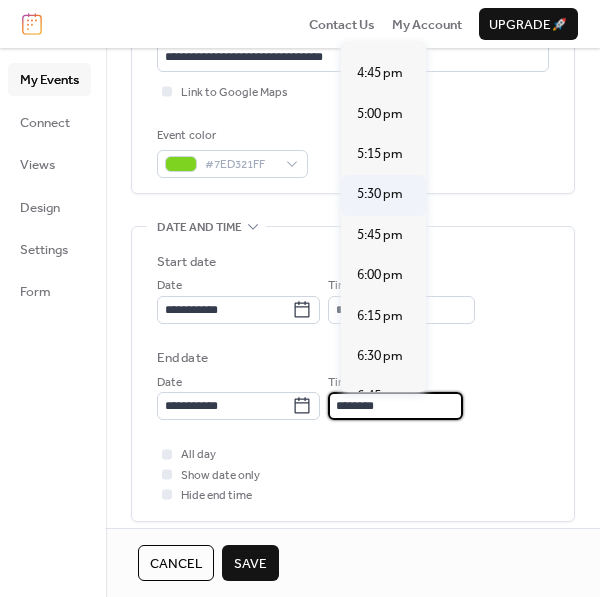 scroll, scrollTop: 2696, scrollLeft: 0, axis: vertical 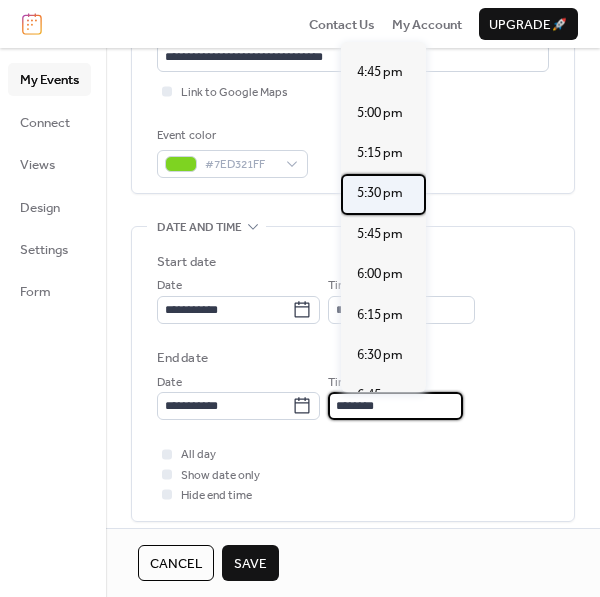 click on "5:30 pm" at bounding box center [380, 193] 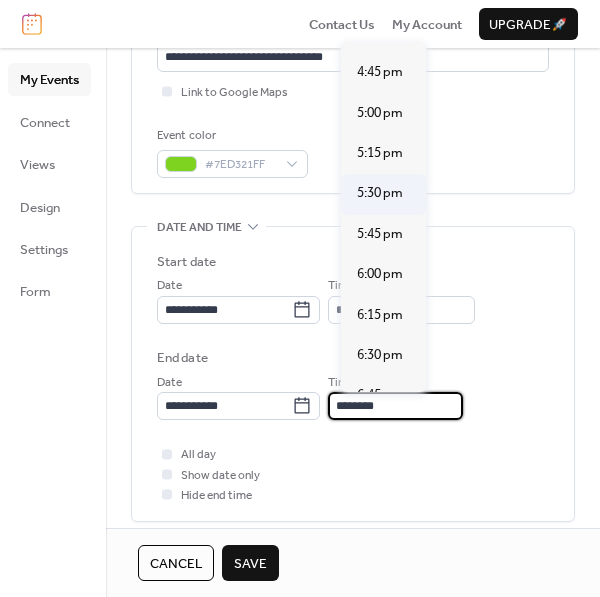 click on "**********" at bounding box center (353, 453) 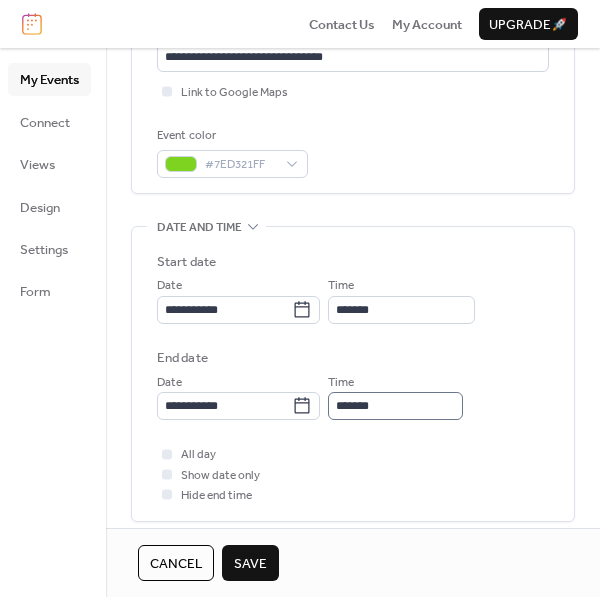 scroll, scrollTop: 1, scrollLeft: 0, axis: vertical 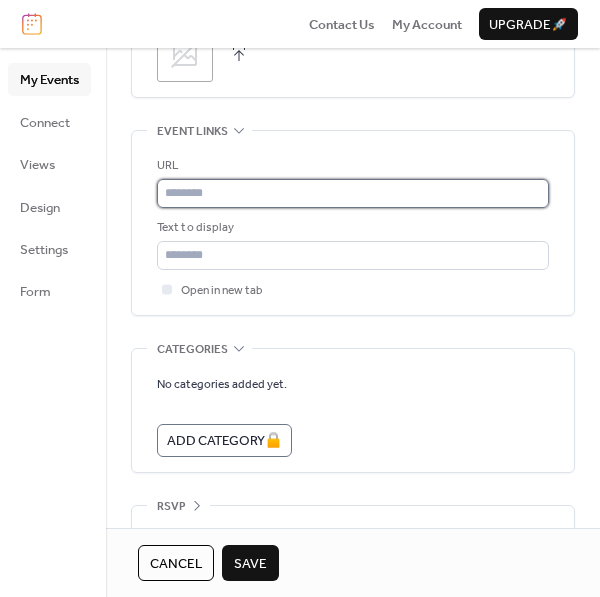 click at bounding box center (353, 193) 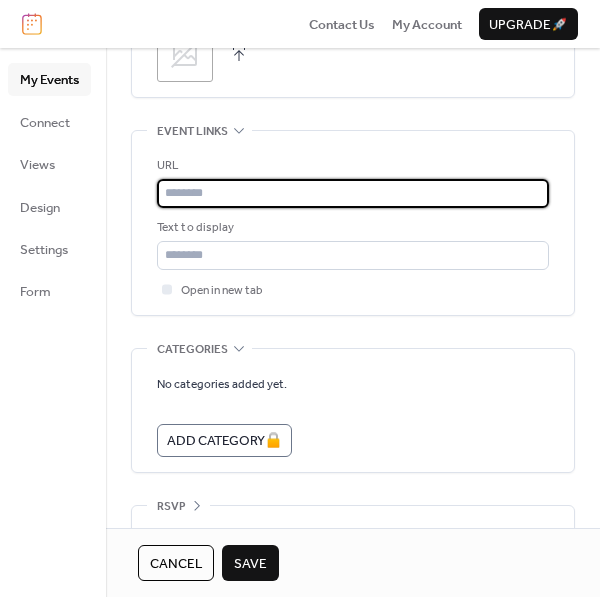 type on "**********" 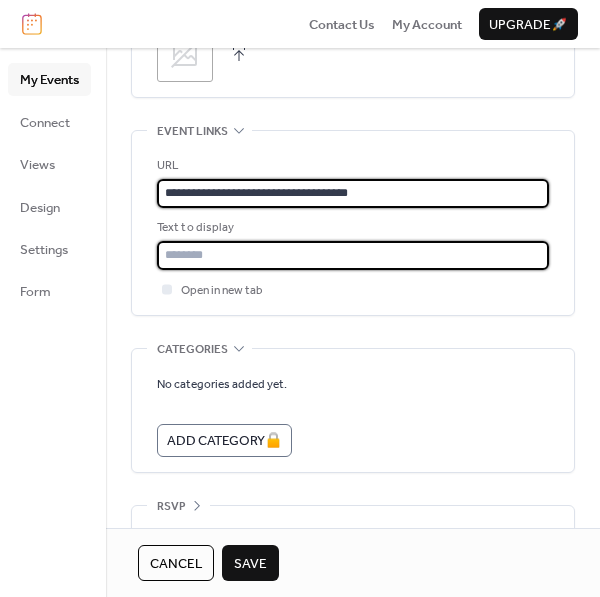 type on "**********" 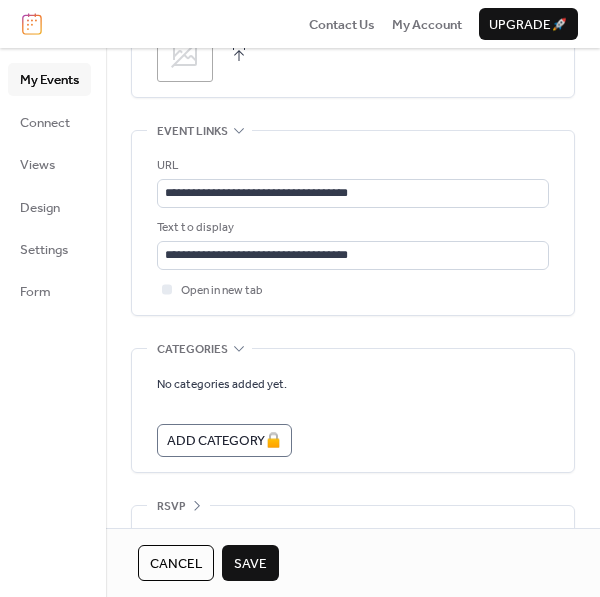 click on "Save" at bounding box center (250, 563) 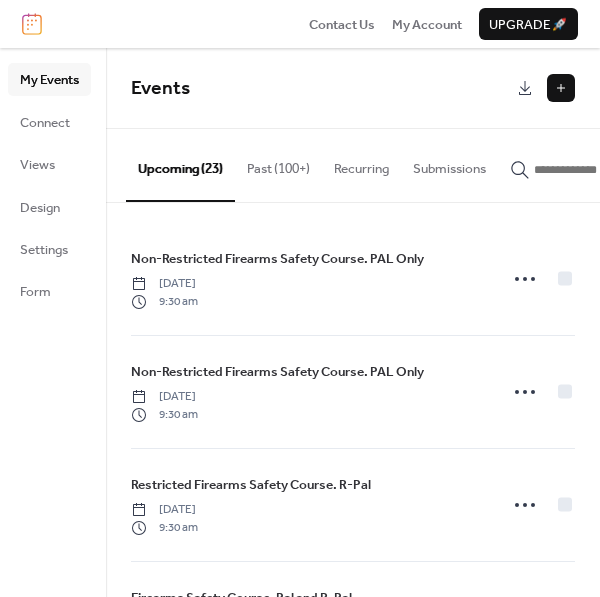 click at bounding box center (561, 88) 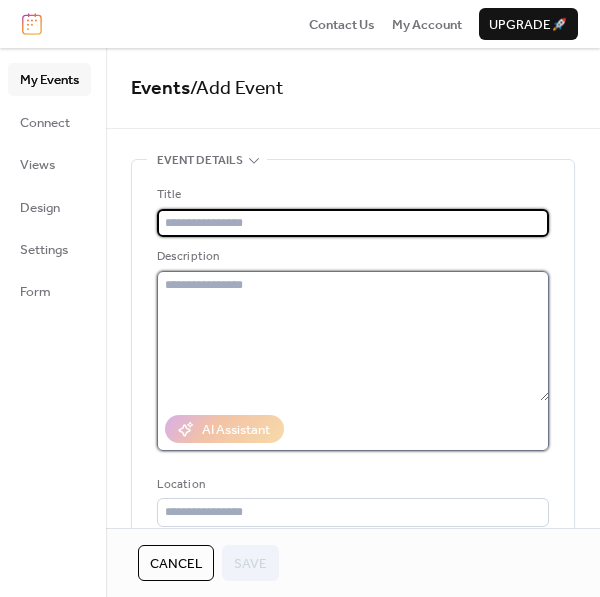 click at bounding box center [353, 336] 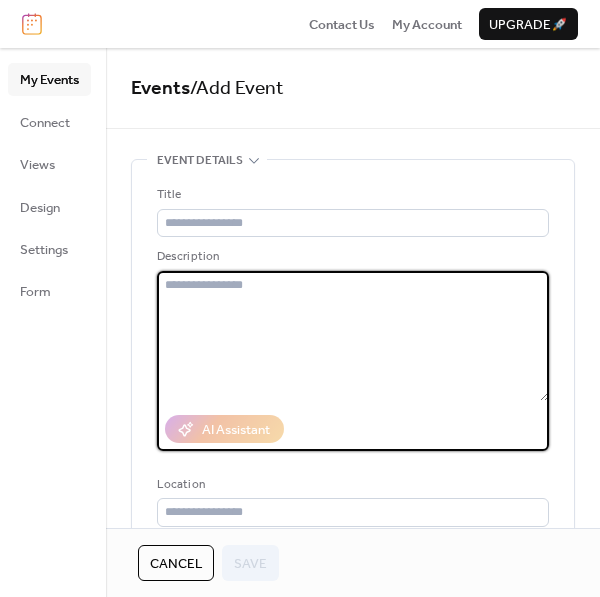 paste on "**********" 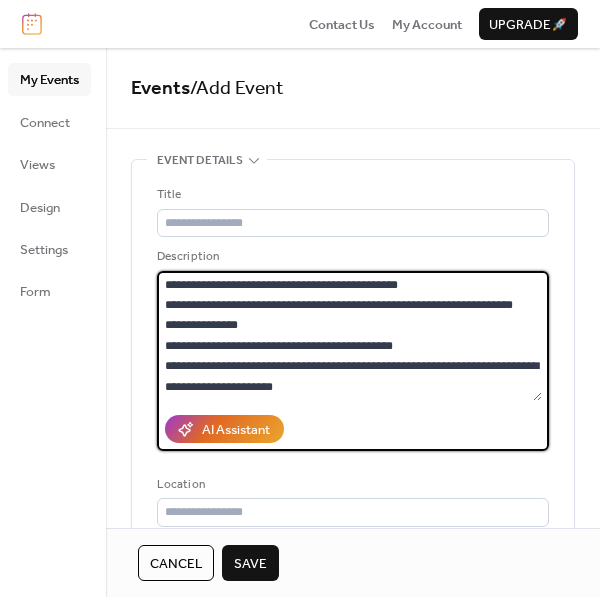 scroll, scrollTop: 283, scrollLeft: 0, axis: vertical 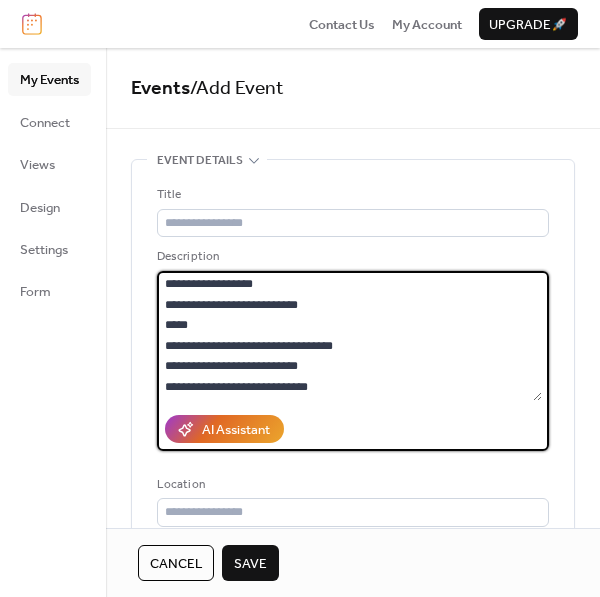 type on "**********" 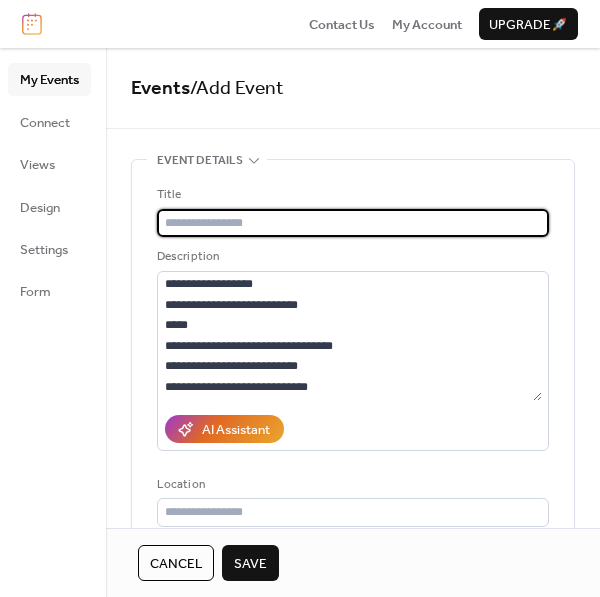 click at bounding box center (353, 223) 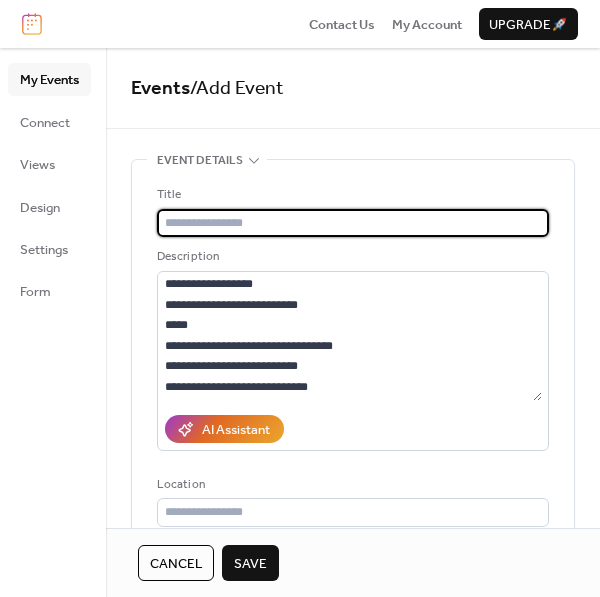 paste on "**********" 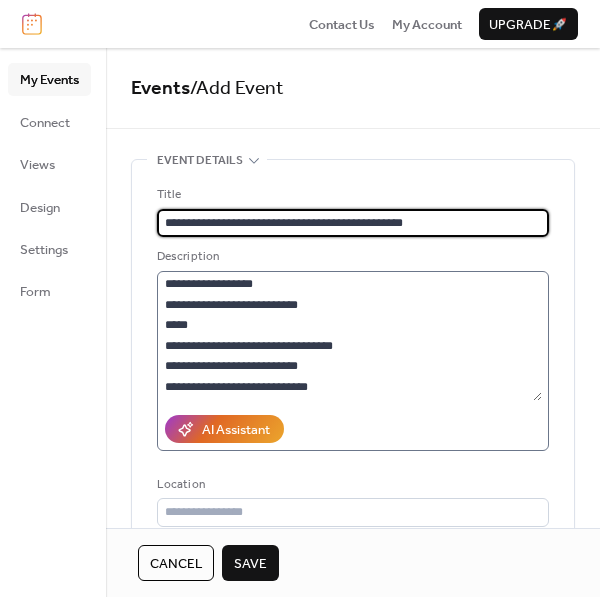 scroll, scrollTop: 286, scrollLeft: 0, axis: vertical 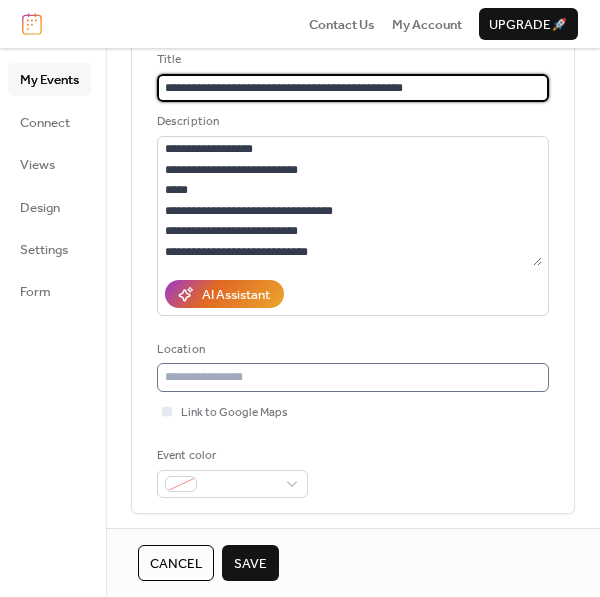 type on "**********" 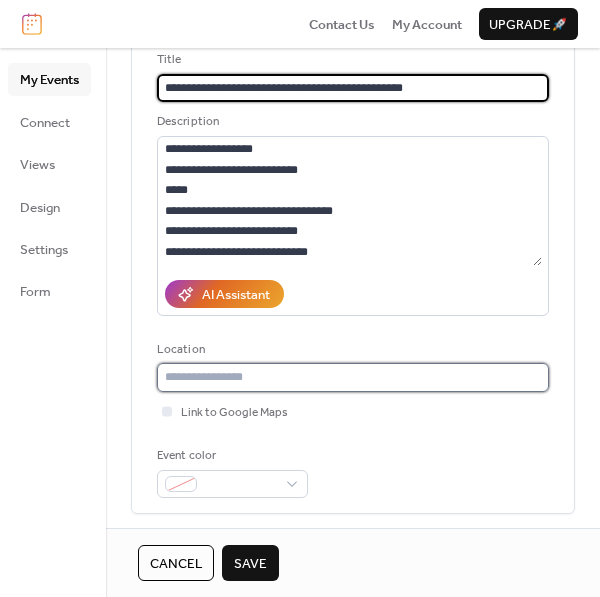 click at bounding box center (353, 377) 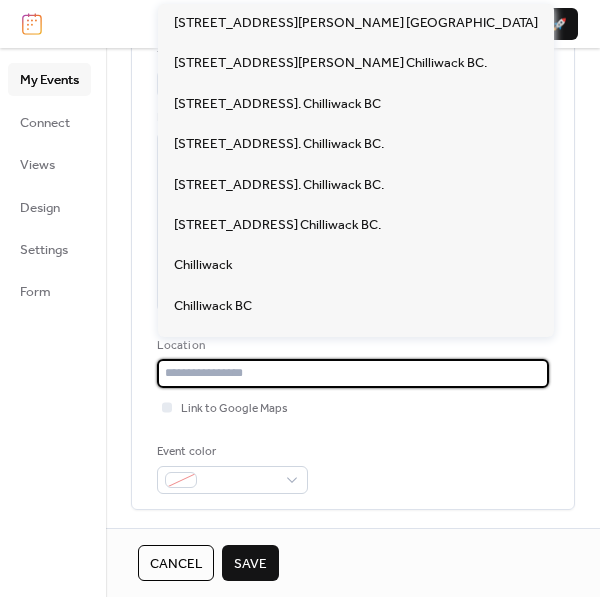 scroll, scrollTop: 140, scrollLeft: 0, axis: vertical 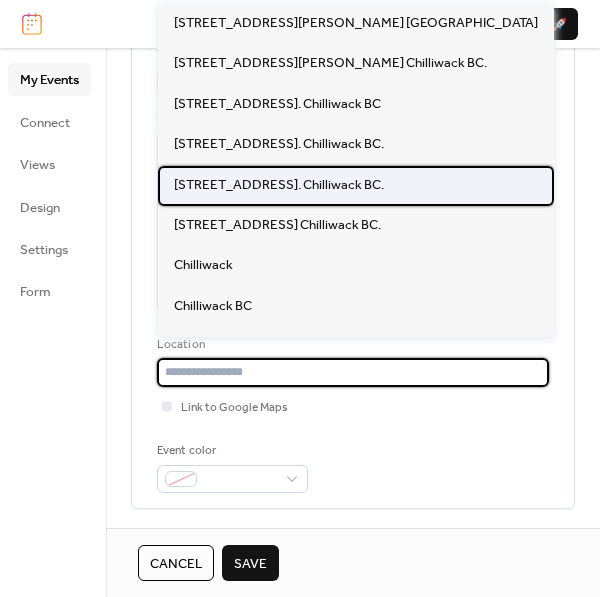 click on "[STREET_ADDRESS]. Chilliwack BC." at bounding box center [279, 185] 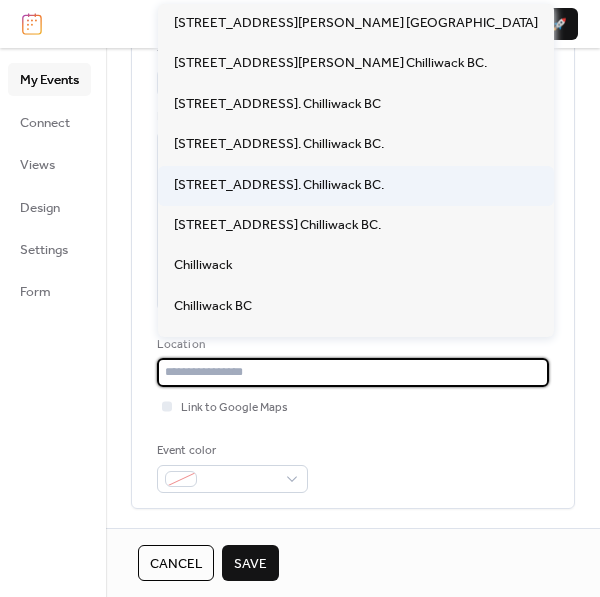 type on "**********" 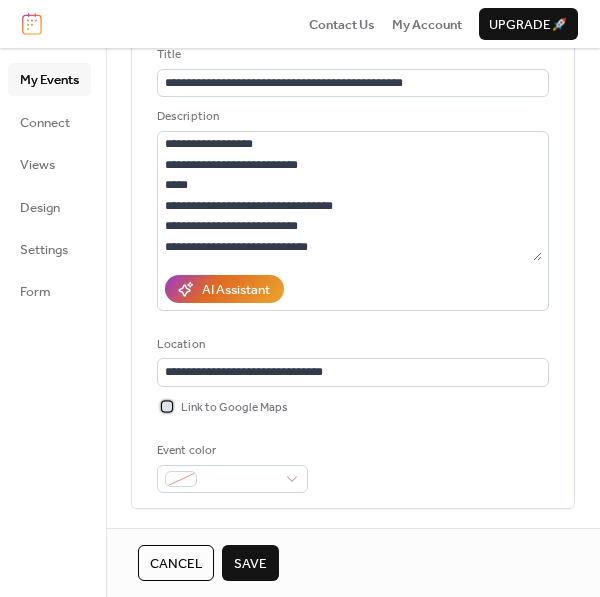 click on "Link to Google Maps" at bounding box center (234, 408) 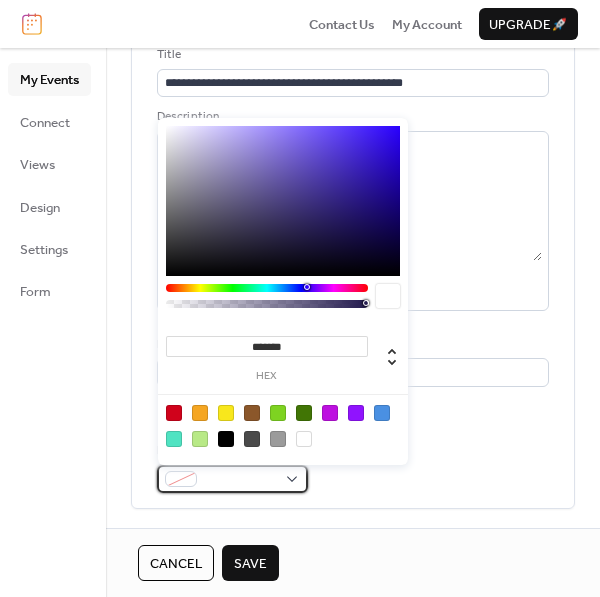 click at bounding box center [240, 480] 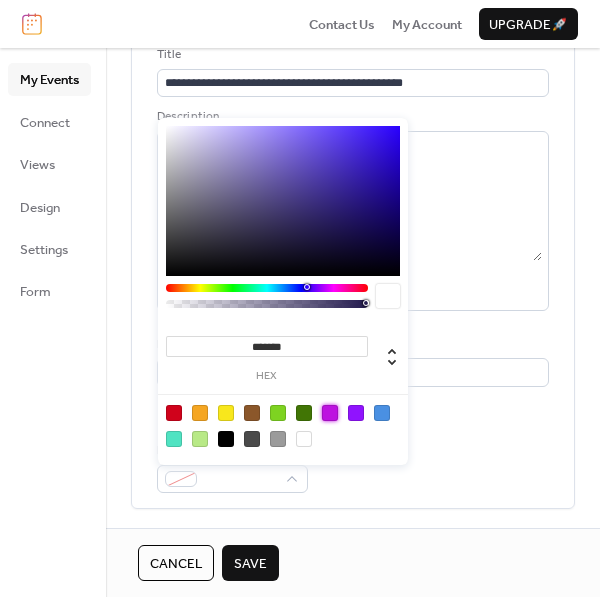 click at bounding box center [330, 413] 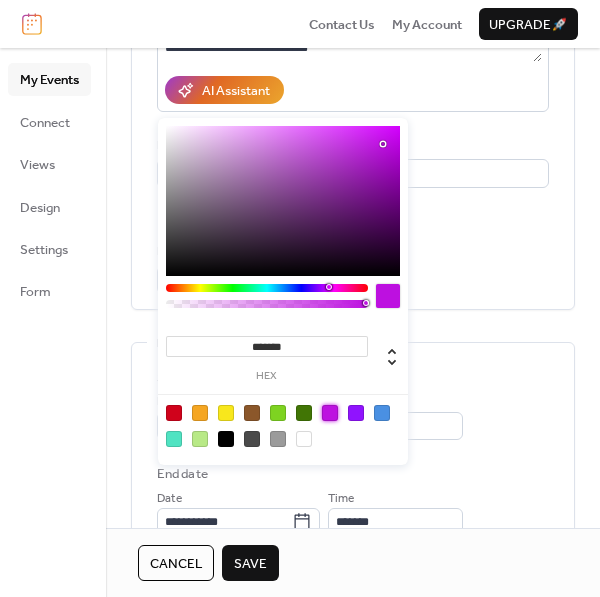 scroll, scrollTop: 340, scrollLeft: 0, axis: vertical 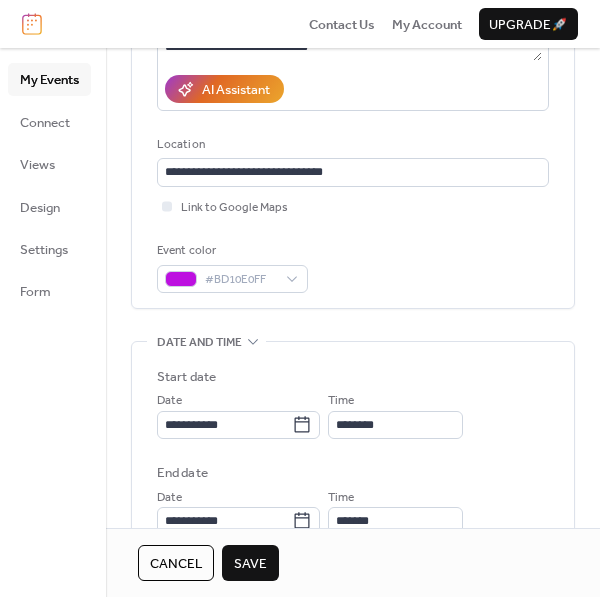 click on "Start date" at bounding box center [353, 377] 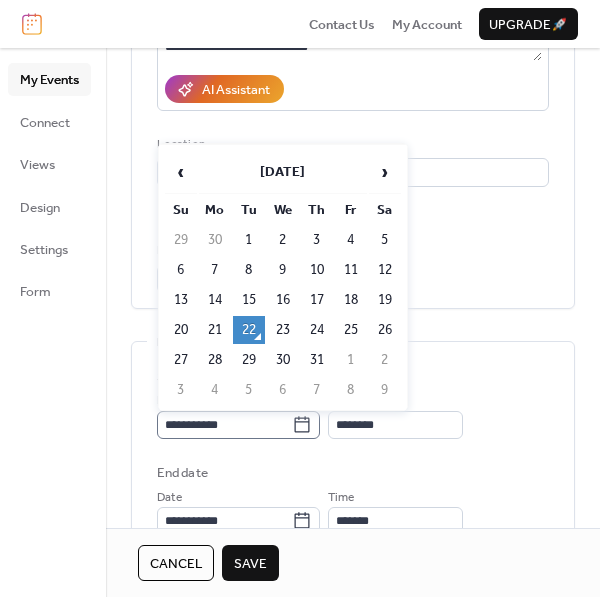 click 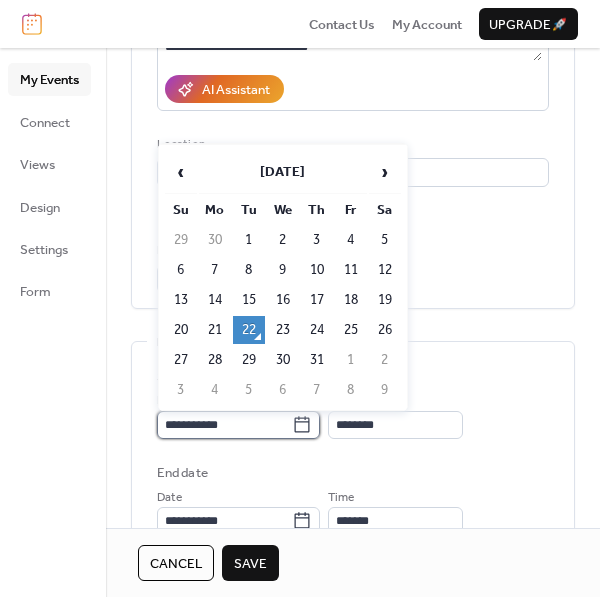 click on "**********" at bounding box center (224, 425) 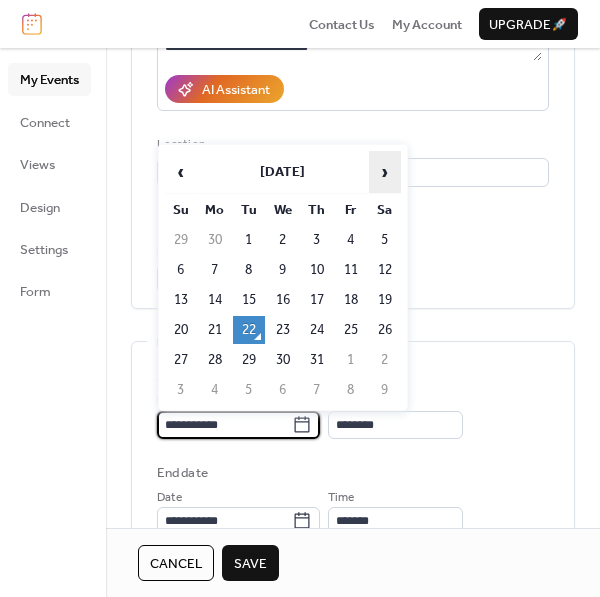 click on "›" at bounding box center (385, 172) 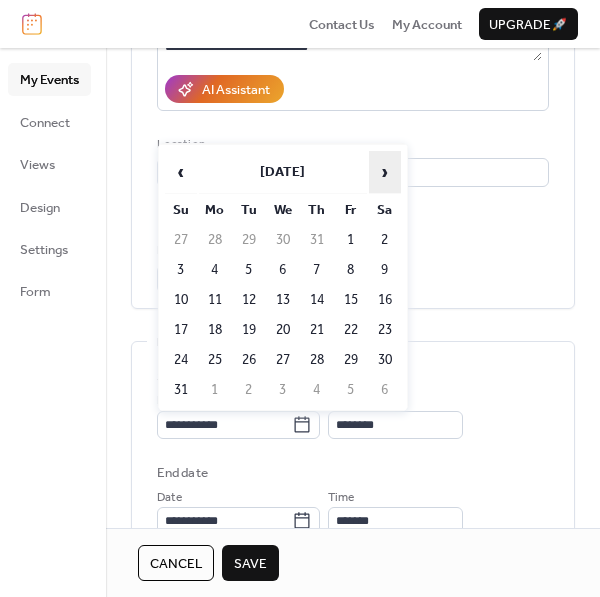 click on "›" at bounding box center (385, 172) 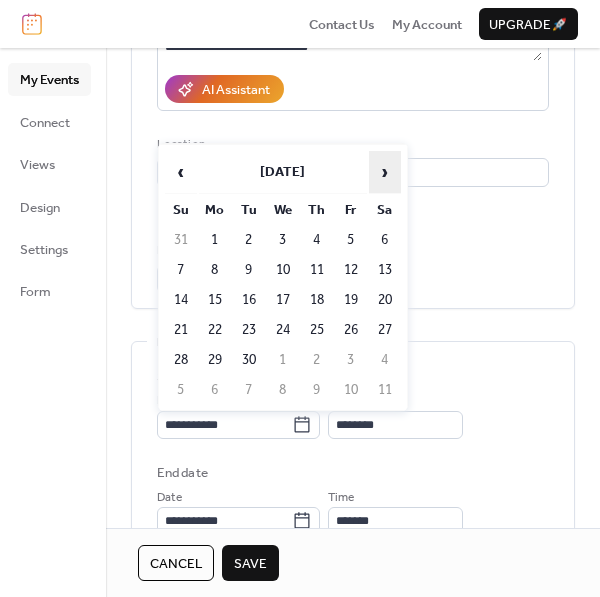 click on "›" at bounding box center (385, 172) 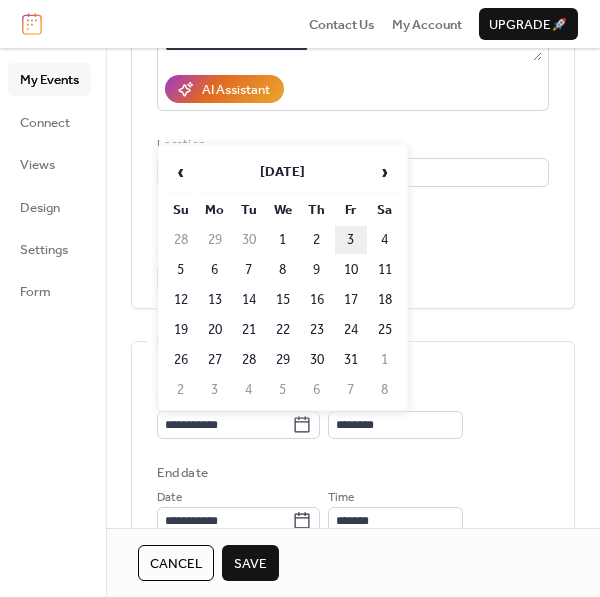 click on "3" at bounding box center (351, 240) 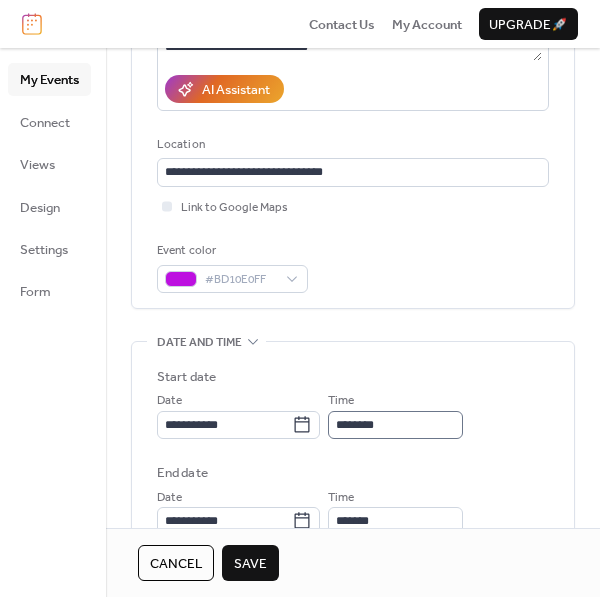 scroll, scrollTop: 1, scrollLeft: 0, axis: vertical 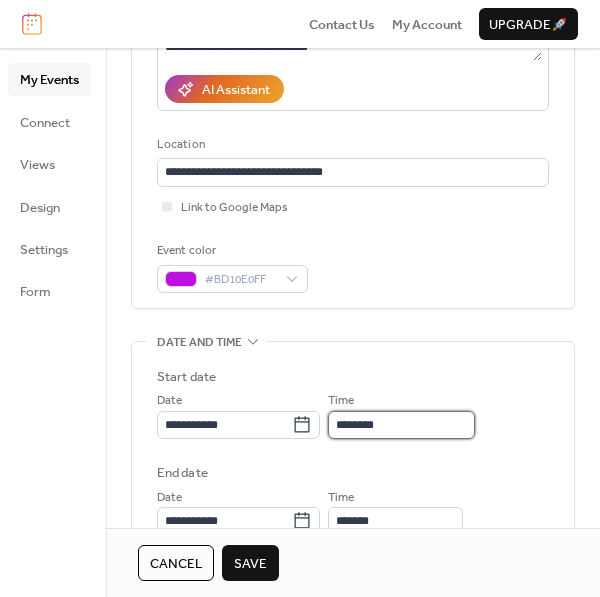 click on "********" at bounding box center [401, 425] 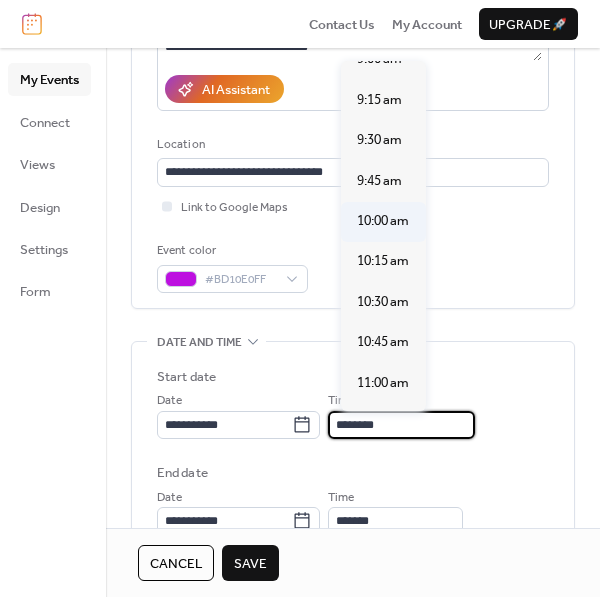 scroll, scrollTop: 1474, scrollLeft: 0, axis: vertical 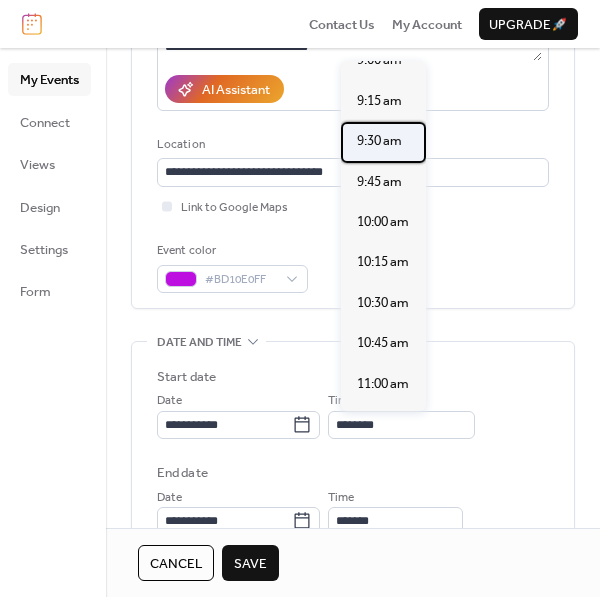 click on "9:30 am" at bounding box center (379, 141) 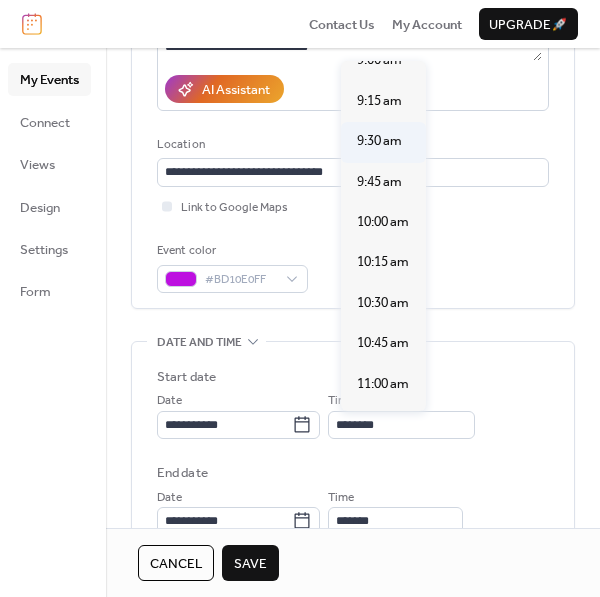 type on "*******" 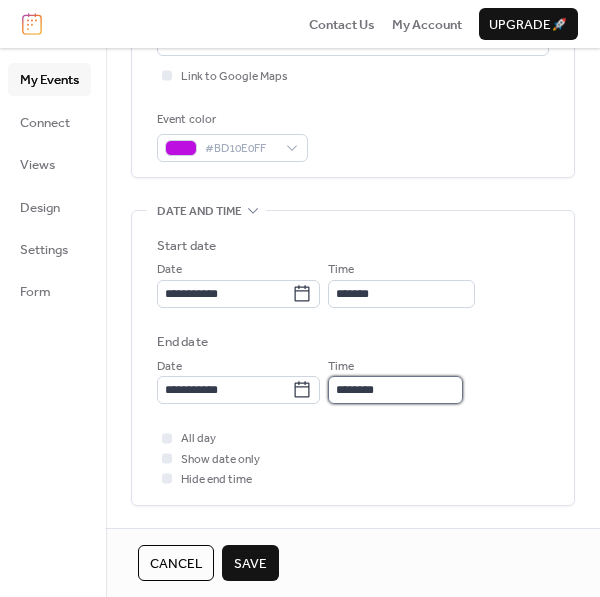 scroll, scrollTop: 472, scrollLeft: 0, axis: vertical 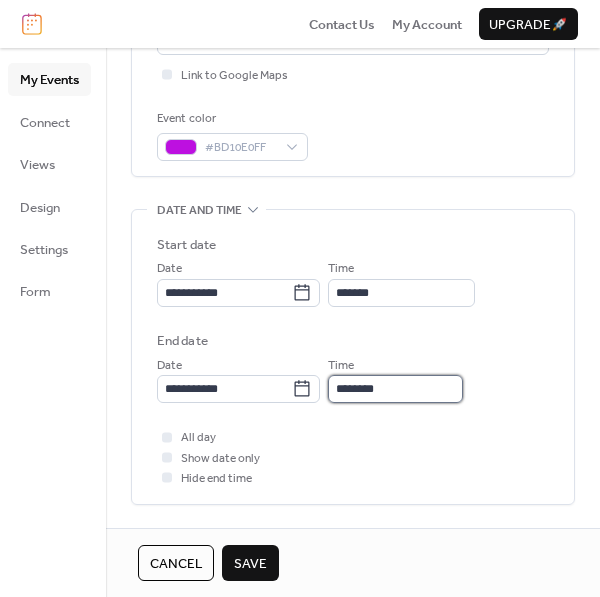 click on "********" at bounding box center [395, 389] 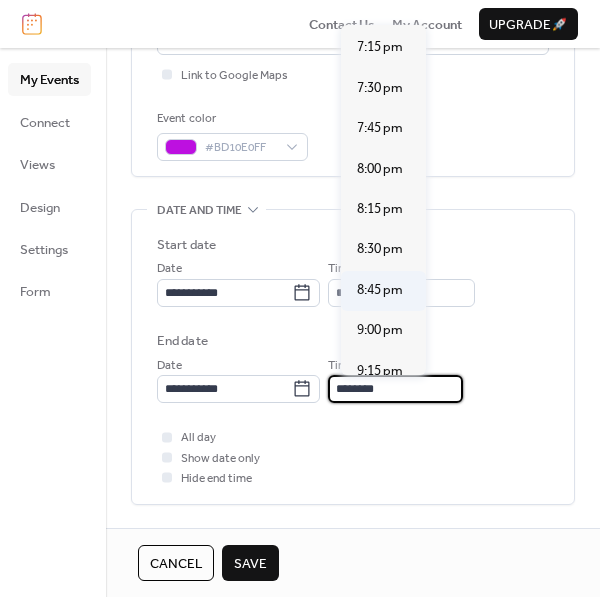 scroll, scrollTop: 1533, scrollLeft: 0, axis: vertical 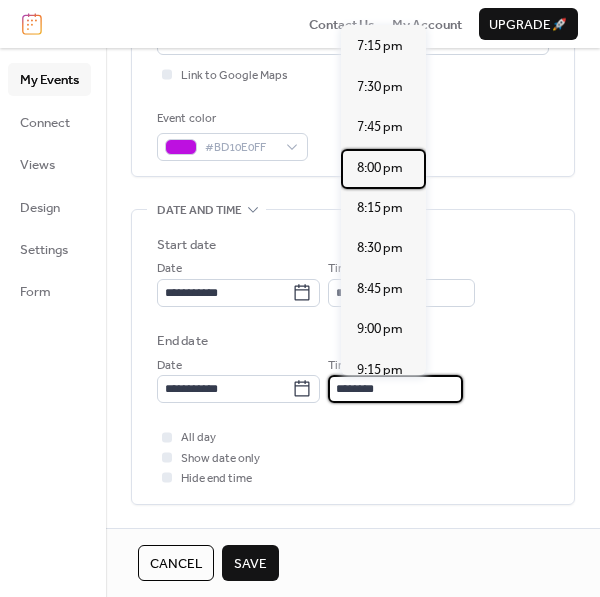 click on "8:00 pm" at bounding box center [380, 168] 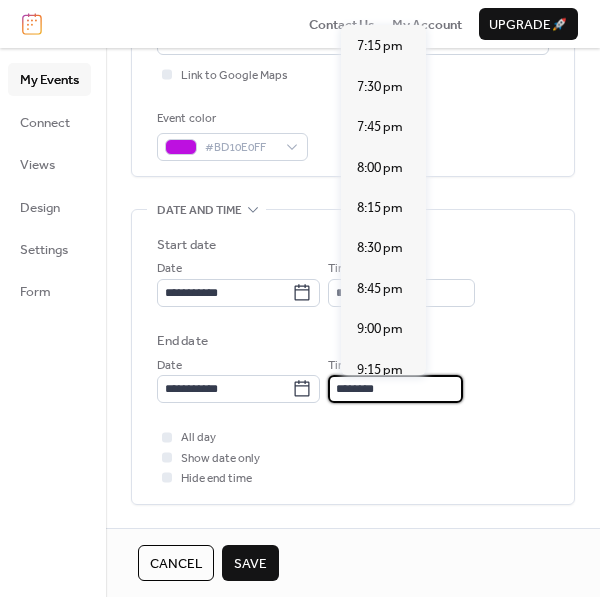 type on "*******" 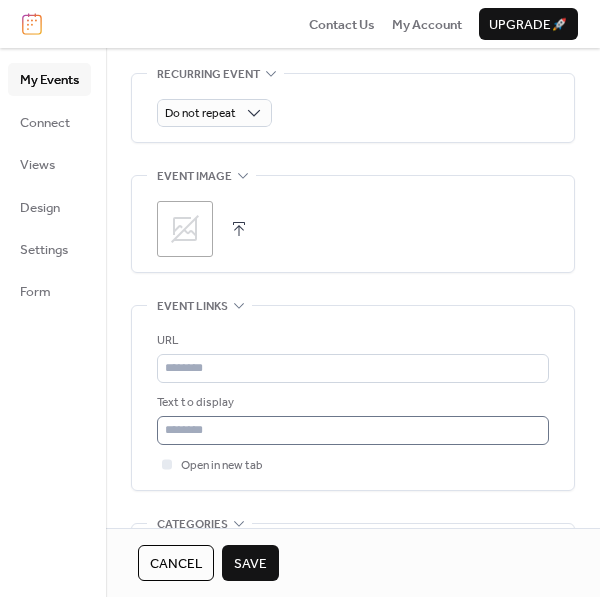 scroll, scrollTop: 938, scrollLeft: 0, axis: vertical 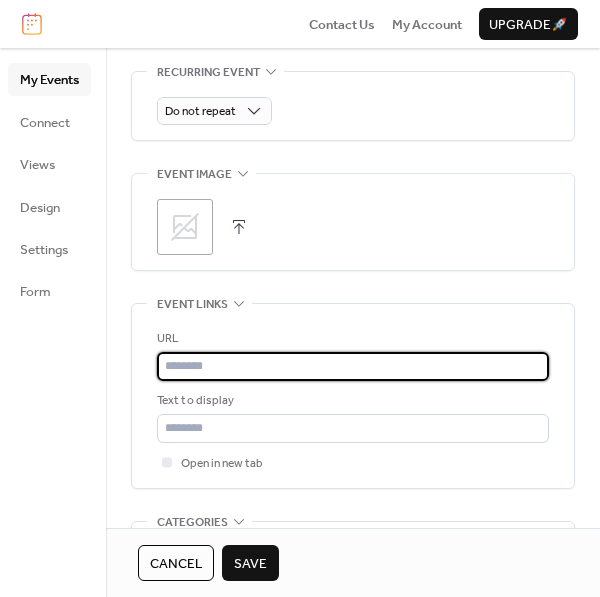 click at bounding box center [353, 366] 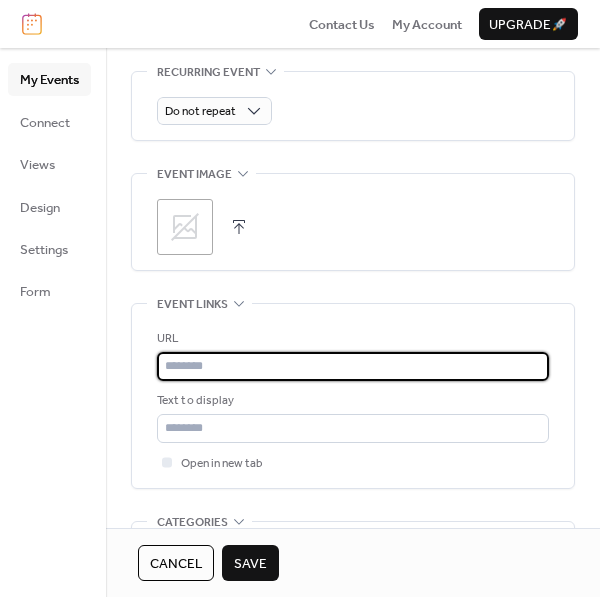 type on "**********" 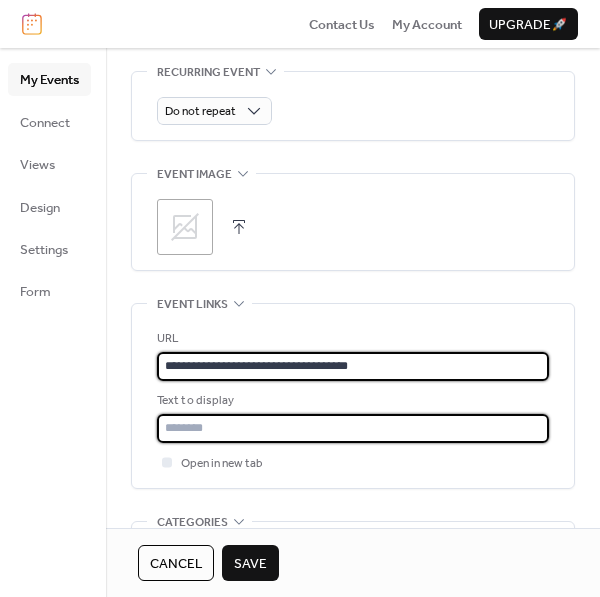 type on "**********" 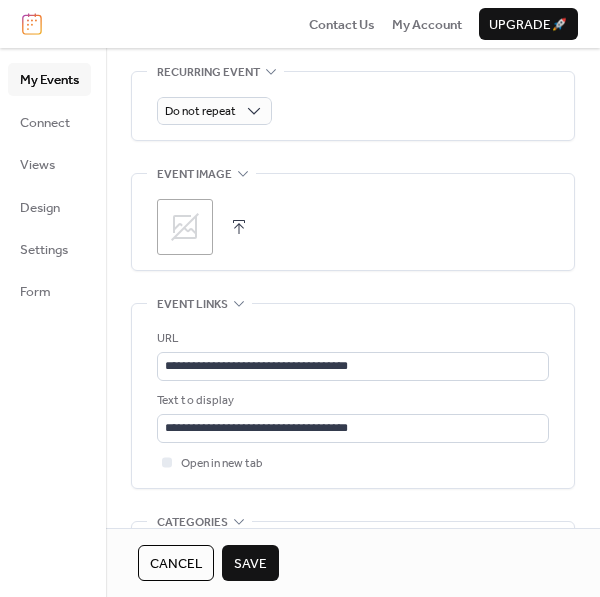 click on "Save" at bounding box center (250, 564) 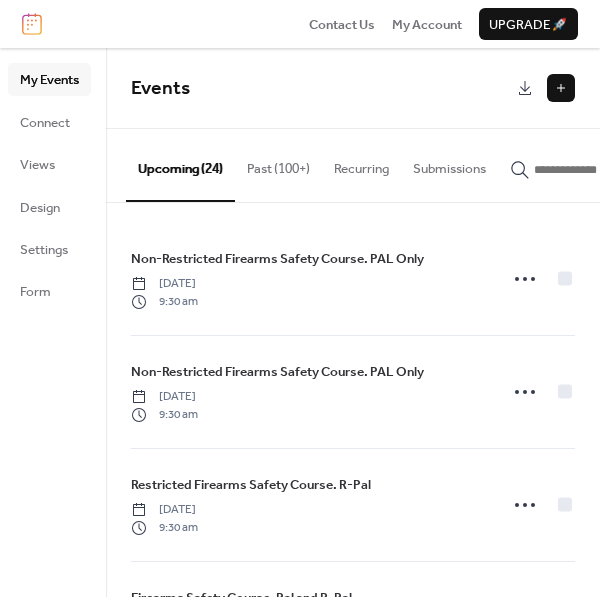 click at bounding box center (561, 88) 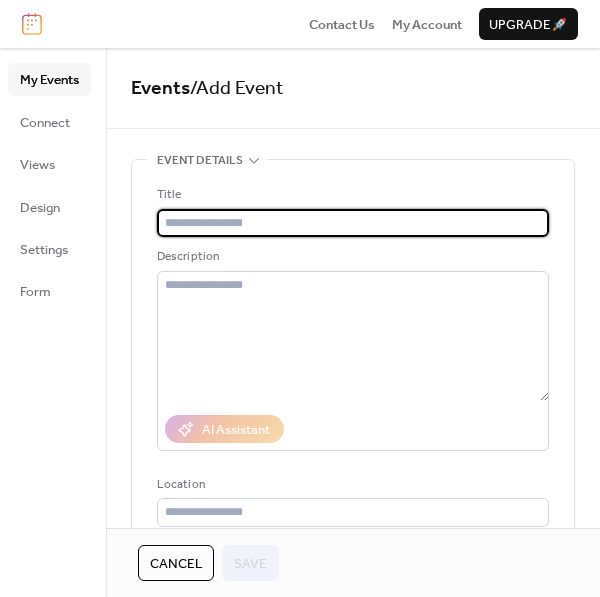 paste on "**********" 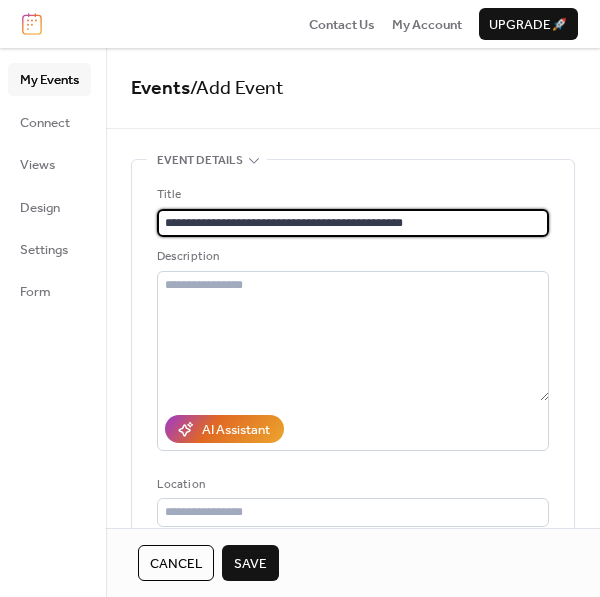 type on "**********" 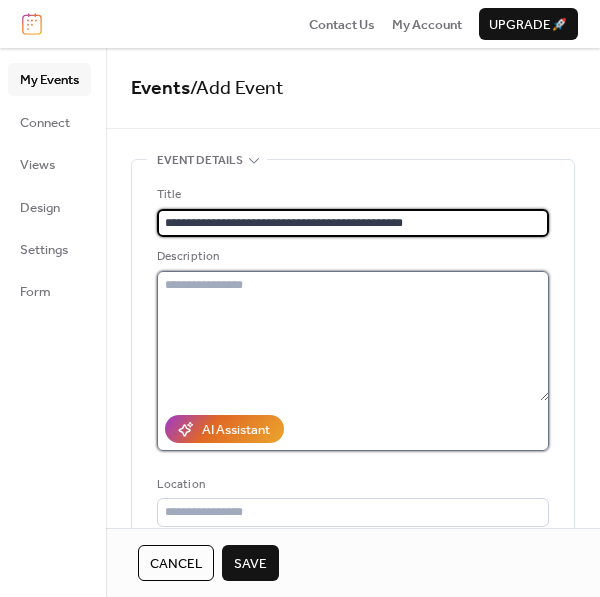 click at bounding box center [353, 336] 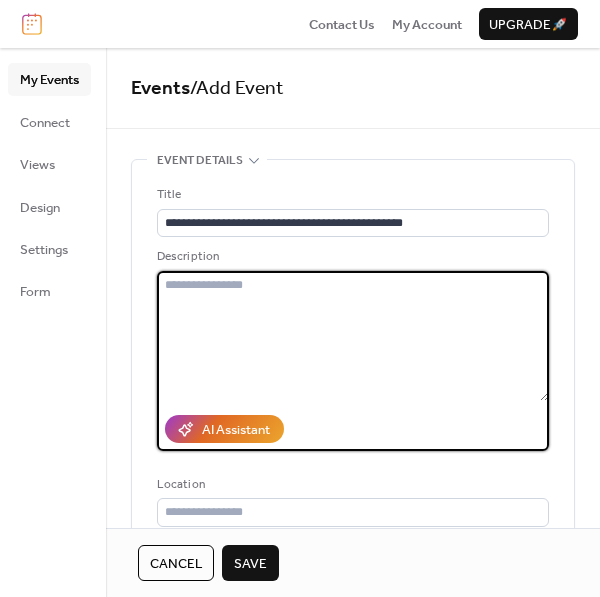 paste on "**********" 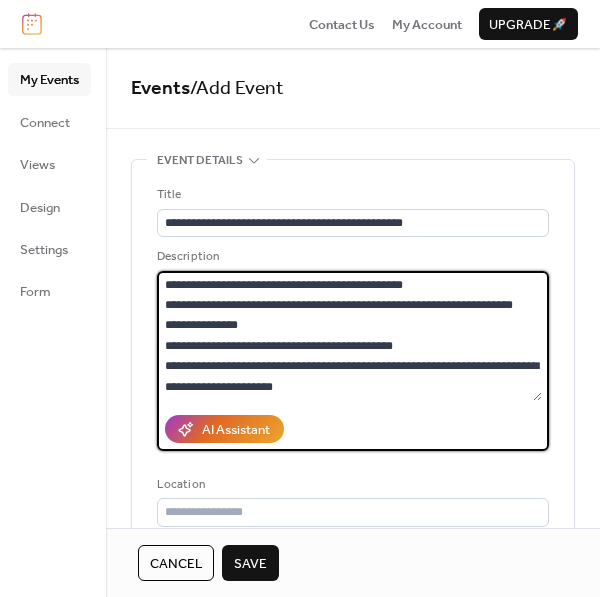 scroll, scrollTop: 283, scrollLeft: 0, axis: vertical 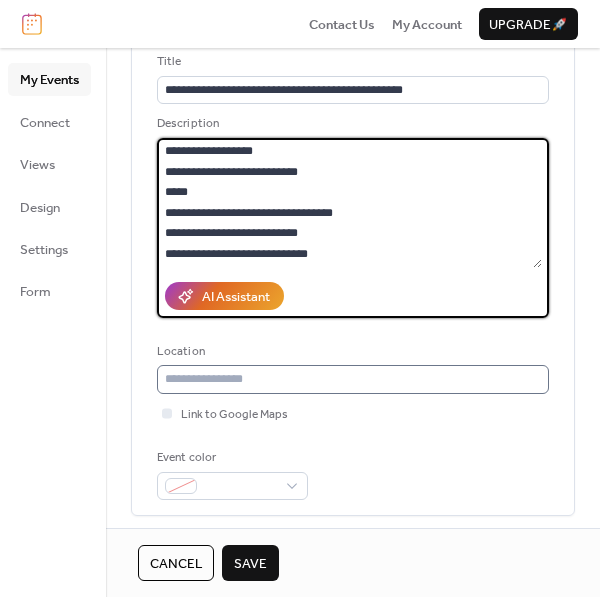 type on "**********" 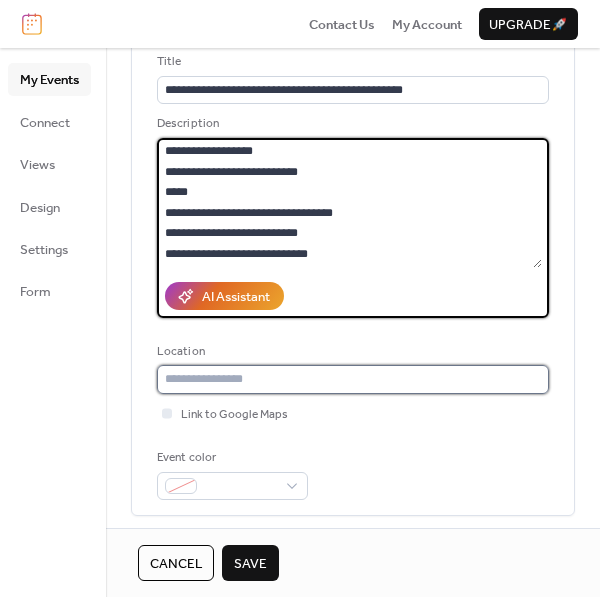 click at bounding box center [353, 379] 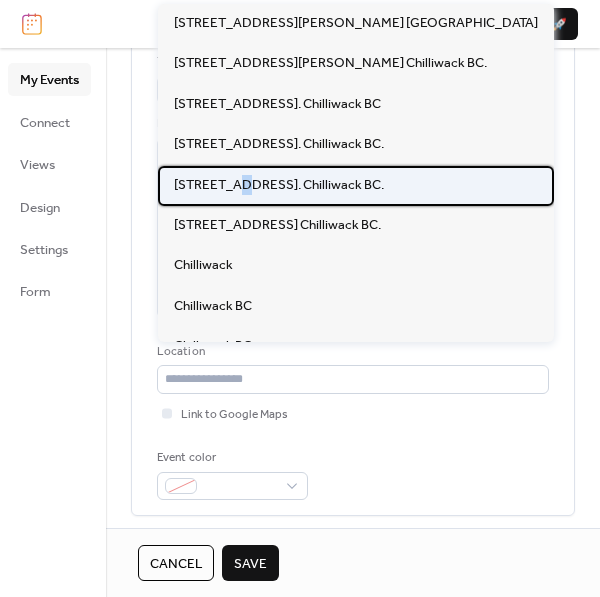 click on "[STREET_ADDRESS]. Chilliwack BC." at bounding box center (279, 185) 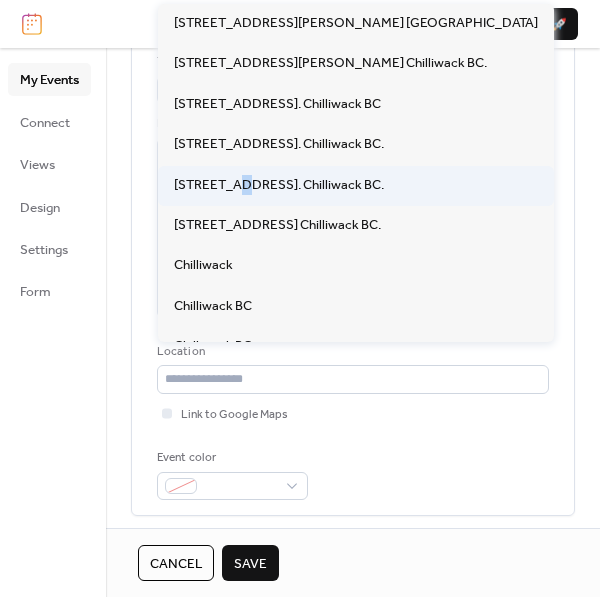 type on "**********" 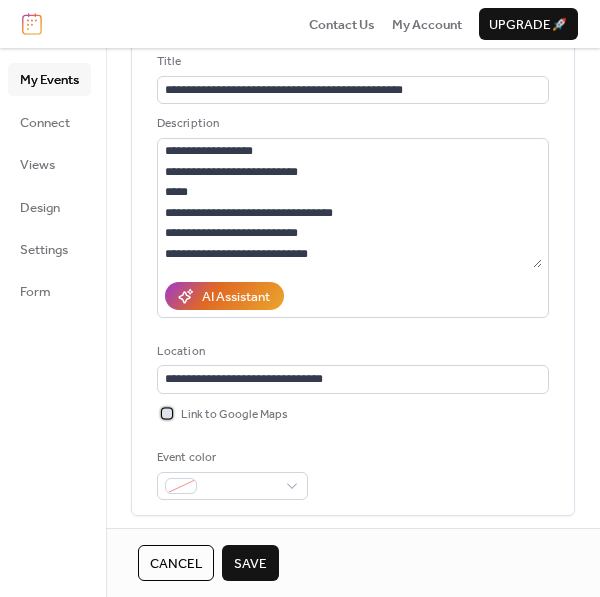 click on "Link to Google Maps" at bounding box center (234, 415) 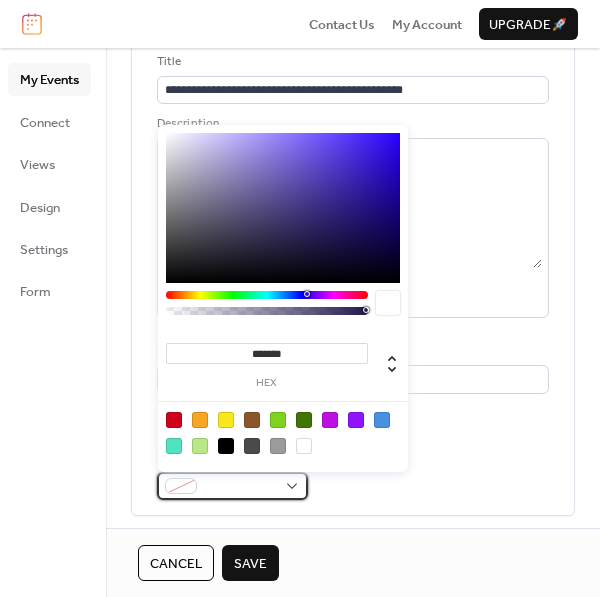 click at bounding box center (181, 486) 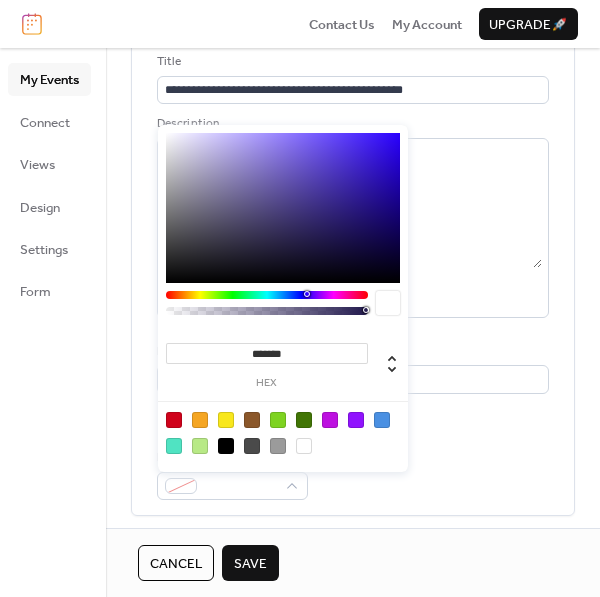 click at bounding box center [330, 420] 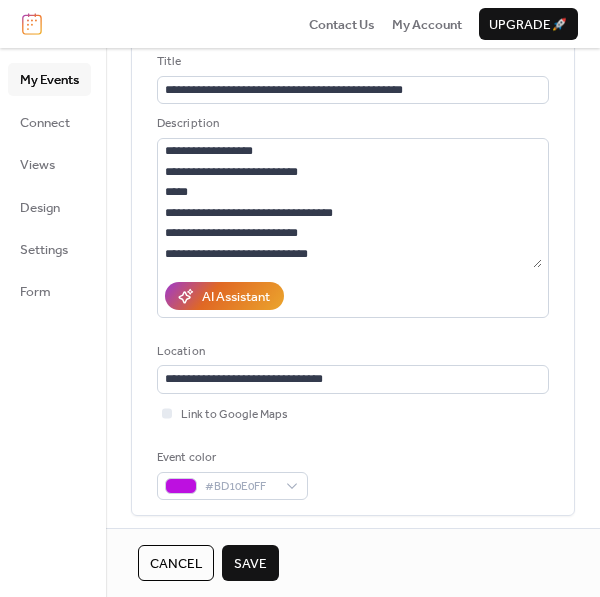 click on "**********" at bounding box center (353, 276) 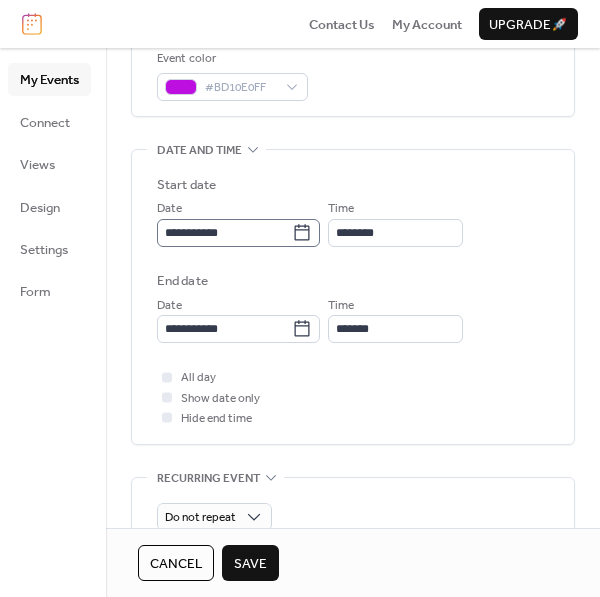 scroll, scrollTop: 533, scrollLeft: 0, axis: vertical 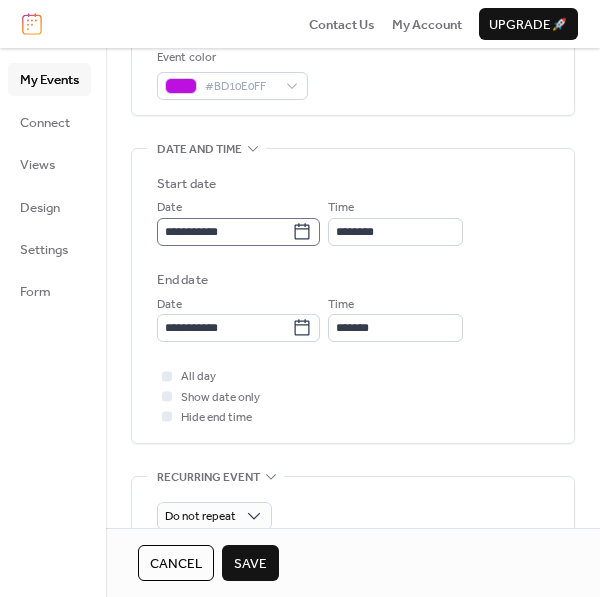 click 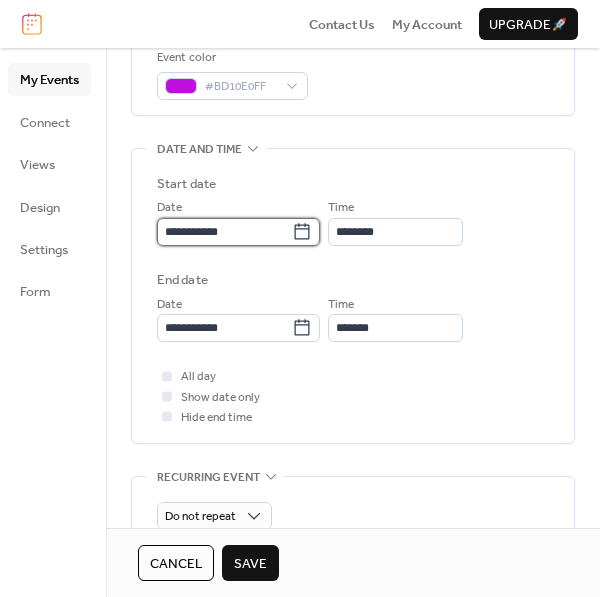 click on "**********" at bounding box center [224, 232] 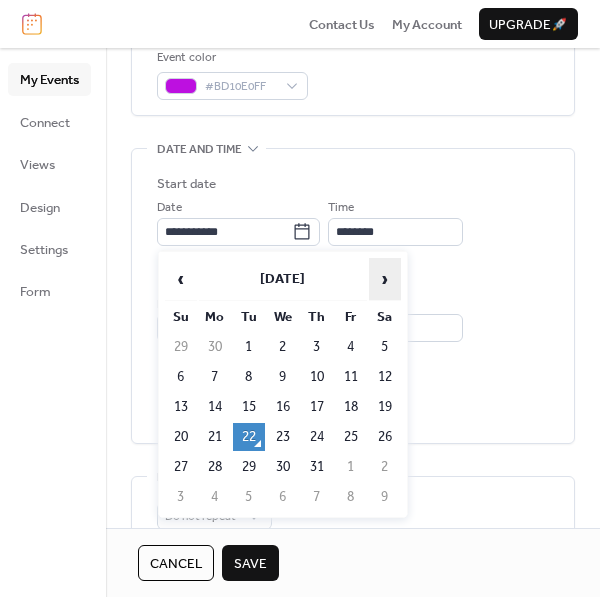 click on "›" at bounding box center (385, 279) 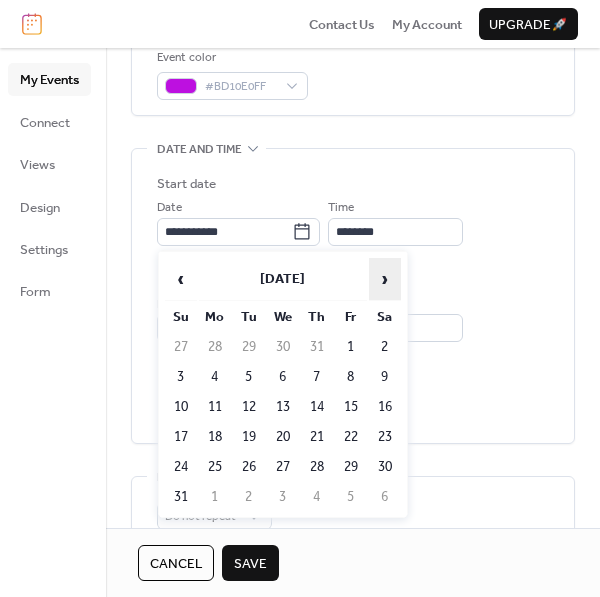 click on "›" at bounding box center [385, 279] 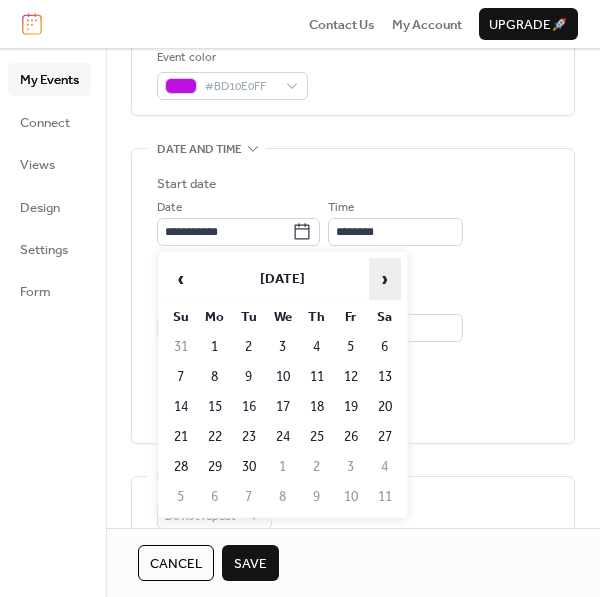 click on "›" at bounding box center [385, 279] 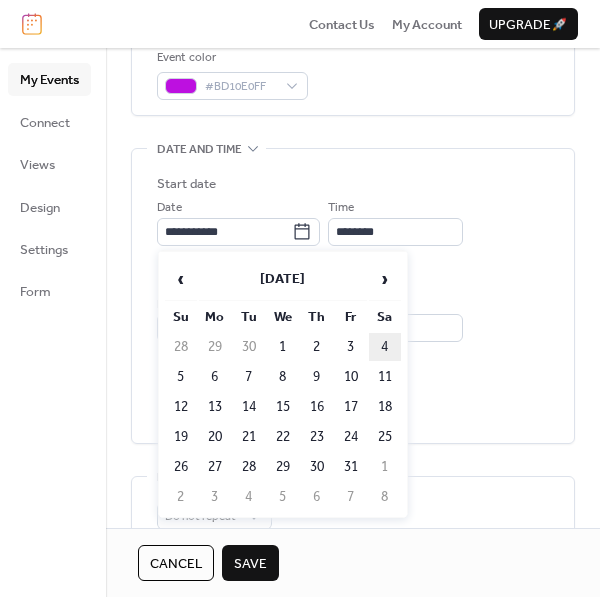 click on "4" at bounding box center [385, 347] 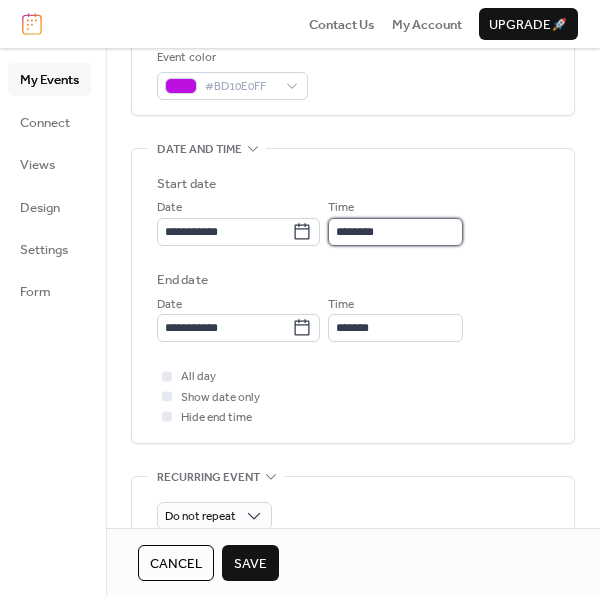 click on "********" at bounding box center (395, 232) 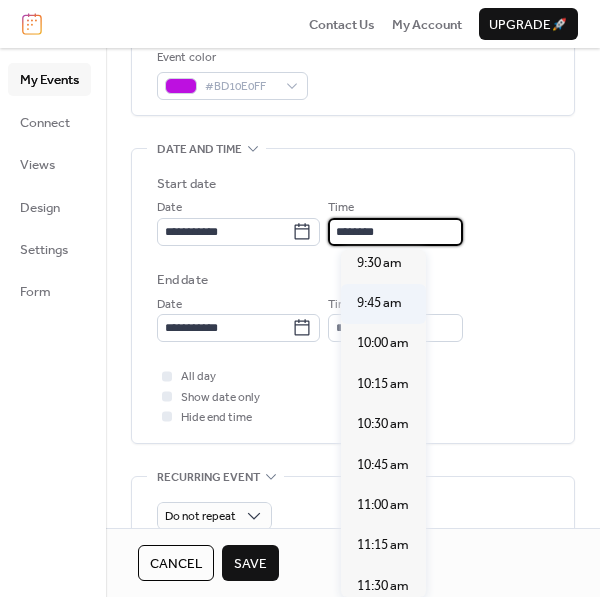 scroll, scrollTop: 1541, scrollLeft: 0, axis: vertical 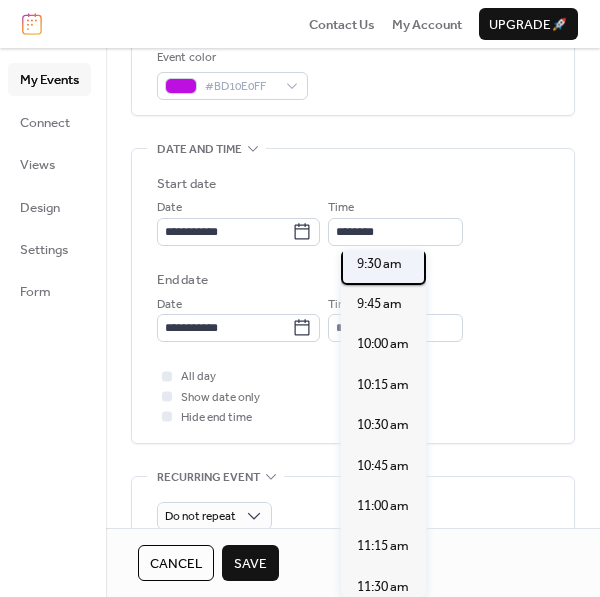 click on "9:30 am" at bounding box center (379, 264) 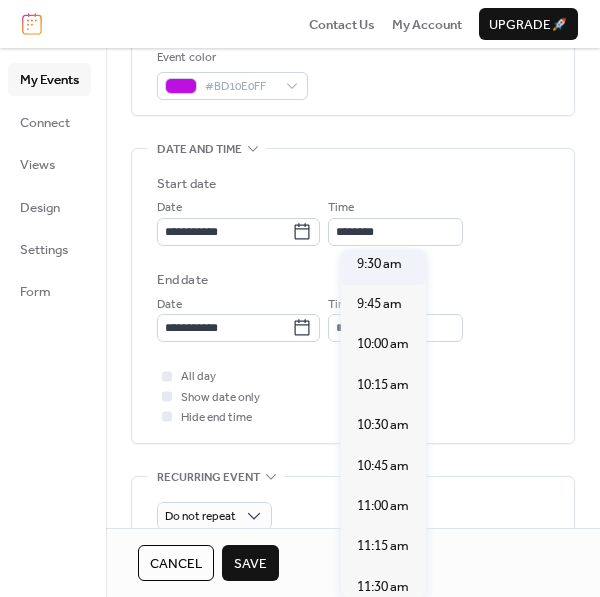 type on "*******" 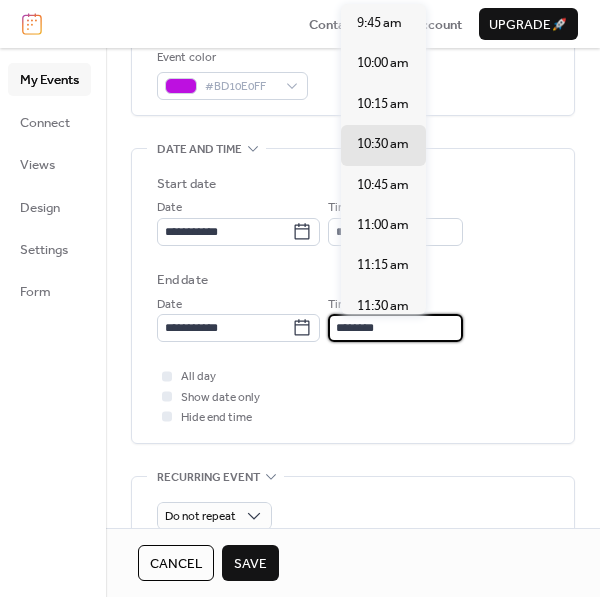 click on "********" at bounding box center [395, 328] 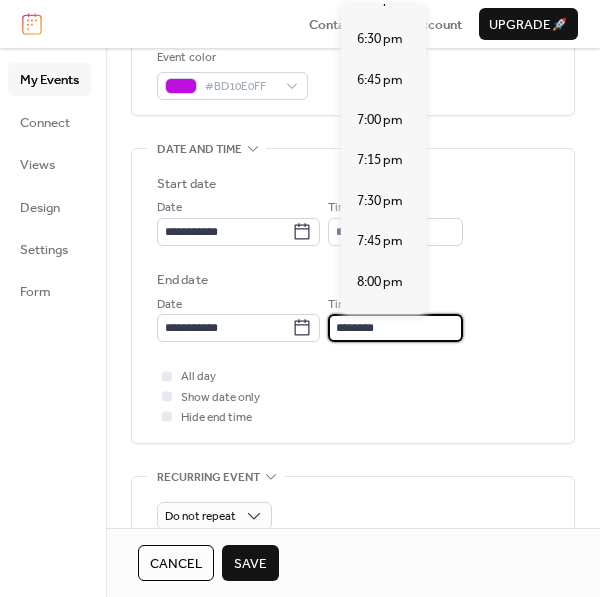 scroll, scrollTop: 1399, scrollLeft: 0, axis: vertical 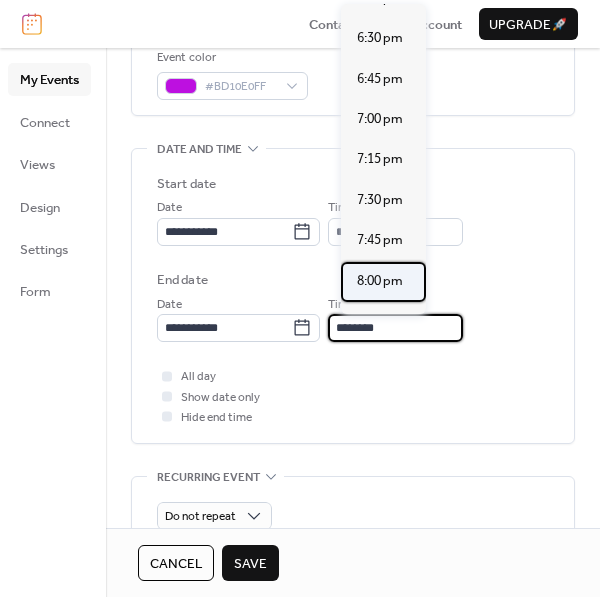 click on "8:00 pm" at bounding box center (380, 281) 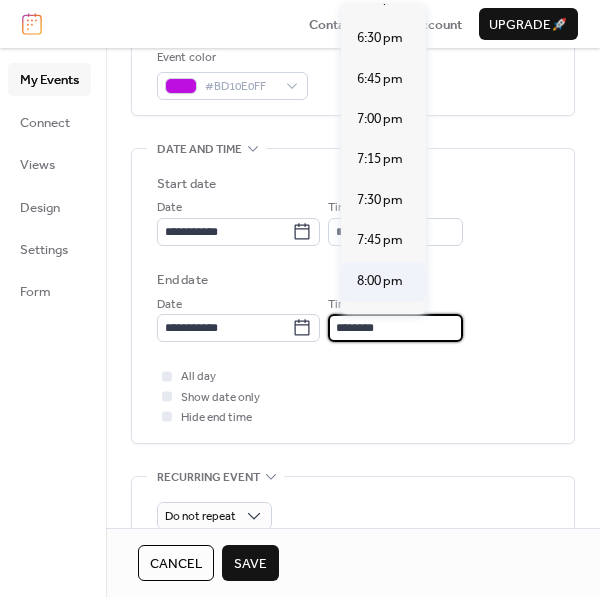 type on "*******" 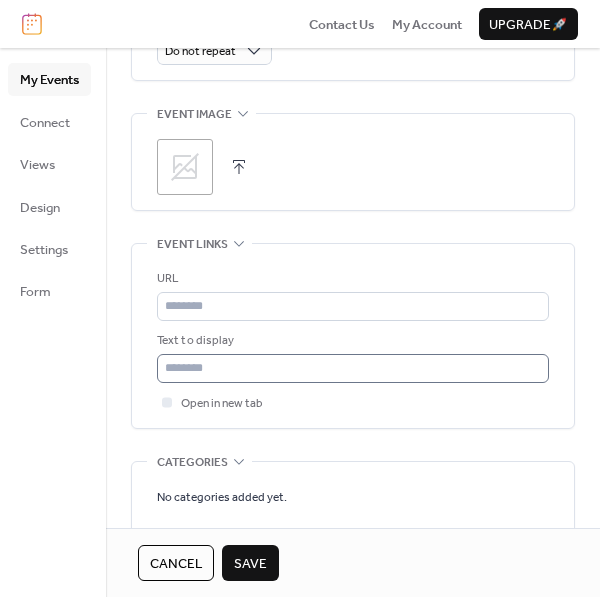 scroll, scrollTop: 999, scrollLeft: 0, axis: vertical 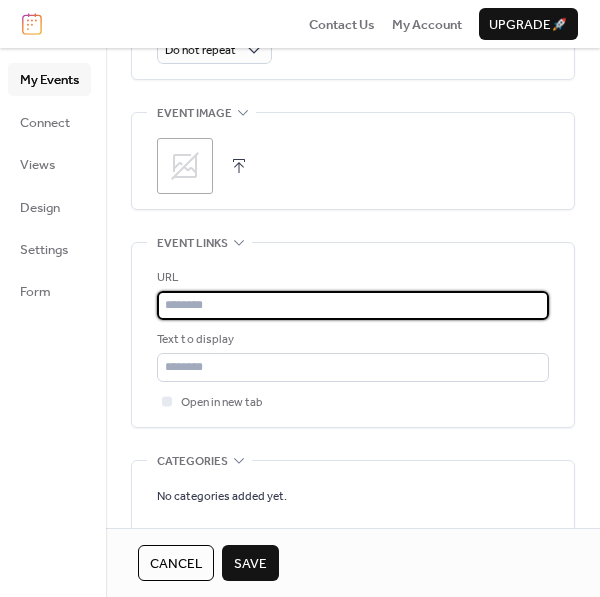 click at bounding box center (353, 305) 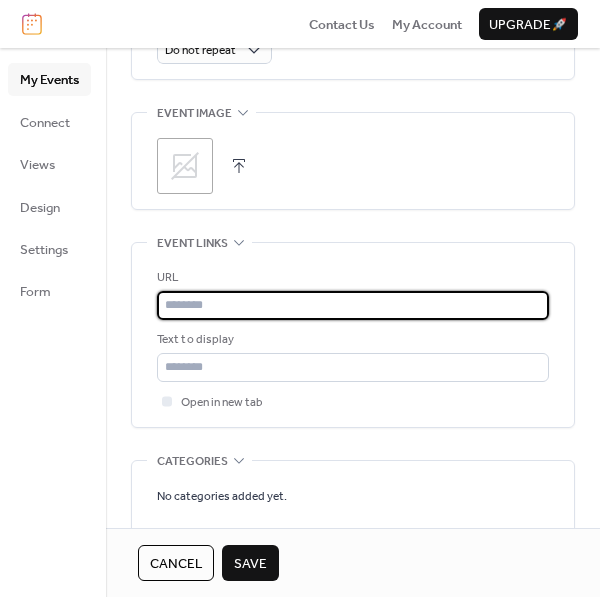 type on "**********" 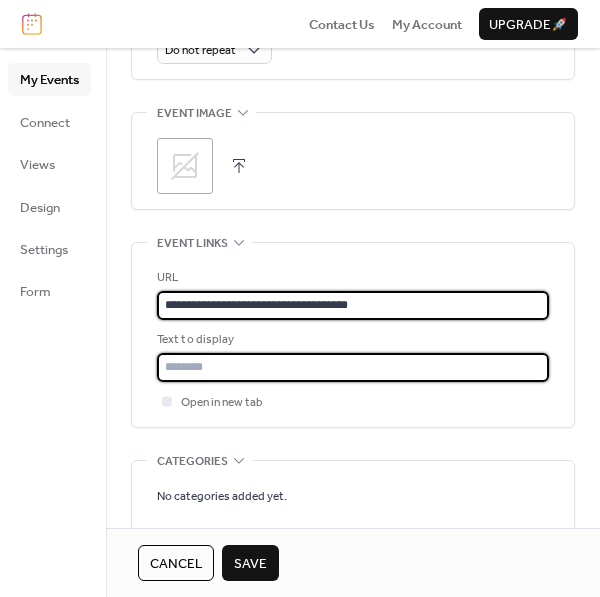 type on "**********" 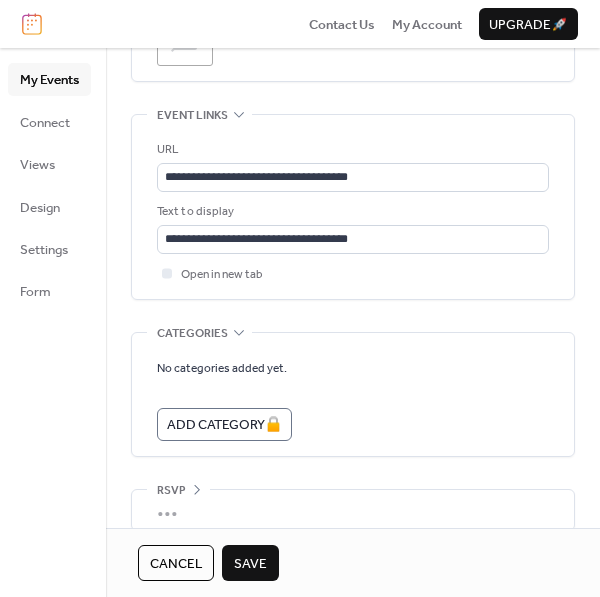 scroll, scrollTop: 1129, scrollLeft: 0, axis: vertical 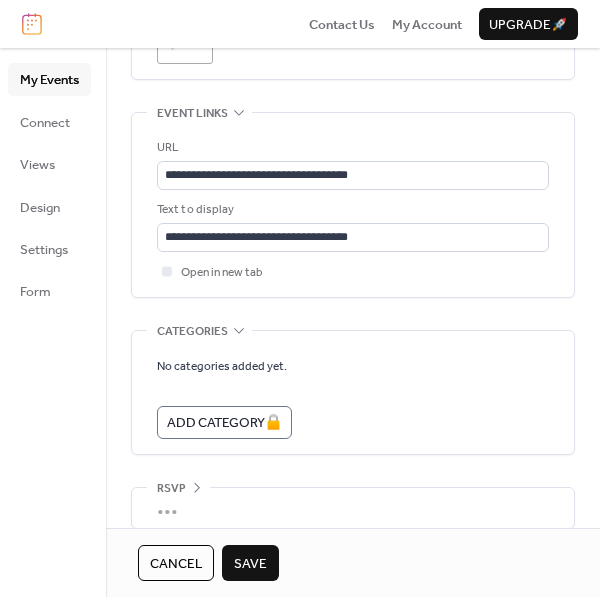 click on "Save" at bounding box center [250, 564] 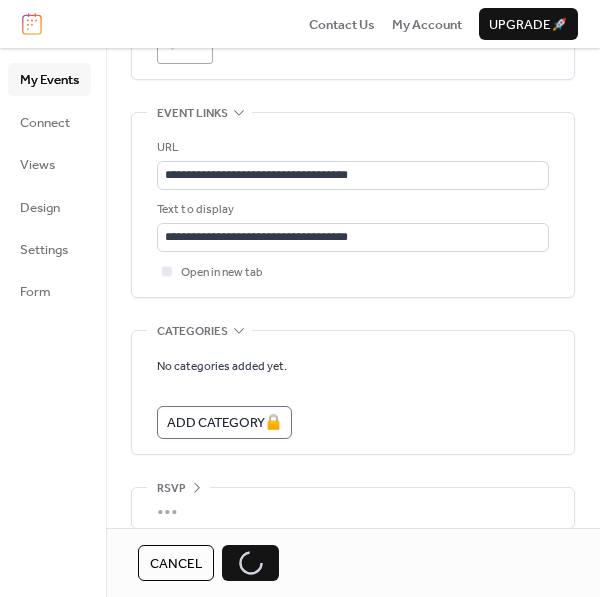 scroll, scrollTop: 1130, scrollLeft: 0, axis: vertical 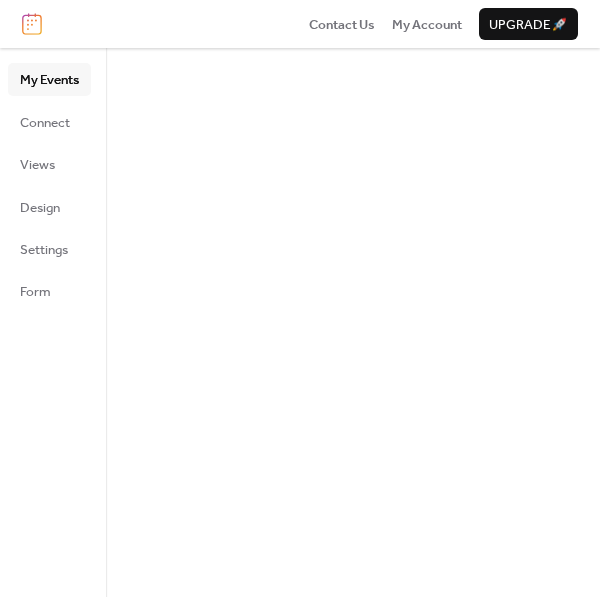 drag, startPoint x: 430, startPoint y: 400, endPoint x: 254, endPoint y: 561, distance: 238.53091 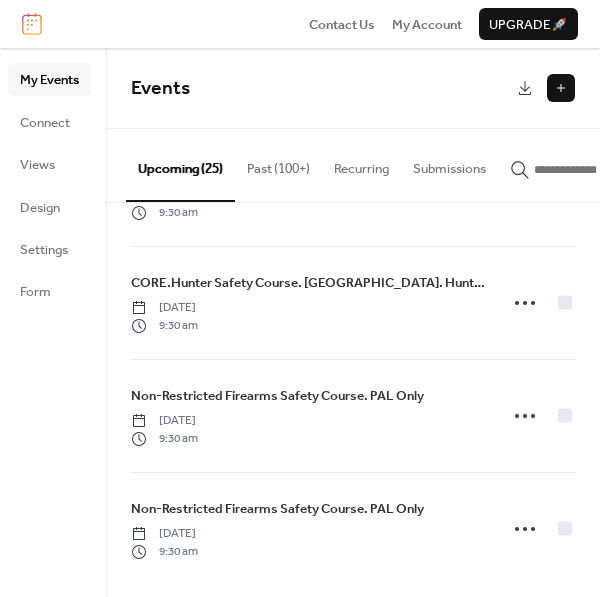 scroll, scrollTop: 2479, scrollLeft: 0, axis: vertical 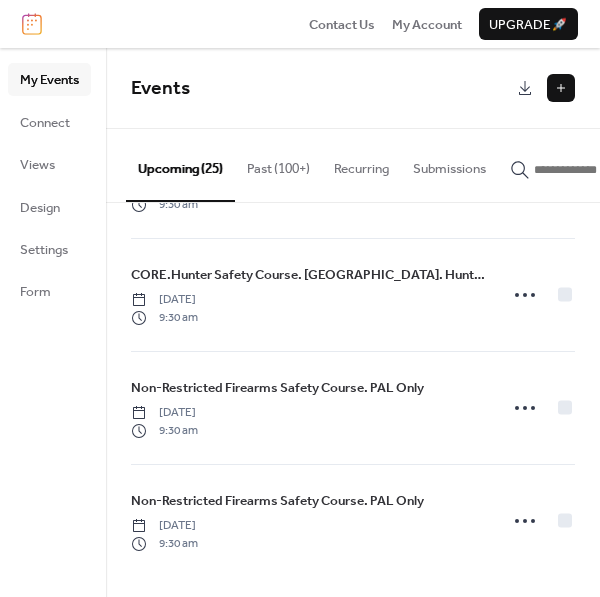 click at bounding box center (561, 88) 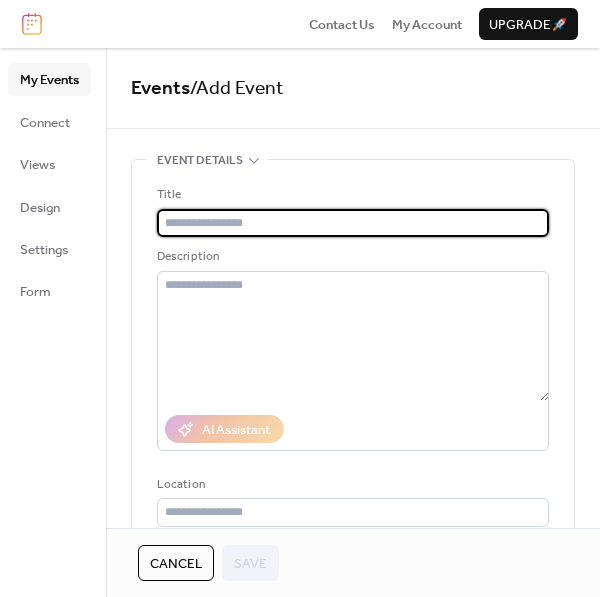 paste on "**********" 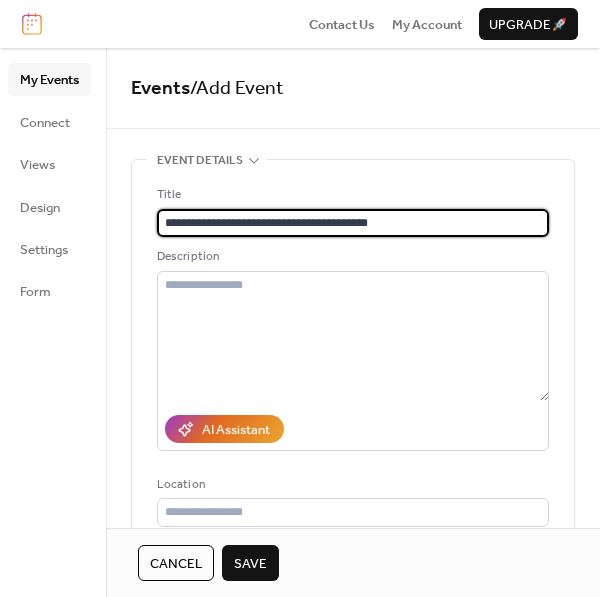 type on "**********" 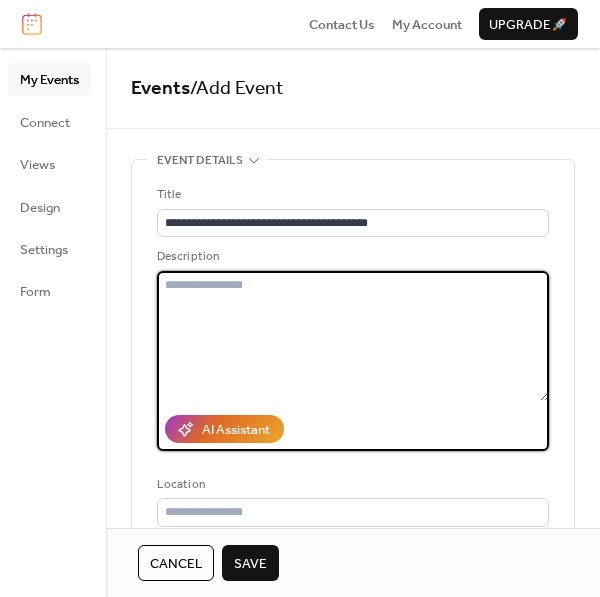 click at bounding box center (353, 336) 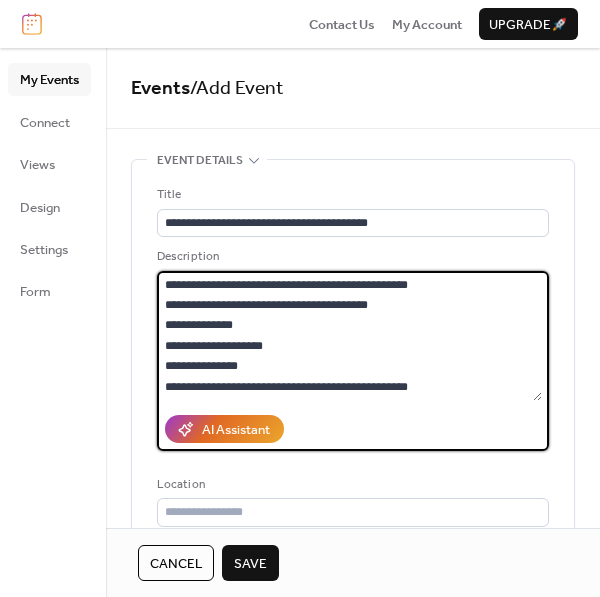 scroll, scrollTop: 262, scrollLeft: 0, axis: vertical 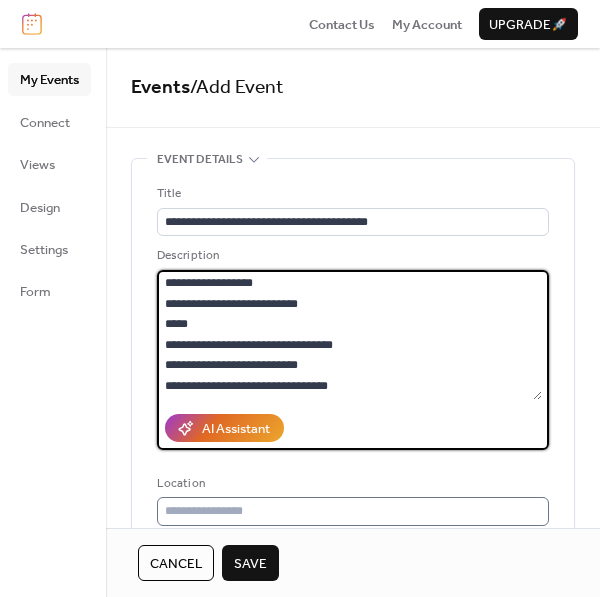 type on "**********" 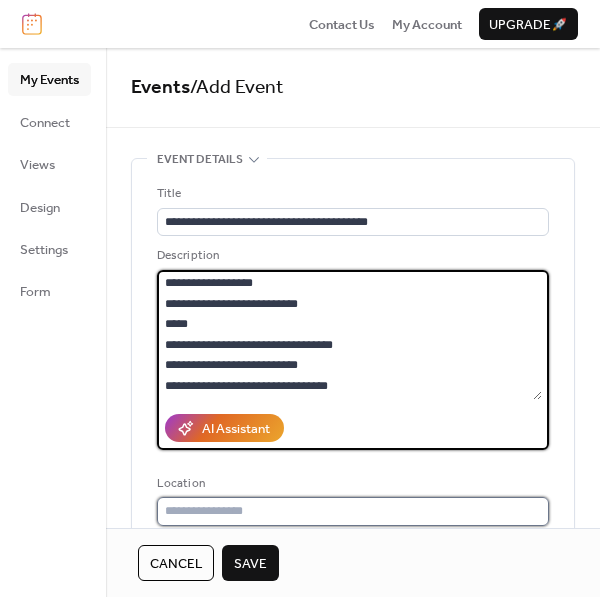 click at bounding box center (353, 511) 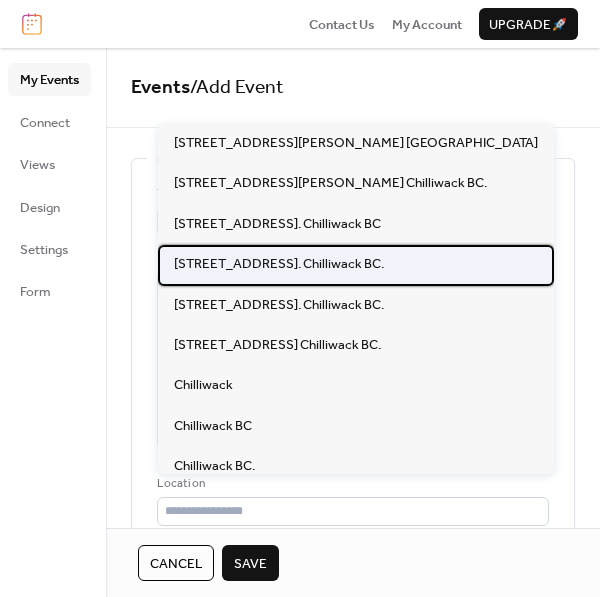 click on "[STREET_ADDRESS]. Chilliwack BC." at bounding box center (279, 264) 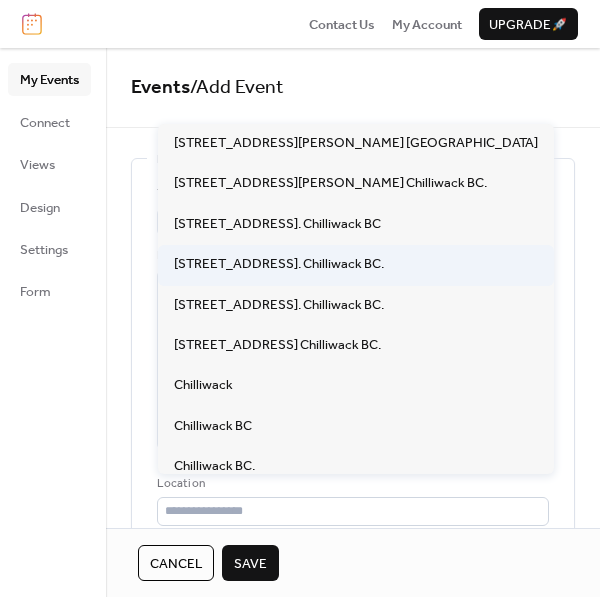 type on "**********" 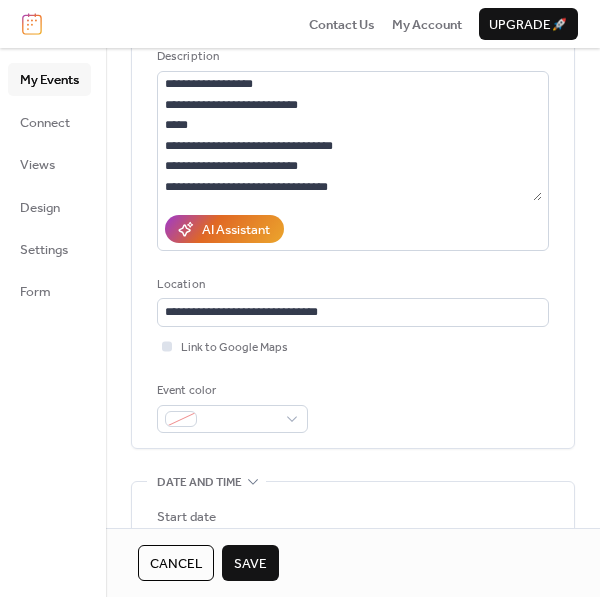 scroll, scrollTop: 201, scrollLeft: 0, axis: vertical 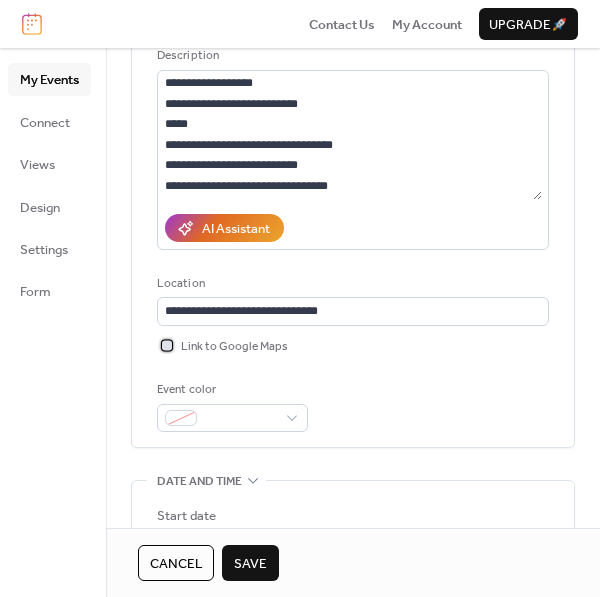 click on "Link to Google Maps" at bounding box center (234, 347) 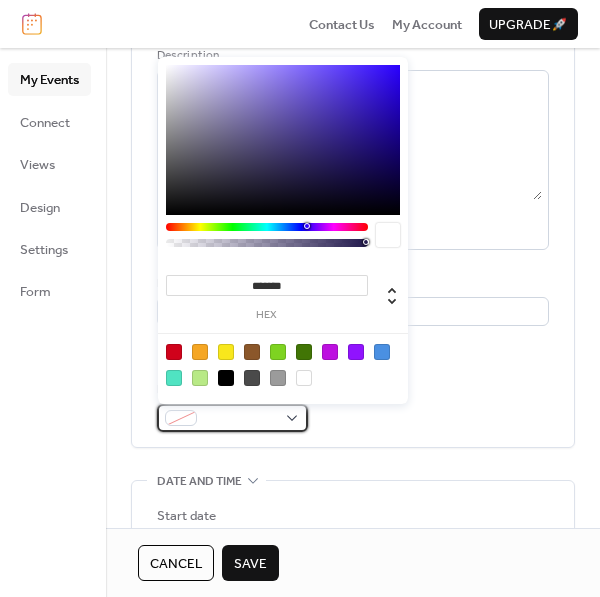click at bounding box center (181, 418) 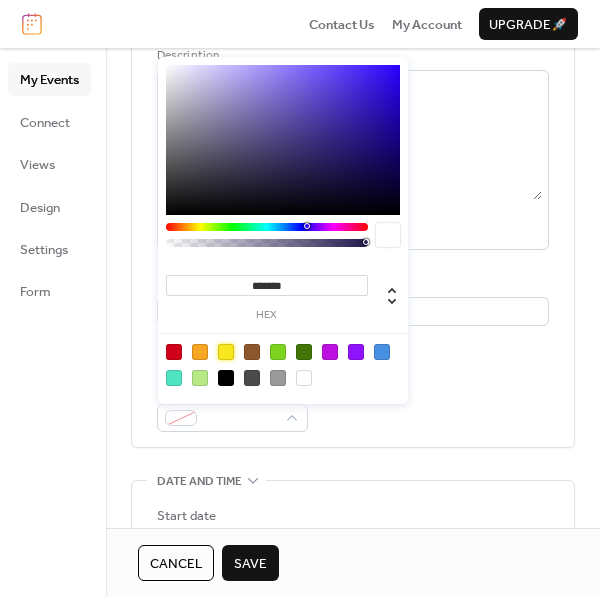 click at bounding box center (226, 352) 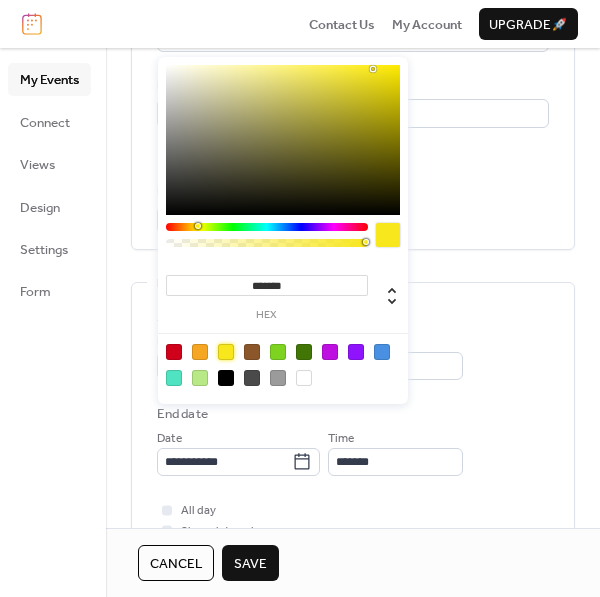 click on "End date" at bounding box center [353, 414] 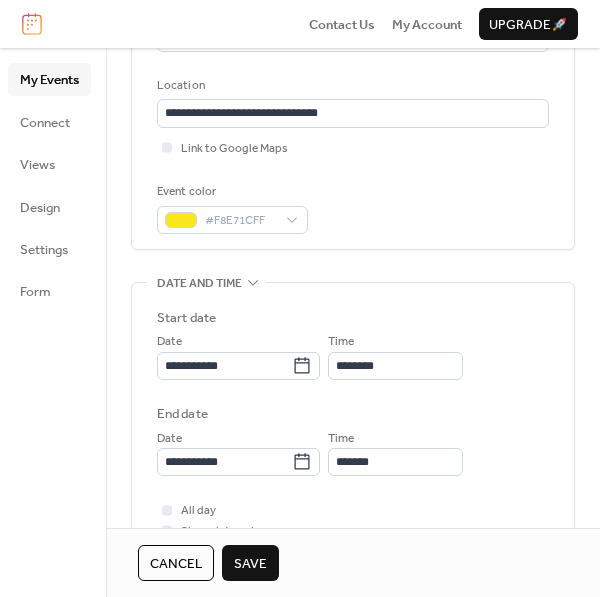 scroll, scrollTop: 400, scrollLeft: 0, axis: vertical 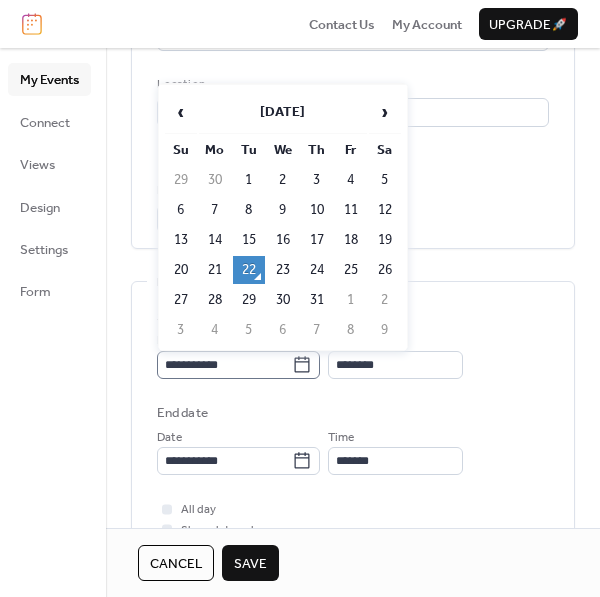 click 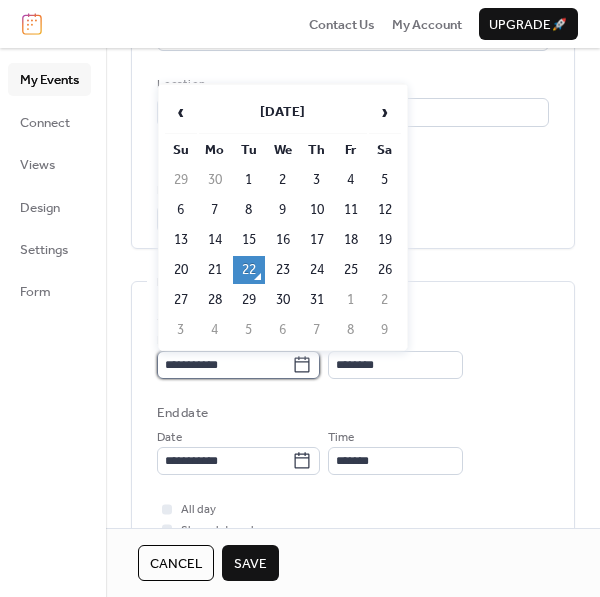 click on "**********" at bounding box center [224, 365] 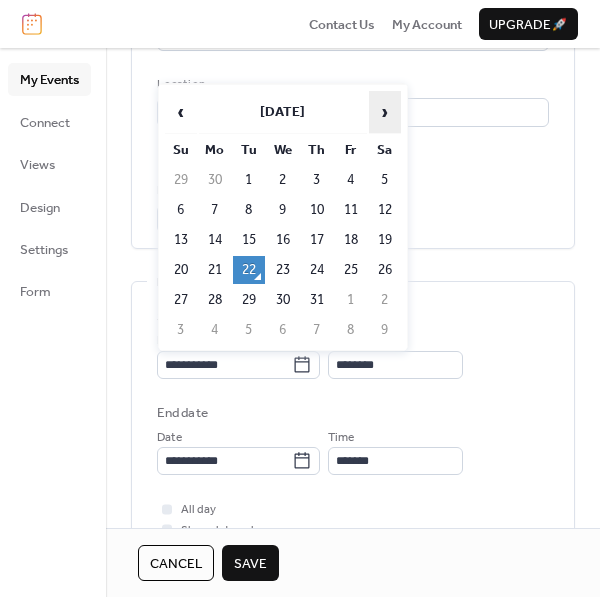 click on "›" at bounding box center (385, 112) 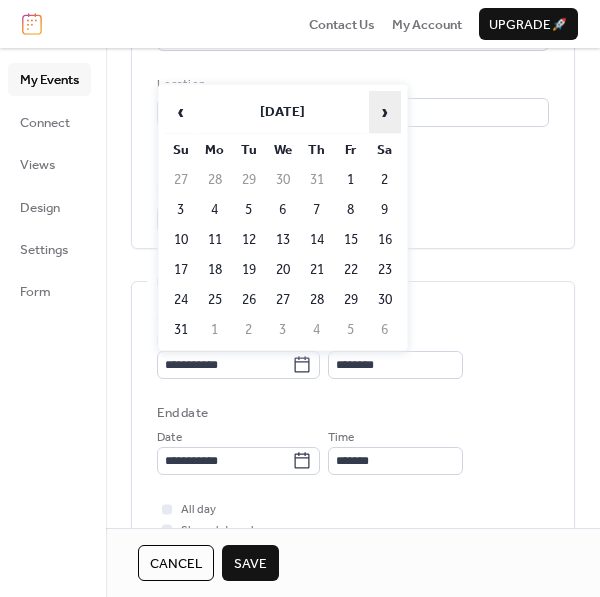 click on "›" at bounding box center (385, 112) 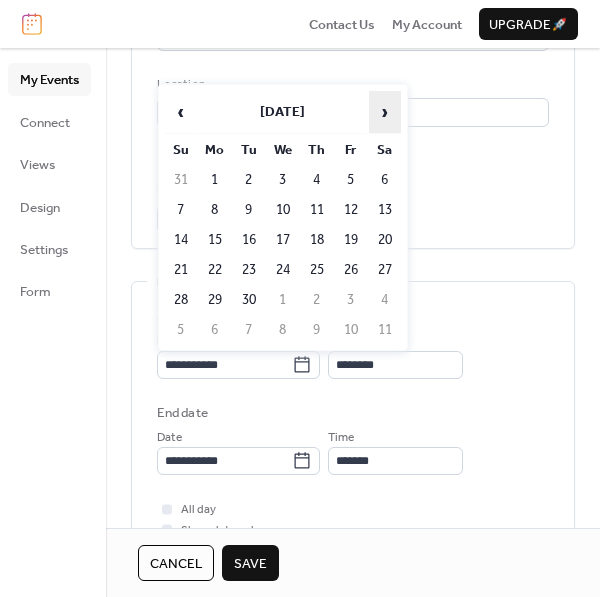 click on "›" at bounding box center [385, 112] 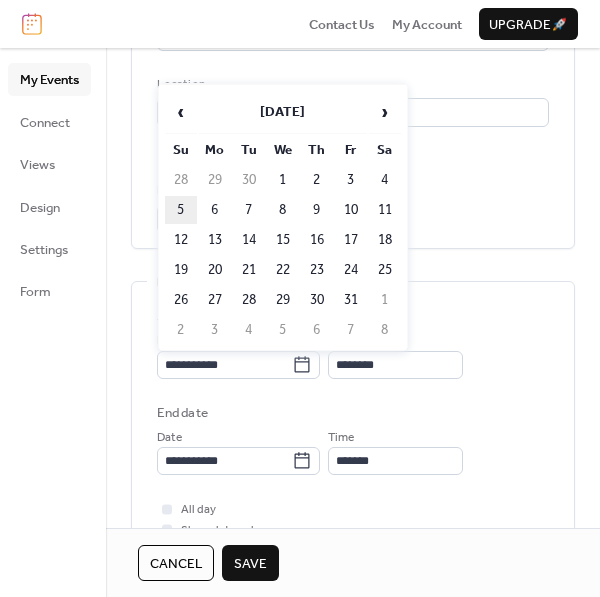 click on "5" at bounding box center (181, 210) 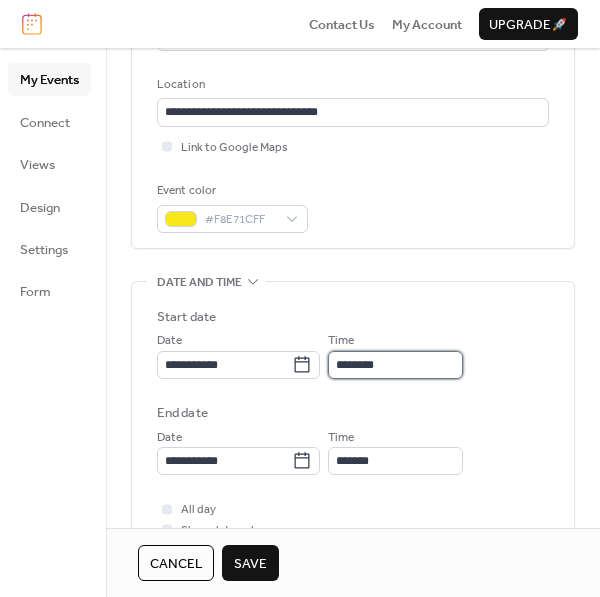 click on "********" at bounding box center (395, 365) 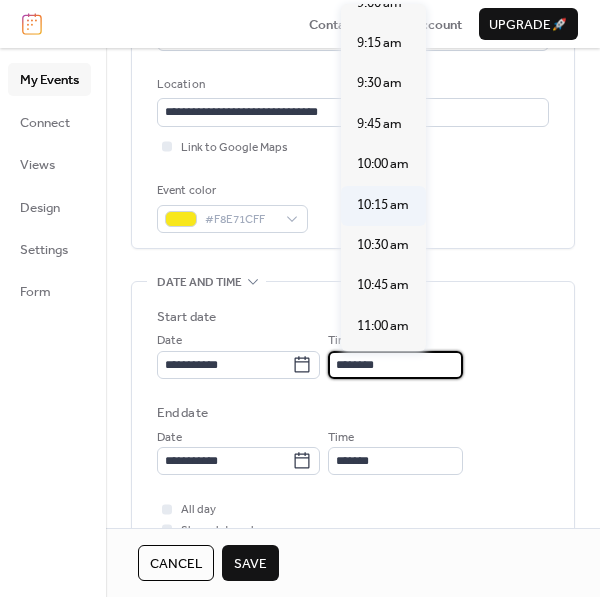 scroll, scrollTop: 1474, scrollLeft: 0, axis: vertical 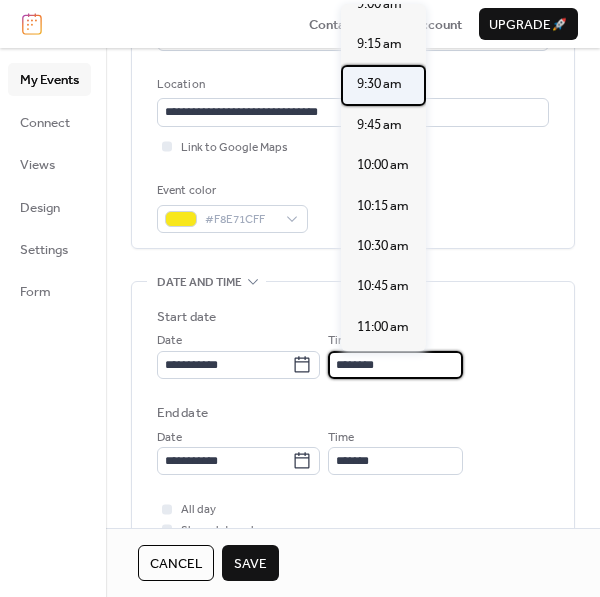 click on "9:30 am" at bounding box center [379, 84] 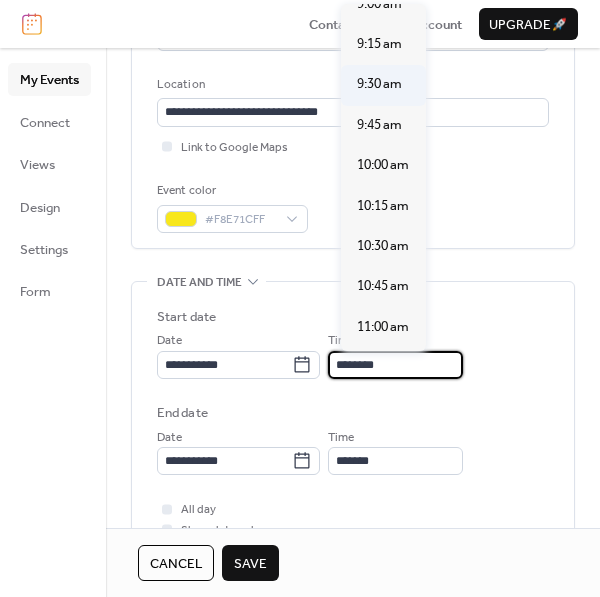 type on "*******" 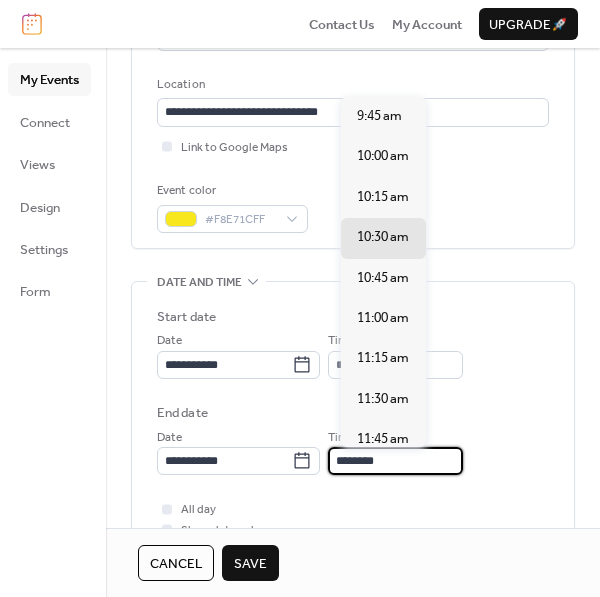 click on "********" at bounding box center (395, 461) 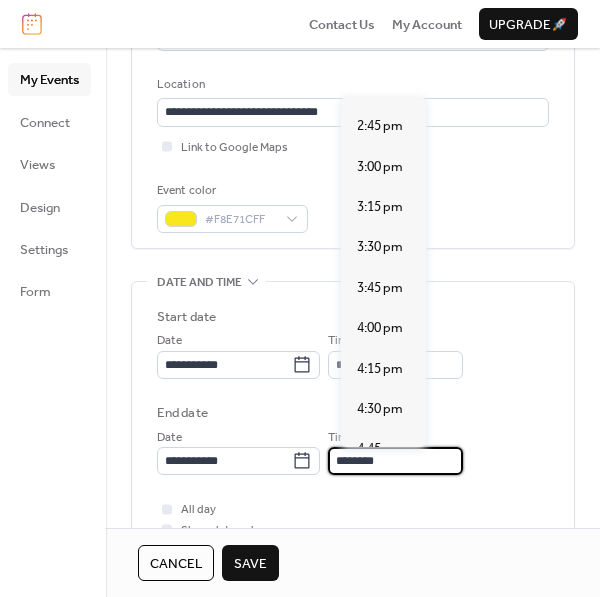 scroll, scrollTop: 799, scrollLeft: 0, axis: vertical 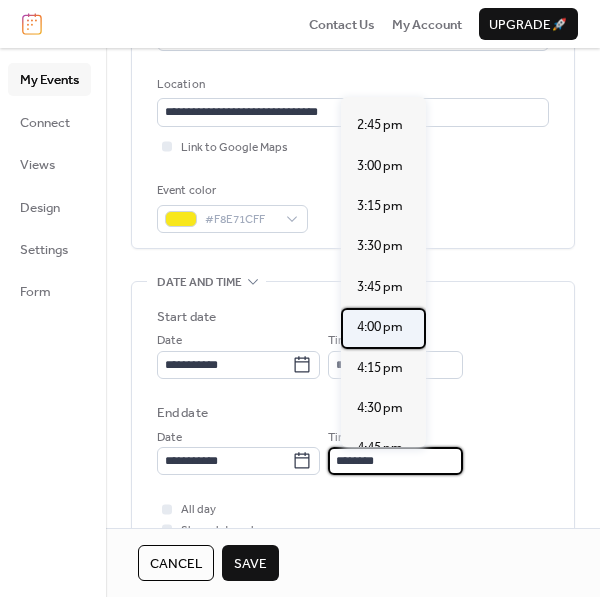 click on "4:00 pm" at bounding box center (380, 327) 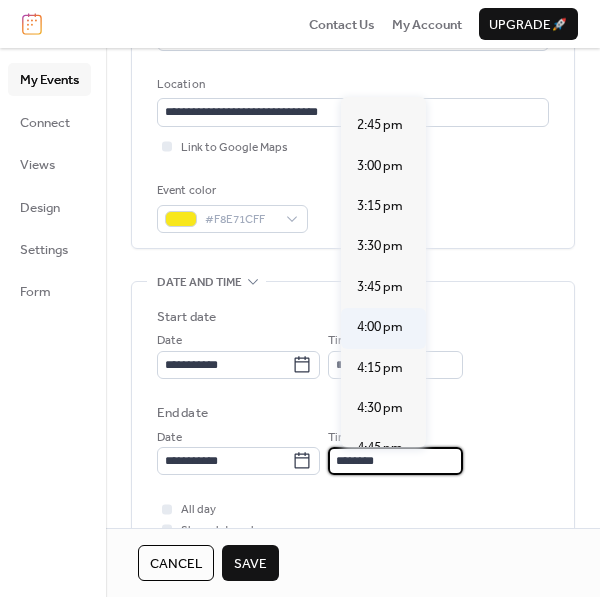 type on "*******" 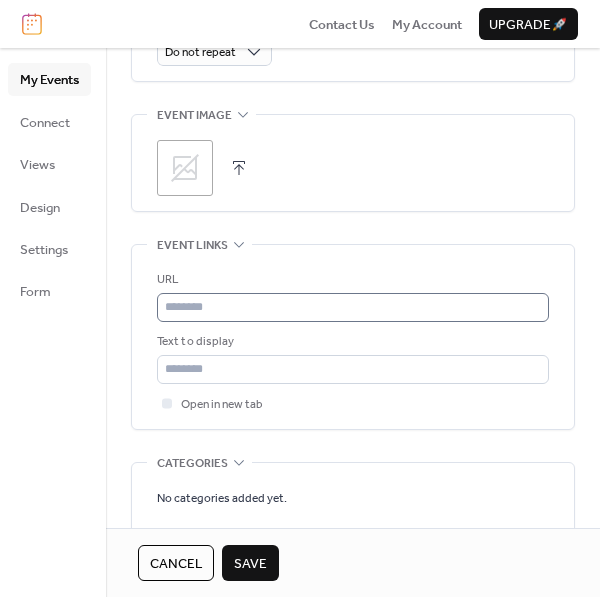scroll, scrollTop: 999, scrollLeft: 0, axis: vertical 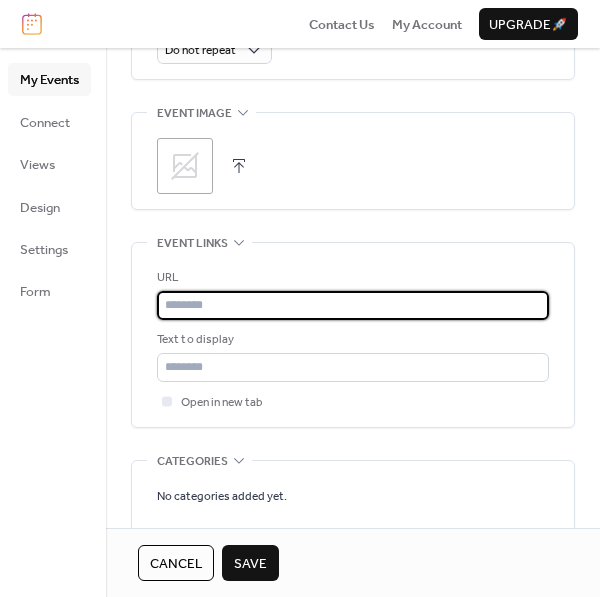 click at bounding box center (353, 305) 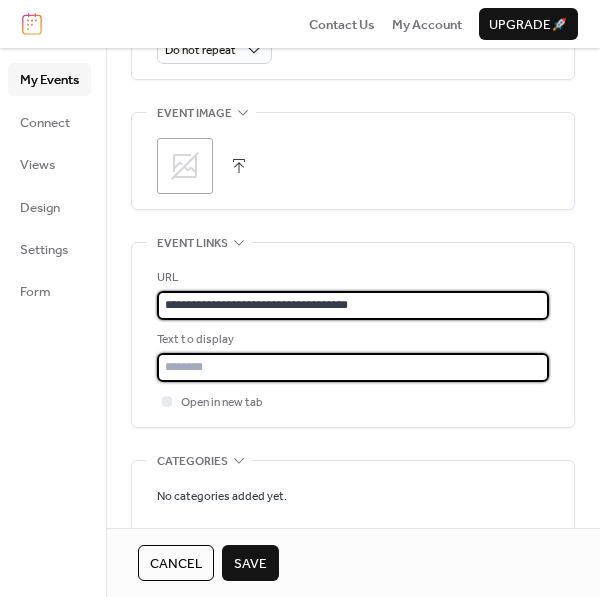 type on "**********" 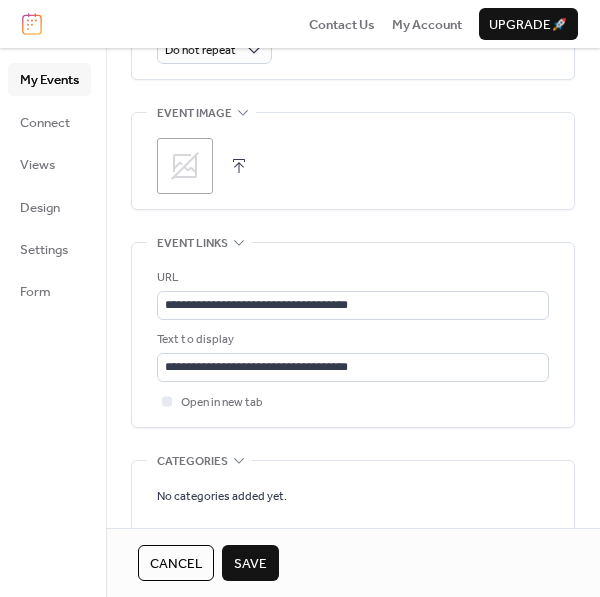 click on "Save" at bounding box center (250, 564) 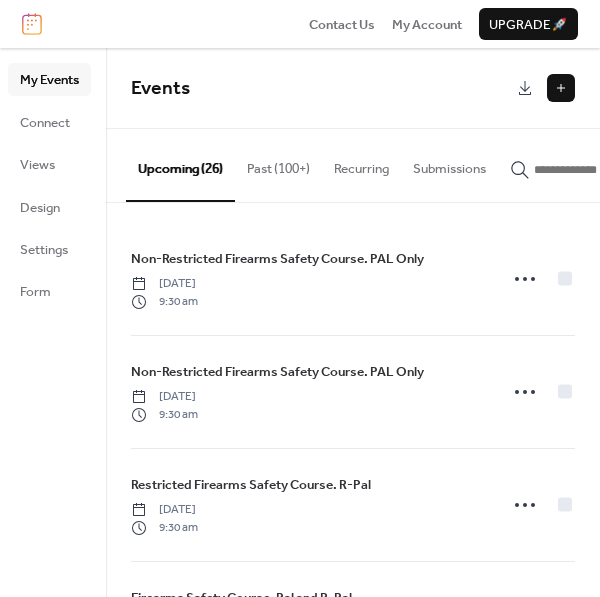 click at bounding box center (561, 88) 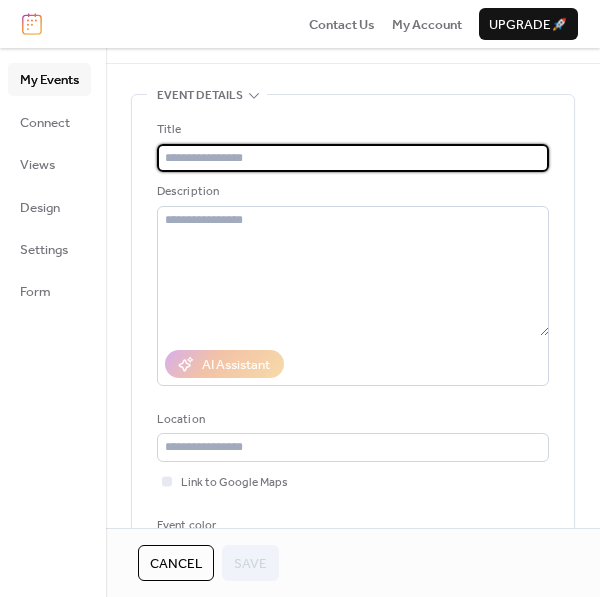 scroll, scrollTop: 66, scrollLeft: 0, axis: vertical 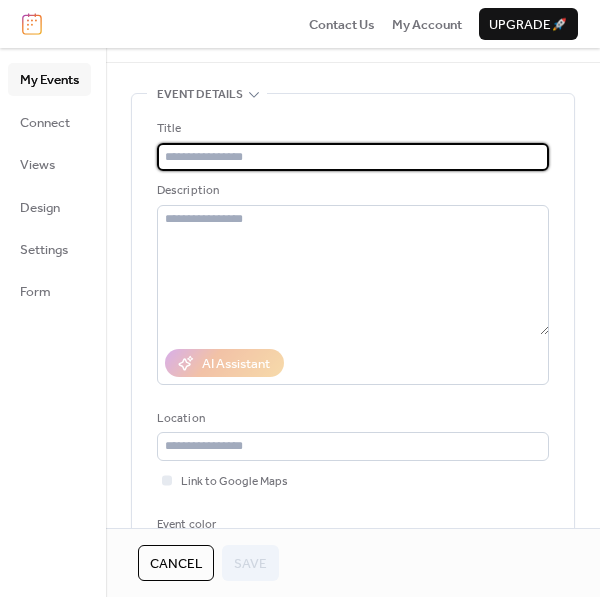 click at bounding box center (353, 157) 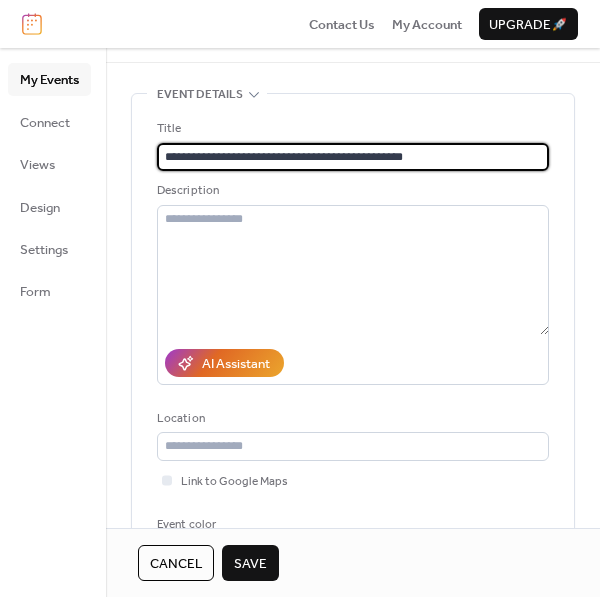 type on "**********" 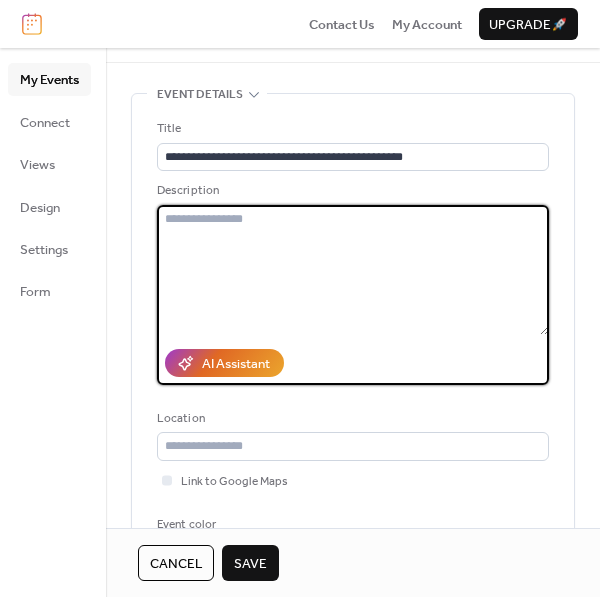 click at bounding box center [353, 270] 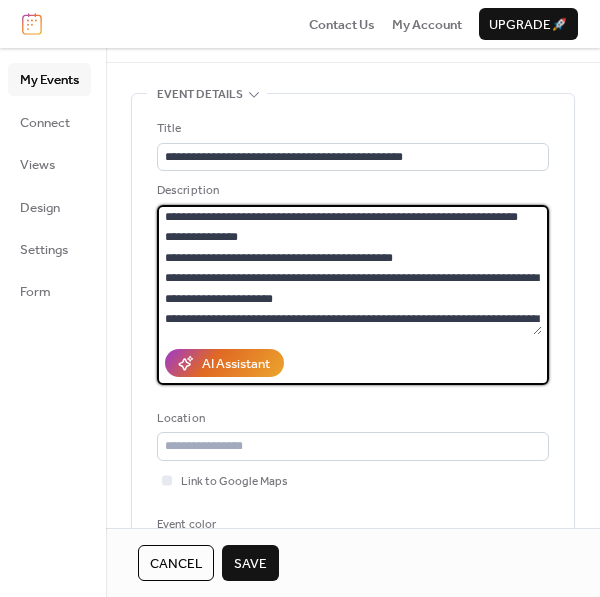 scroll, scrollTop: 0, scrollLeft: 0, axis: both 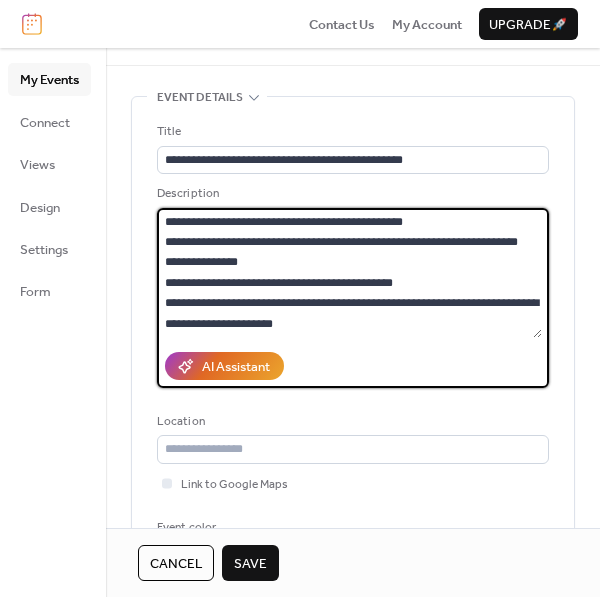 drag, startPoint x: 179, startPoint y: 263, endPoint x: 164, endPoint y: 266, distance: 15.297058 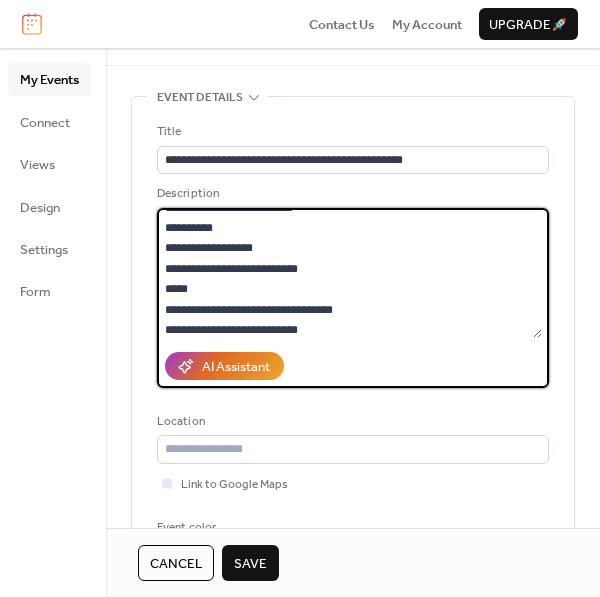 scroll, scrollTop: 265, scrollLeft: 0, axis: vertical 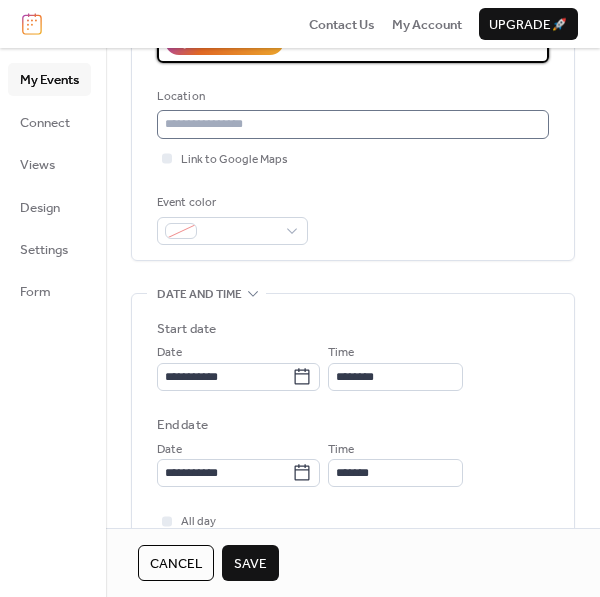 type on "**********" 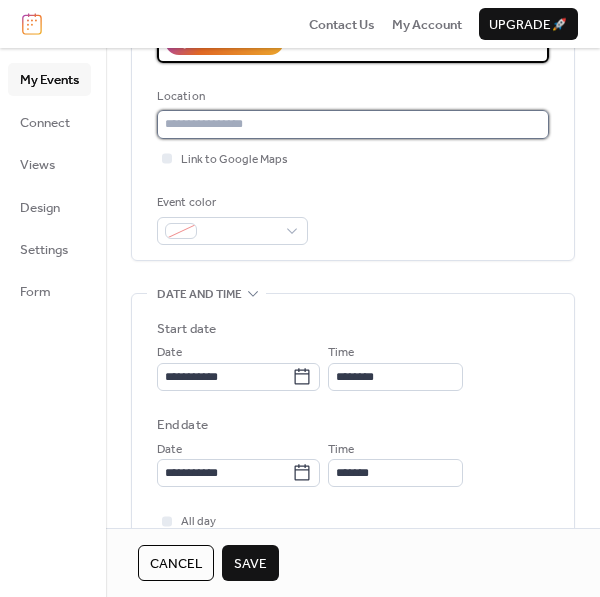 click at bounding box center (353, 124) 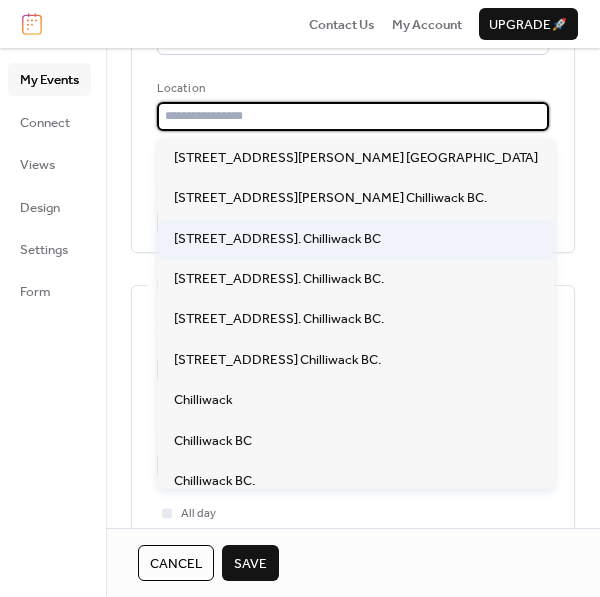 scroll, scrollTop: 397, scrollLeft: 0, axis: vertical 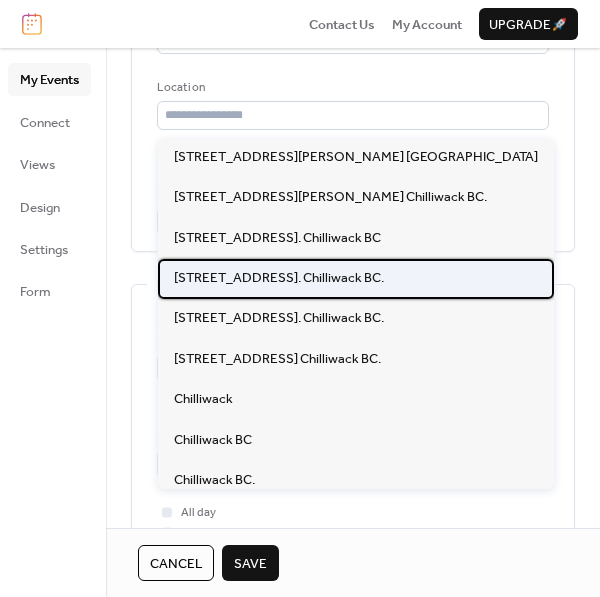 click on "[STREET_ADDRESS]. Chilliwack BC." at bounding box center [279, 278] 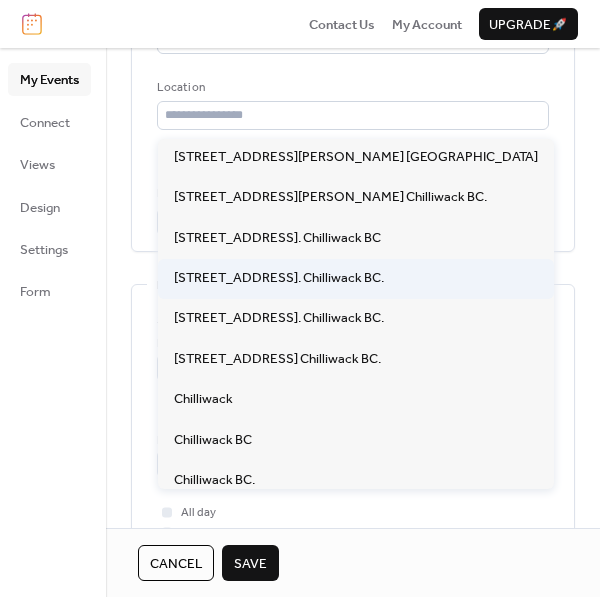 type on "**********" 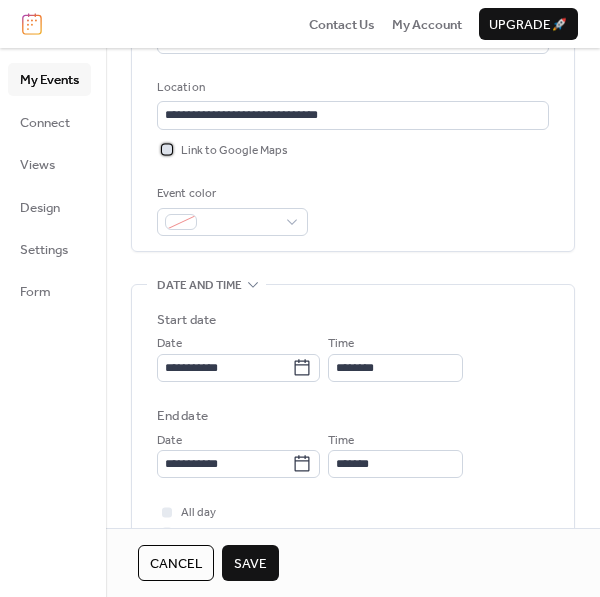 click on "Link to Google Maps" at bounding box center [234, 151] 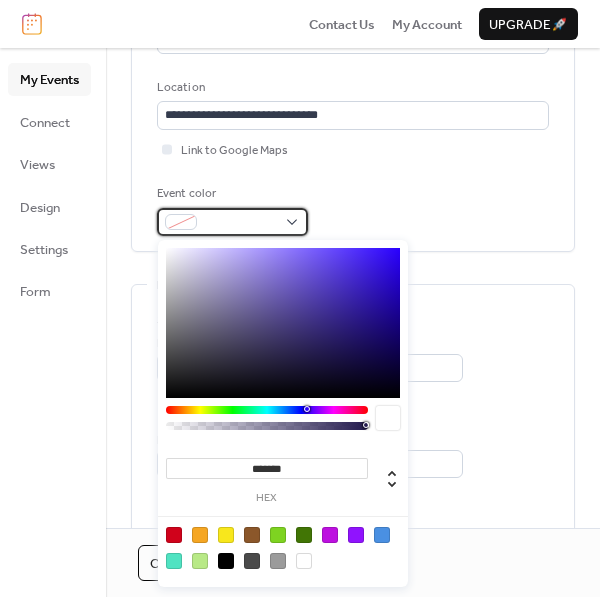 click at bounding box center [181, 222] 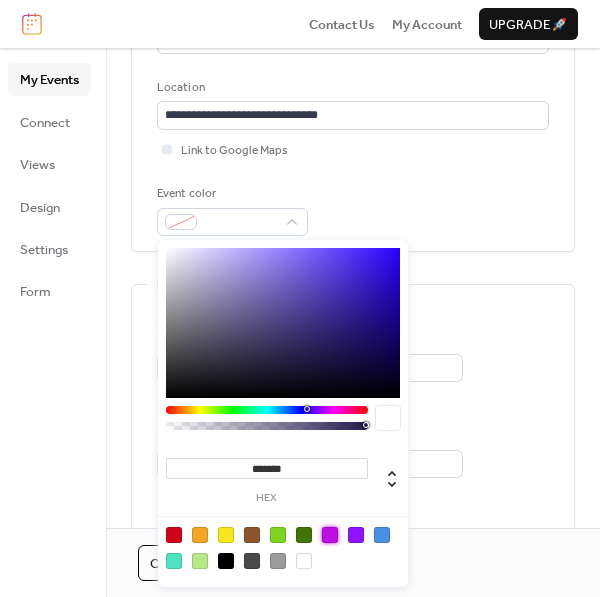 click at bounding box center [330, 535] 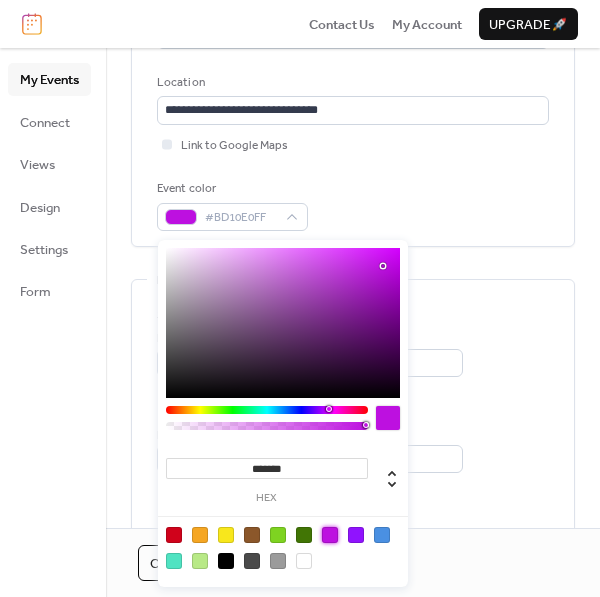 scroll, scrollTop: 403, scrollLeft: 0, axis: vertical 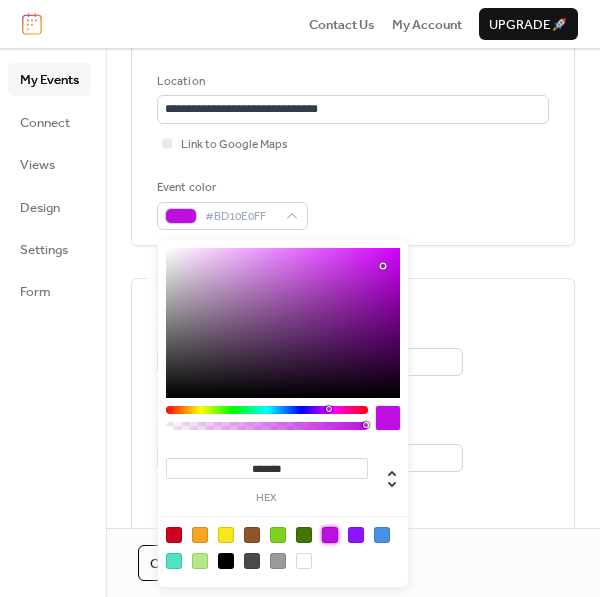 click on "End date" at bounding box center [353, 410] 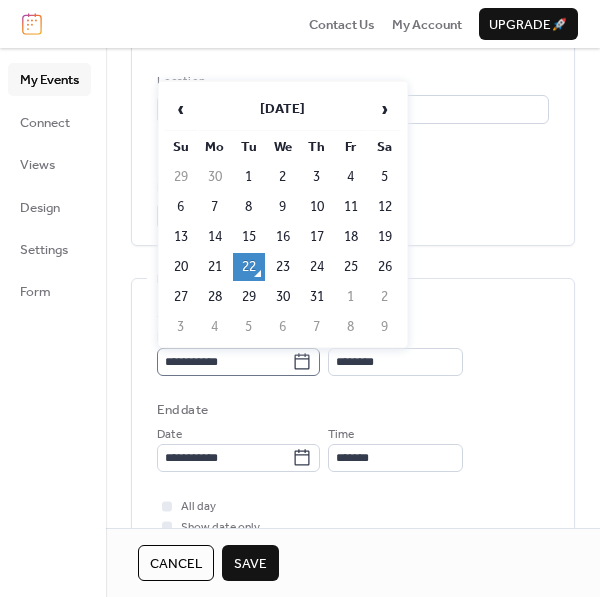 click 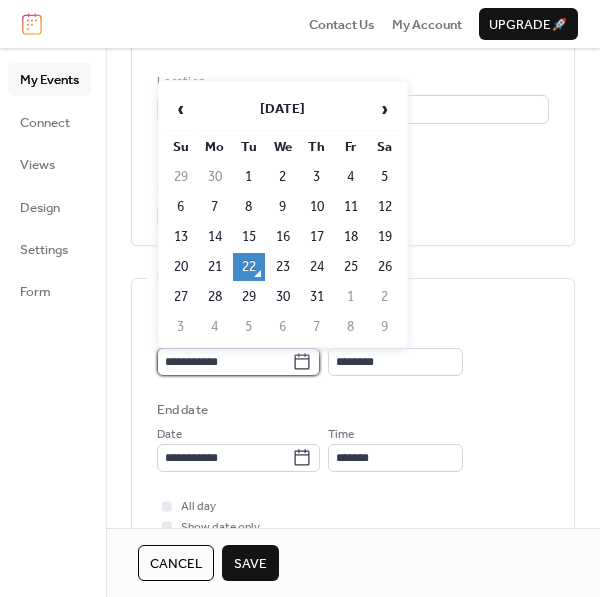 click on "**********" at bounding box center [224, 362] 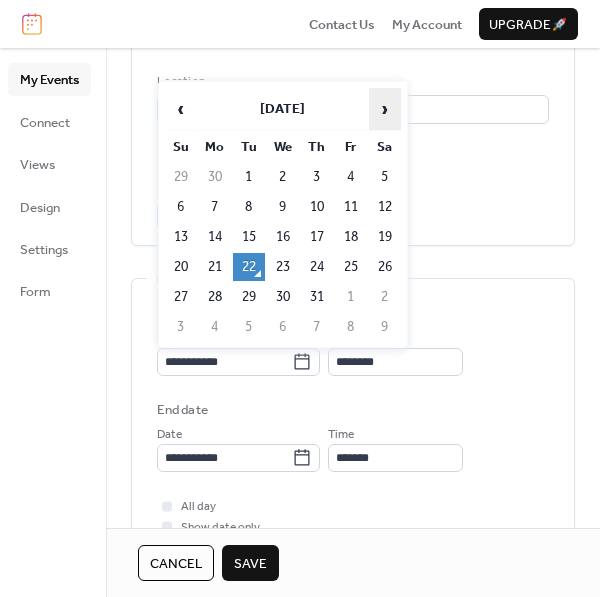 click on "›" at bounding box center [385, 109] 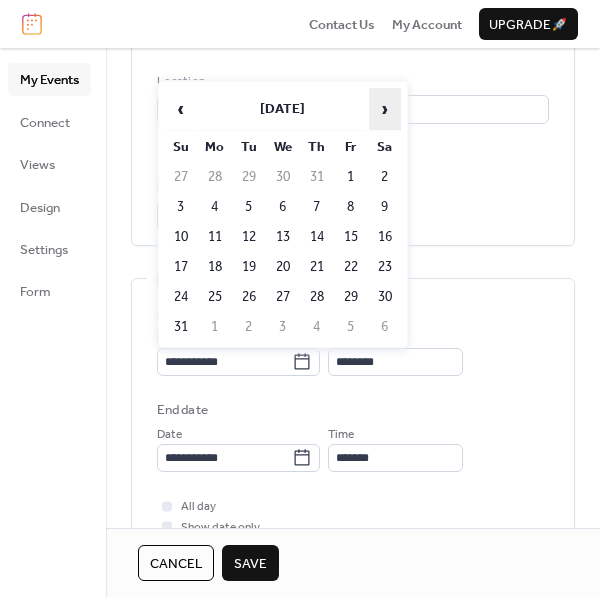 click on "›" at bounding box center (385, 109) 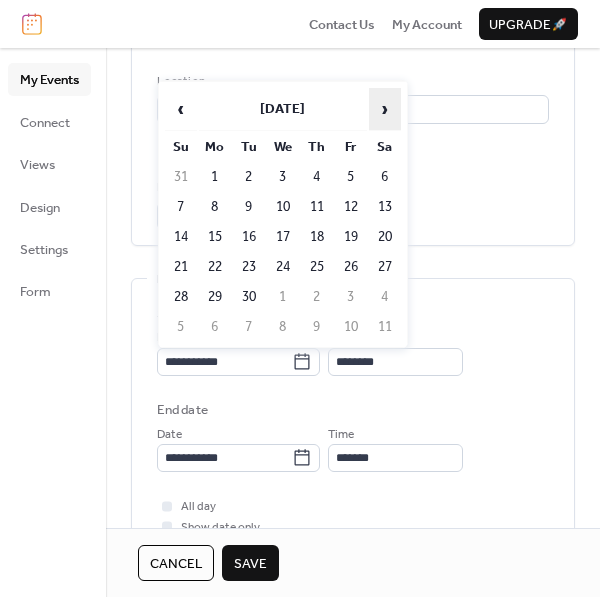 click on "›" at bounding box center (385, 109) 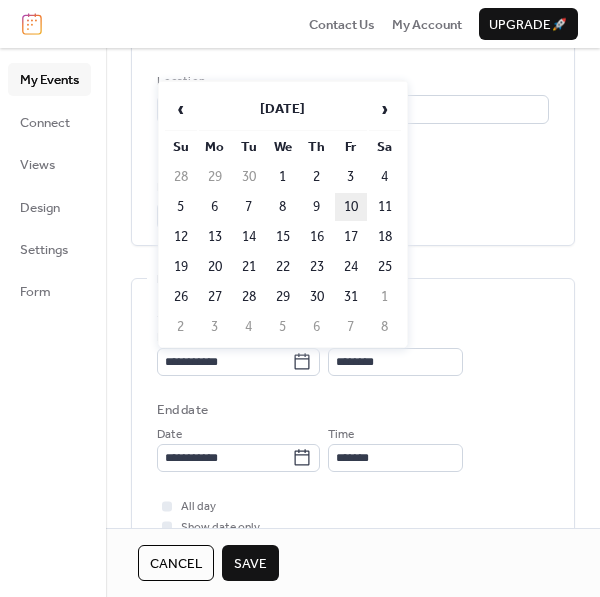 click on "10" at bounding box center [351, 207] 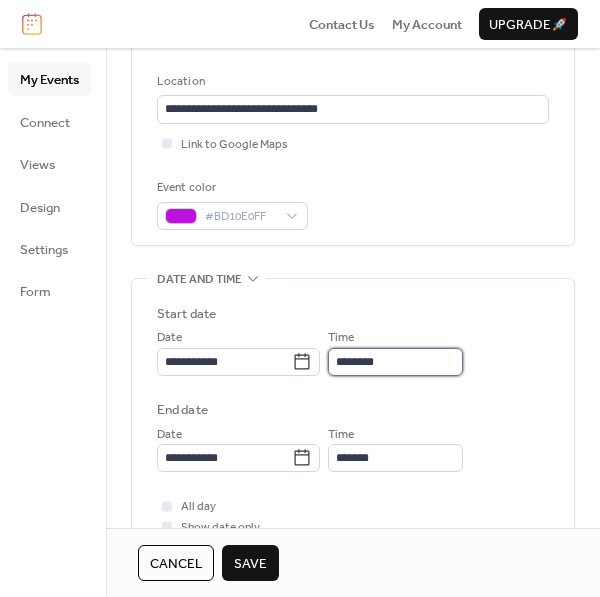 click on "********" at bounding box center [395, 362] 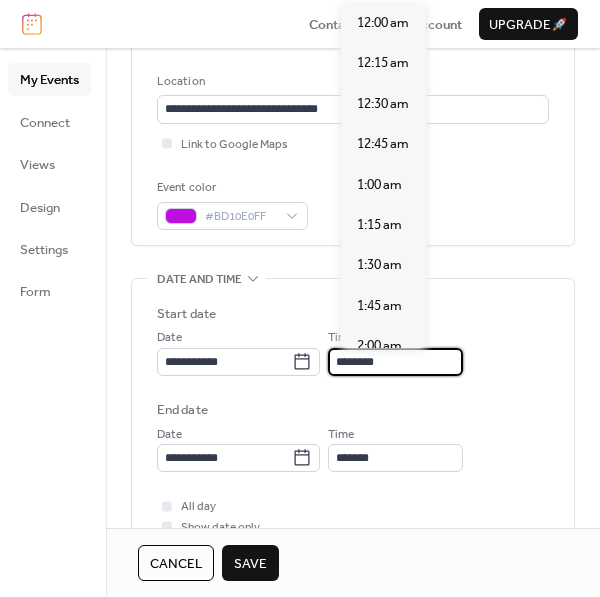 scroll, scrollTop: 1940, scrollLeft: 0, axis: vertical 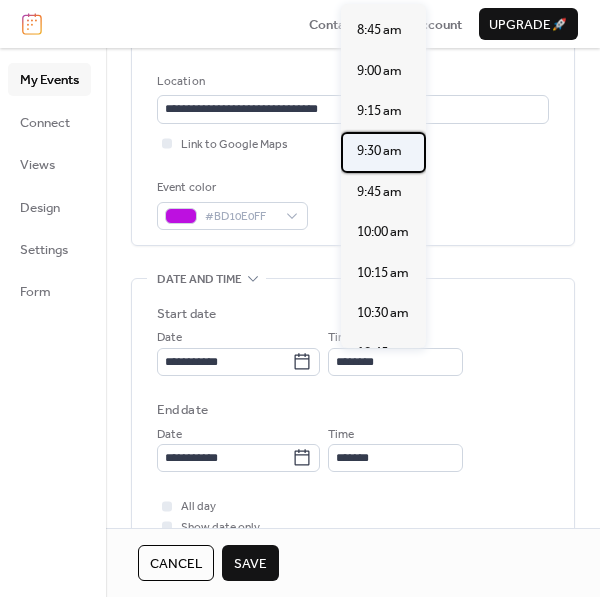 click on "9:30 am" at bounding box center (379, 151) 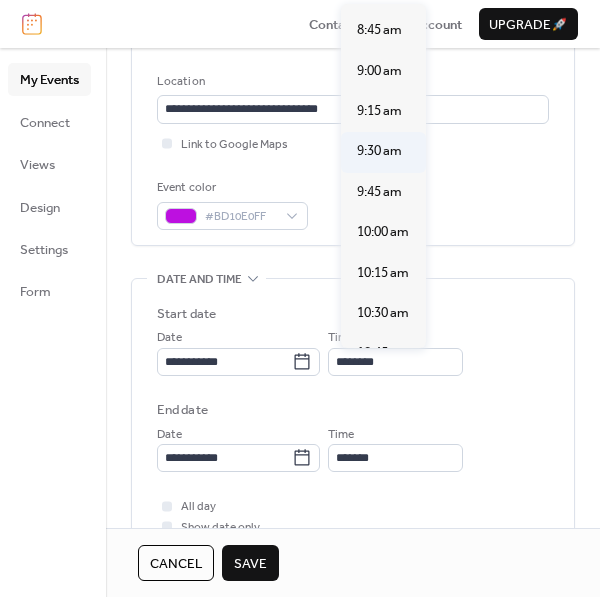 type on "*******" 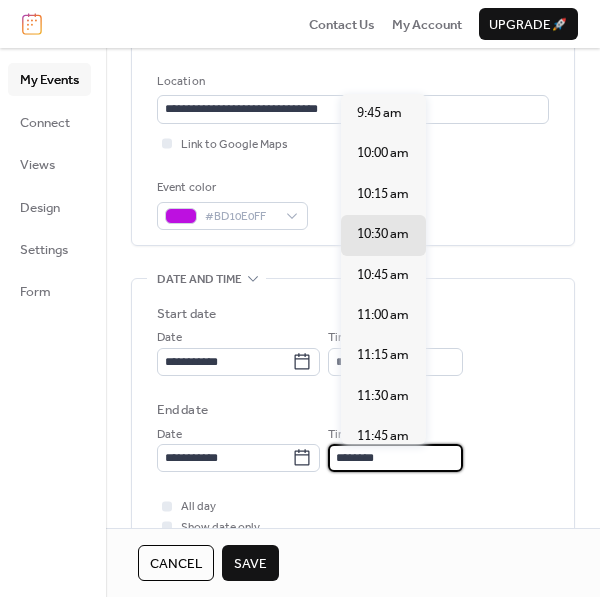 click on "********" at bounding box center (395, 458) 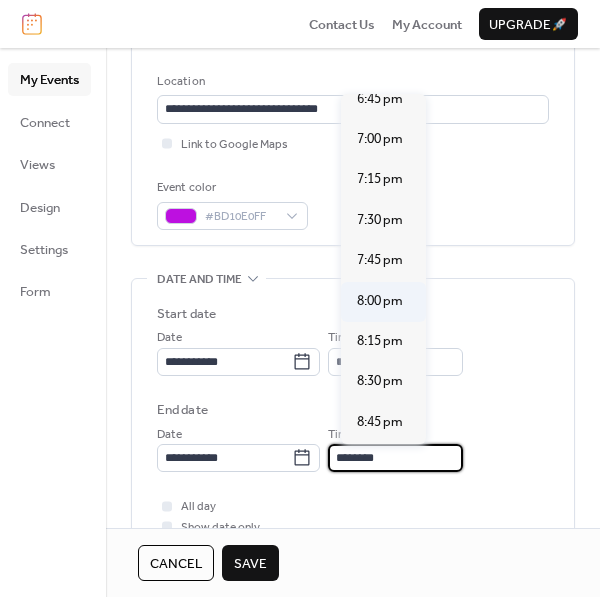 scroll, scrollTop: 1467, scrollLeft: 0, axis: vertical 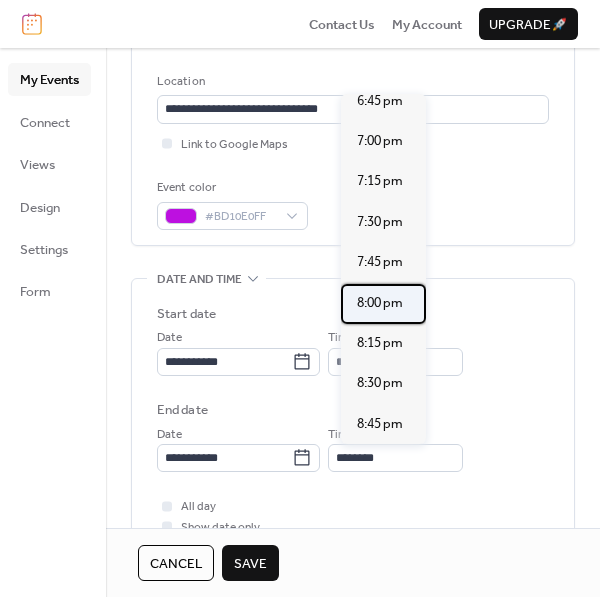 click on "8:00 pm" at bounding box center [380, 303] 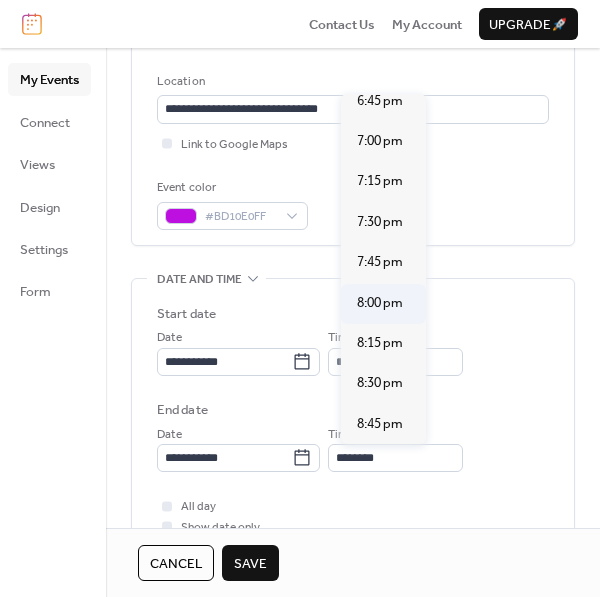 type on "*******" 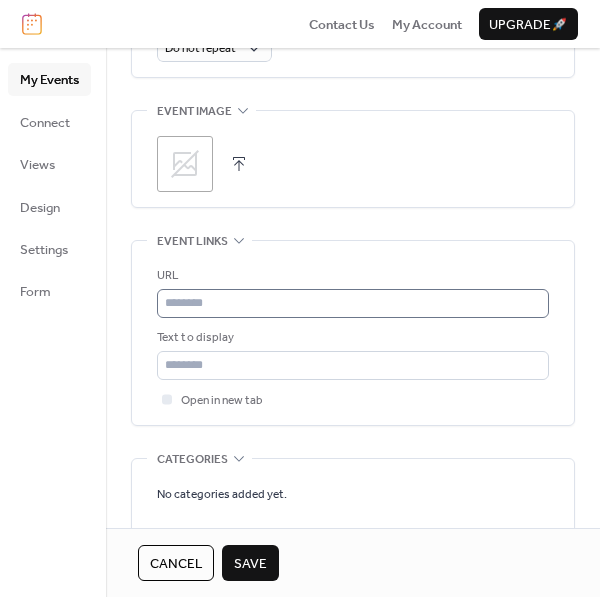 scroll, scrollTop: 1002, scrollLeft: 0, axis: vertical 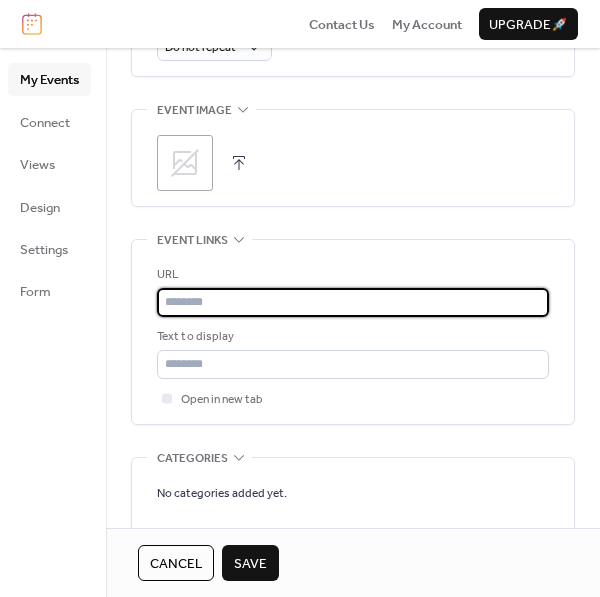 click at bounding box center (353, 302) 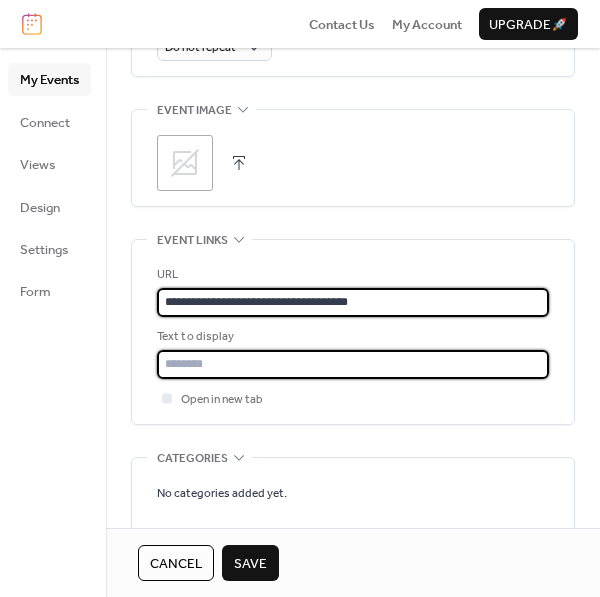 type on "**********" 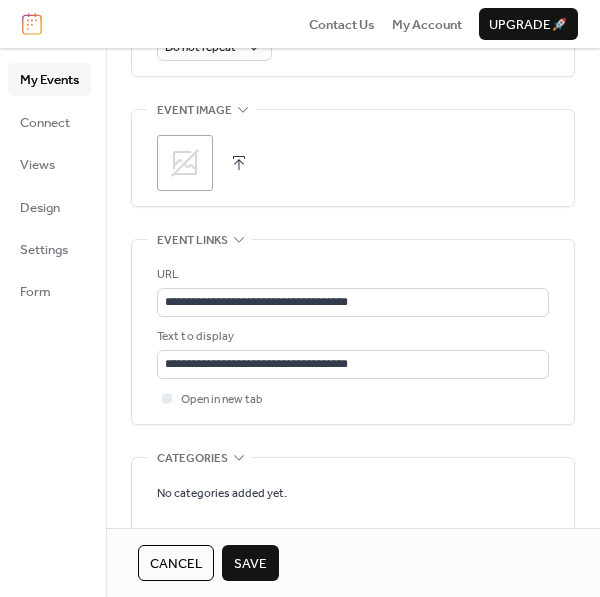 click on "Save" at bounding box center [250, 564] 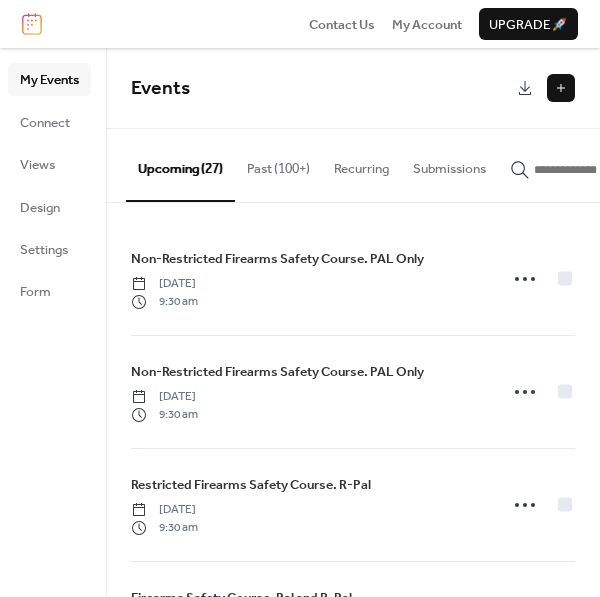 click at bounding box center [561, 88] 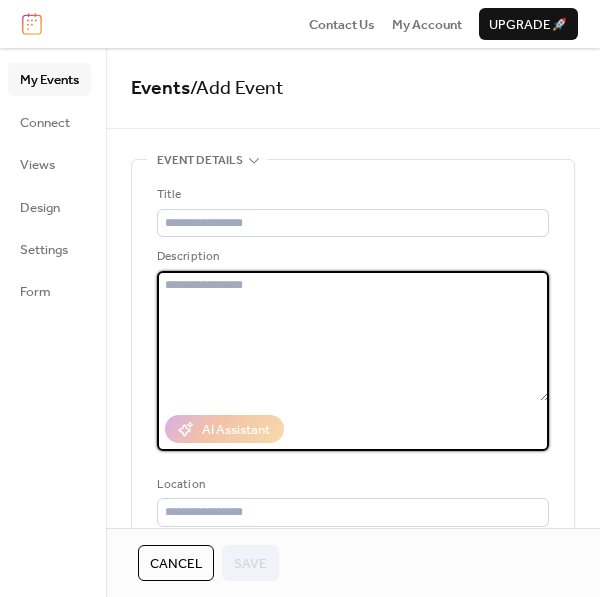 click at bounding box center (353, 336) 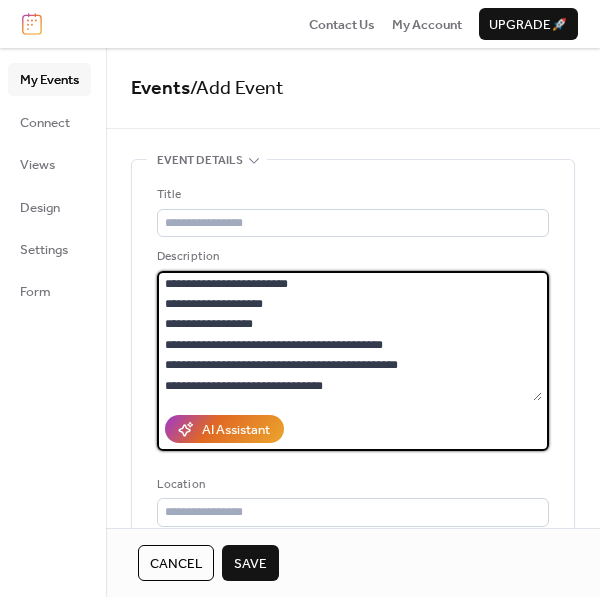 scroll, scrollTop: 0, scrollLeft: 0, axis: both 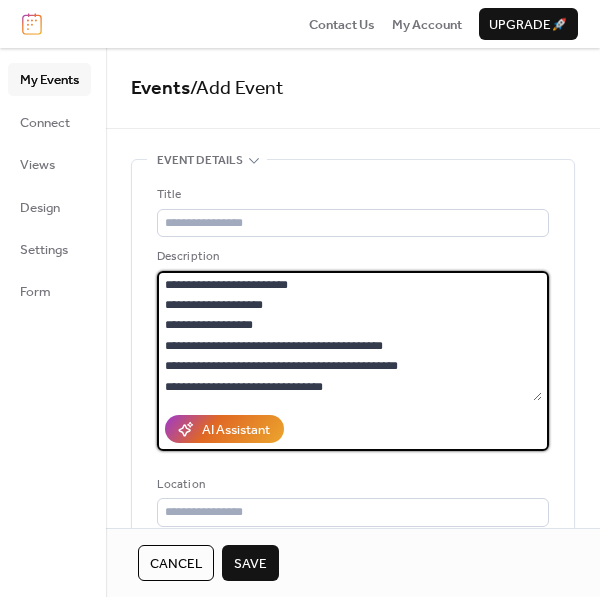 drag, startPoint x: 163, startPoint y: 275, endPoint x: 310, endPoint y: 302, distance: 149.45903 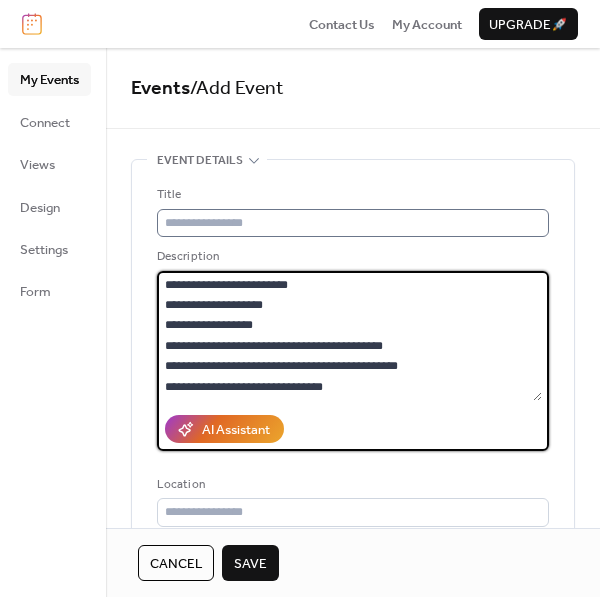 type on "**********" 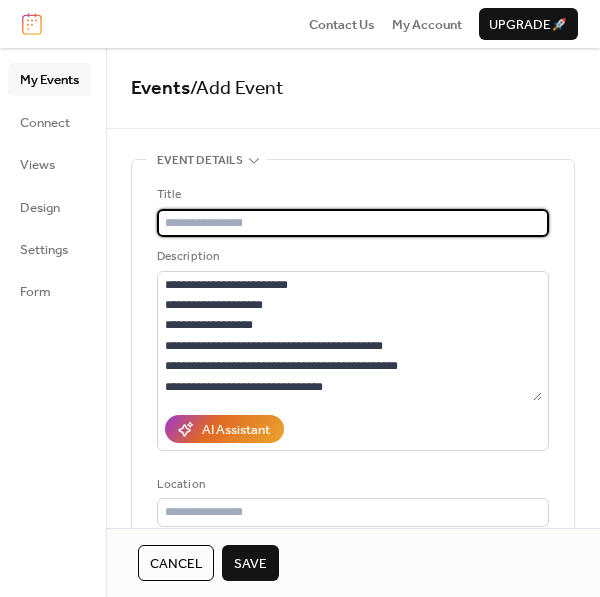 click at bounding box center [353, 223] 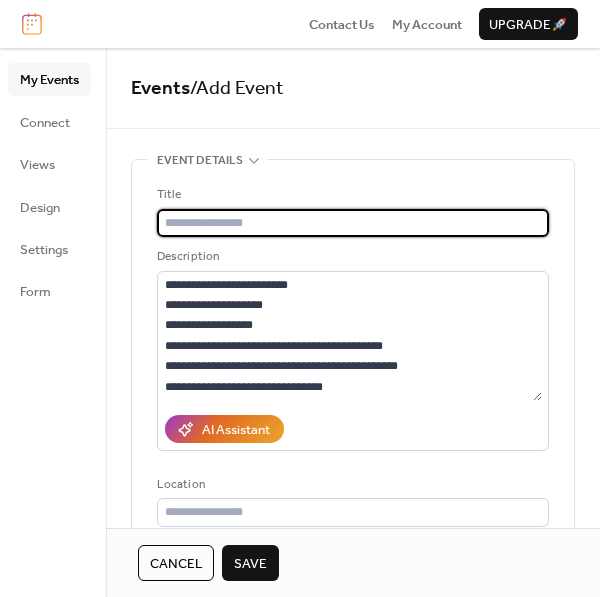 paste on "**********" 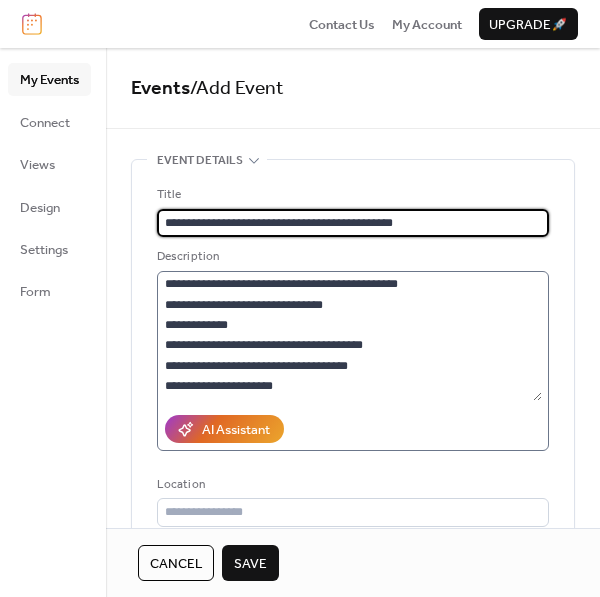 scroll, scrollTop: 102, scrollLeft: 0, axis: vertical 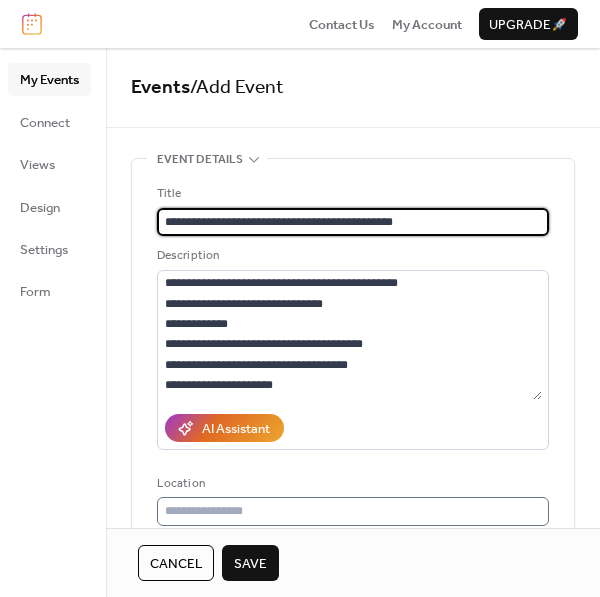 type on "**********" 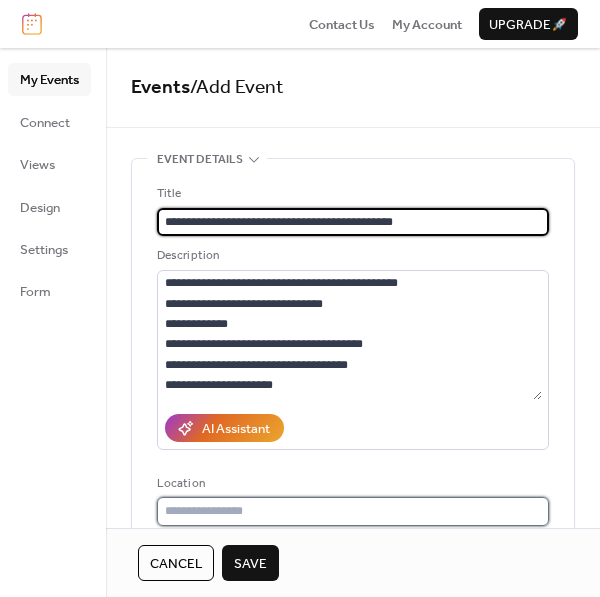 click at bounding box center (353, 511) 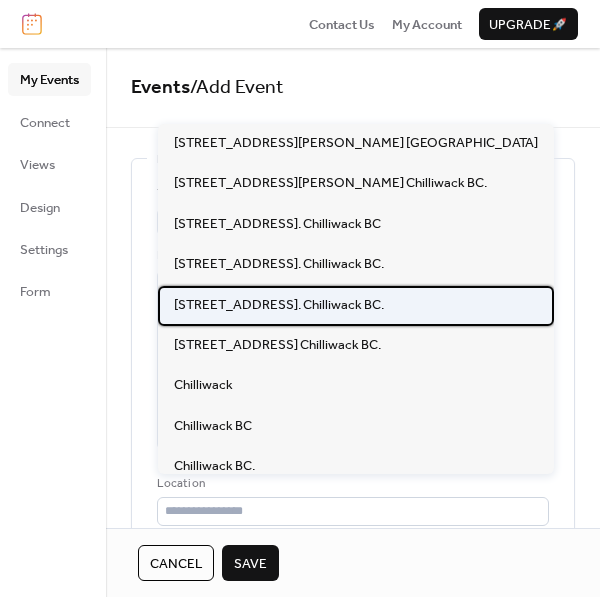 click on "[STREET_ADDRESS]. Chilliwack BC." at bounding box center [279, 305] 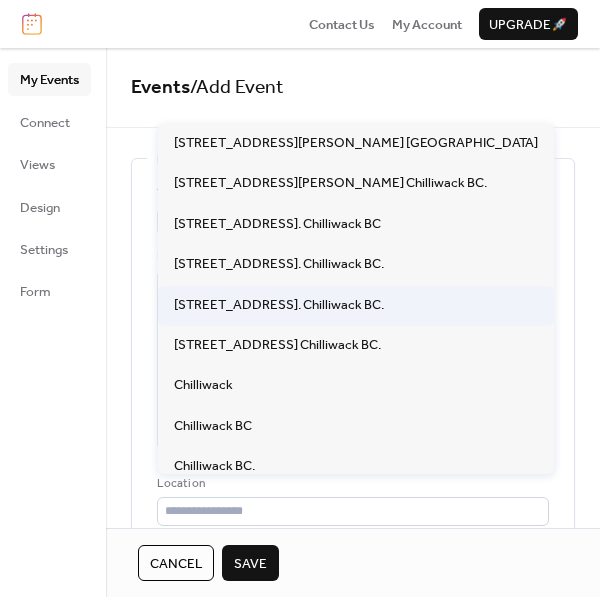 type on "**********" 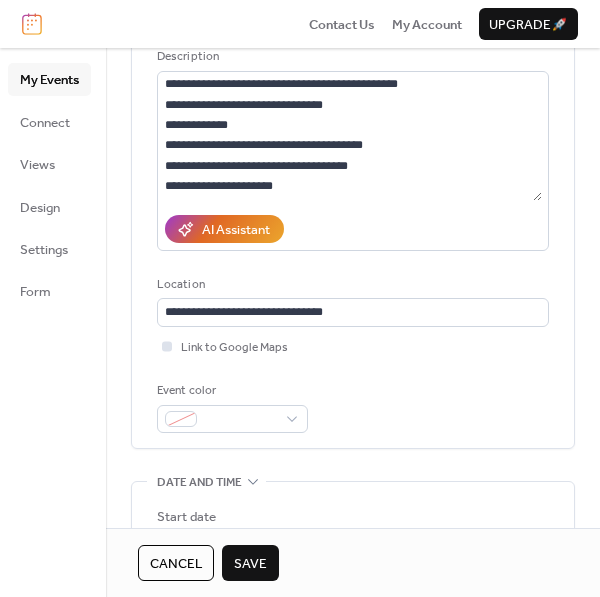 scroll, scrollTop: 201, scrollLeft: 0, axis: vertical 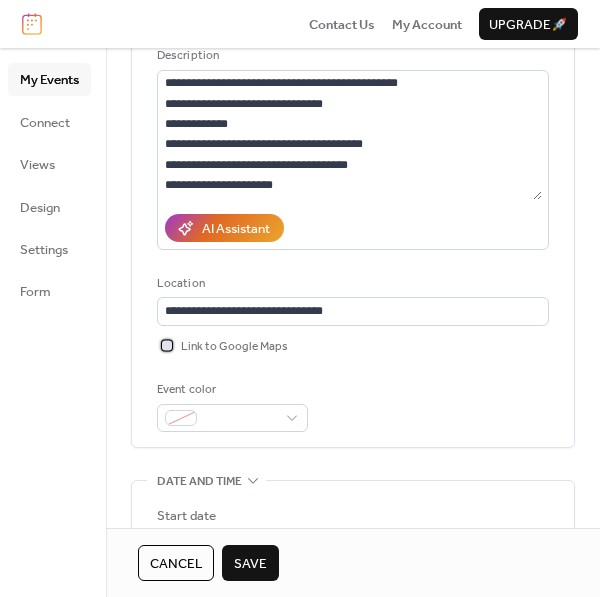 click on "Link to Google Maps" at bounding box center (234, 347) 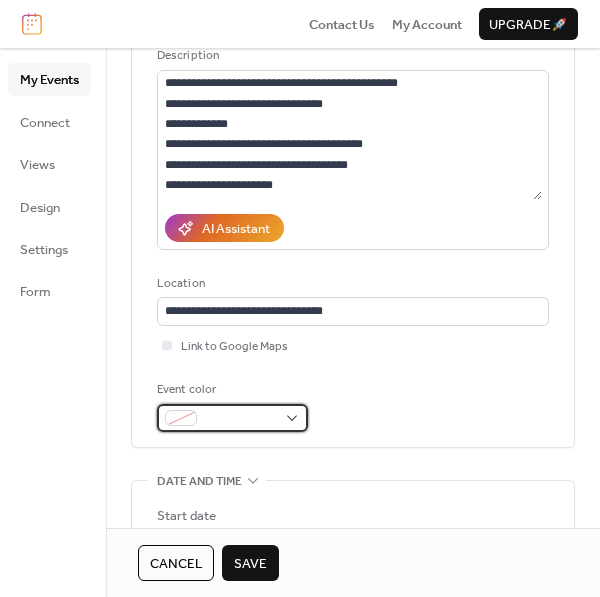 click at bounding box center (232, 418) 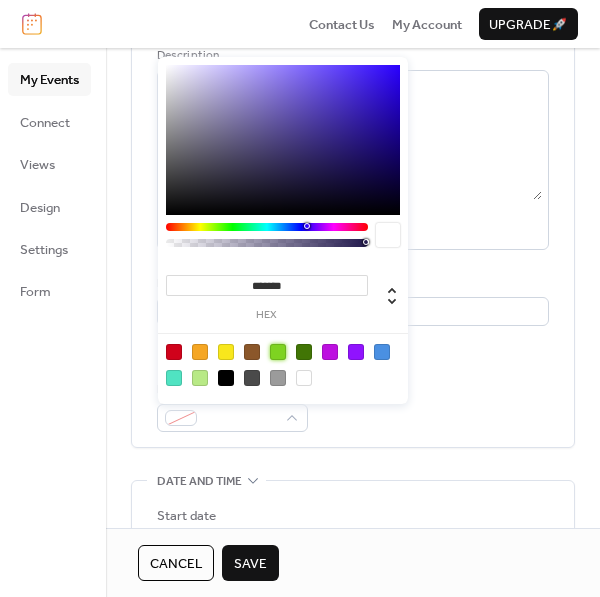 click at bounding box center (278, 352) 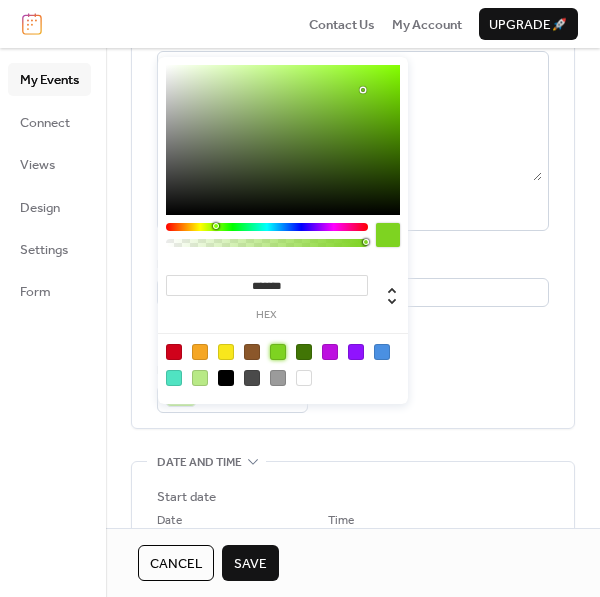 scroll, scrollTop: 221, scrollLeft: 0, axis: vertical 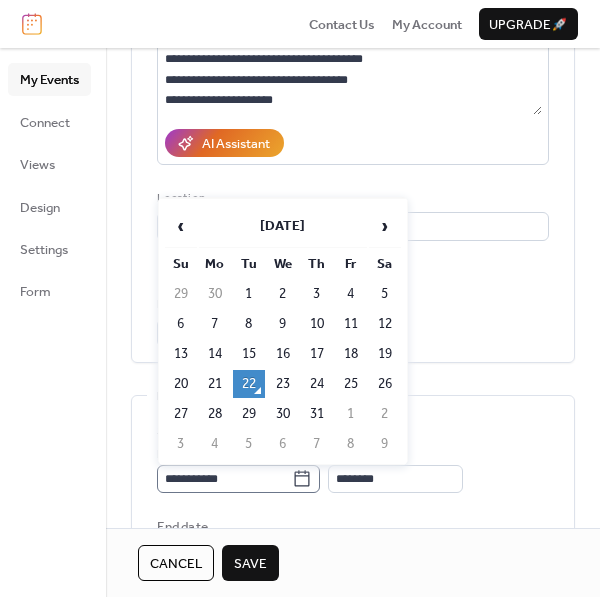 click 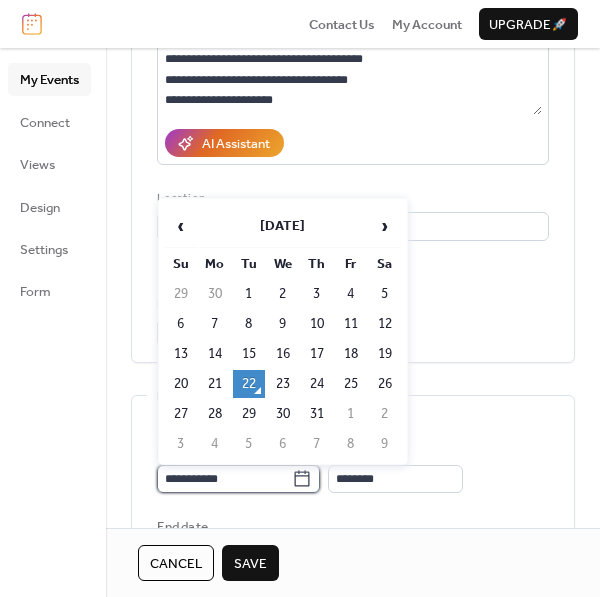click on "**********" at bounding box center (224, 479) 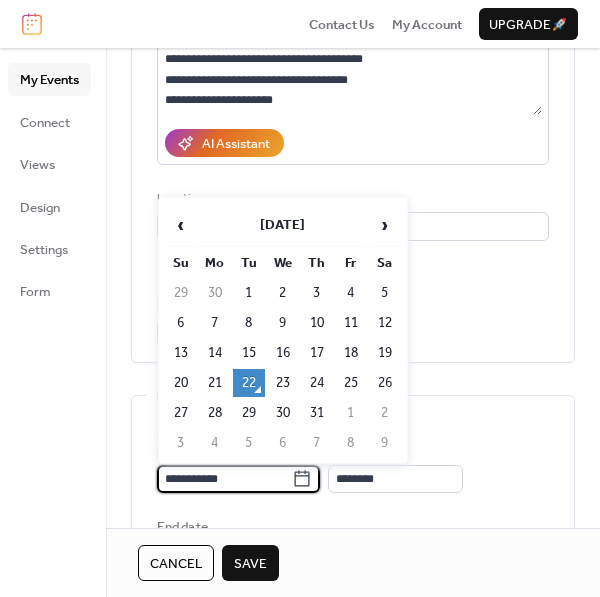 scroll, scrollTop: 287, scrollLeft: 0, axis: vertical 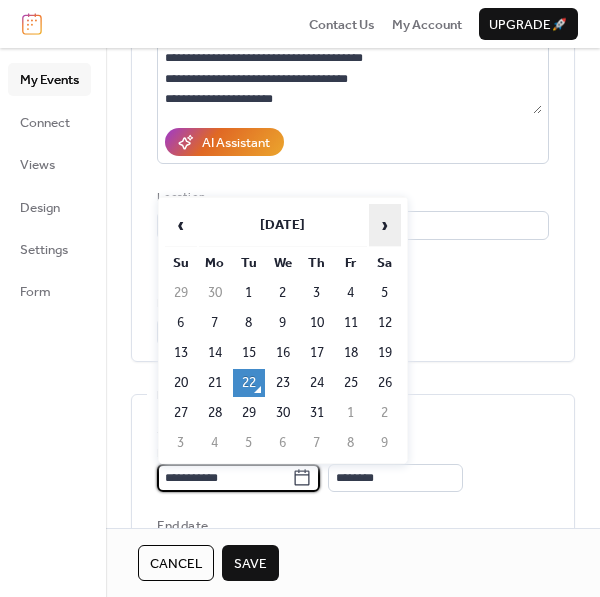 click on "›" at bounding box center (385, 225) 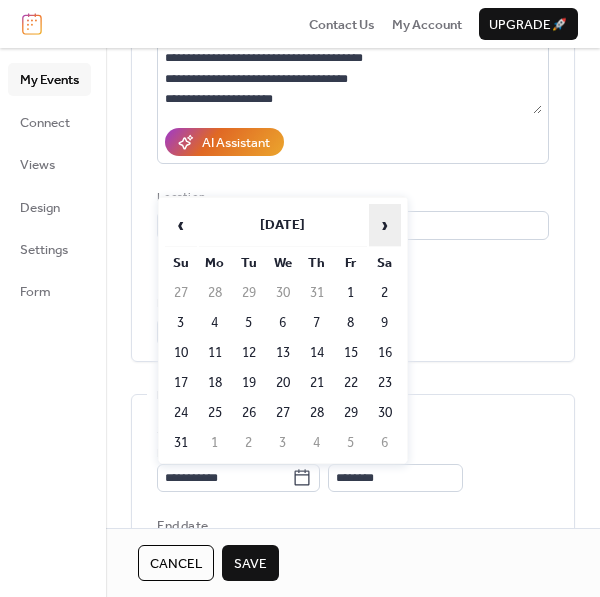 click on "›" at bounding box center (385, 225) 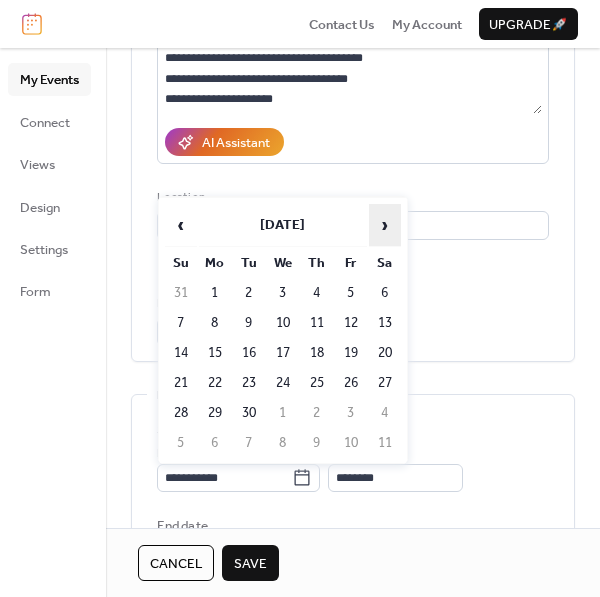 click on "›" at bounding box center [385, 225] 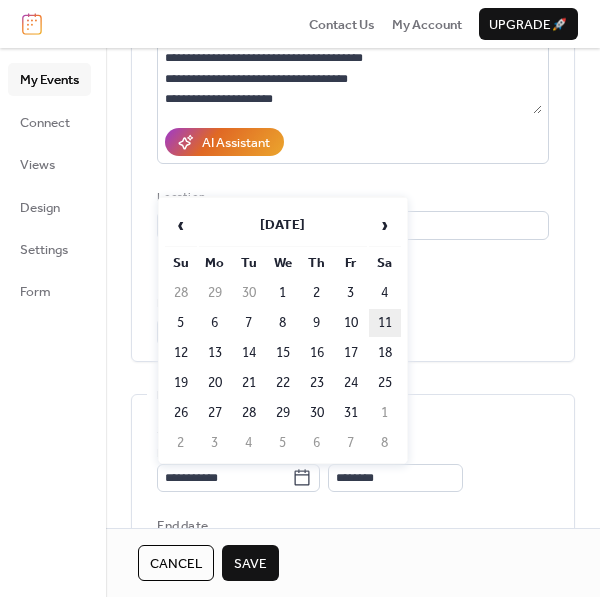 click on "11" at bounding box center [385, 323] 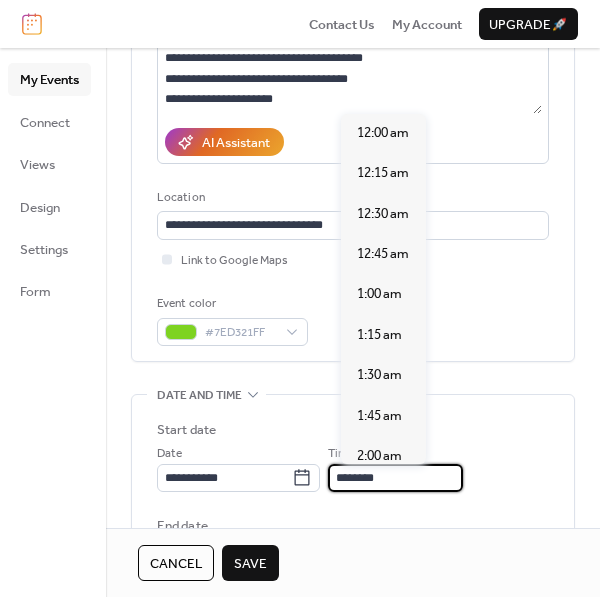 click on "********" at bounding box center [395, 478] 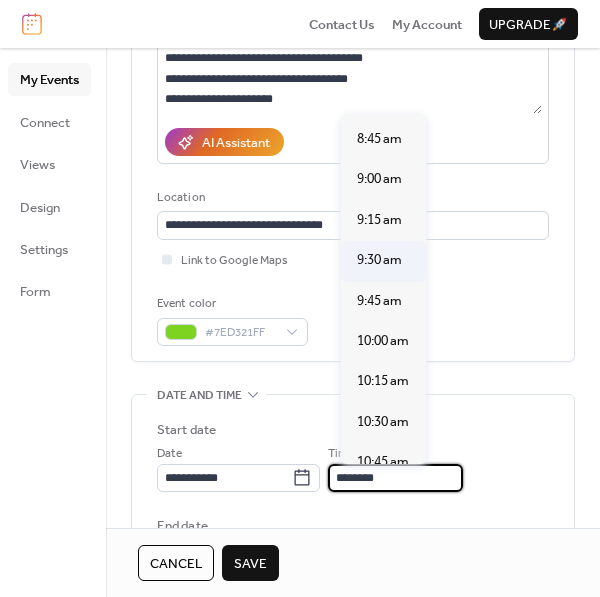 scroll, scrollTop: 1407, scrollLeft: 0, axis: vertical 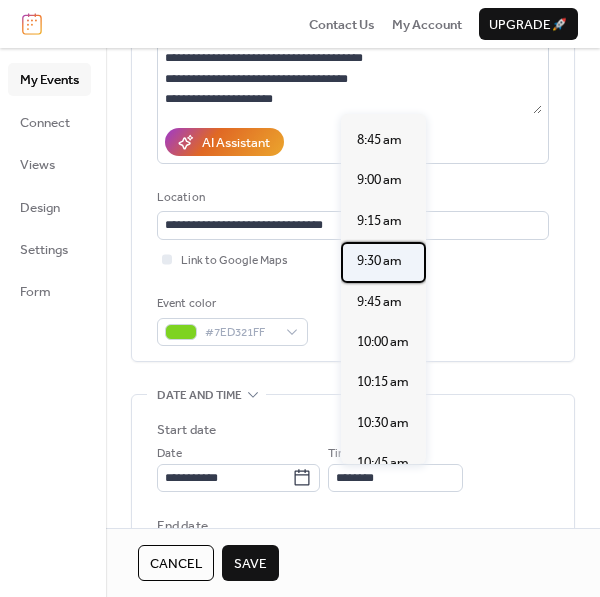 click on "9:30 am" at bounding box center [379, 261] 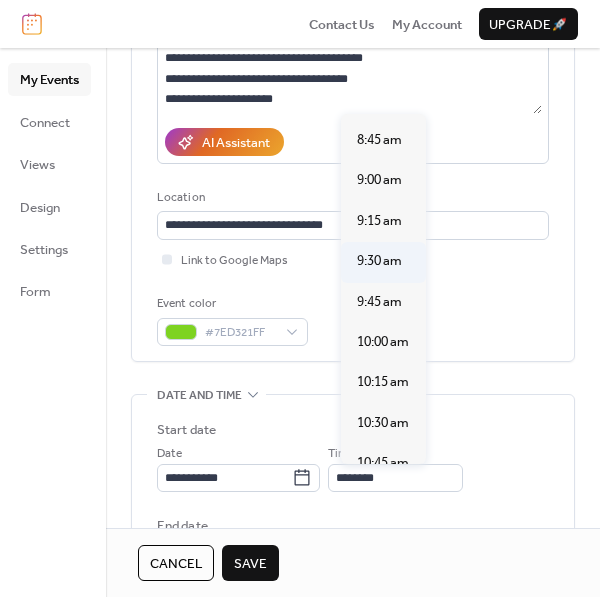 type on "*******" 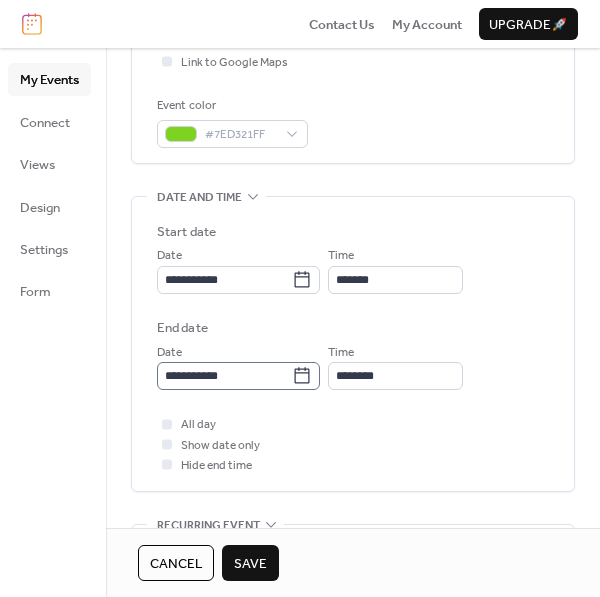 scroll, scrollTop: 486, scrollLeft: 0, axis: vertical 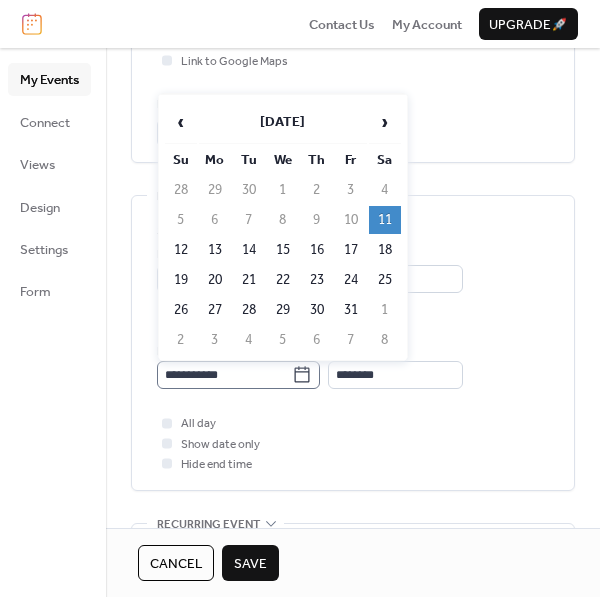 click 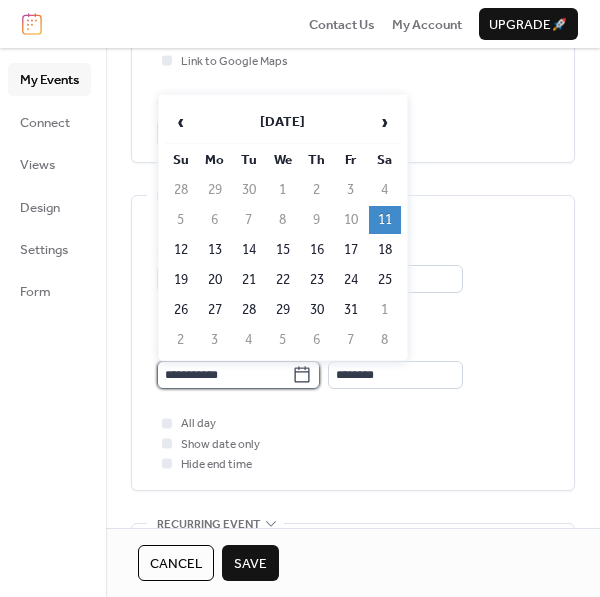 click on "**********" at bounding box center [224, 375] 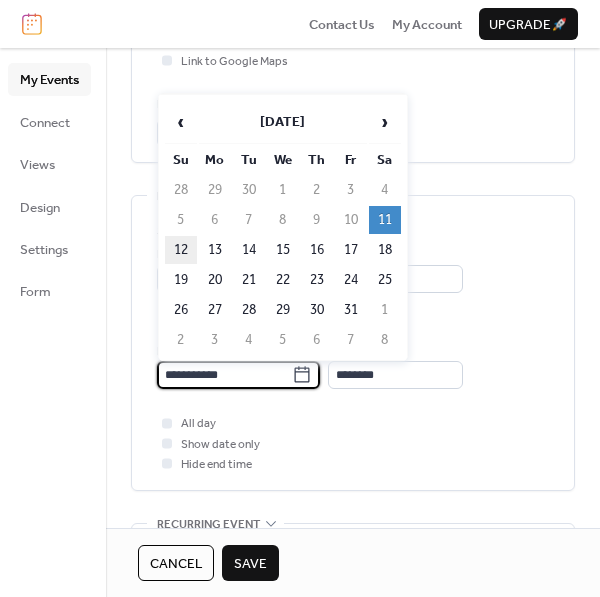 click on "12" at bounding box center [181, 250] 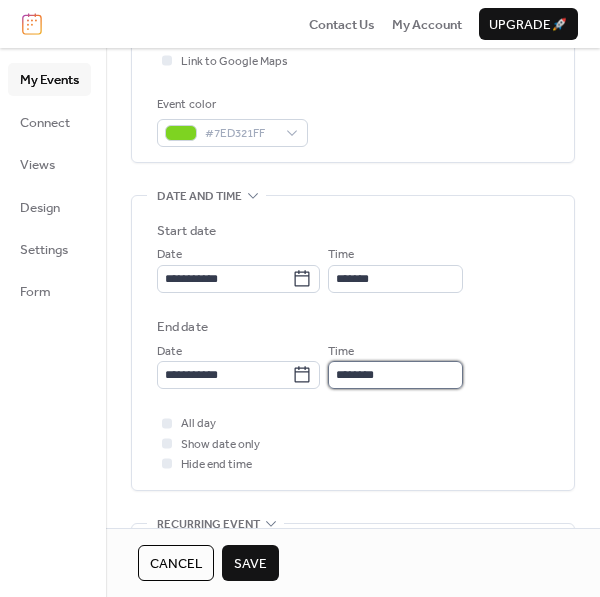 click on "********" at bounding box center (395, 375) 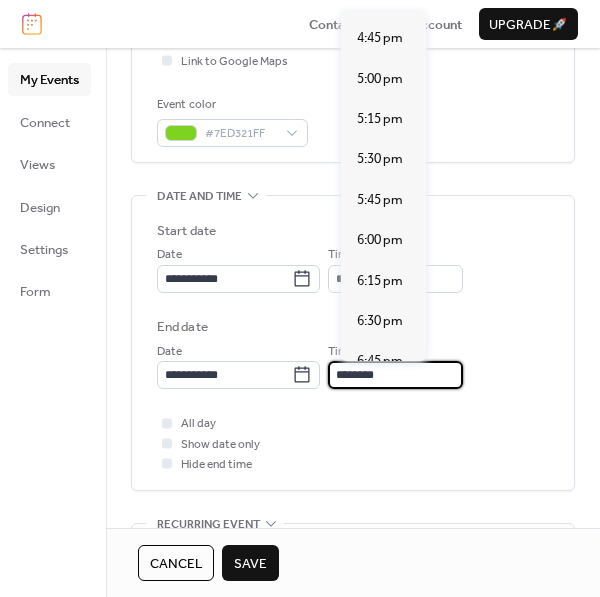 scroll, scrollTop: 2698, scrollLeft: 0, axis: vertical 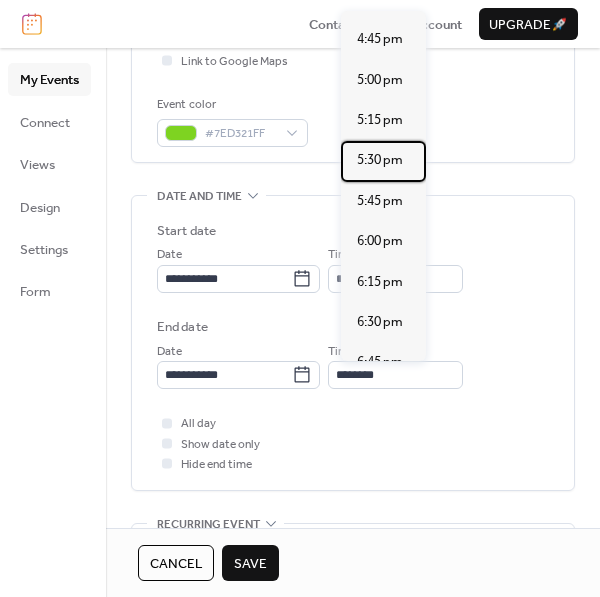 click on "5:30 pm" at bounding box center (380, 160) 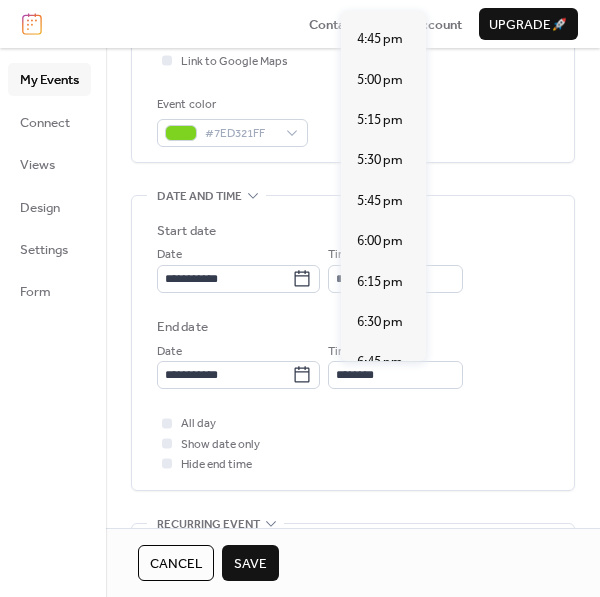 type on "*******" 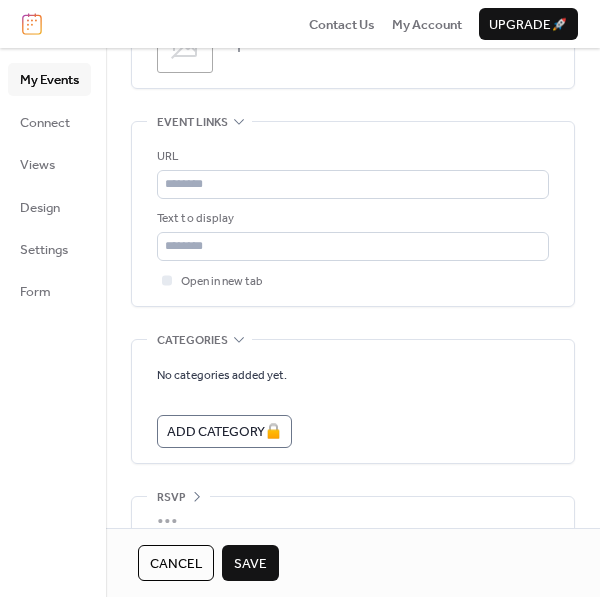 scroll, scrollTop: 1150, scrollLeft: 0, axis: vertical 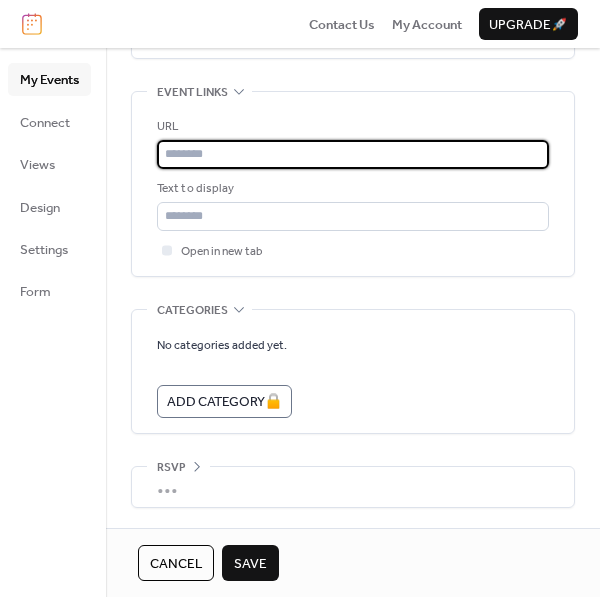 click at bounding box center [353, 154] 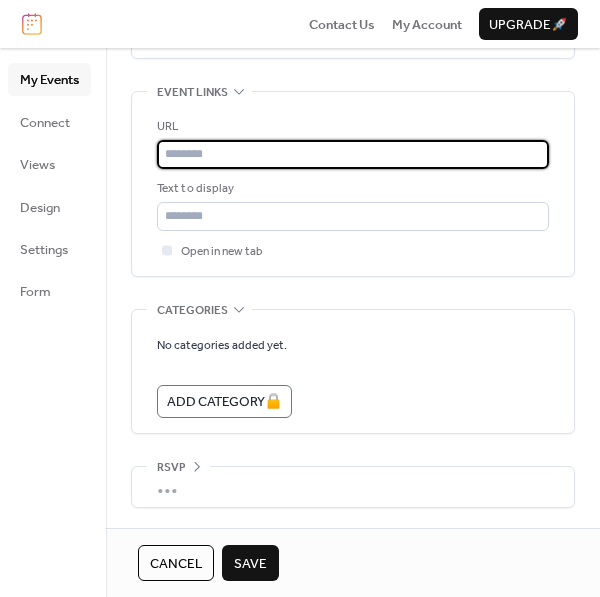 type on "**********" 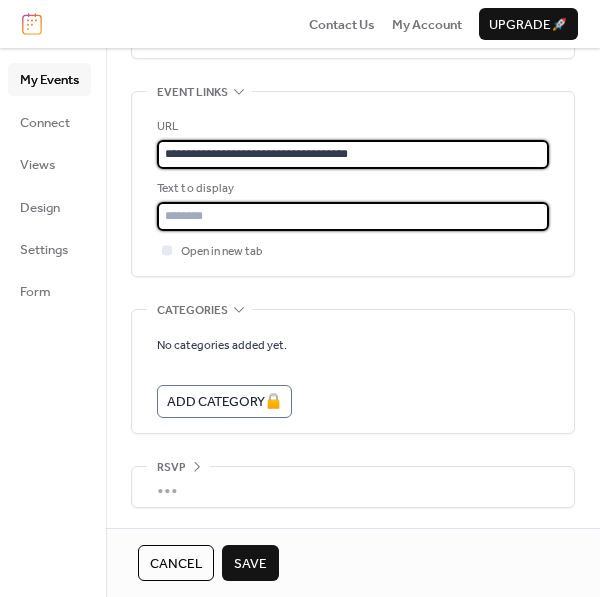 type on "**********" 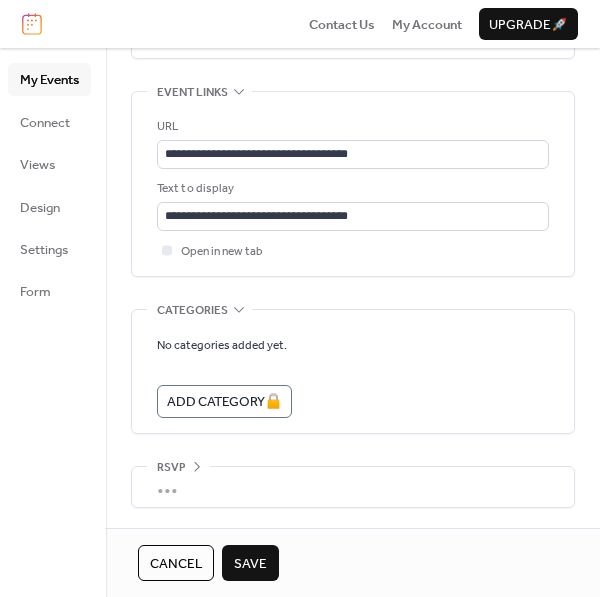 click on "Save" at bounding box center [250, 564] 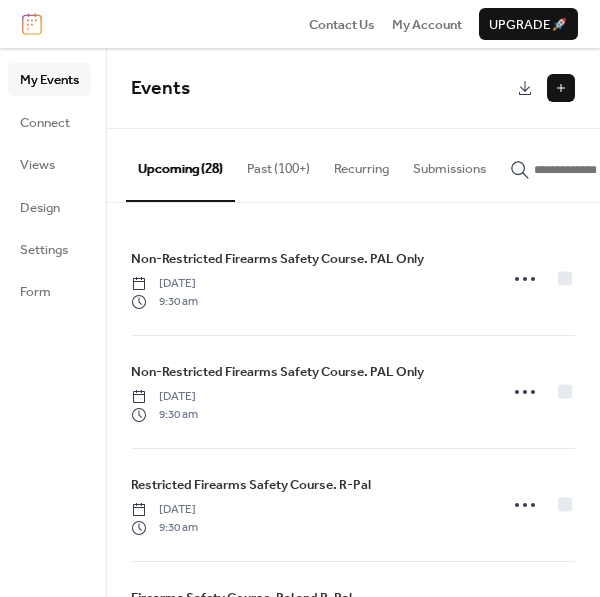 click at bounding box center [561, 88] 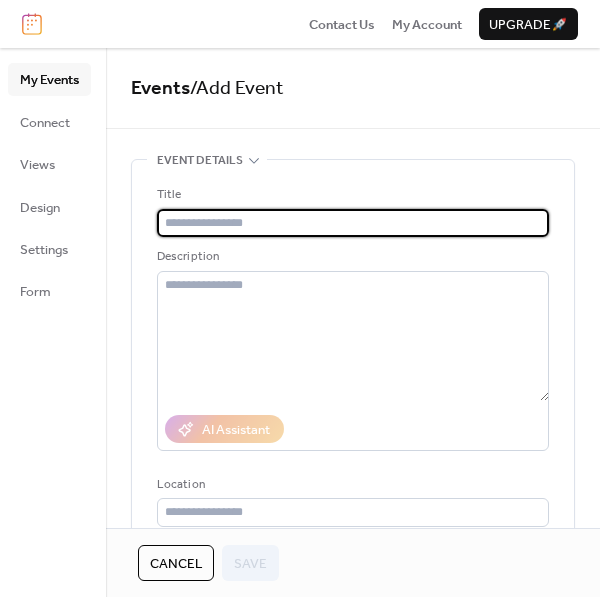 paste on "**********" 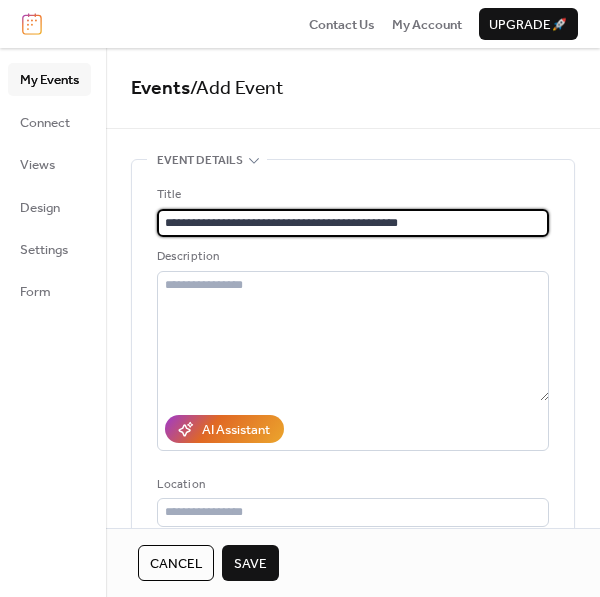 type on "**********" 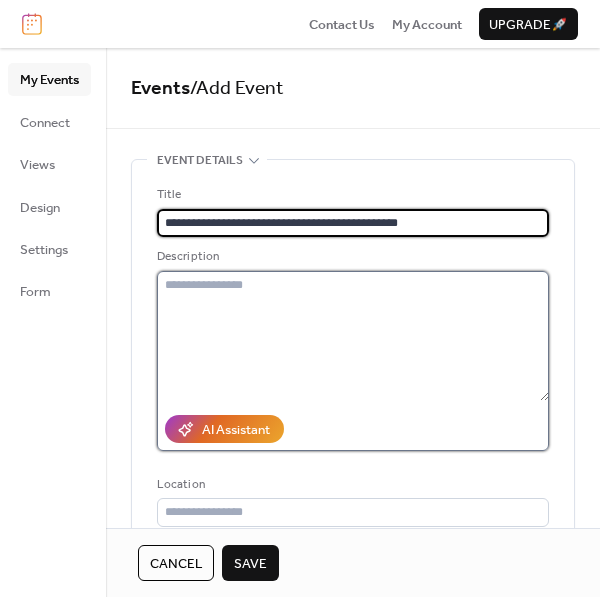 click at bounding box center [353, 336] 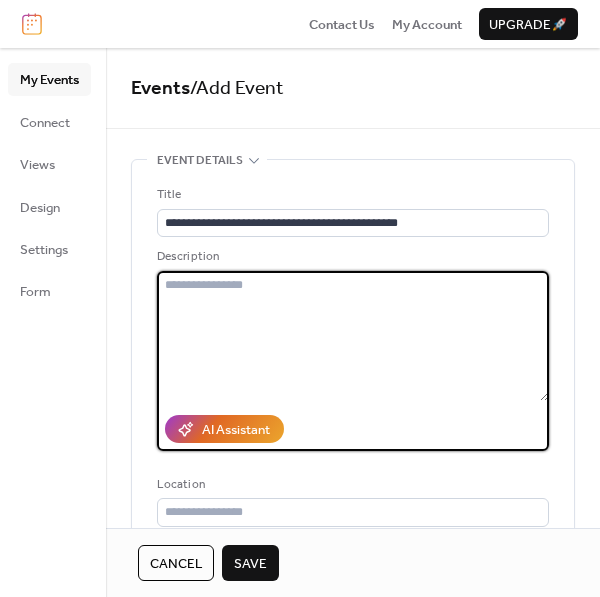 paste on "**********" 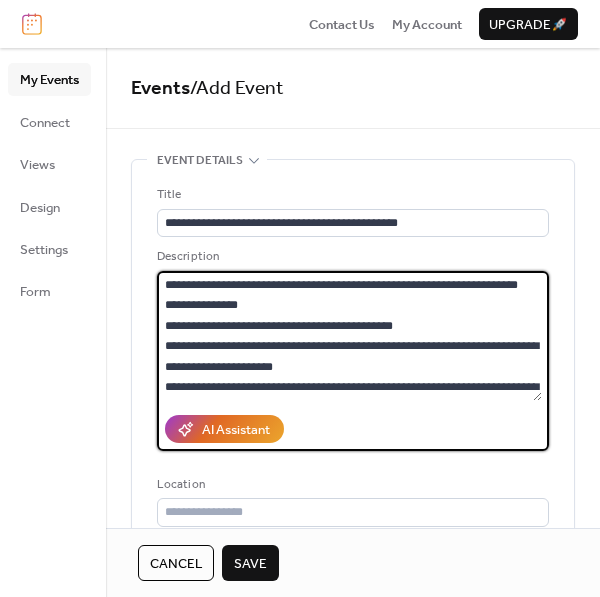 scroll, scrollTop: 0, scrollLeft: 0, axis: both 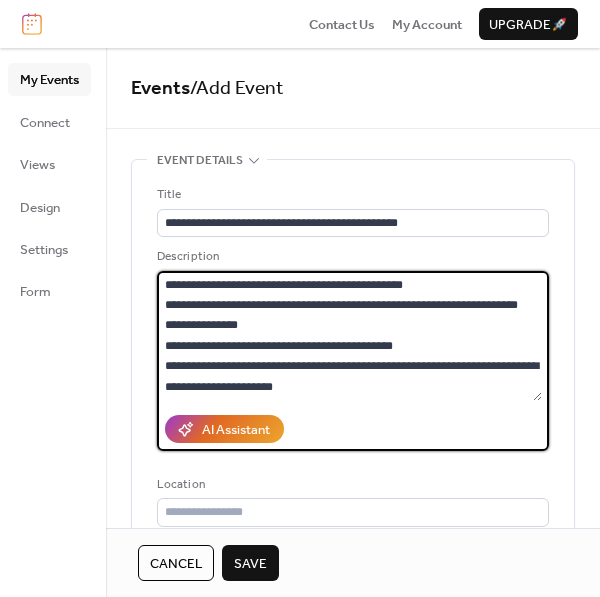 click on "**********" at bounding box center [349, 336] 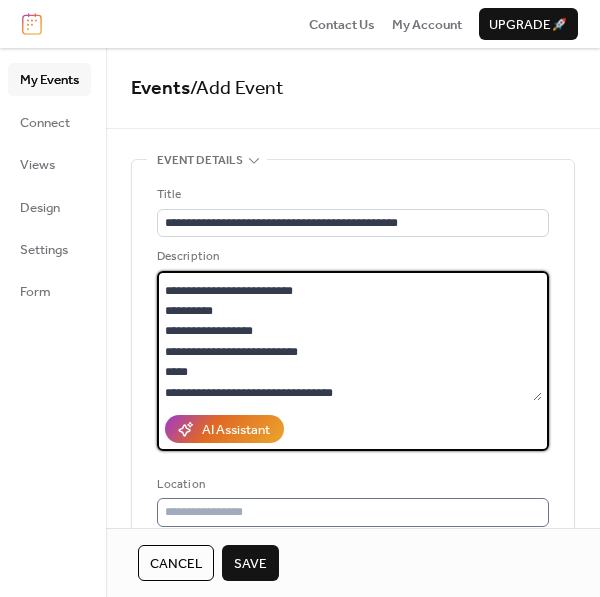 type on "**********" 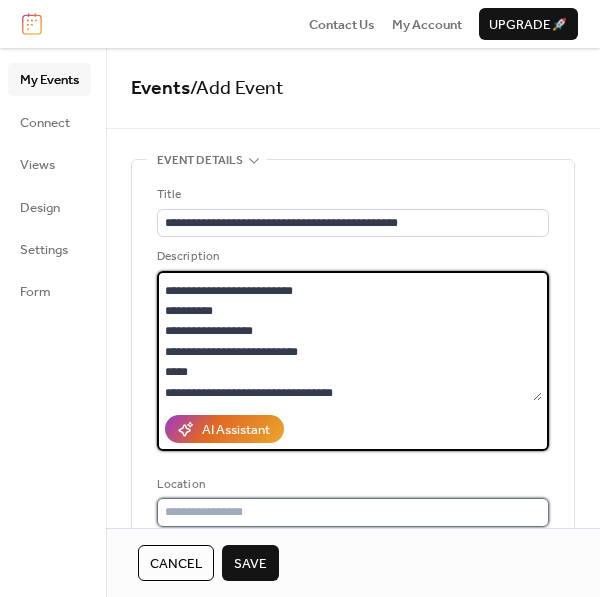 click at bounding box center [353, 512] 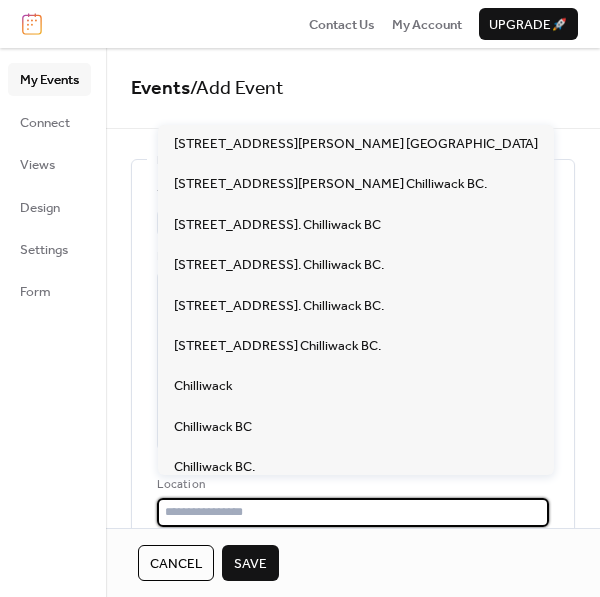 scroll, scrollTop: 199, scrollLeft: 0, axis: vertical 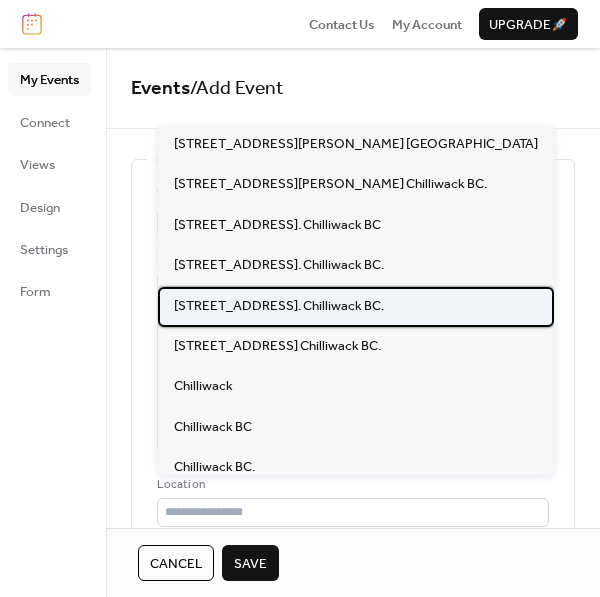 click on "[STREET_ADDRESS]. Chilliwack BC." at bounding box center [279, 306] 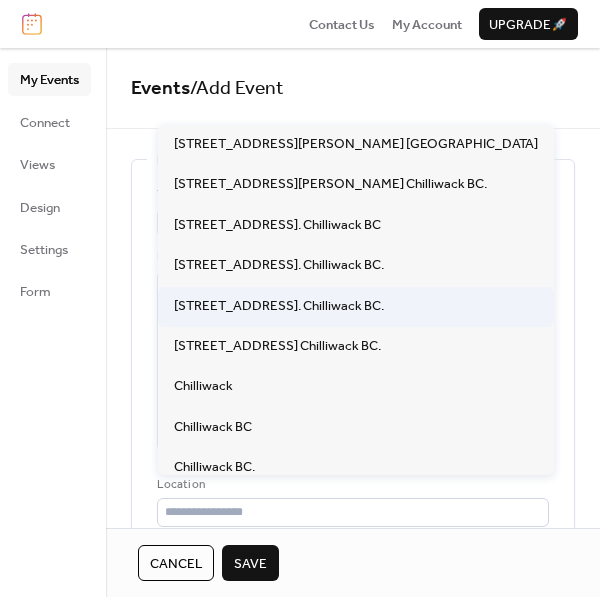 type on "**********" 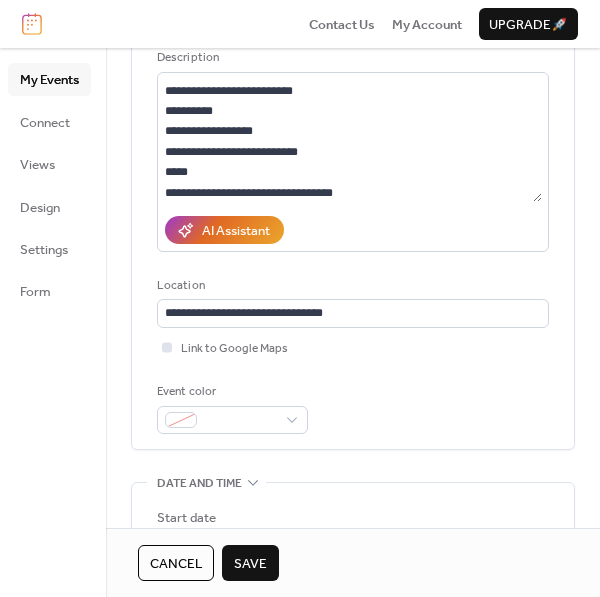 scroll, scrollTop: 200, scrollLeft: 0, axis: vertical 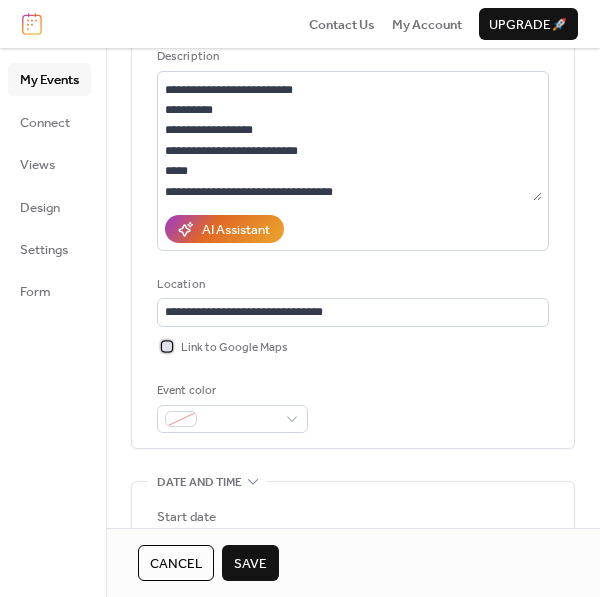 click on "Link to Google Maps" at bounding box center (234, 348) 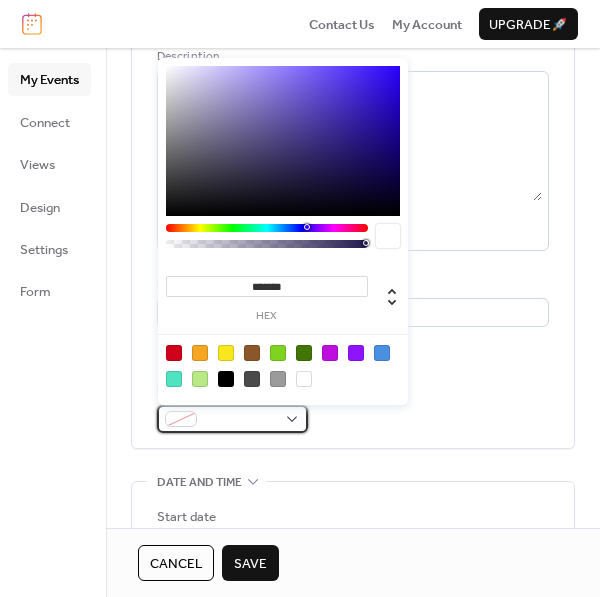 click at bounding box center [181, 419] 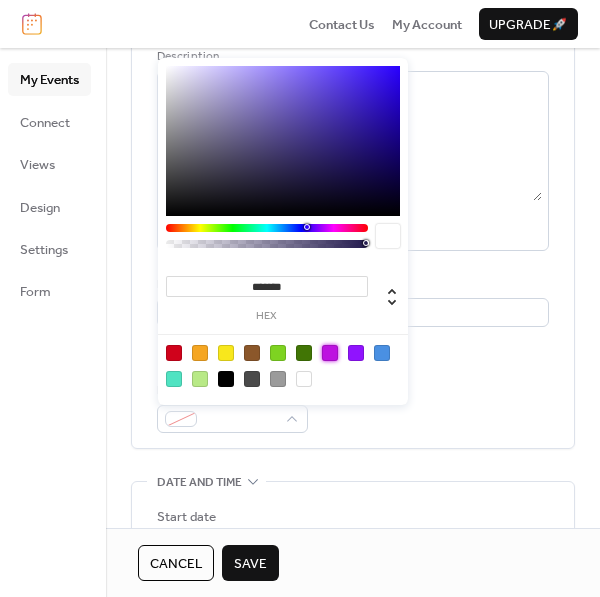 click at bounding box center (330, 353) 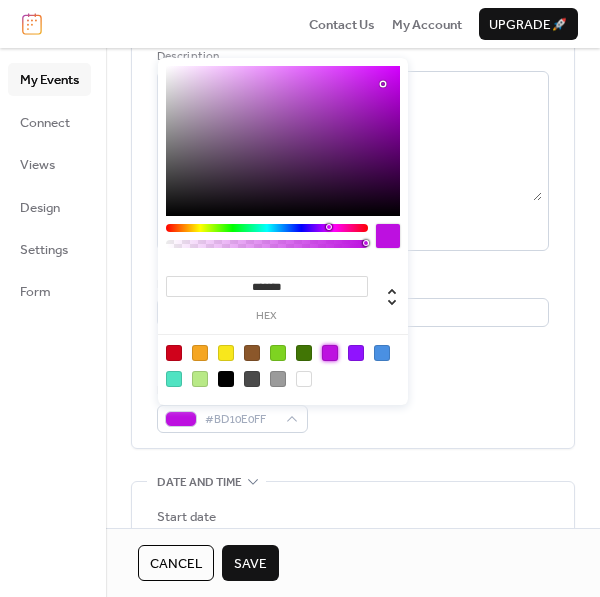 click on "**********" at bounding box center [353, 209] 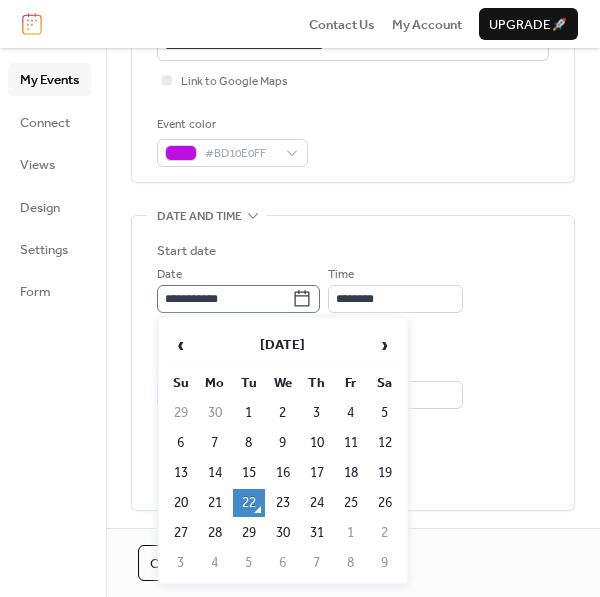 scroll, scrollTop: 467, scrollLeft: 0, axis: vertical 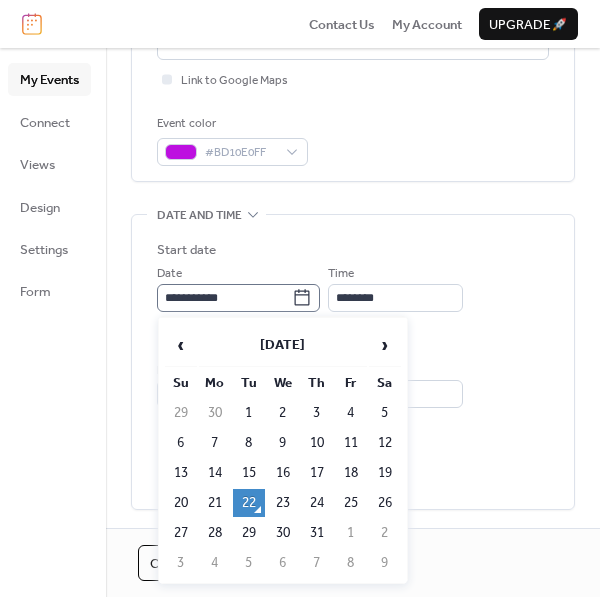 click 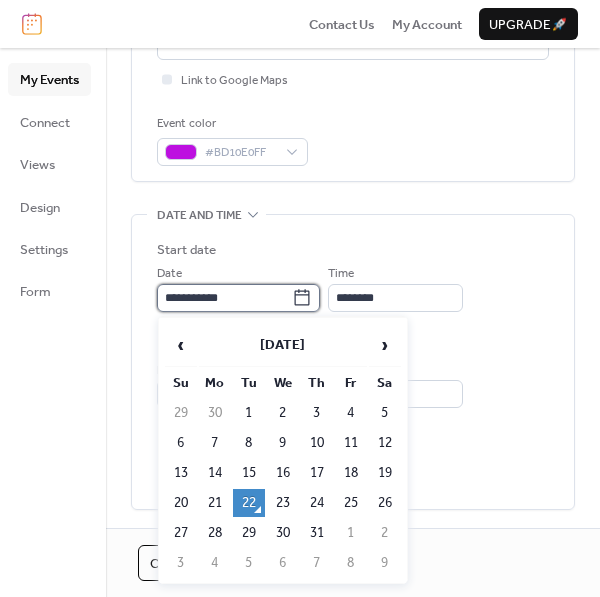click on "**********" at bounding box center [224, 298] 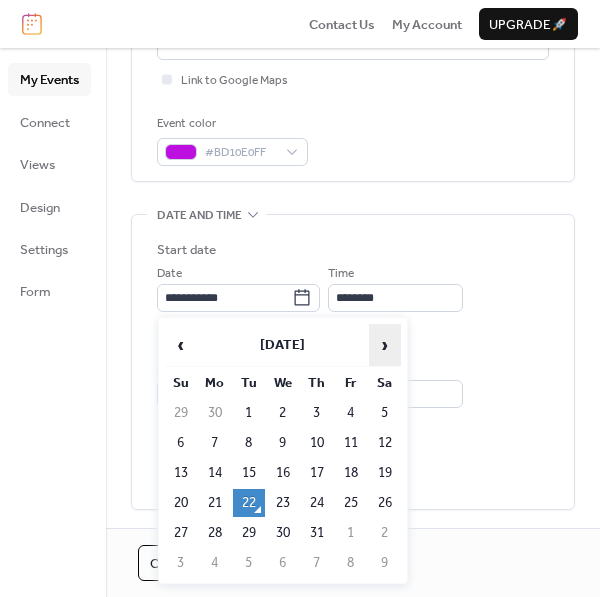 click on "›" at bounding box center (385, 345) 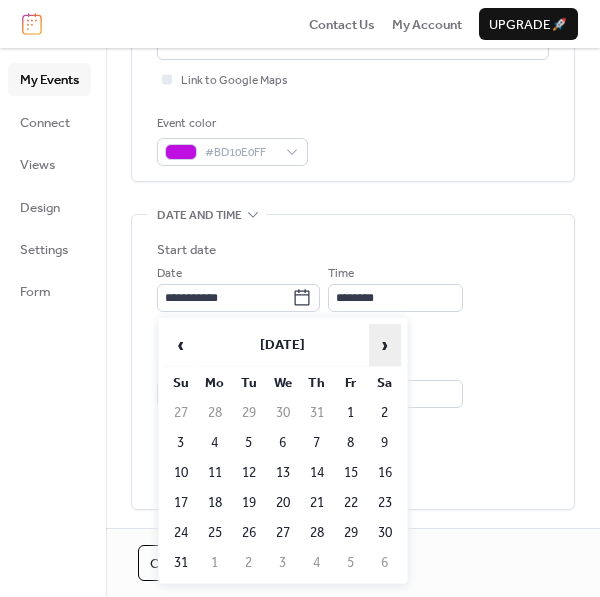 click on "›" at bounding box center [385, 345] 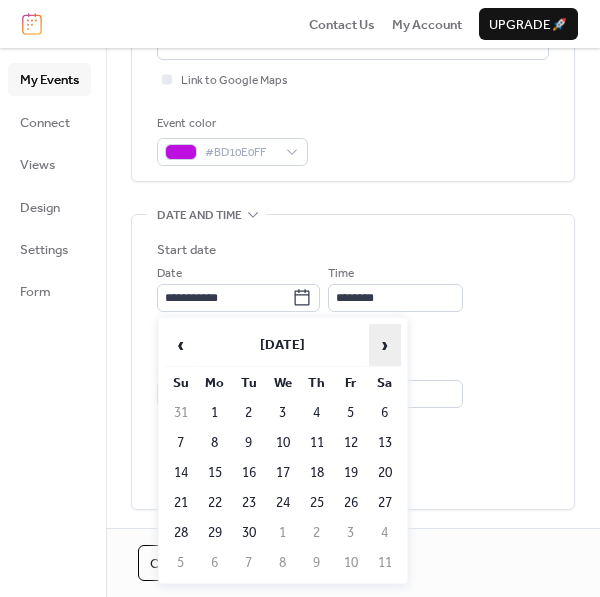 click on "›" at bounding box center [385, 345] 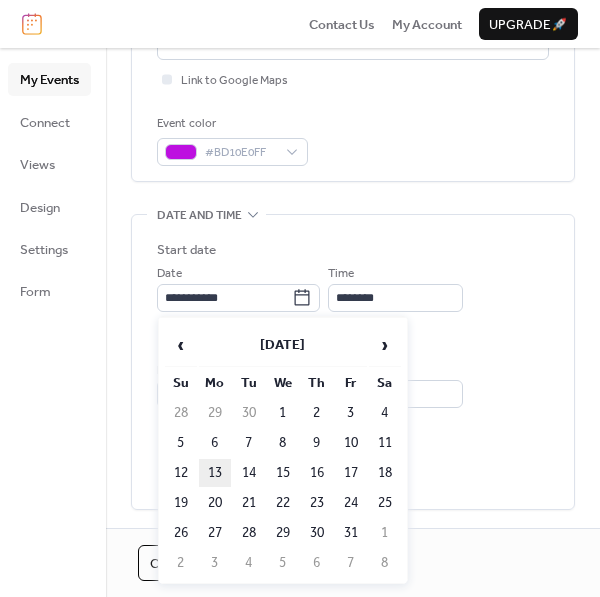 click on "13" at bounding box center (215, 473) 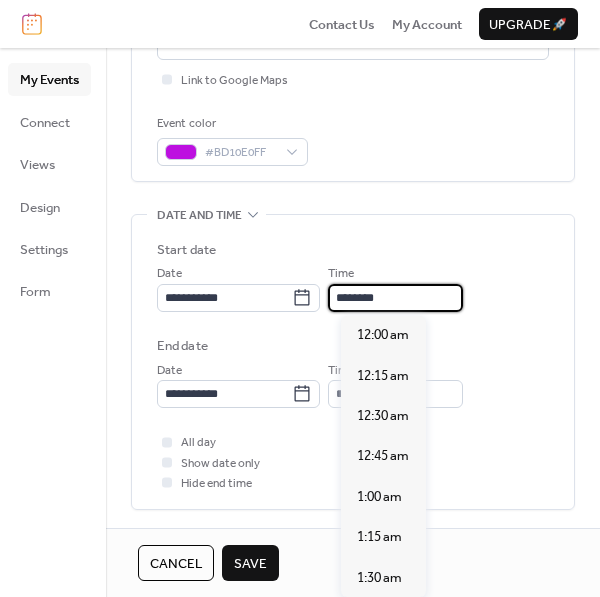 click on "********" at bounding box center [395, 298] 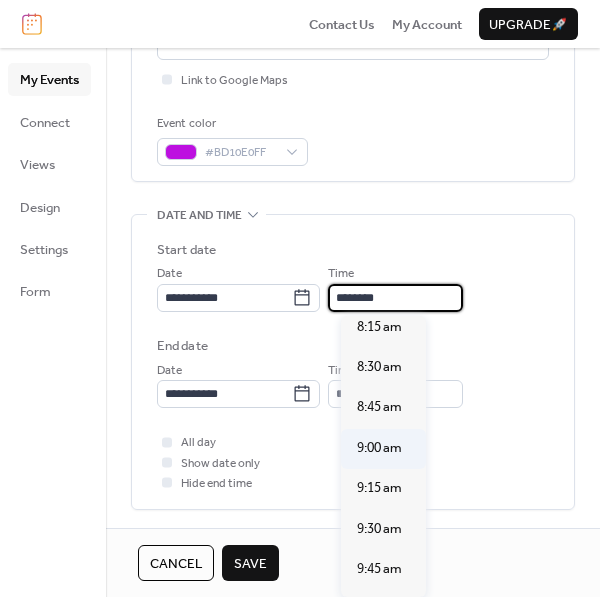 scroll, scrollTop: 1341, scrollLeft: 0, axis: vertical 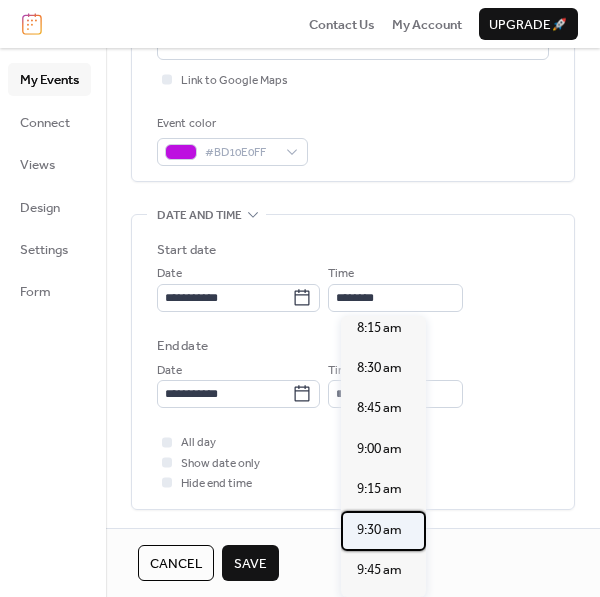 click on "9:30 am" at bounding box center [379, 530] 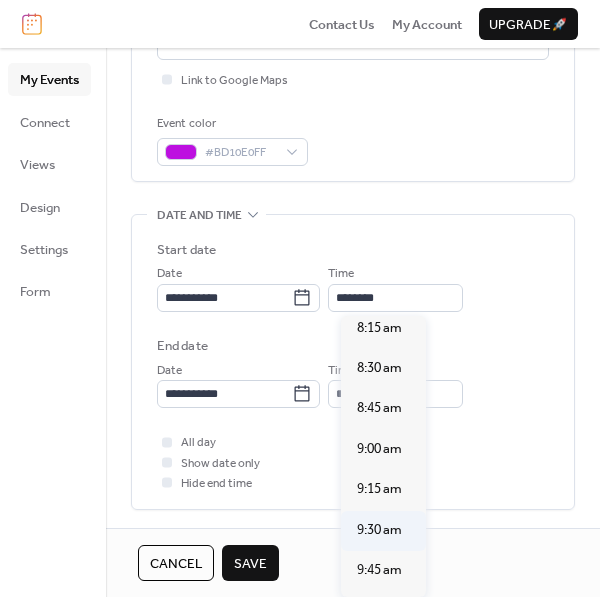 type on "*******" 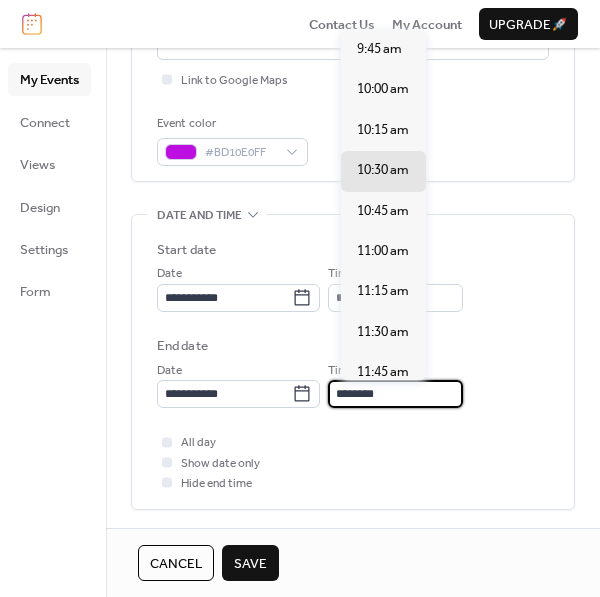 click on "********" at bounding box center [395, 394] 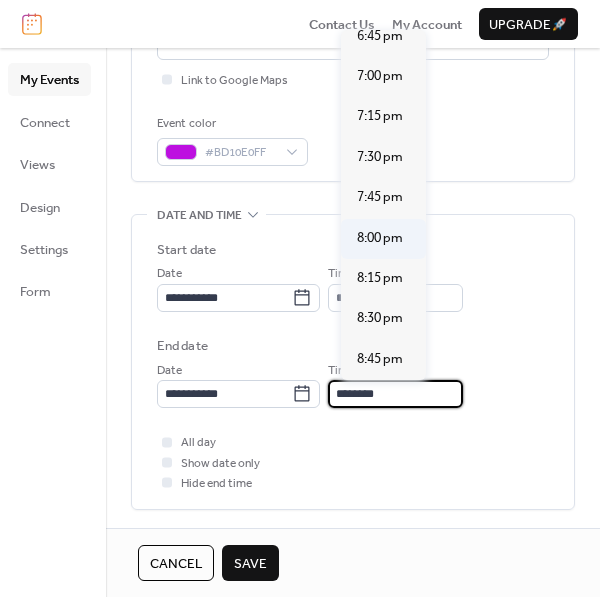 scroll, scrollTop: 1467, scrollLeft: 0, axis: vertical 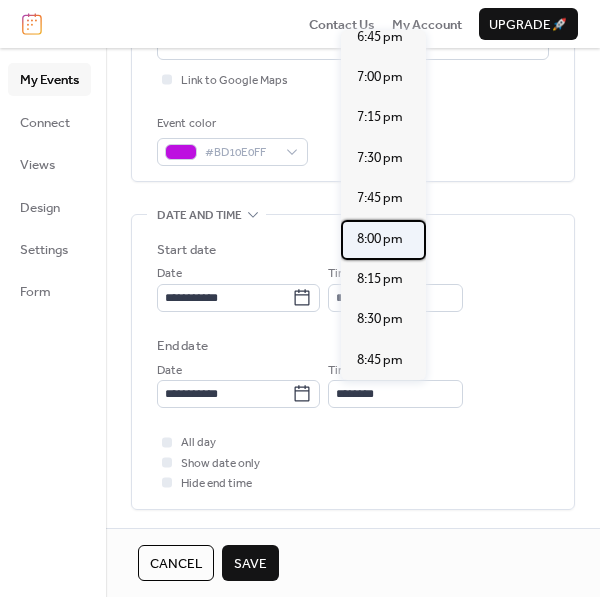 click on "8:00 pm" at bounding box center (380, 239) 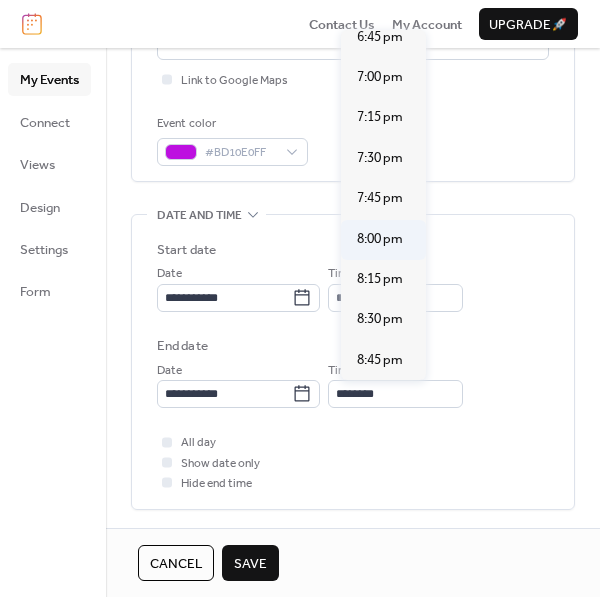 type on "*******" 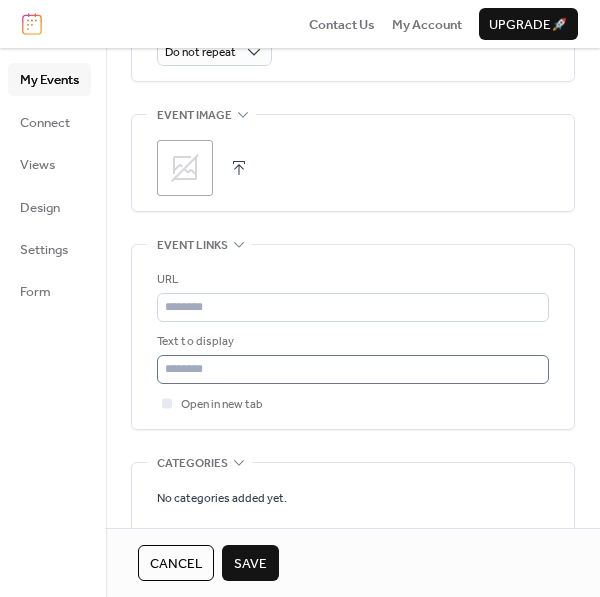 scroll, scrollTop: 999, scrollLeft: 0, axis: vertical 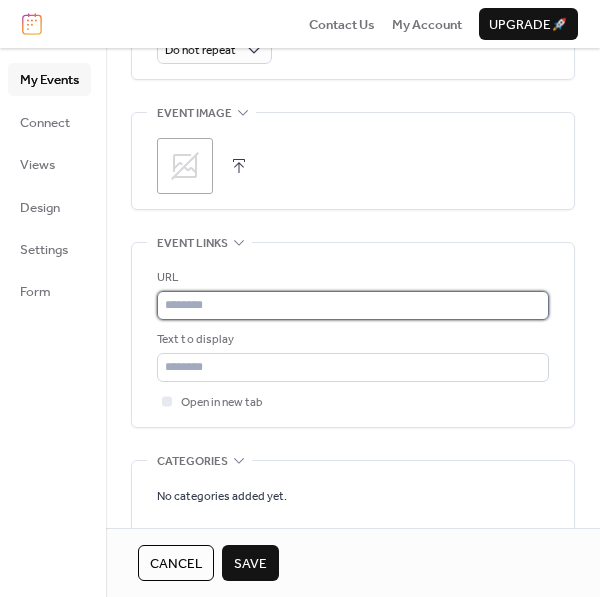 click at bounding box center (353, 305) 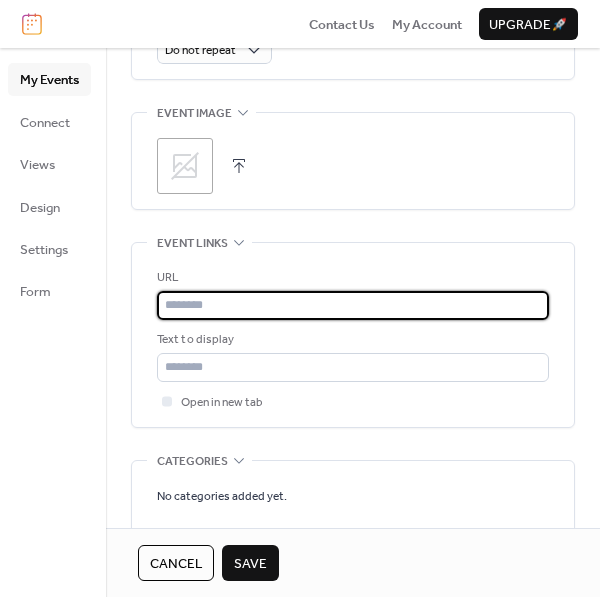 type on "**********" 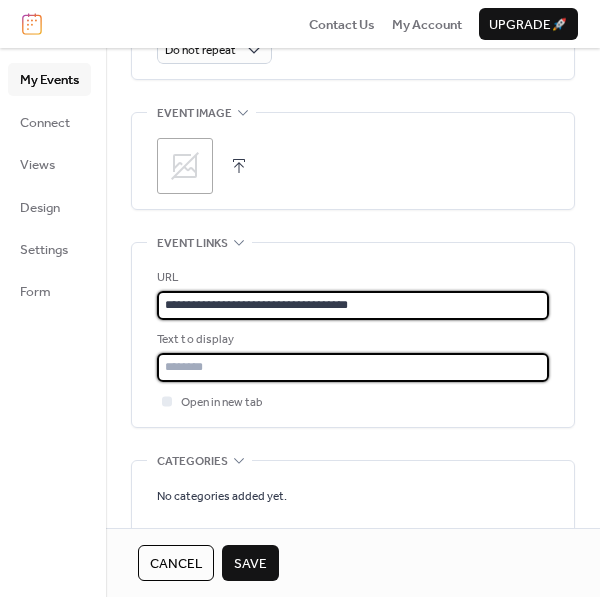 type on "**********" 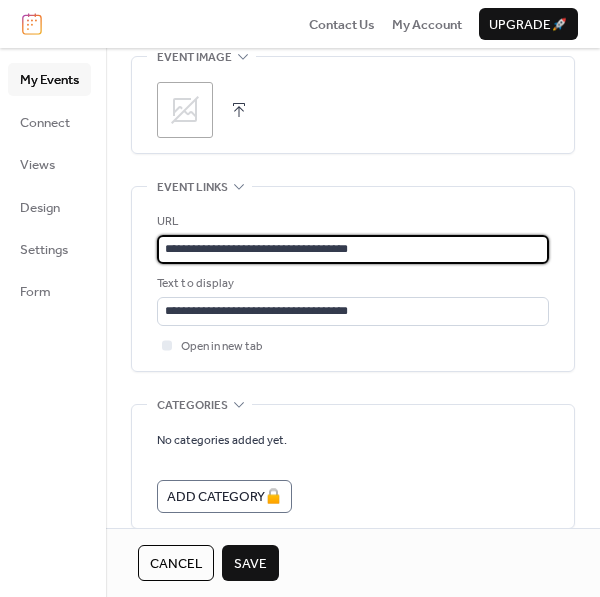 scroll, scrollTop: 1062, scrollLeft: 0, axis: vertical 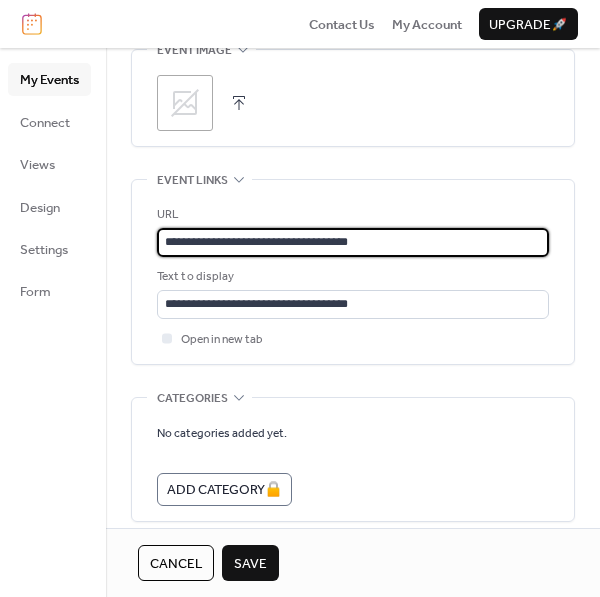 click on "Save" at bounding box center (250, 564) 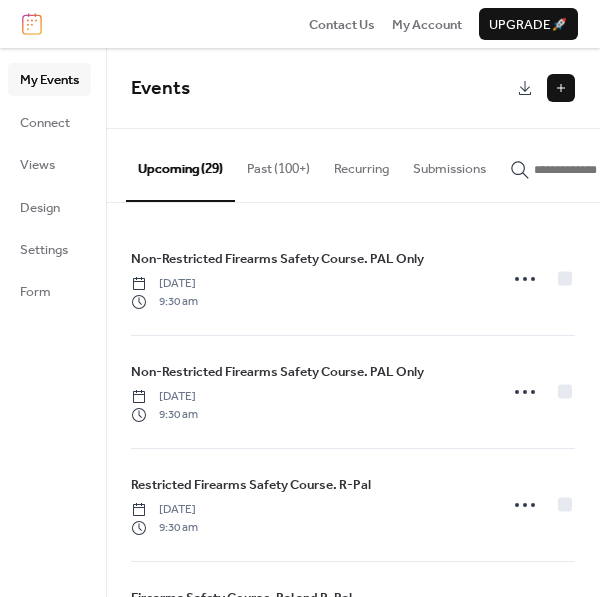 click at bounding box center [561, 88] 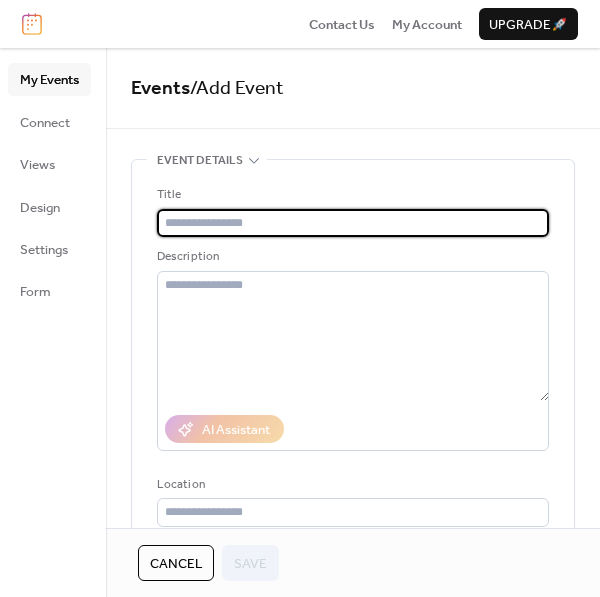 click at bounding box center (353, 223) 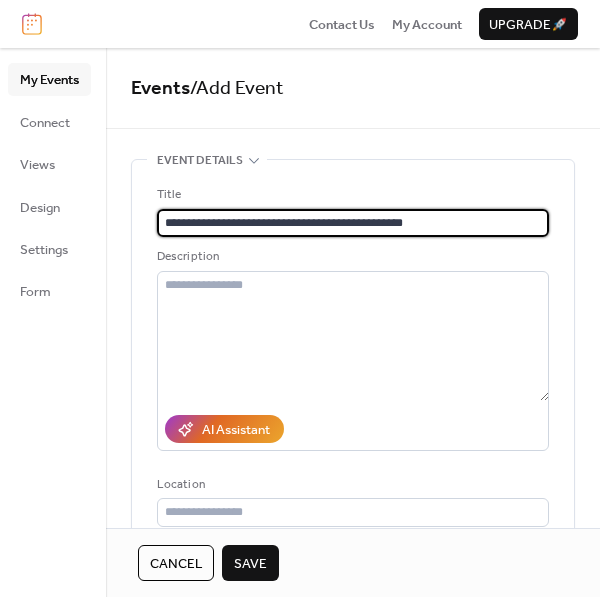 type on "**********" 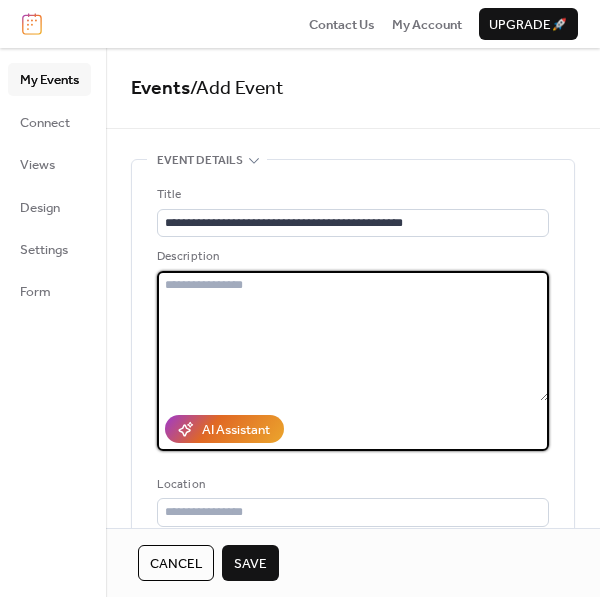 drag, startPoint x: 269, startPoint y: 310, endPoint x: 270, endPoint y: 320, distance: 10.049875 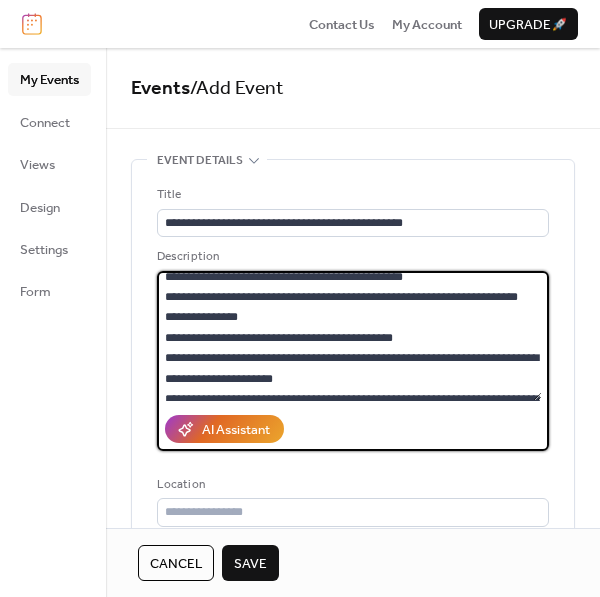 scroll, scrollTop: 0, scrollLeft: 0, axis: both 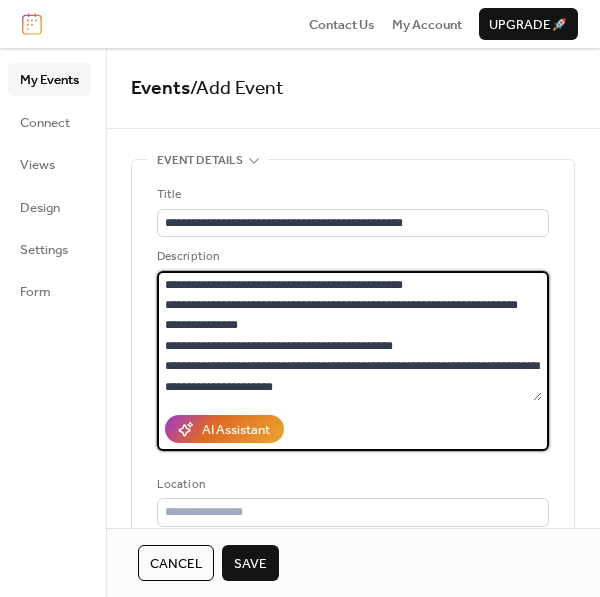 click on "**********" at bounding box center [349, 336] 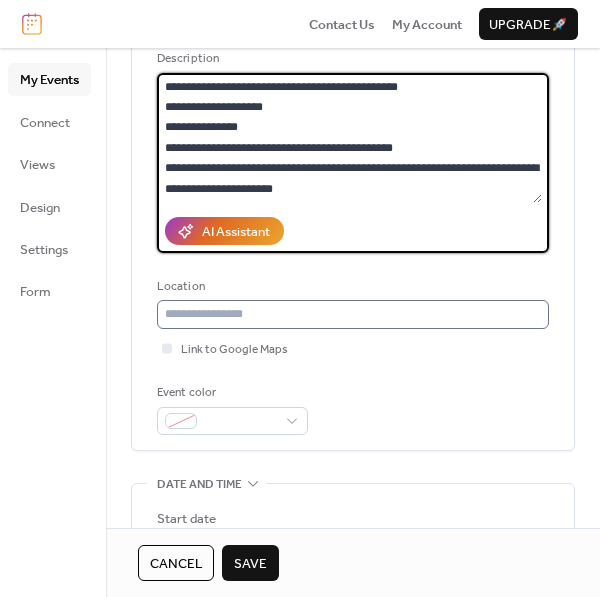 scroll, scrollTop: 199, scrollLeft: 0, axis: vertical 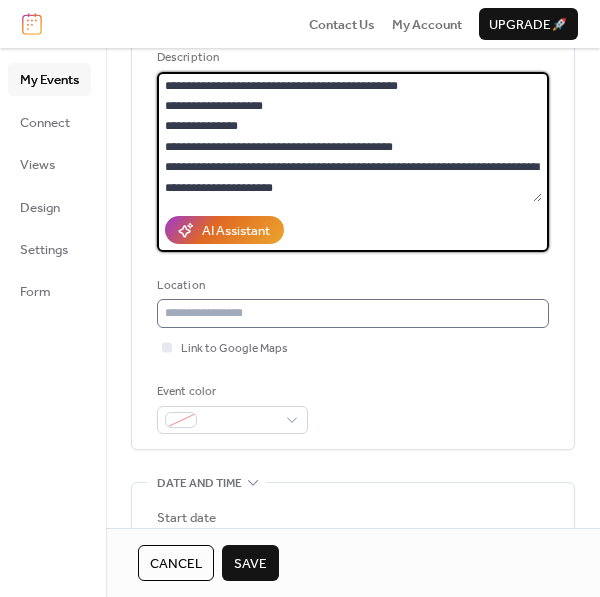 type on "**********" 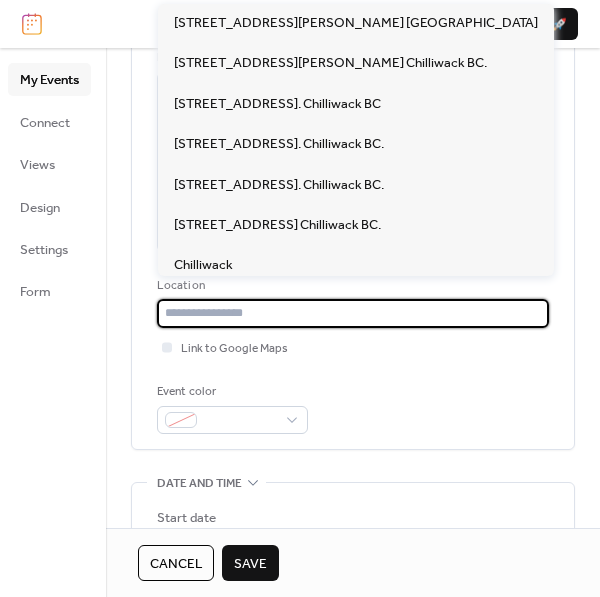 click at bounding box center [353, 313] 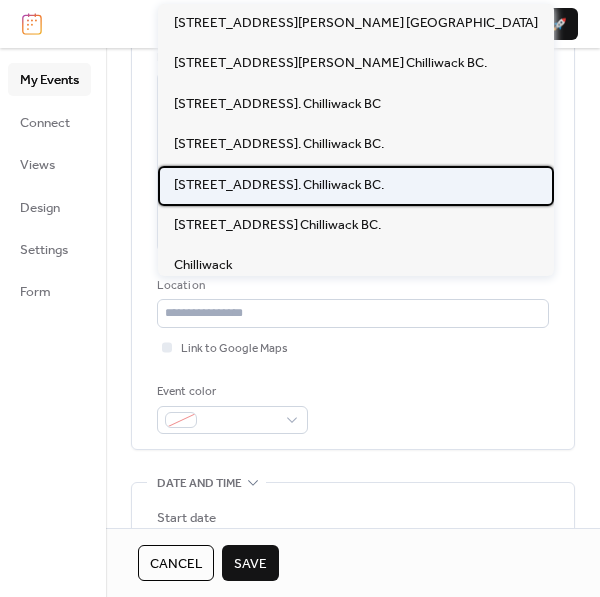 click on "[STREET_ADDRESS]. Chilliwack BC." at bounding box center [279, 185] 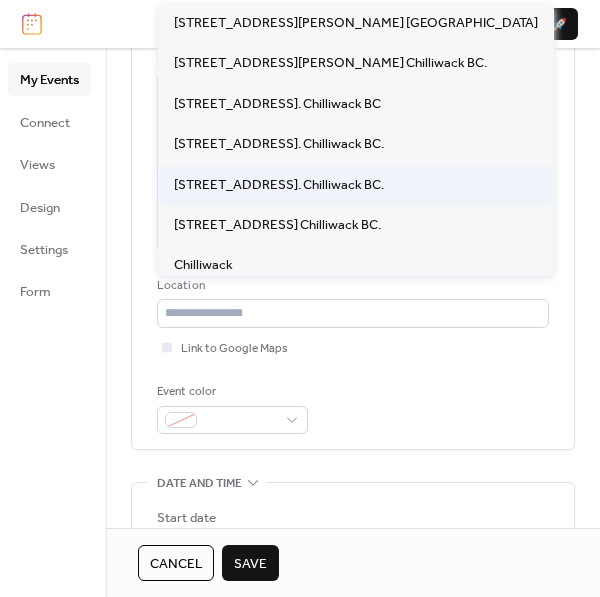 type on "**********" 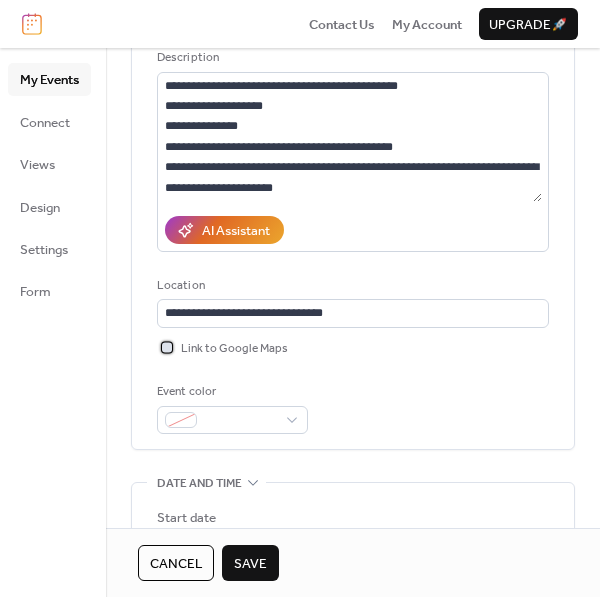 click on "Link to Google Maps" at bounding box center [234, 349] 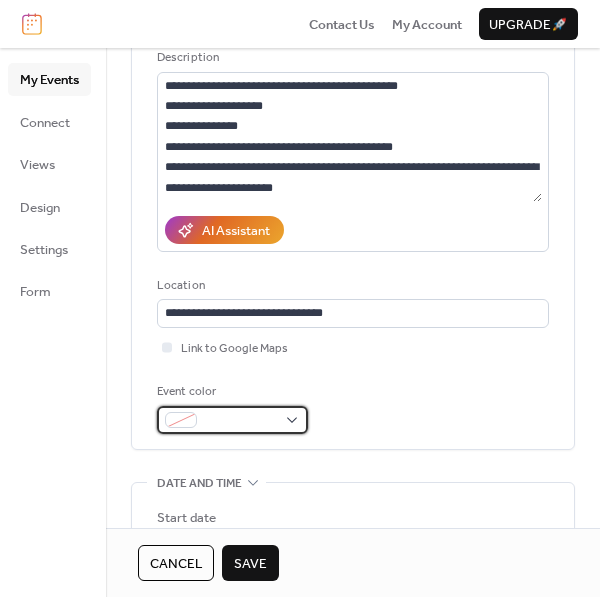 click at bounding box center [232, 420] 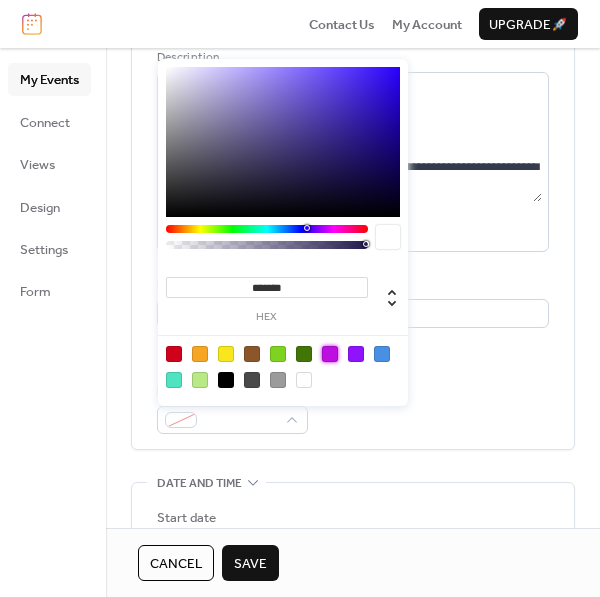 click at bounding box center (330, 354) 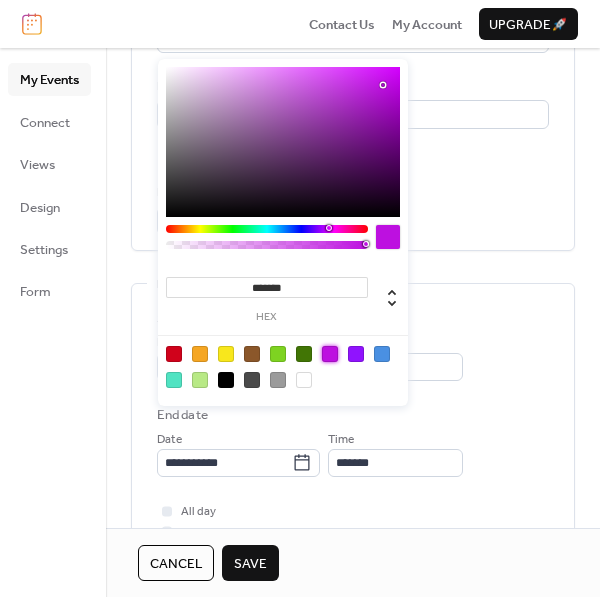 scroll, scrollTop: 399, scrollLeft: 0, axis: vertical 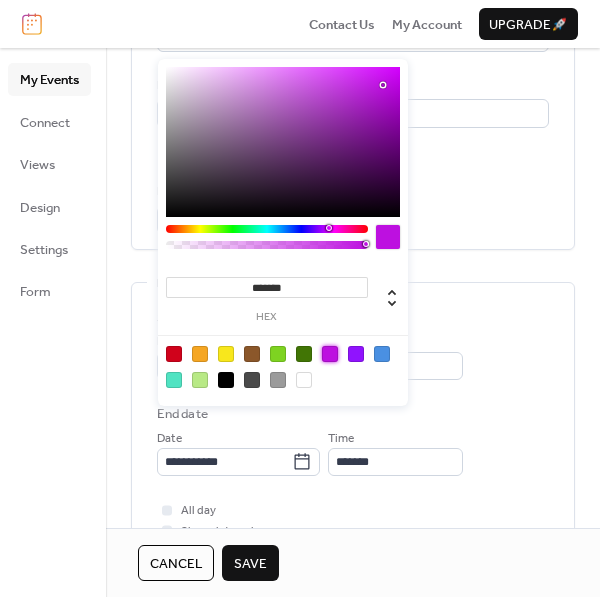 click on "**********" at bounding box center [353, 355] 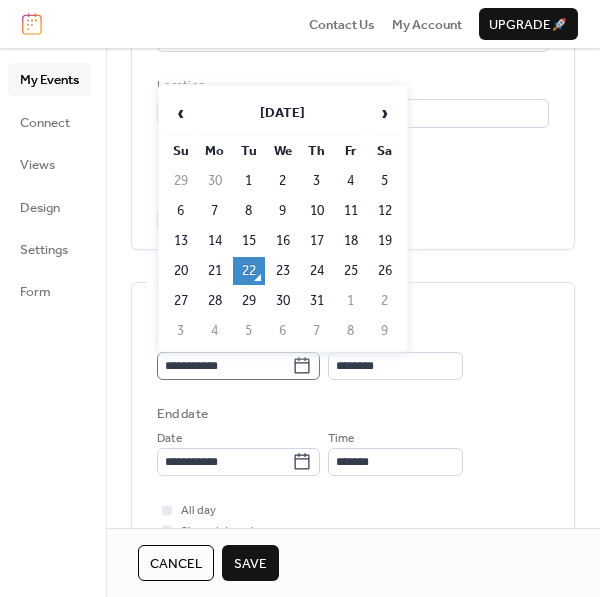 click 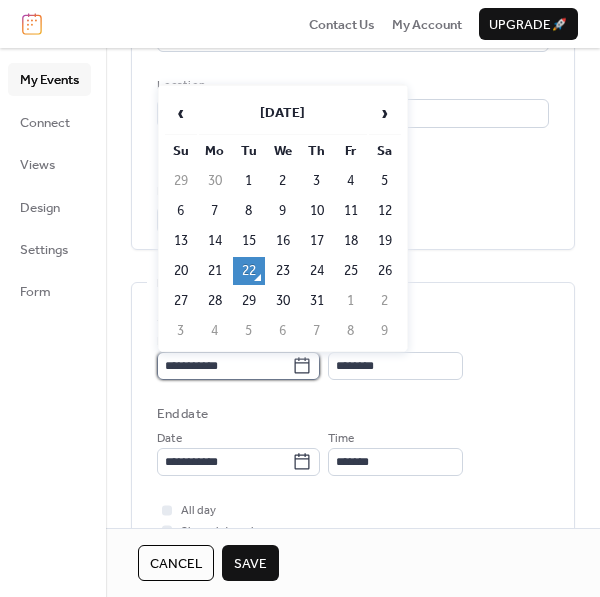 click on "**********" at bounding box center (224, 366) 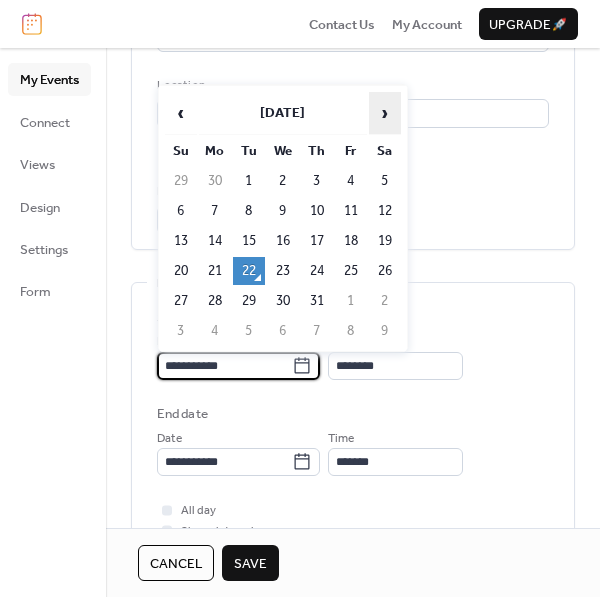 click on "›" at bounding box center (385, 113) 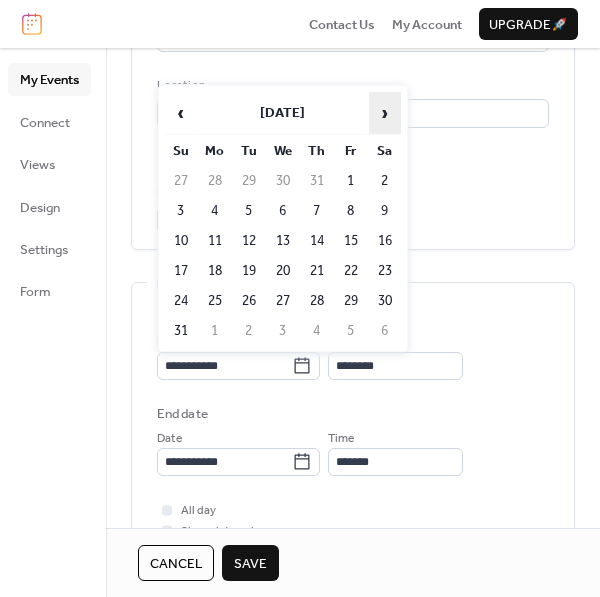 click on "›" at bounding box center [385, 113] 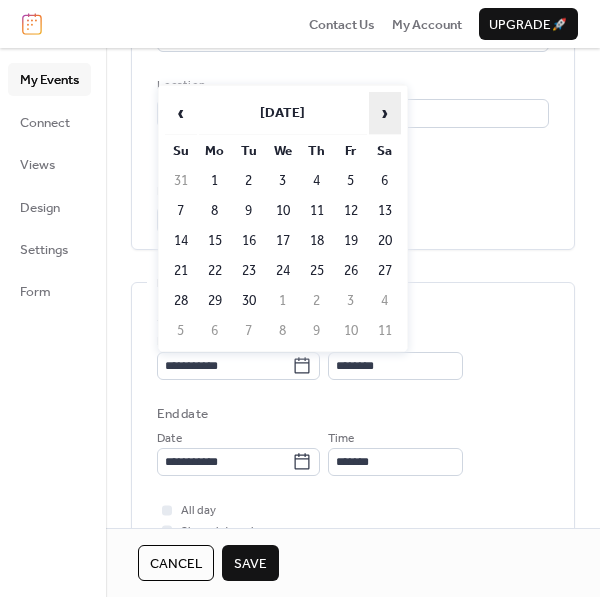 click on "›" at bounding box center (385, 113) 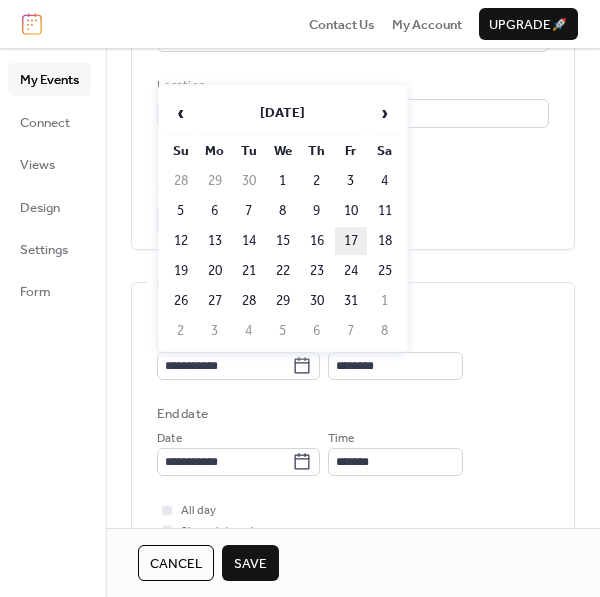 click on "17" at bounding box center [351, 241] 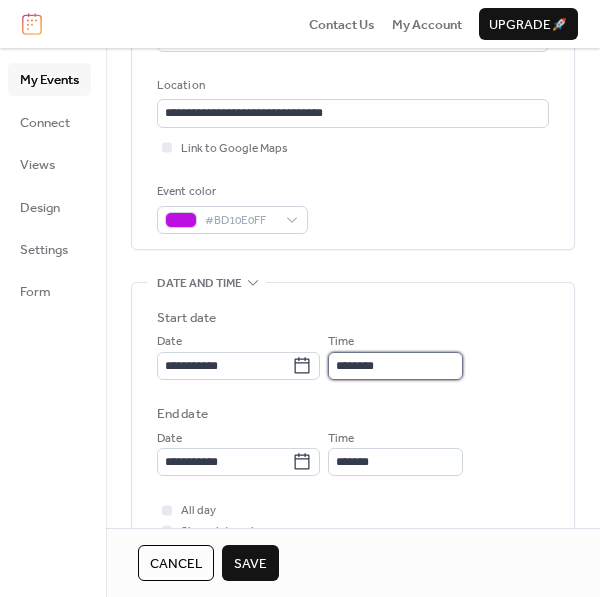 click on "********" at bounding box center (395, 366) 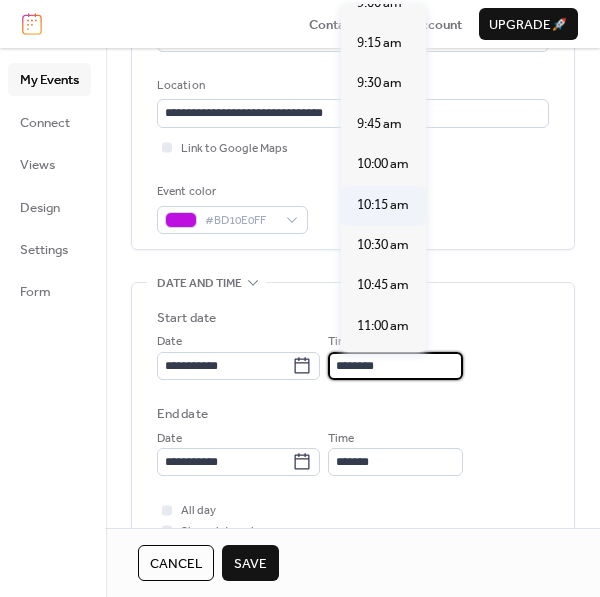 scroll, scrollTop: 1474, scrollLeft: 0, axis: vertical 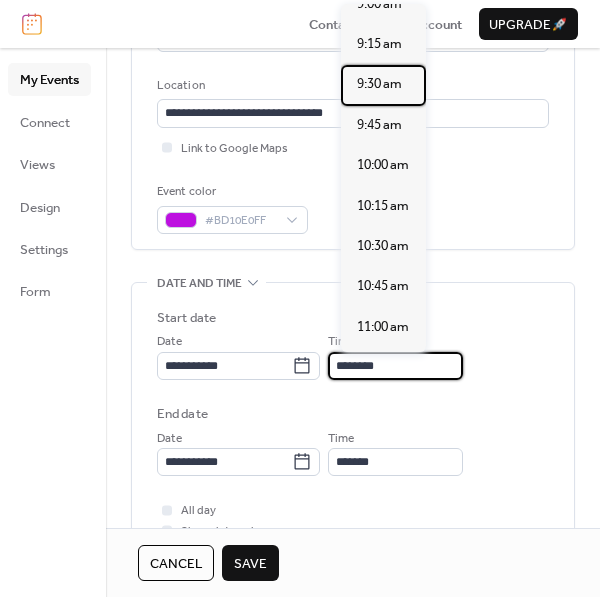 click on "9:30 am" at bounding box center (379, 84) 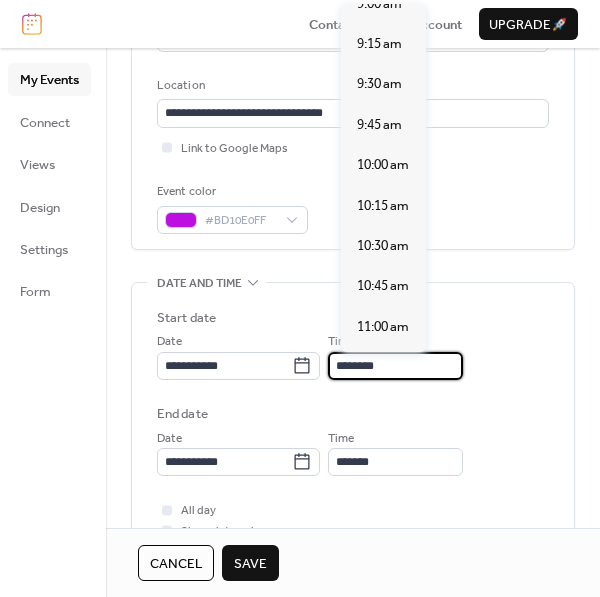 type on "*******" 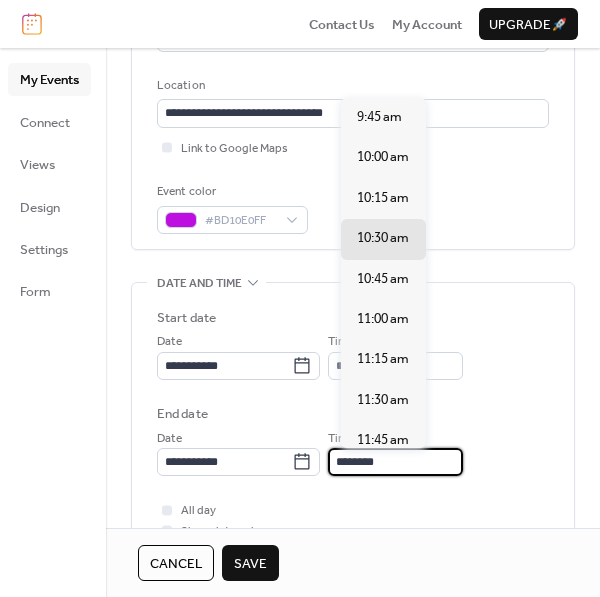 click on "********" at bounding box center [395, 462] 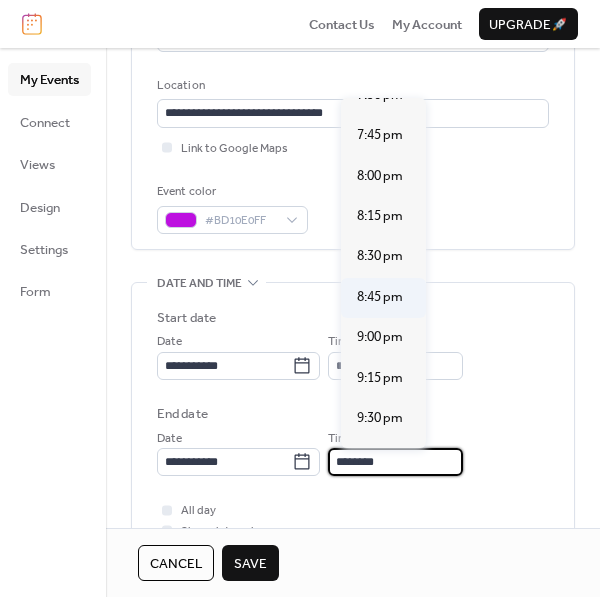 scroll, scrollTop: 1599, scrollLeft: 0, axis: vertical 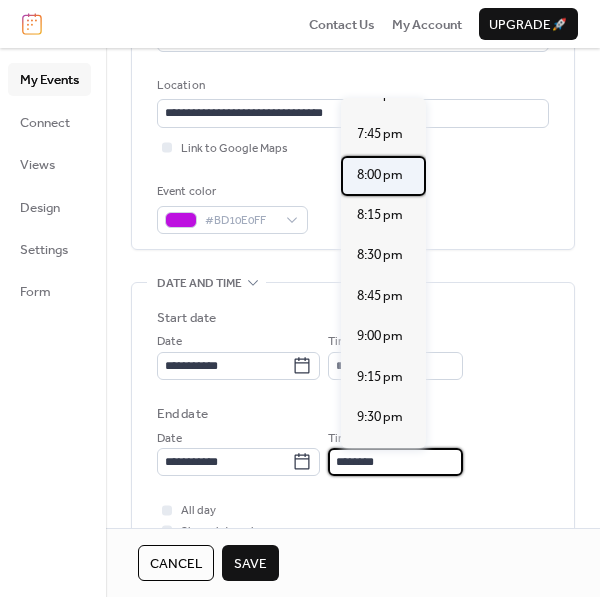 click on "8:00 pm" at bounding box center [380, 175] 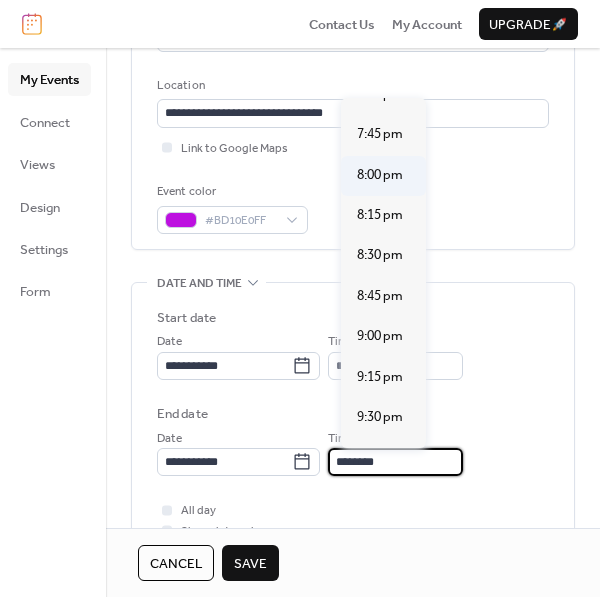 type on "*******" 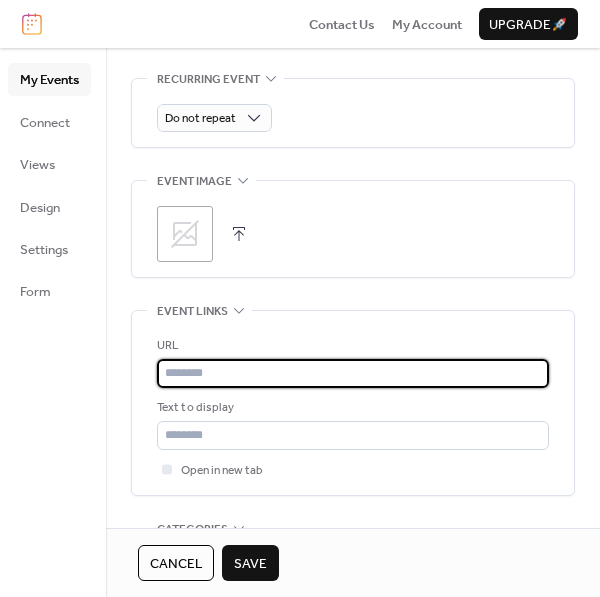 click at bounding box center [353, 373] 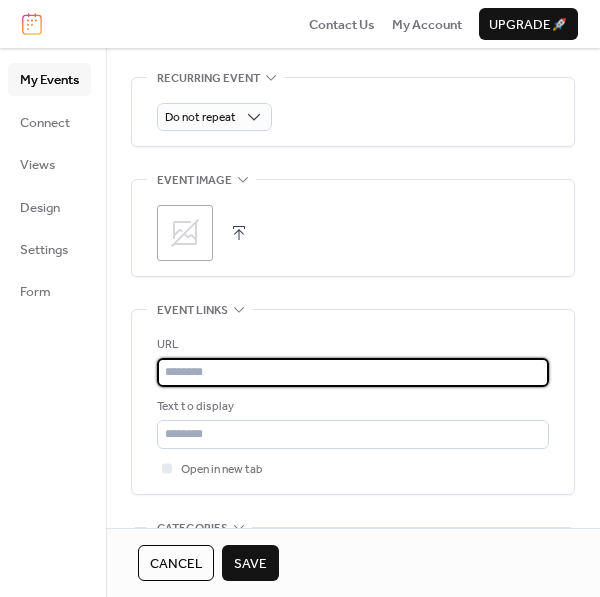 type on "**********" 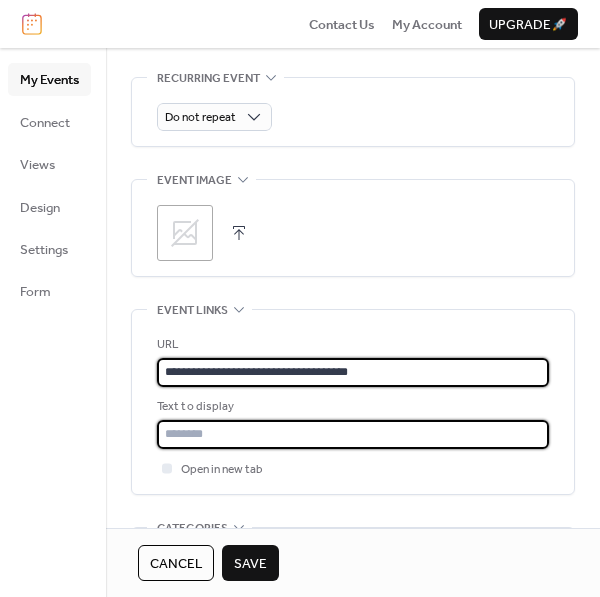 type on "**********" 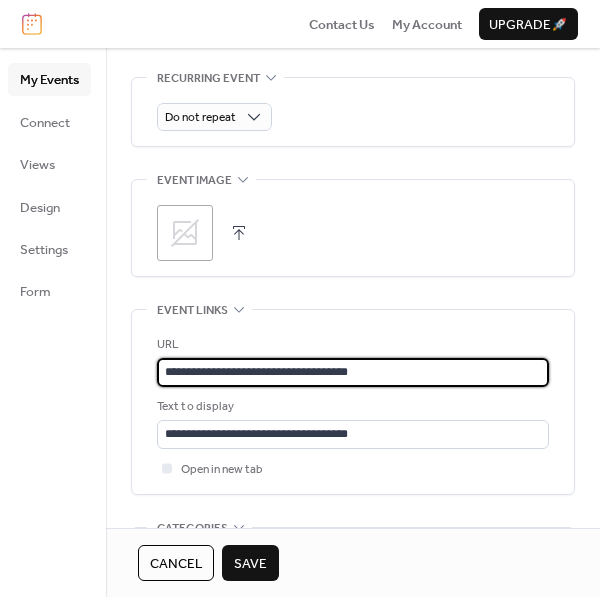 click on "Save" at bounding box center [250, 564] 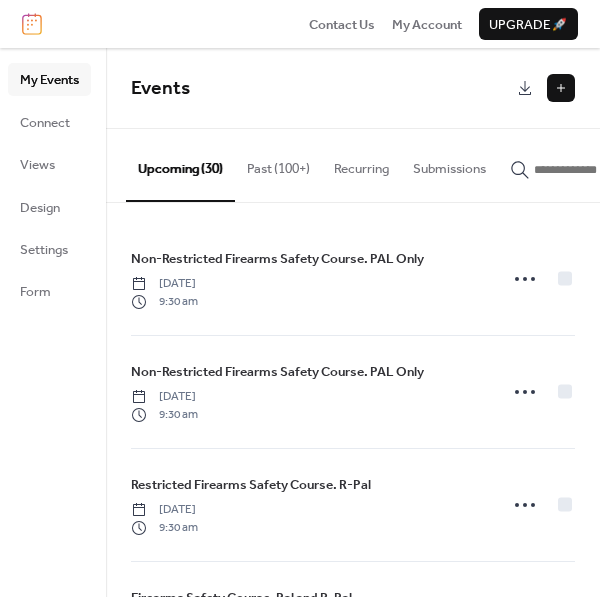 click at bounding box center [561, 88] 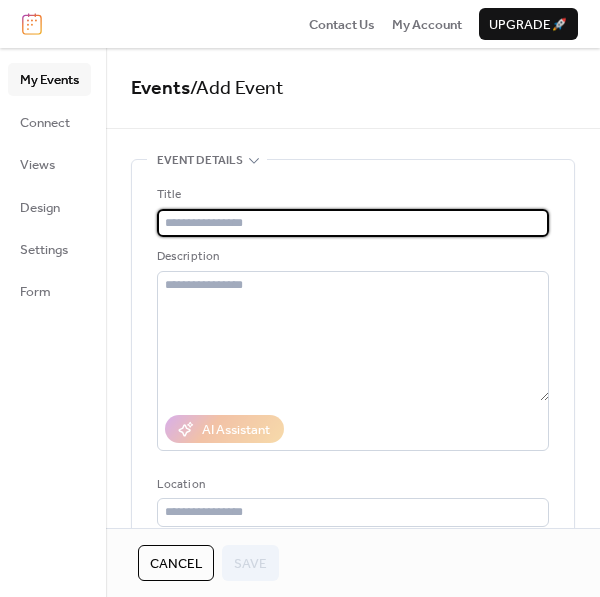 paste on "**********" 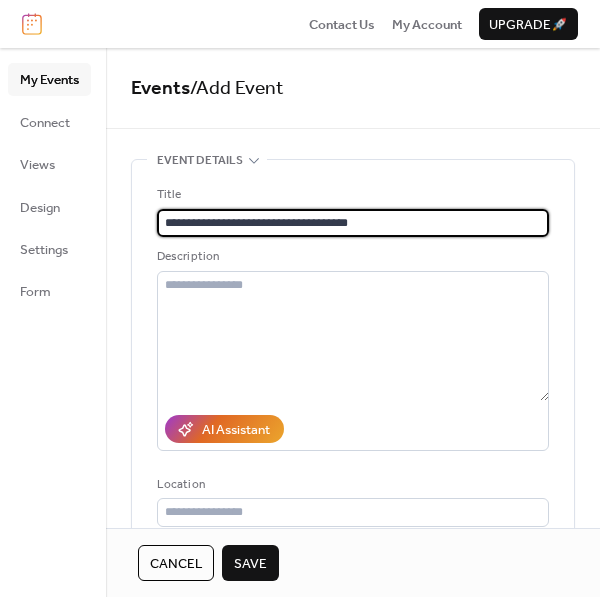 type on "**********" 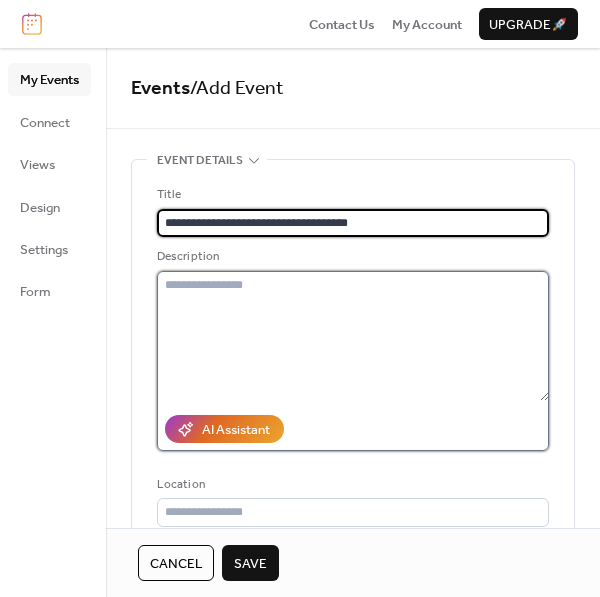 click at bounding box center [353, 336] 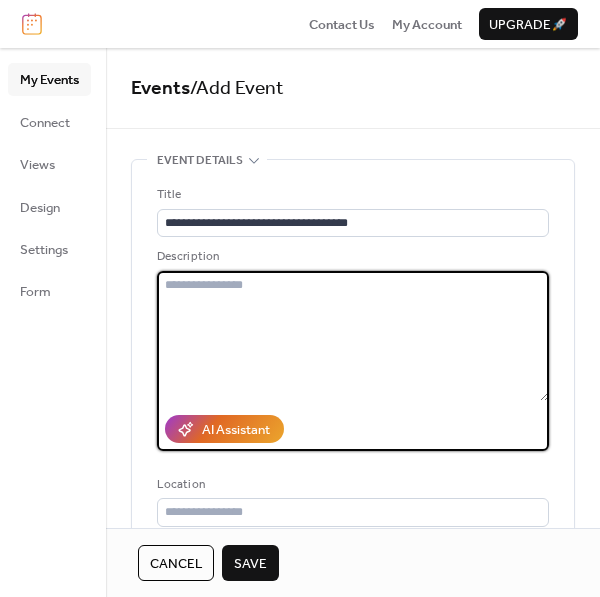 paste on "**********" 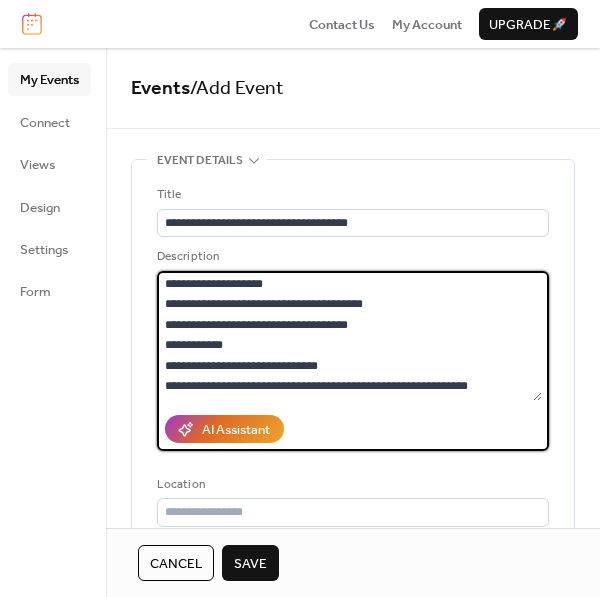 scroll, scrollTop: 143, scrollLeft: 0, axis: vertical 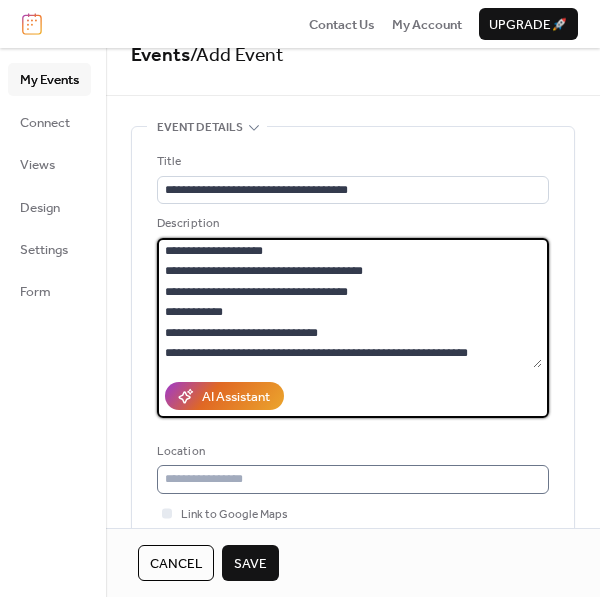 type on "**********" 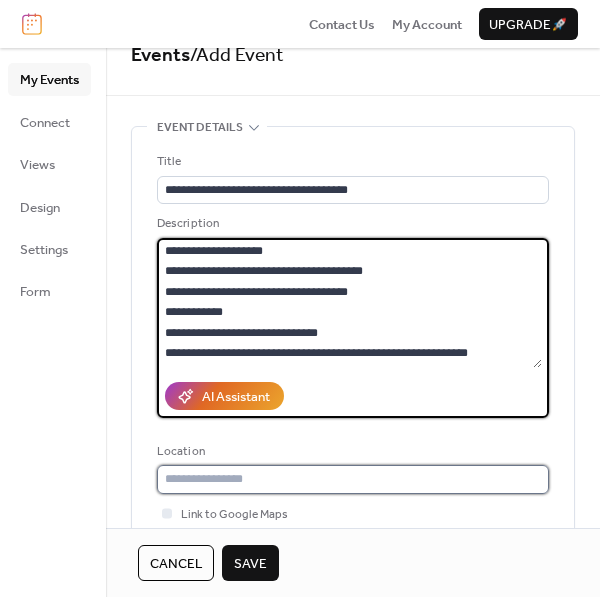 click at bounding box center [353, 479] 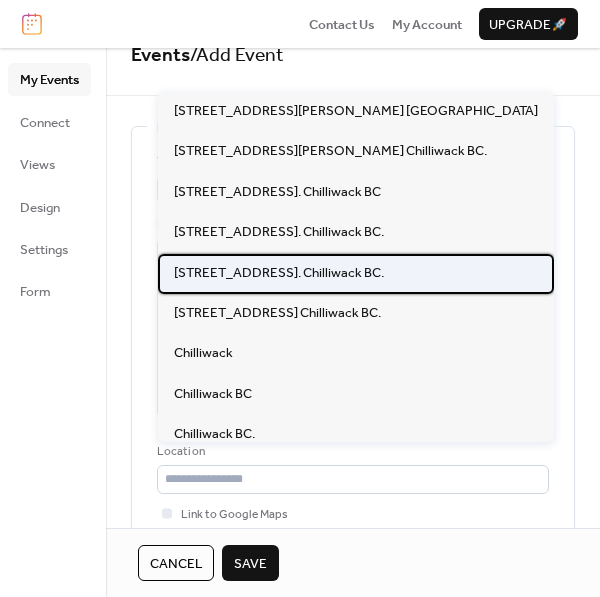 click on "[STREET_ADDRESS]. Chilliwack BC." at bounding box center [279, 273] 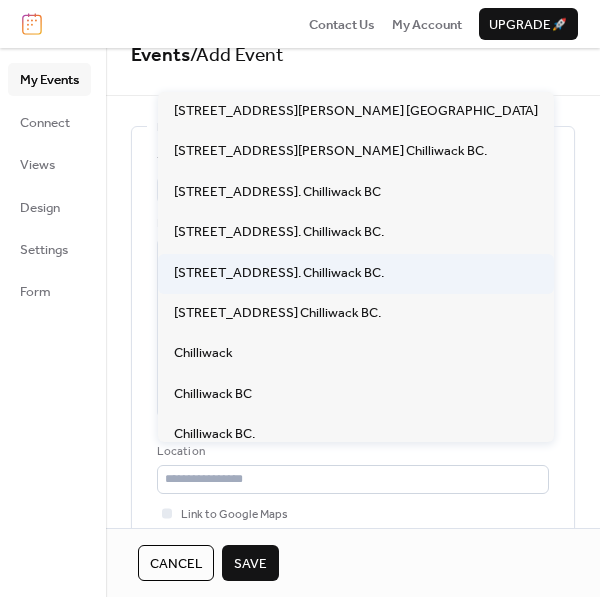 type on "**********" 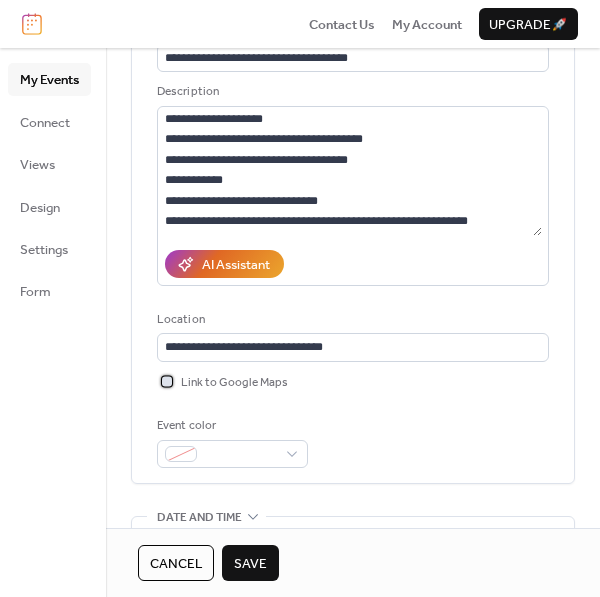 click on "Link to Google Maps" at bounding box center [234, 383] 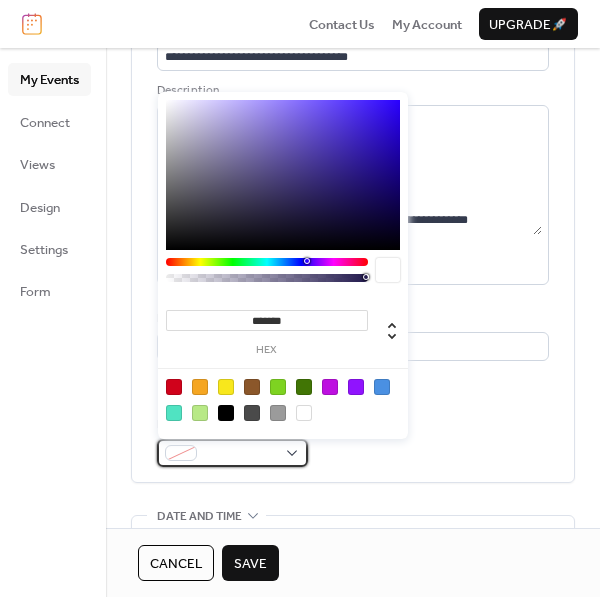 click at bounding box center (232, 453) 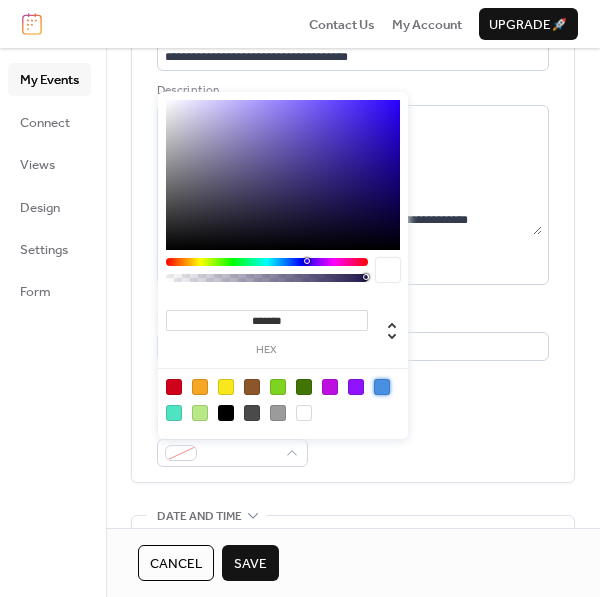 click at bounding box center (382, 387) 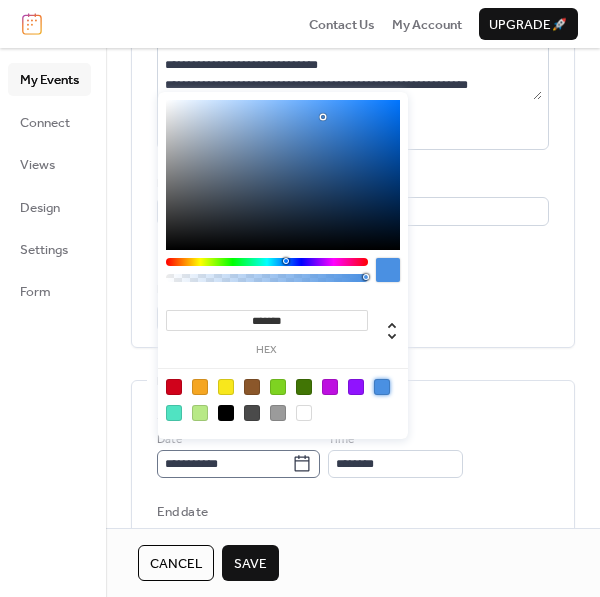 scroll, scrollTop: 300, scrollLeft: 0, axis: vertical 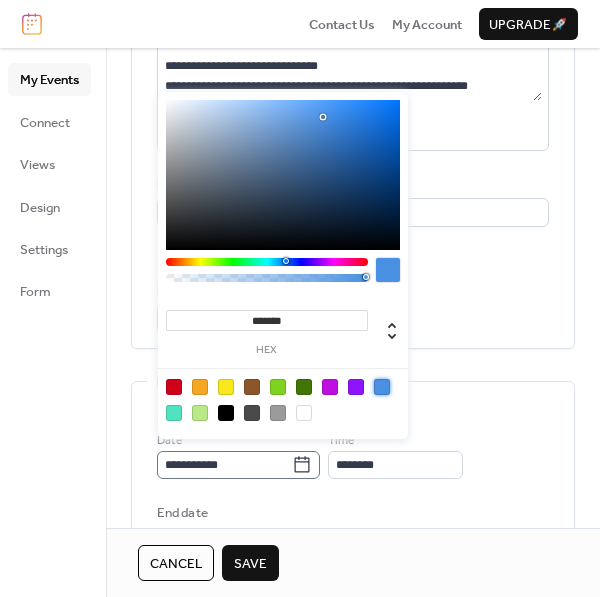 click 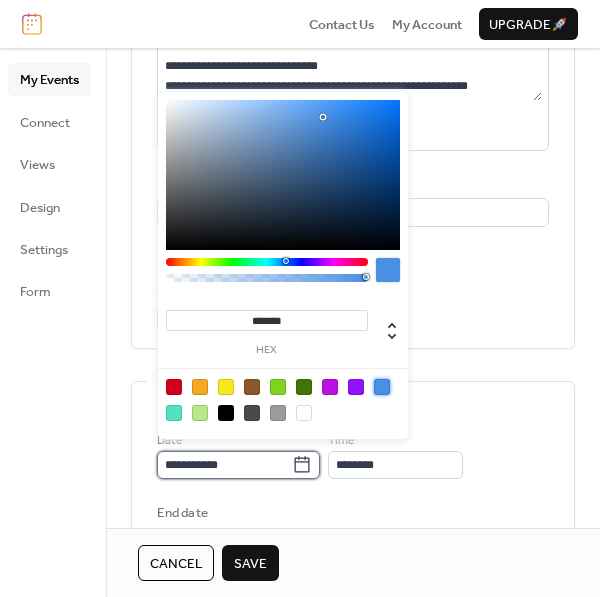 click on "**********" at bounding box center [224, 465] 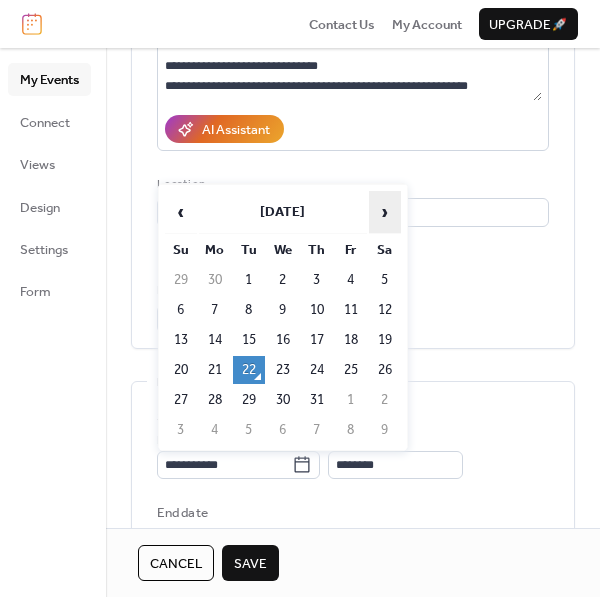 click on "›" at bounding box center [385, 212] 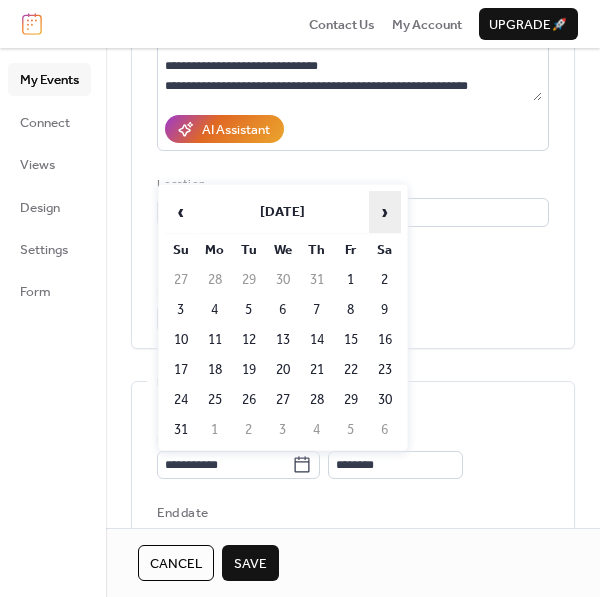 click on "›" at bounding box center (385, 212) 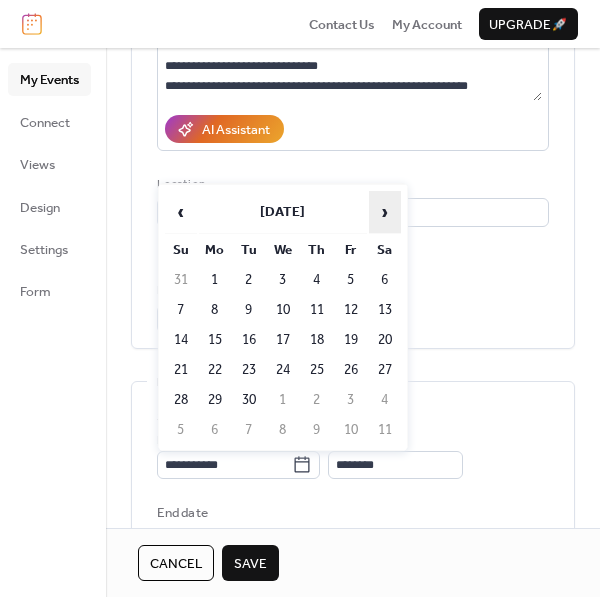 click on "›" at bounding box center [385, 212] 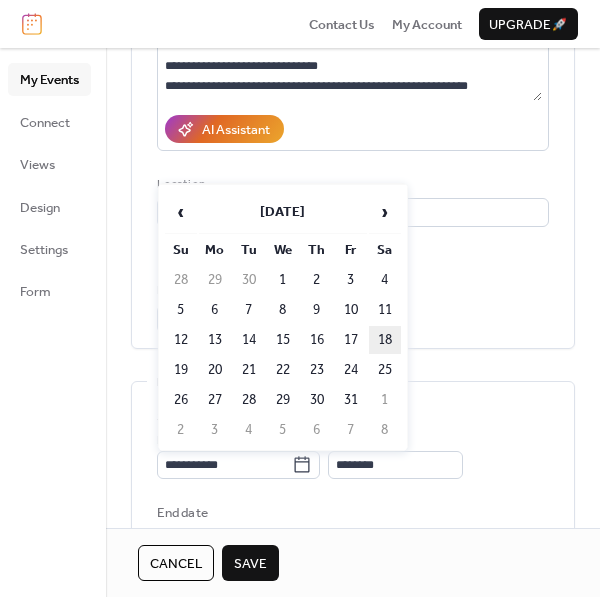 click on "18" at bounding box center (385, 340) 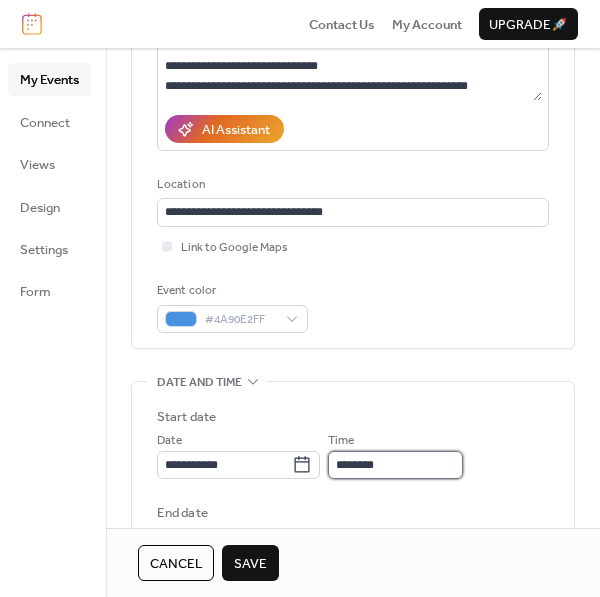 click on "********" at bounding box center [395, 465] 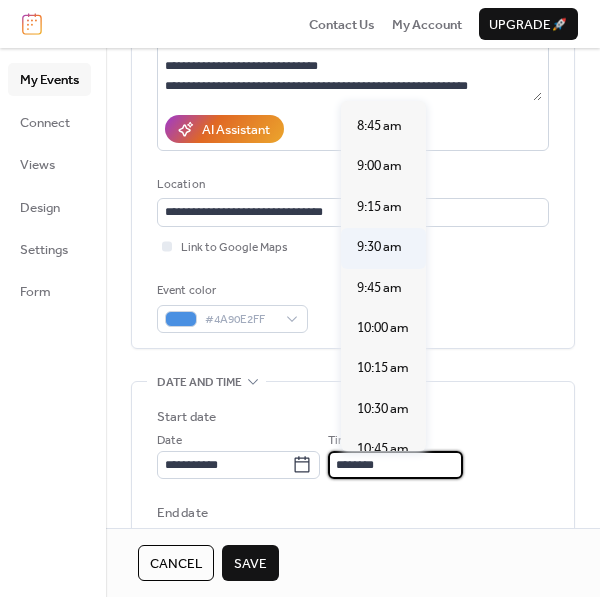 scroll, scrollTop: 1407, scrollLeft: 0, axis: vertical 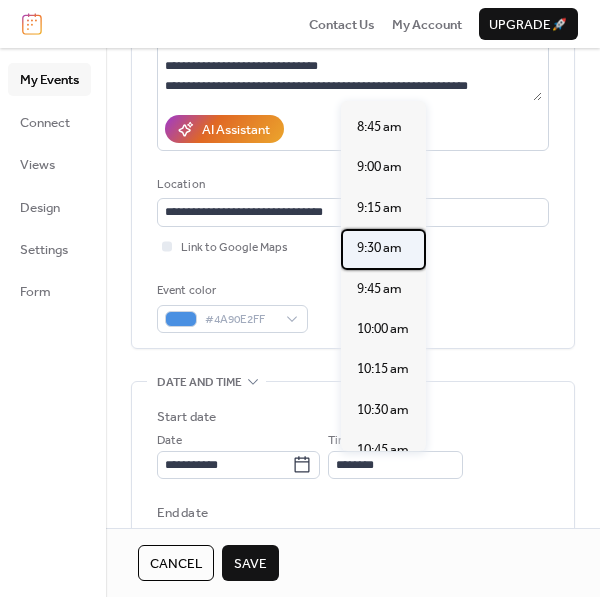 click on "9:30 am" at bounding box center (379, 248) 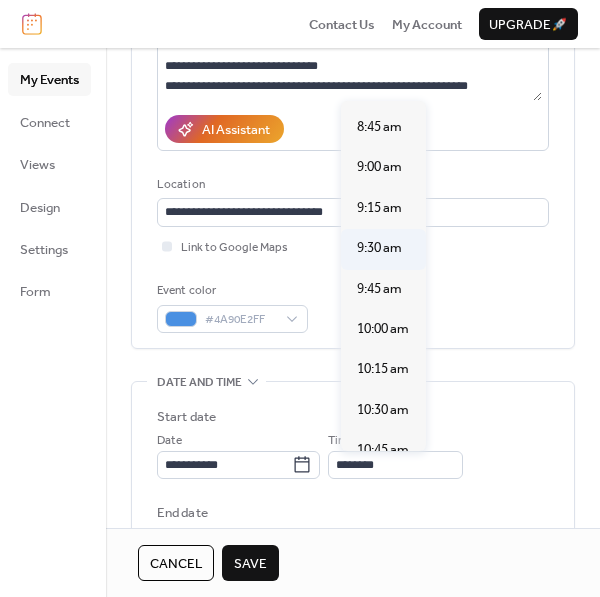 type on "*******" 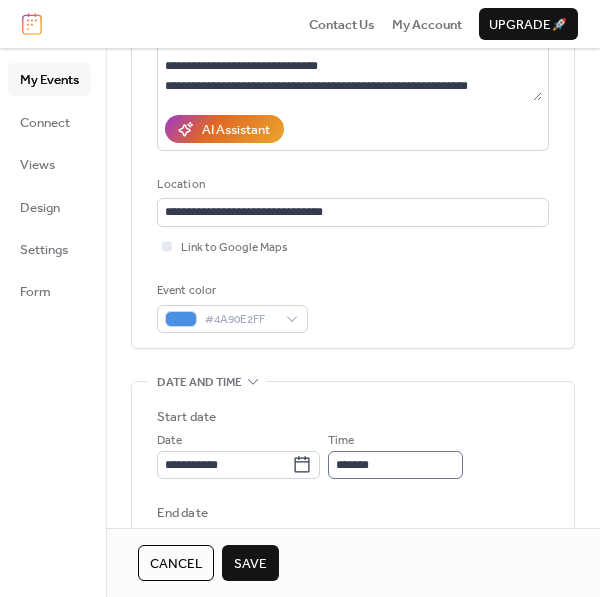 scroll, scrollTop: 1, scrollLeft: 0, axis: vertical 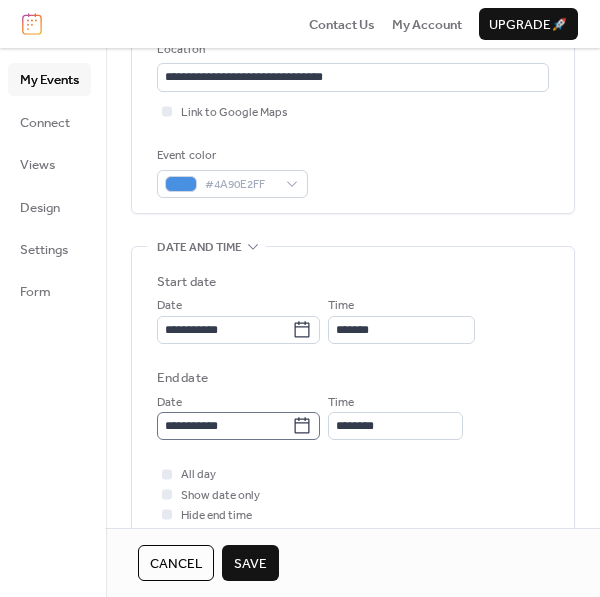 click 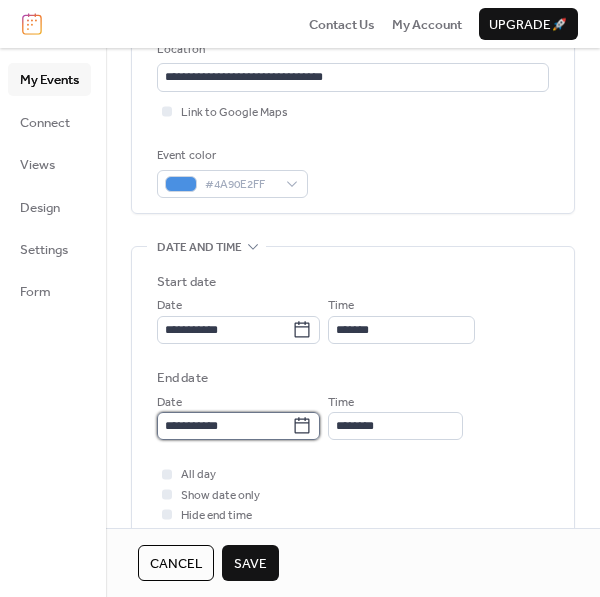 click on "**********" at bounding box center [224, 426] 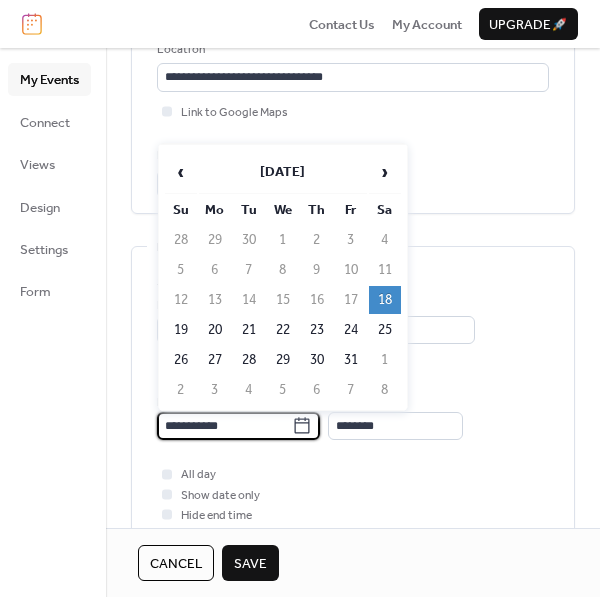 scroll, scrollTop: 436, scrollLeft: 0, axis: vertical 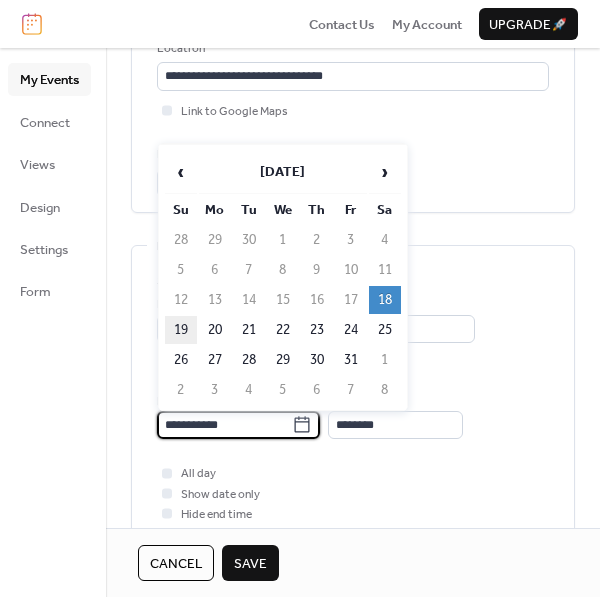 click on "19" at bounding box center (181, 330) 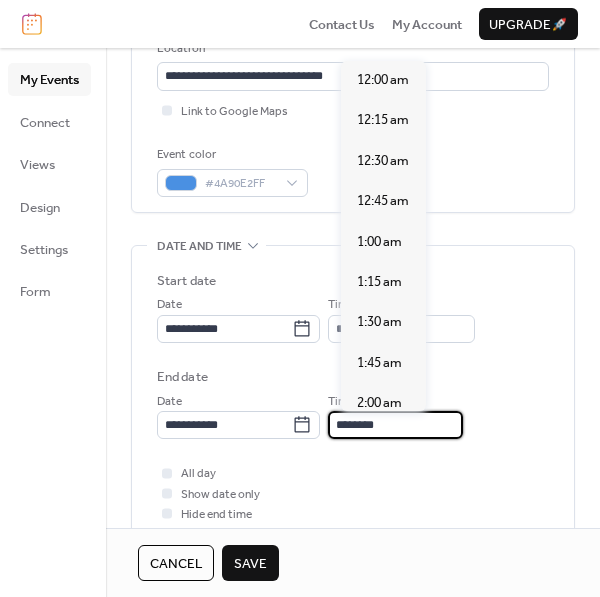 click on "********" at bounding box center [395, 425] 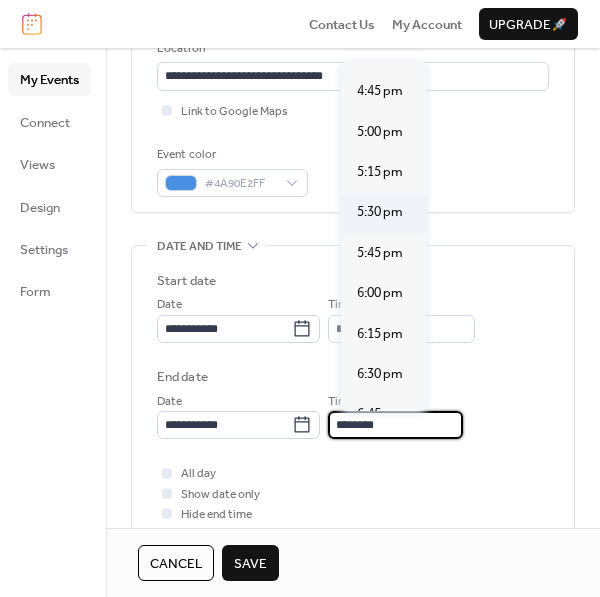 scroll, scrollTop: 2697, scrollLeft: 0, axis: vertical 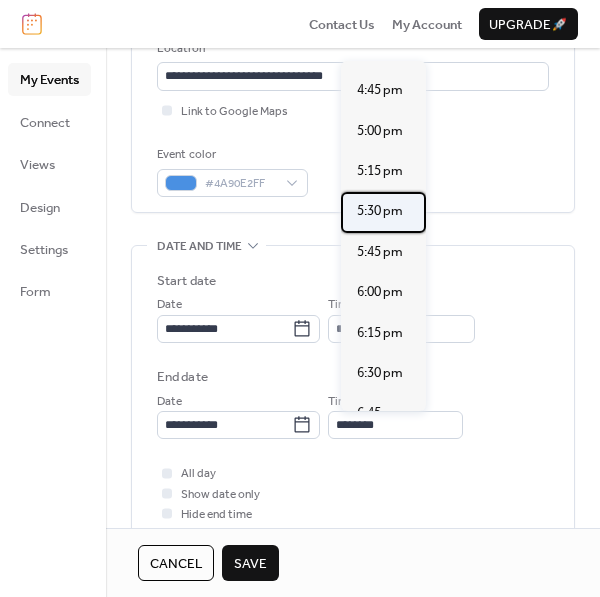 click on "5:30 pm" at bounding box center [380, 211] 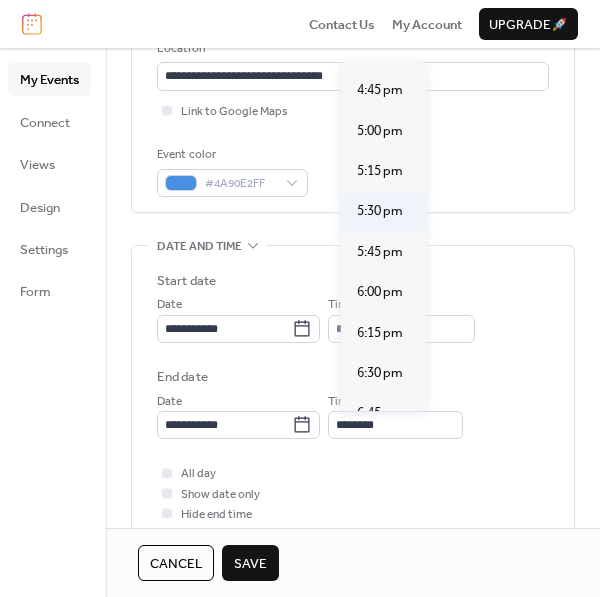 type on "*******" 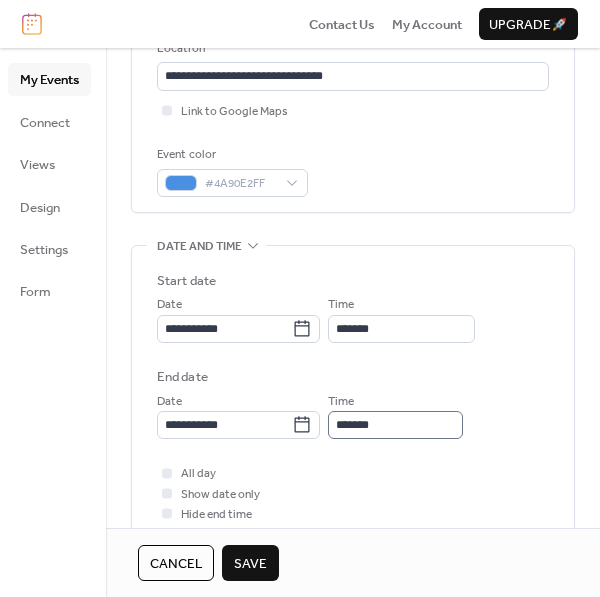 scroll, scrollTop: 1, scrollLeft: 0, axis: vertical 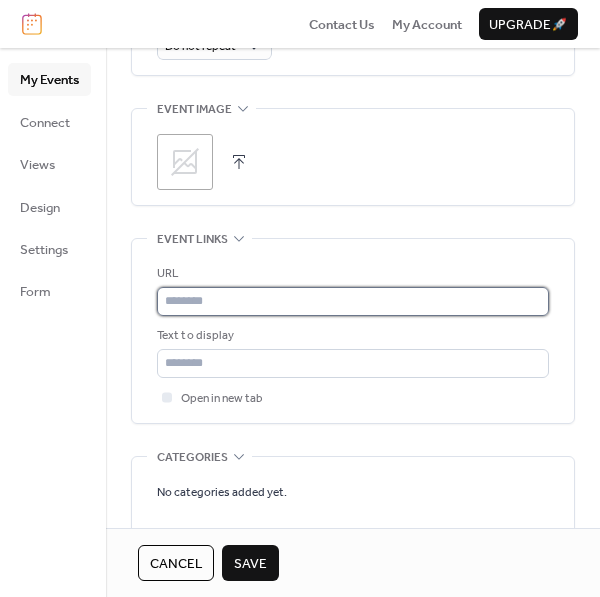 click at bounding box center (353, 301) 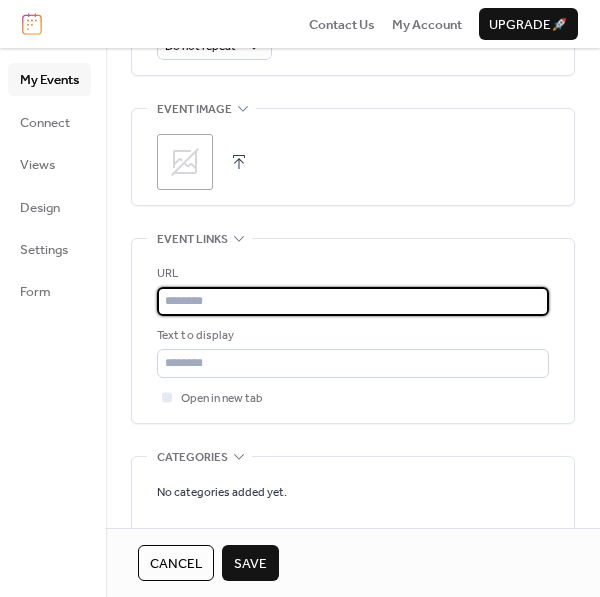 type on "**********" 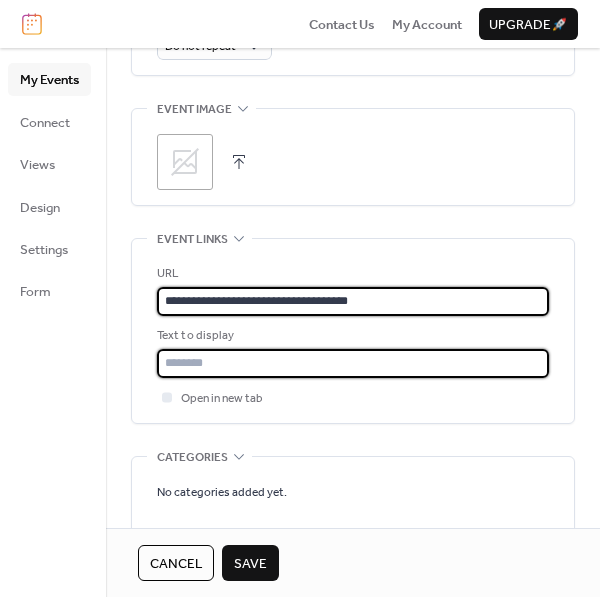 type on "**********" 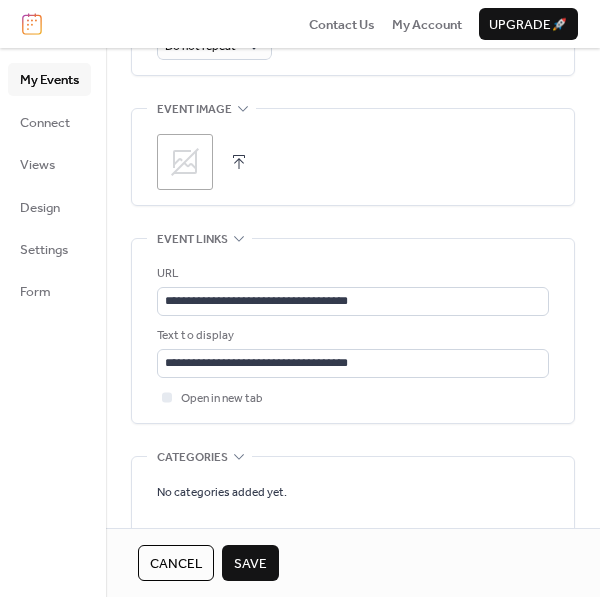 click on "Save" at bounding box center (250, 564) 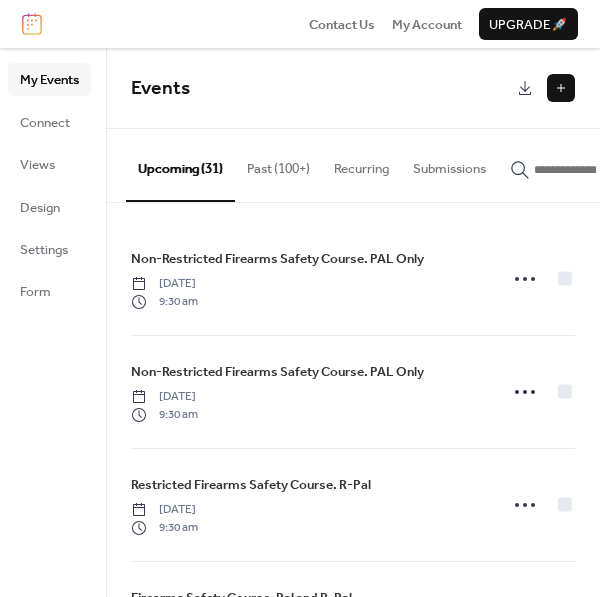 click at bounding box center [561, 88] 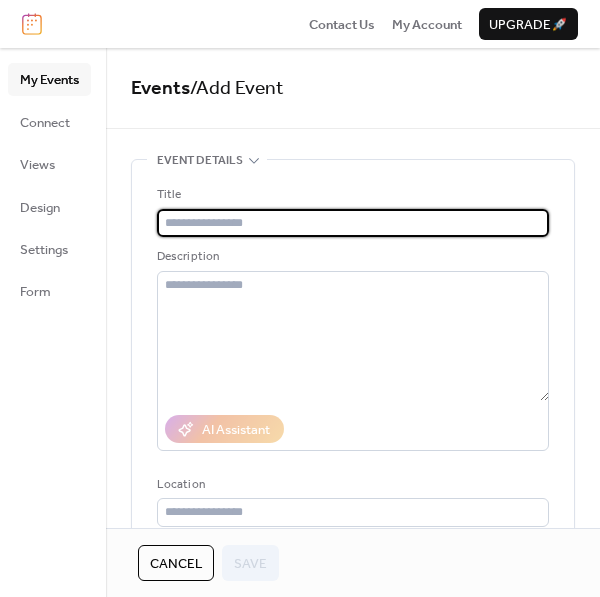 click at bounding box center (353, 223) 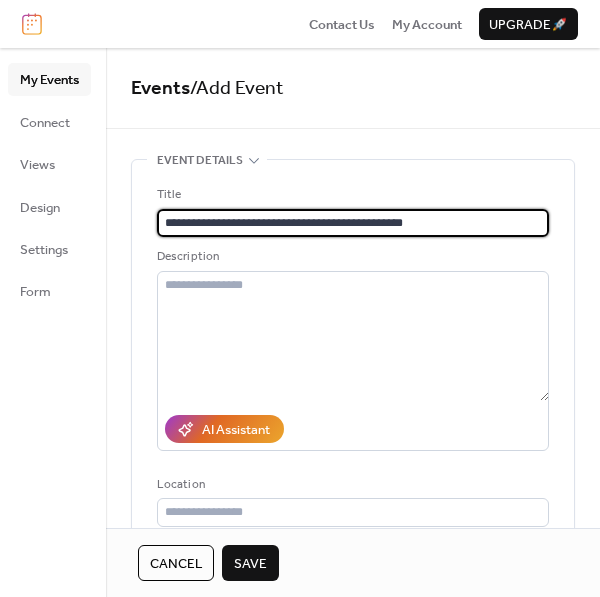 type on "**********" 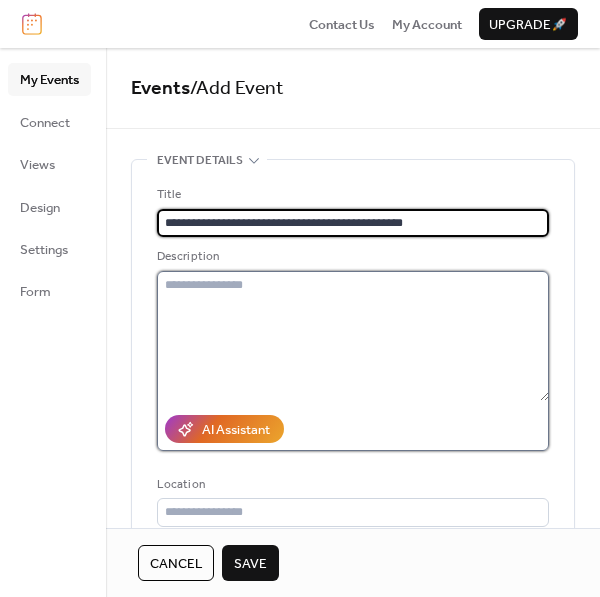 click at bounding box center [353, 336] 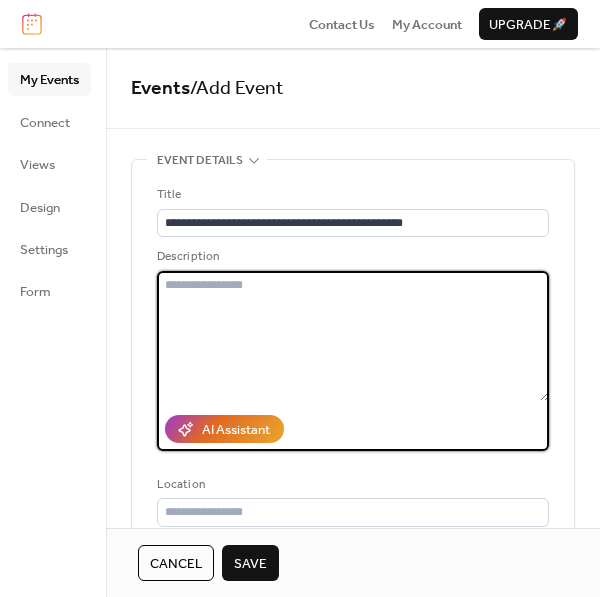 paste on "**********" 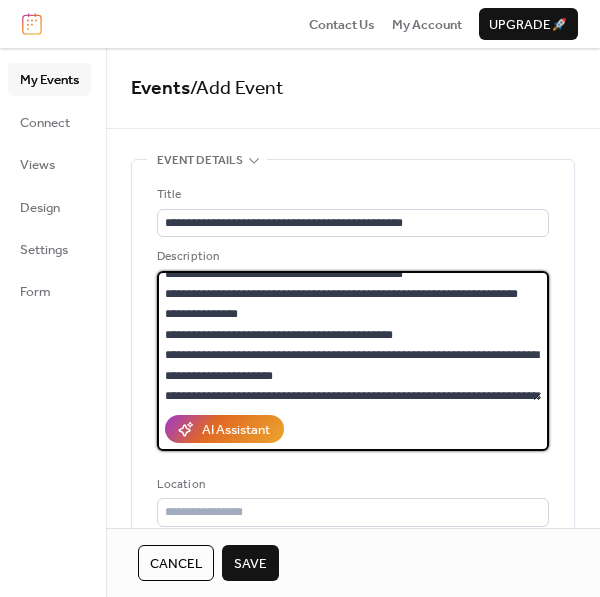 scroll, scrollTop: 0, scrollLeft: 0, axis: both 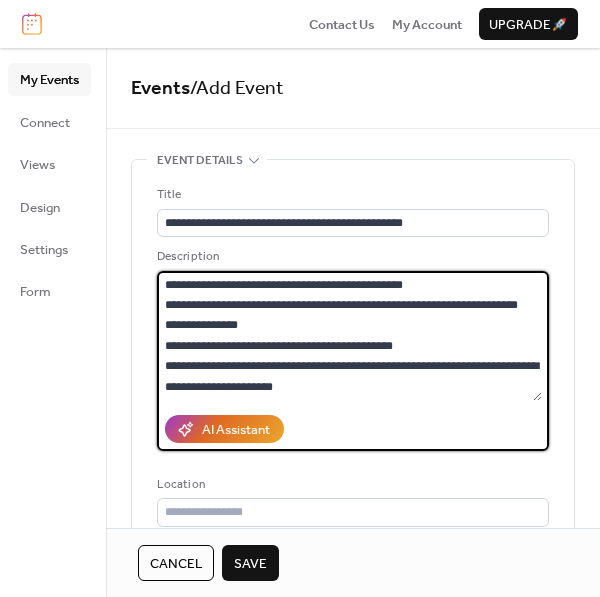 click on "**********" at bounding box center (349, 336) 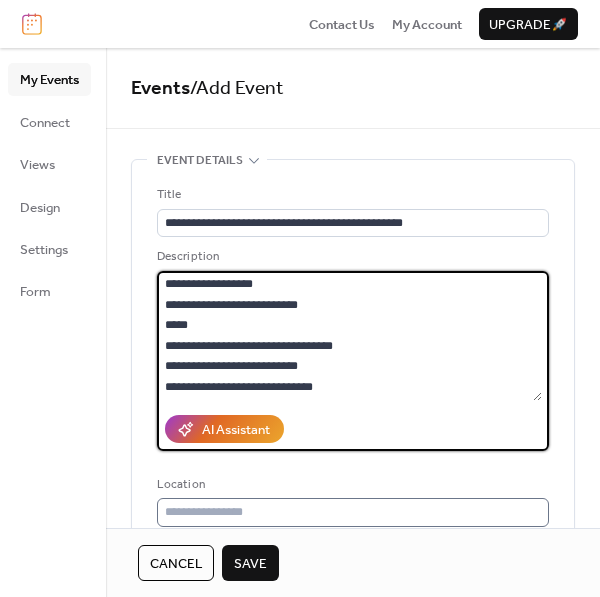 scroll, scrollTop: 286, scrollLeft: 0, axis: vertical 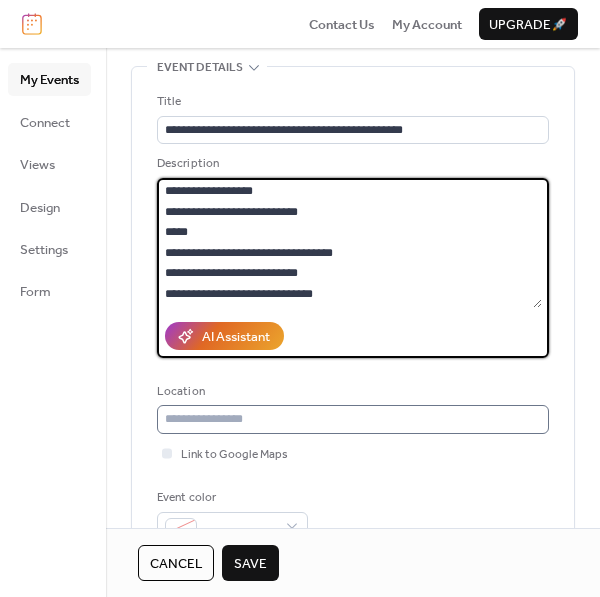 type on "**********" 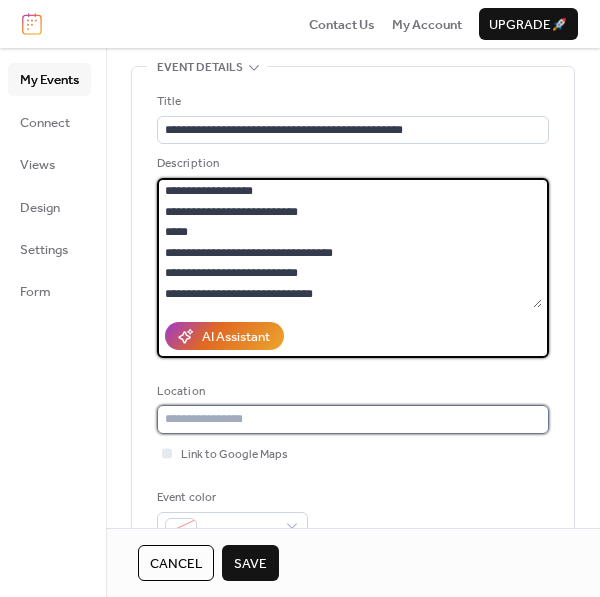 click at bounding box center [353, 419] 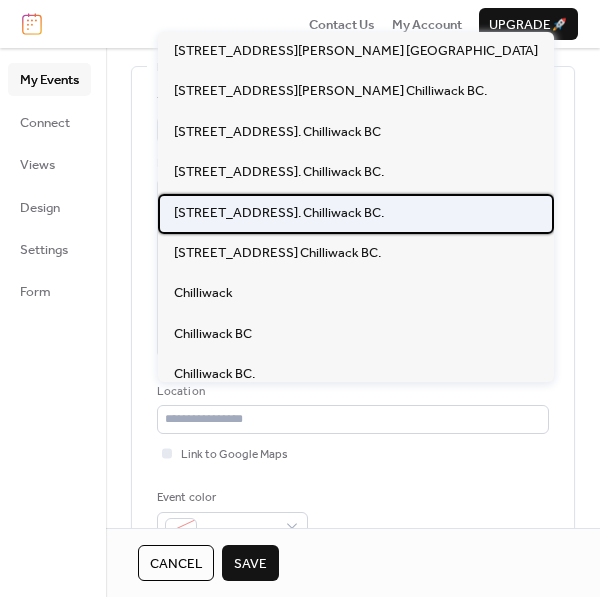 click on "[STREET_ADDRESS]. Chilliwack BC." at bounding box center [279, 213] 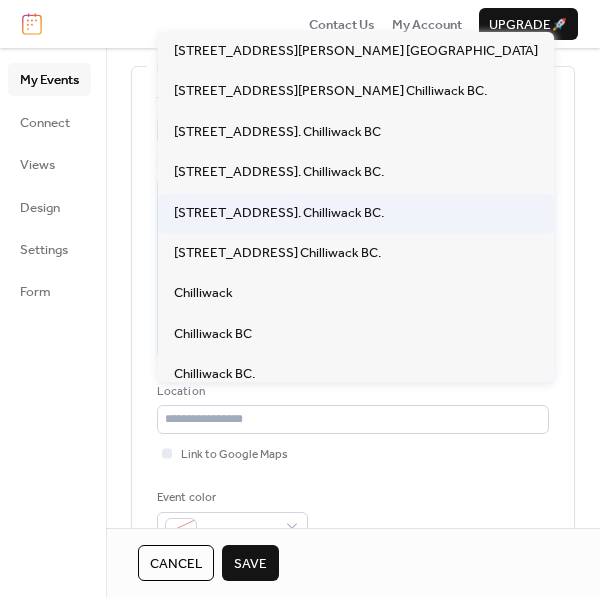 type on "**********" 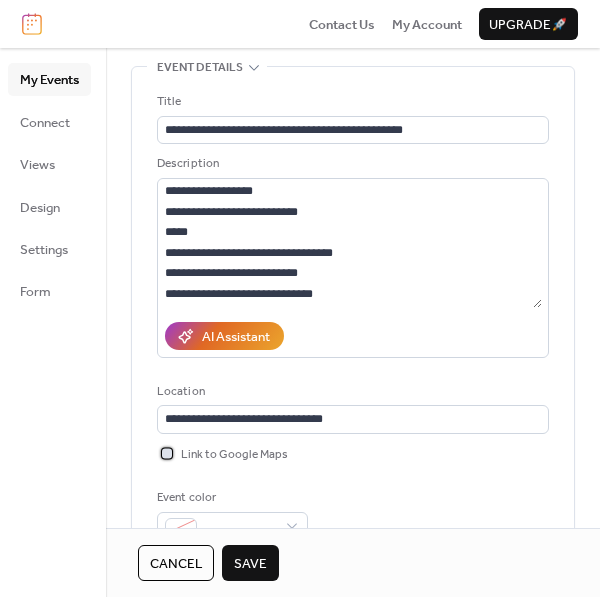 click on "Link to Google Maps" at bounding box center [234, 455] 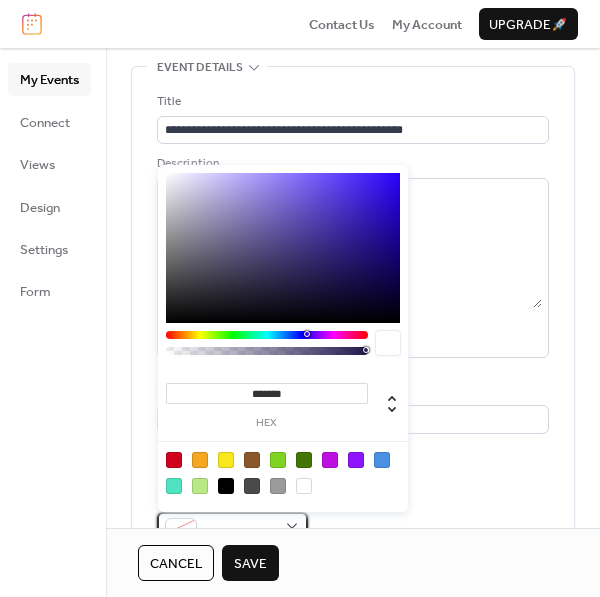 click at bounding box center (181, 526) 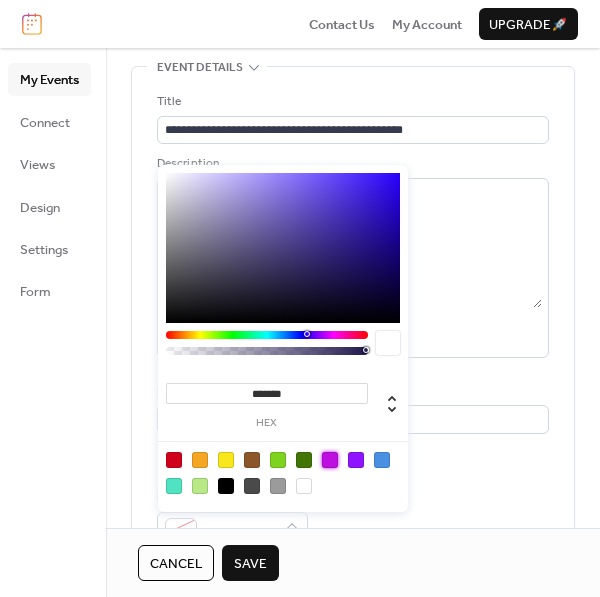 click at bounding box center [330, 460] 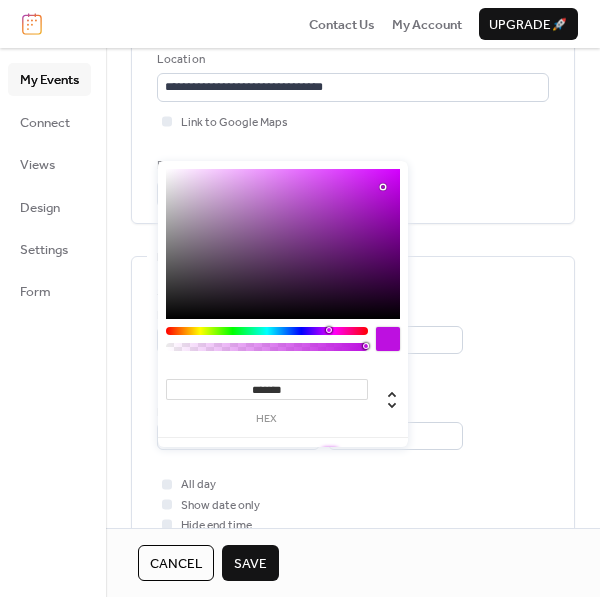 click on "**********" at bounding box center (353, 414) 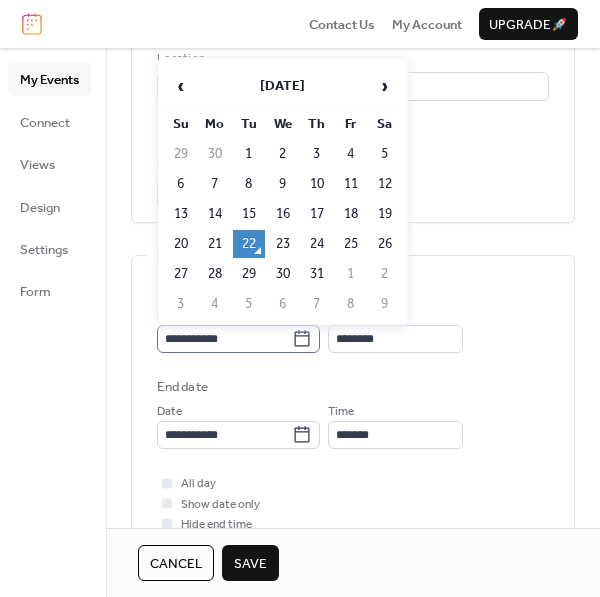 click 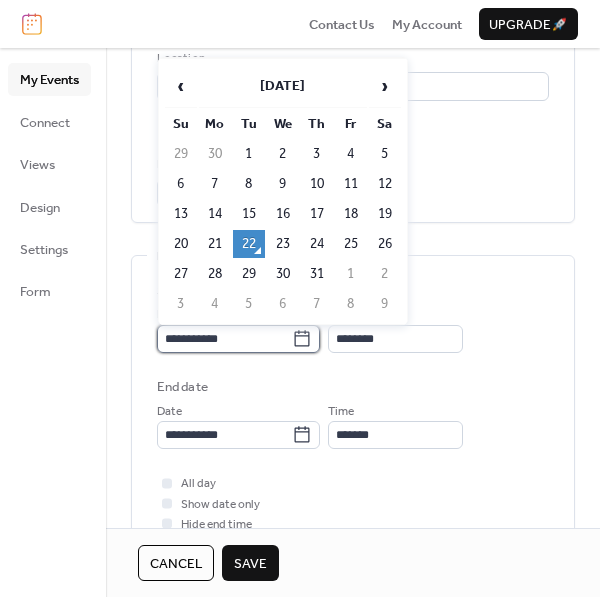 click on "**********" at bounding box center (224, 339) 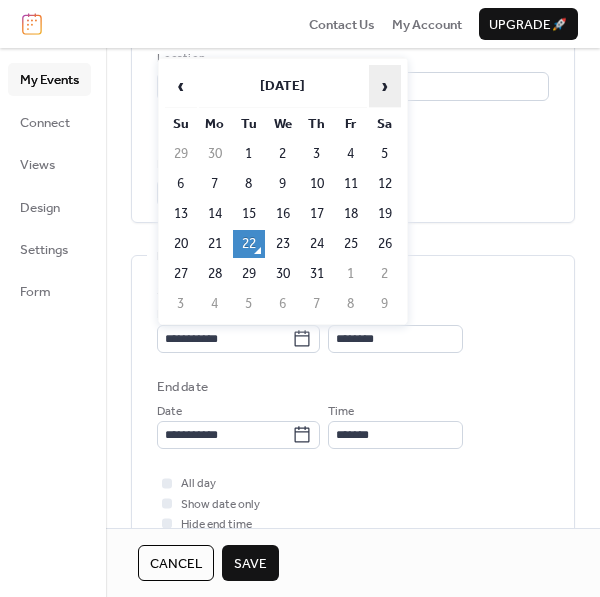 click on "›" at bounding box center (385, 86) 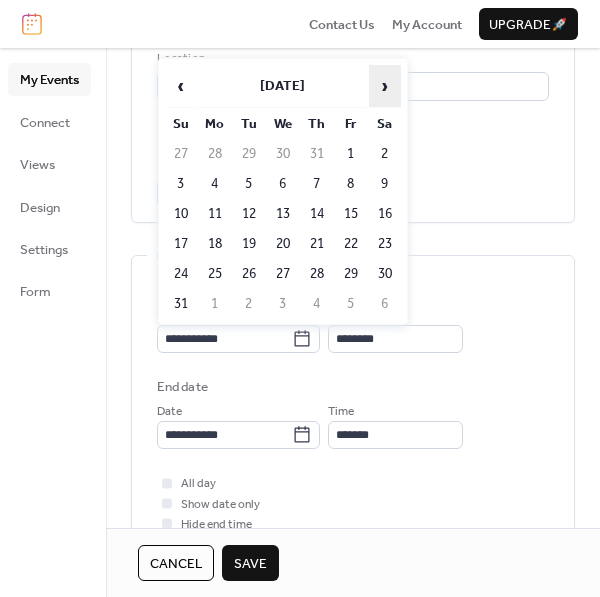 click on "›" at bounding box center (385, 86) 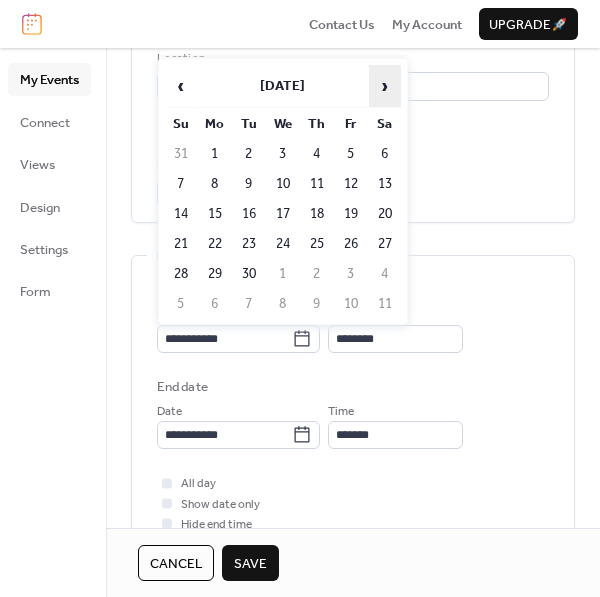 click on "›" at bounding box center [385, 86] 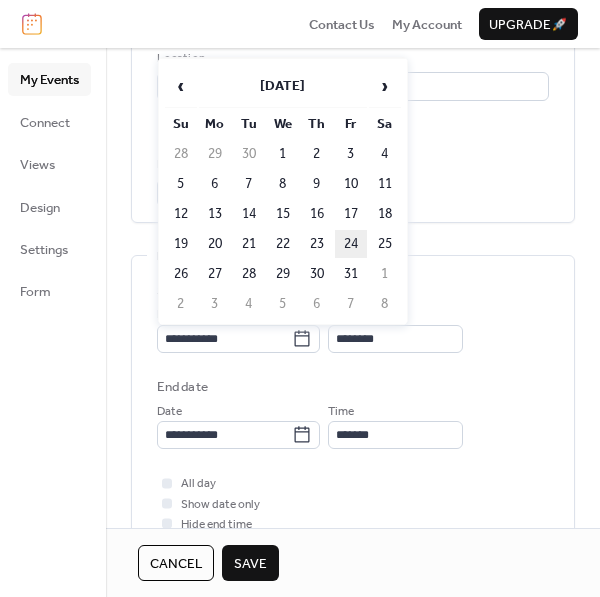 click on "24" at bounding box center [351, 244] 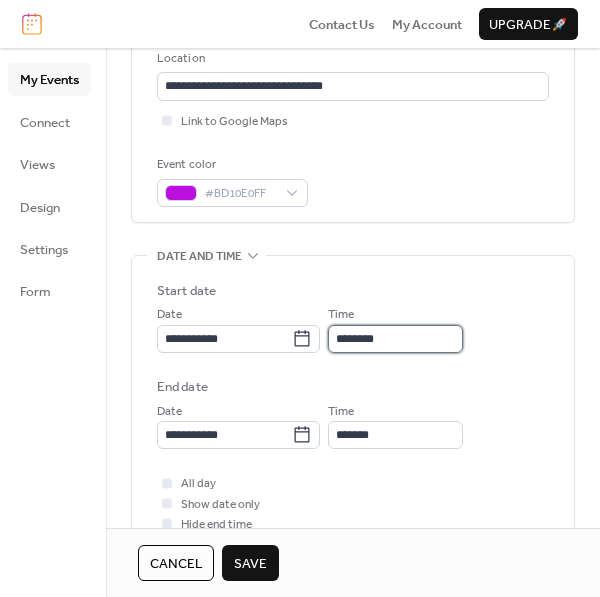 click on "********" at bounding box center [395, 339] 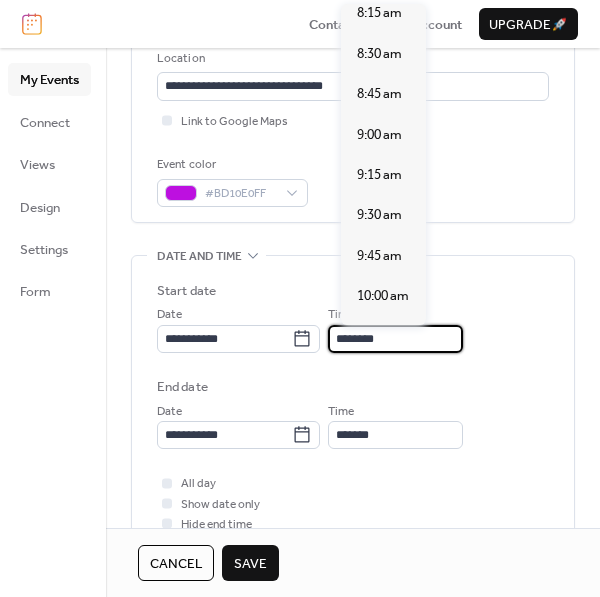 scroll, scrollTop: 1341, scrollLeft: 0, axis: vertical 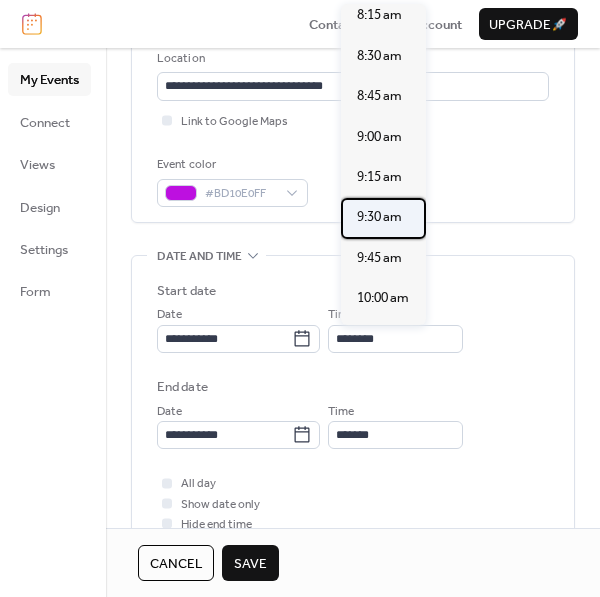 click on "9:30 am" at bounding box center (379, 217) 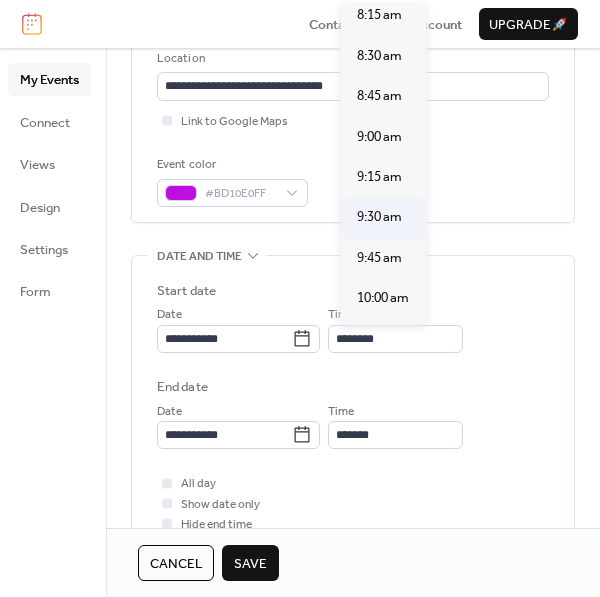 type on "*******" 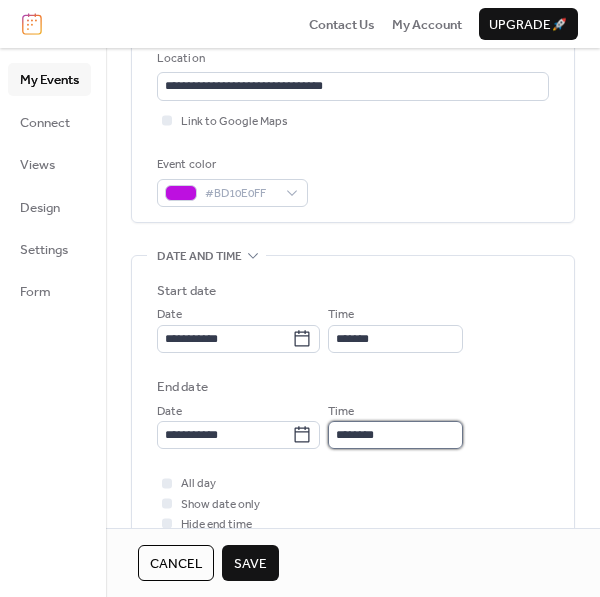 click on "********" at bounding box center [395, 435] 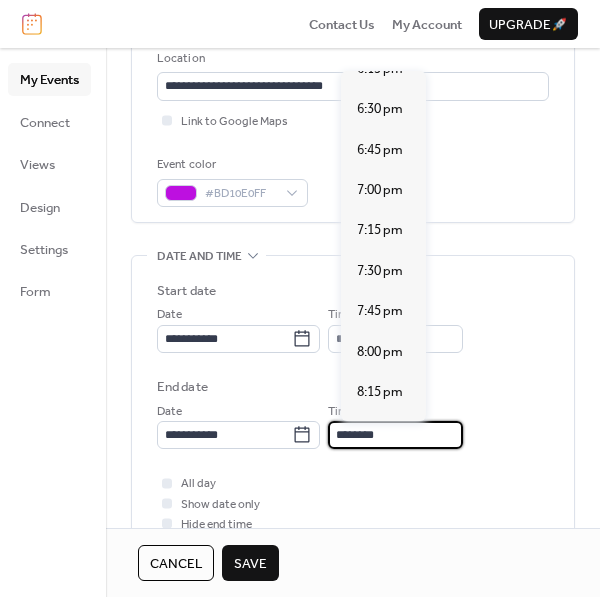 scroll, scrollTop: 1399, scrollLeft: 0, axis: vertical 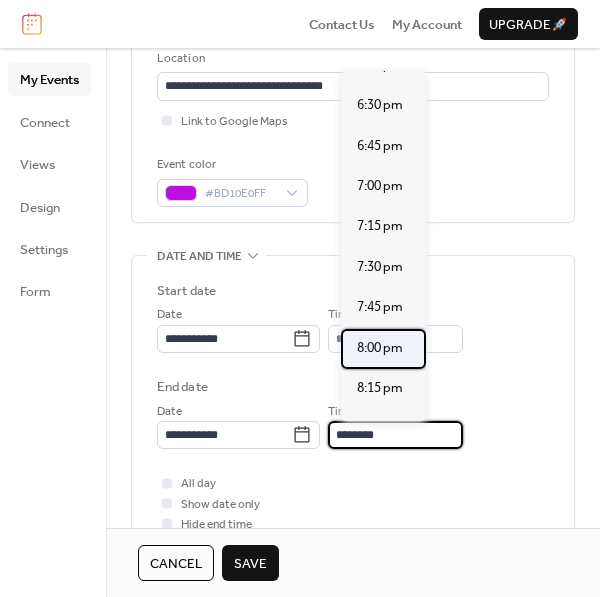 click on "8:00 pm" at bounding box center [380, 348] 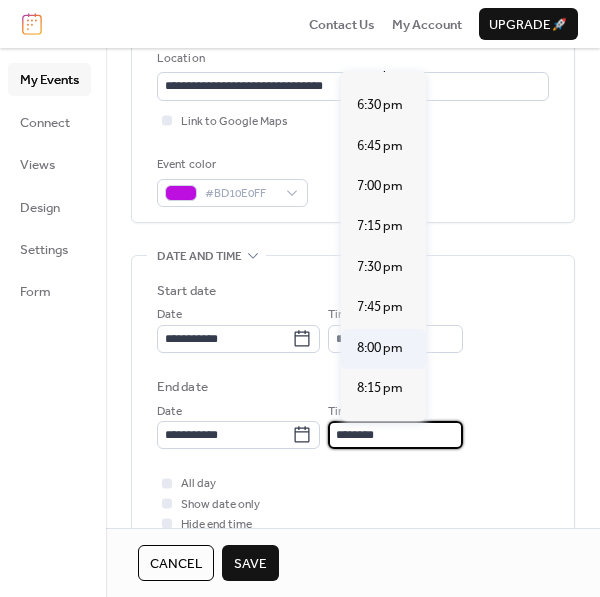 type on "*******" 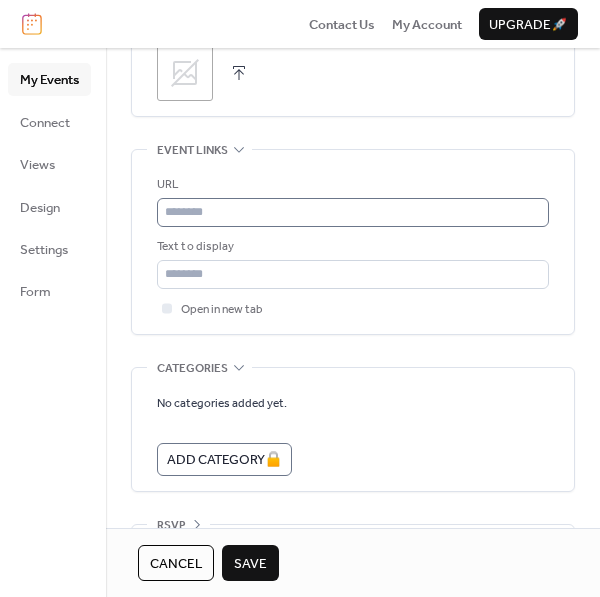 scroll, scrollTop: 1093, scrollLeft: 0, axis: vertical 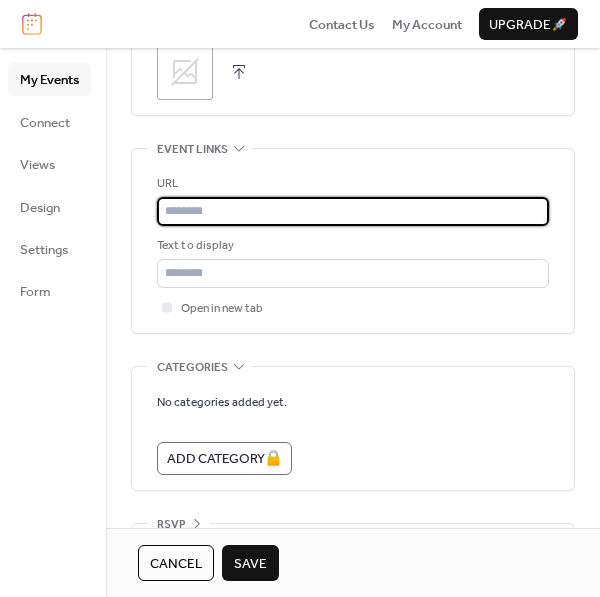 click at bounding box center [353, 211] 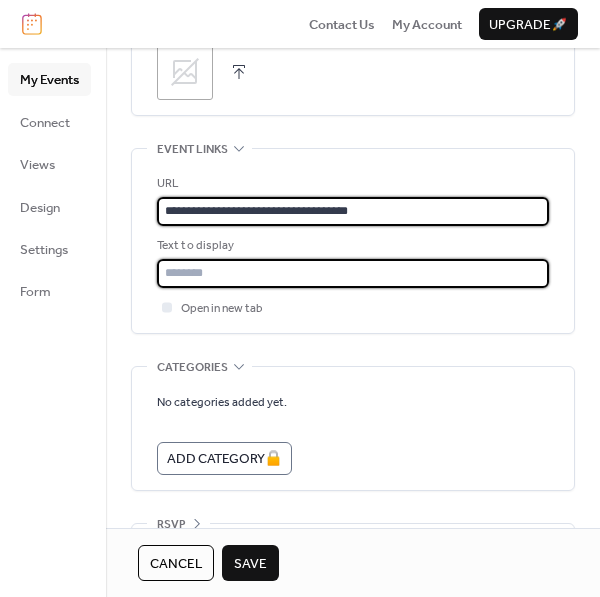 type on "**********" 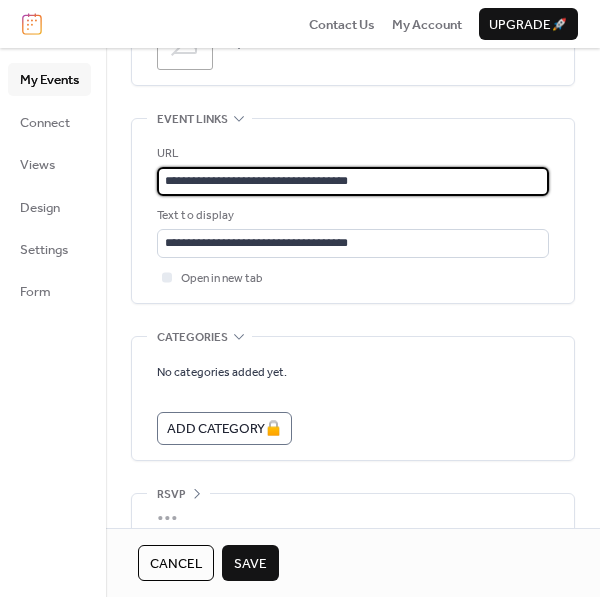 scroll, scrollTop: 1150, scrollLeft: 0, axis: vertical 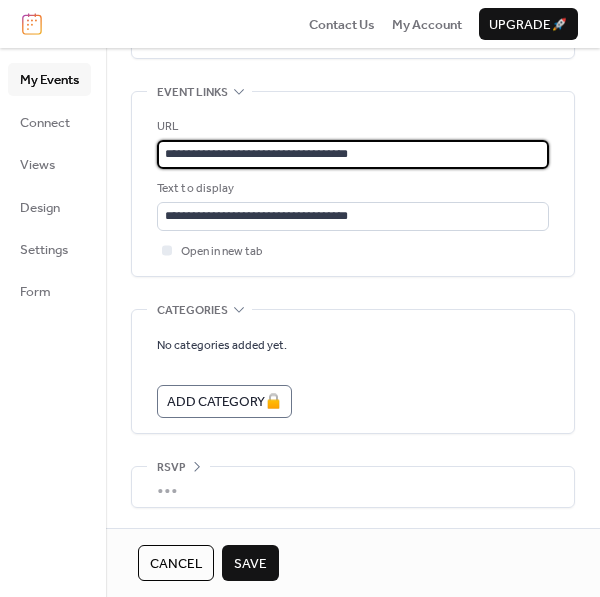 drag, startPoint x: 242, startPoint y: 563, endPoint x: 278, endPoint y: 506, distance: 67.41662 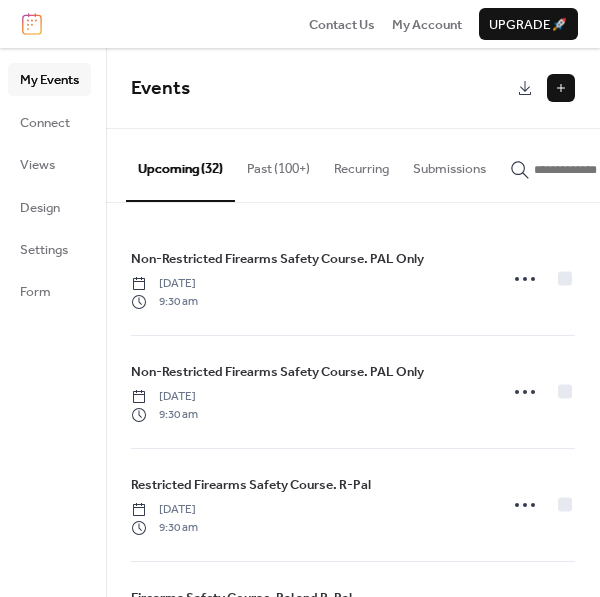click at bounding box center (561, 88) 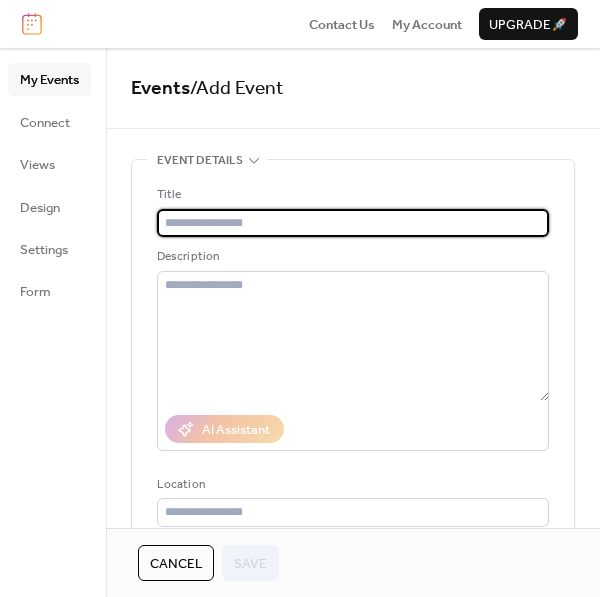 click at bounding box center (353, 223) 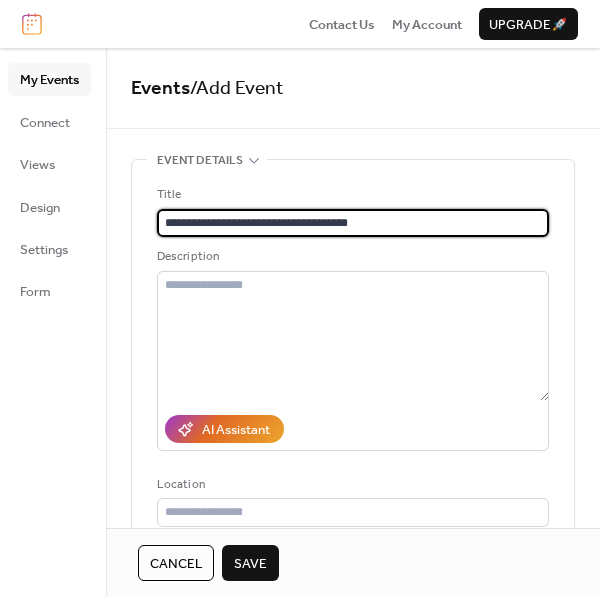 type on "**********" 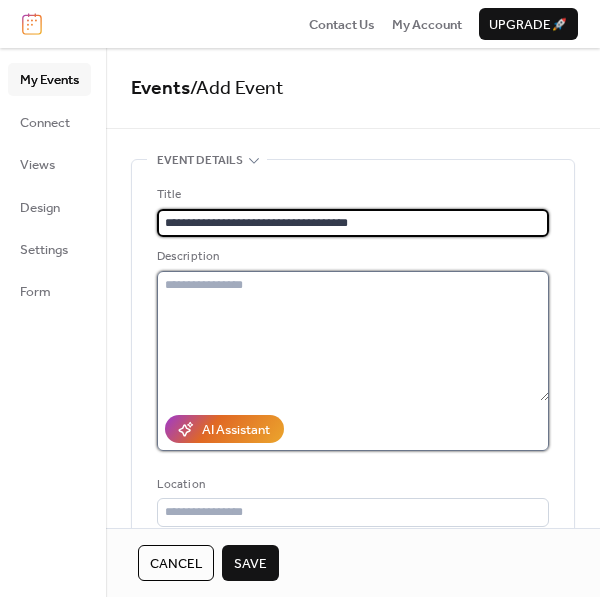 click at bounding box center [353, 336] 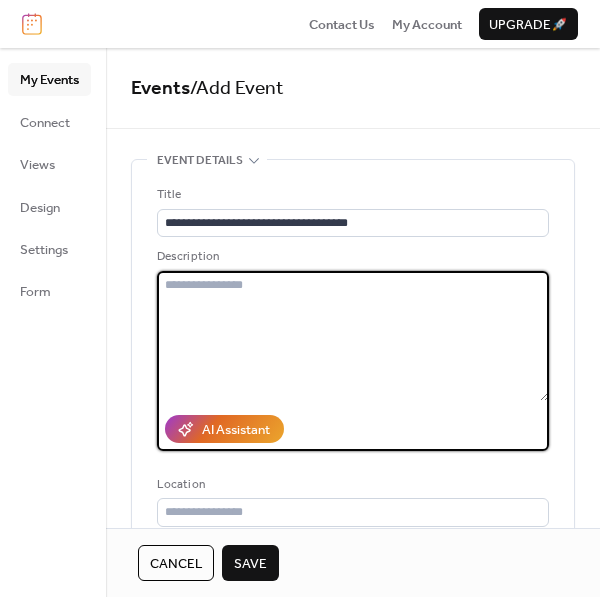 paste on "**********" 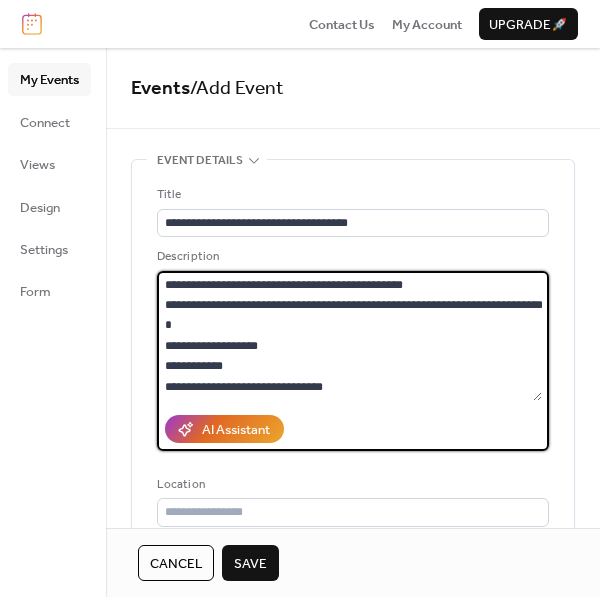 scroll, scrollTop: 140, scrollLeft: 0, axis: vertical 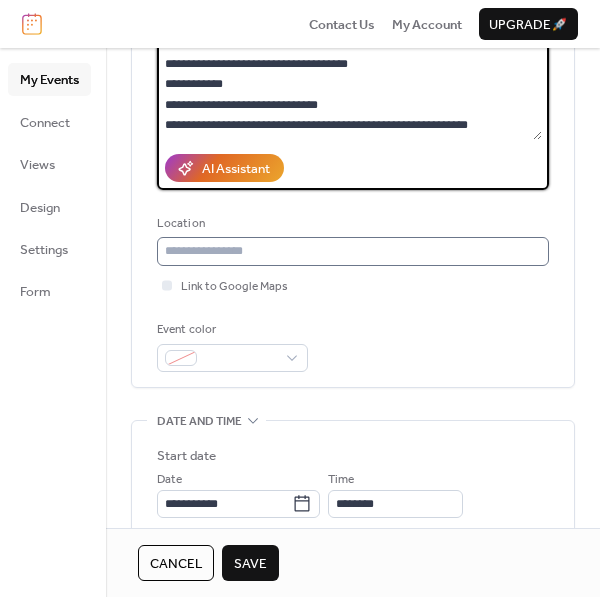 type on "**********" 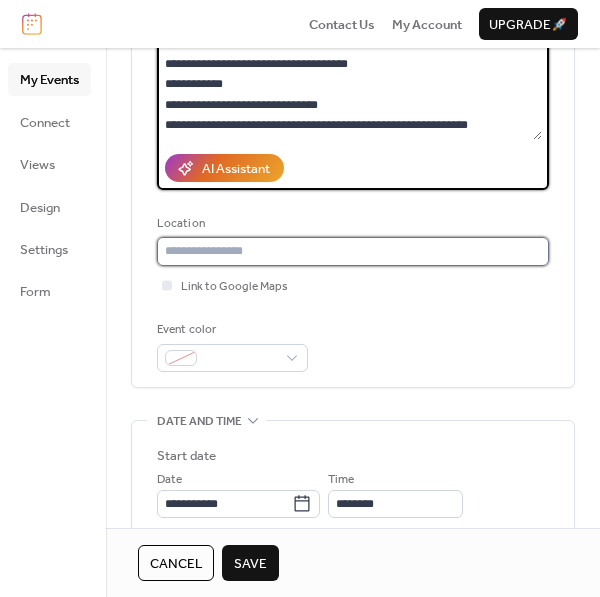 click at bounding box center [353, 251] 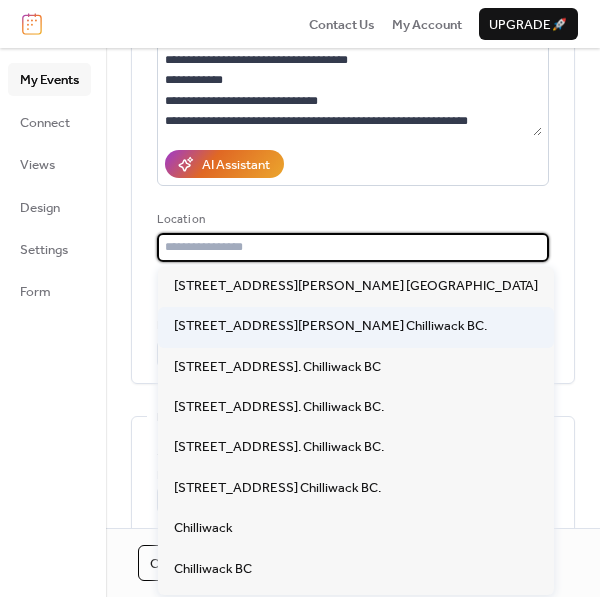 scroll, scrollTop: 266, scrollLeft: 0, axis: vertical 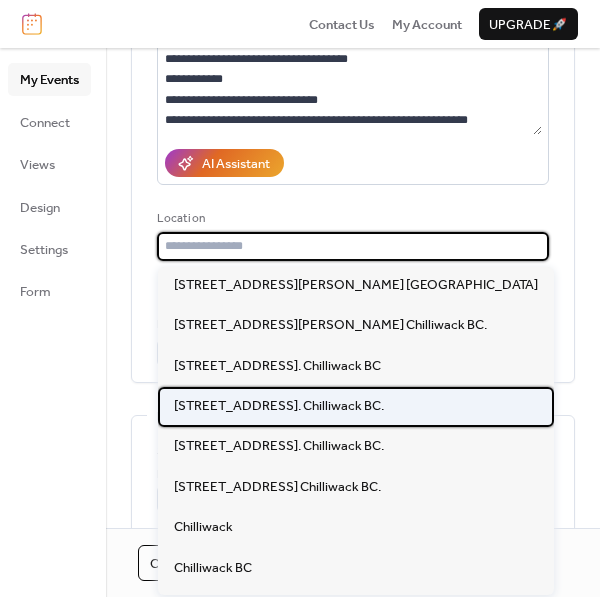 click on "[STREET_ADDRESS]. Chilliwack BC." at bounding box center [279, 406] 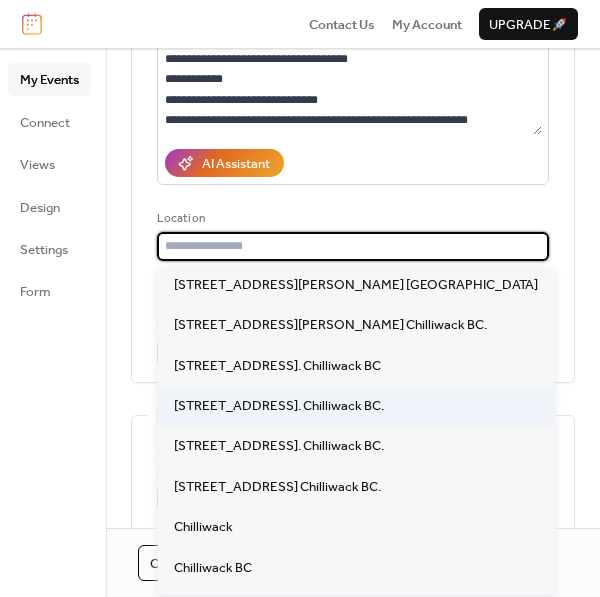 type on "**********" 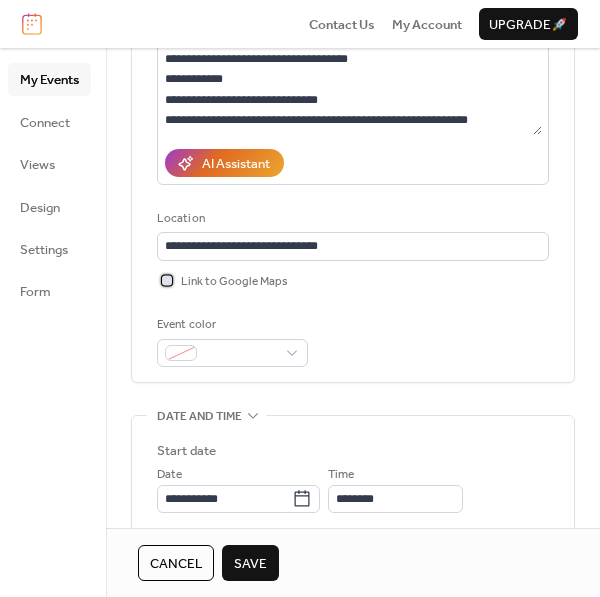 click on "Link to Google Maps" at bounding box center [234, 282] 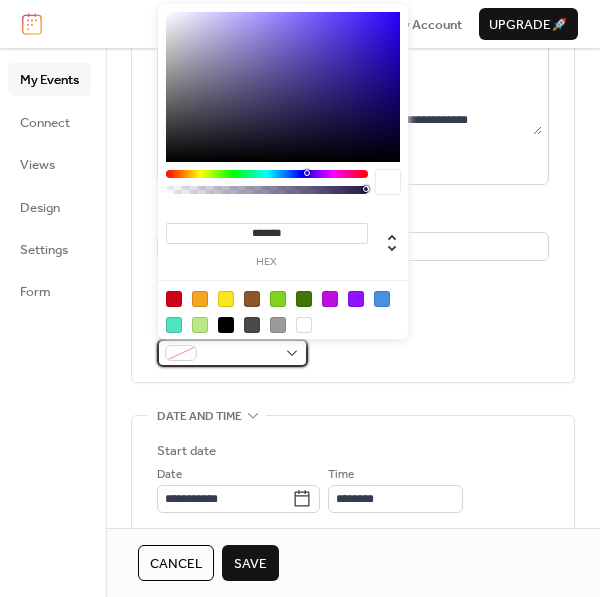 click at bounding box center [181, 353] 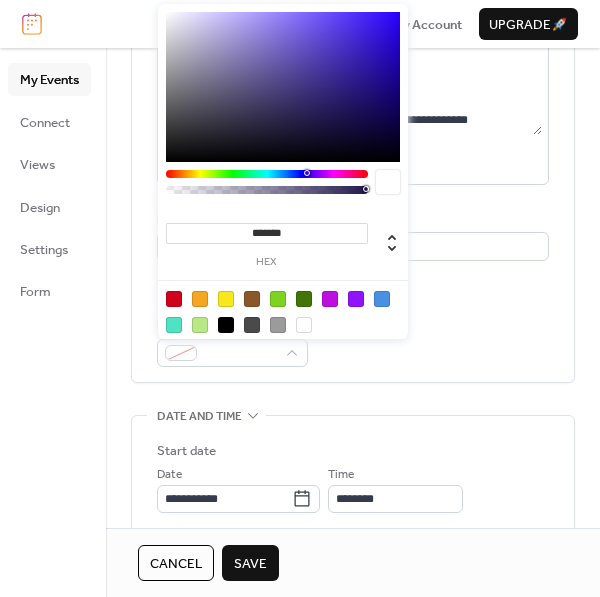 click at bounding box center [382, 299] 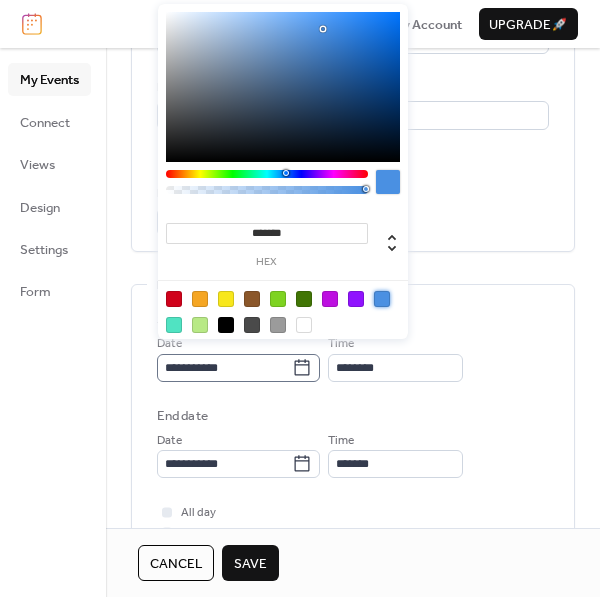 scroll, scrollTop: 398, scrollLeft: 0, axis: vertical 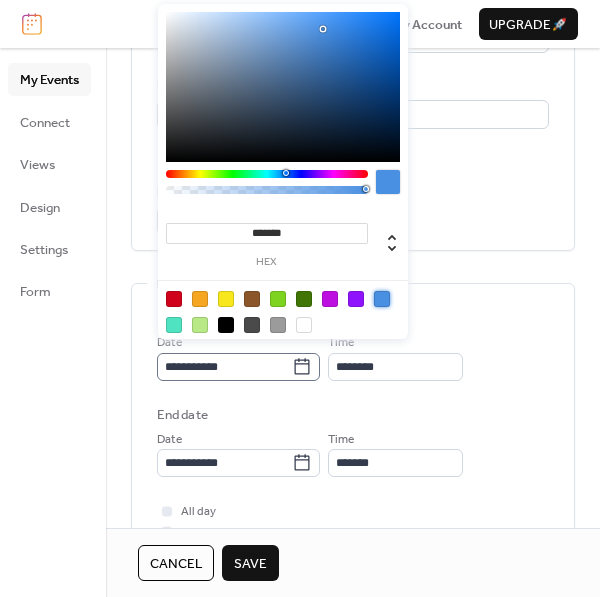 click 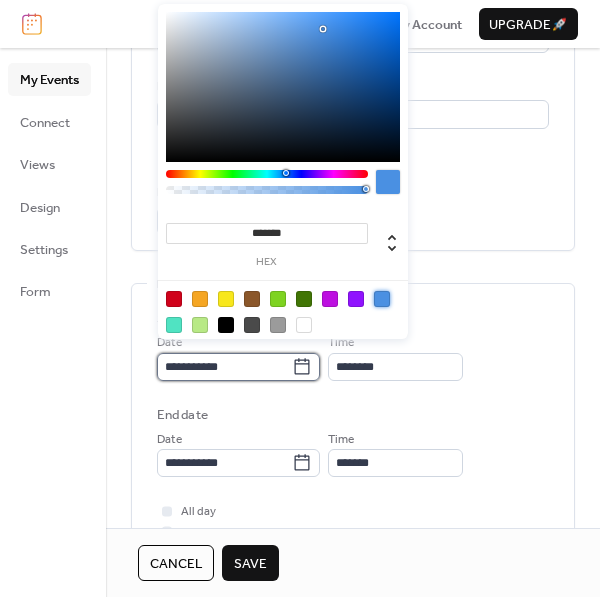 click on "**********" at bounding box center [224, 367] 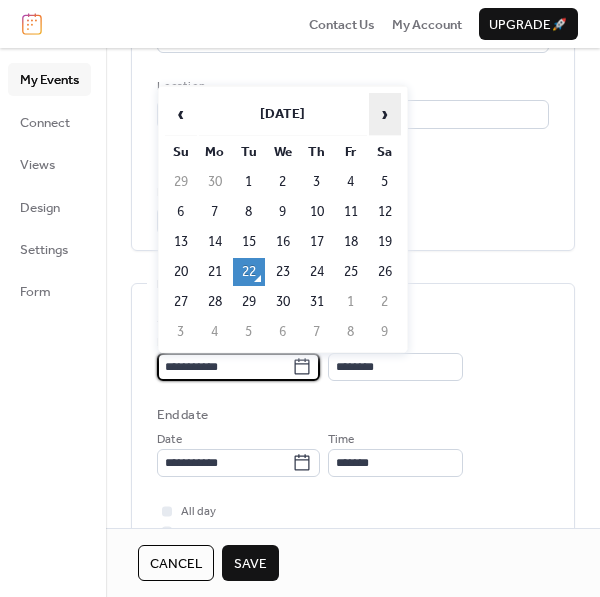 click on "›" at bounding box center (385, 114) 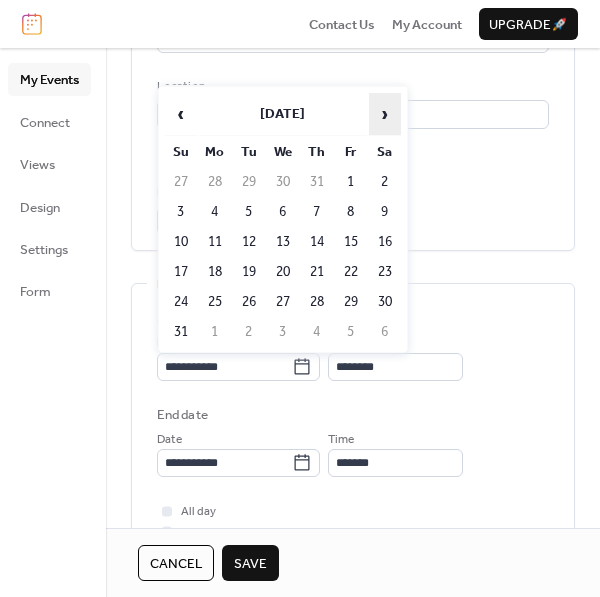 click on "›" at bounding box center [385, 114] 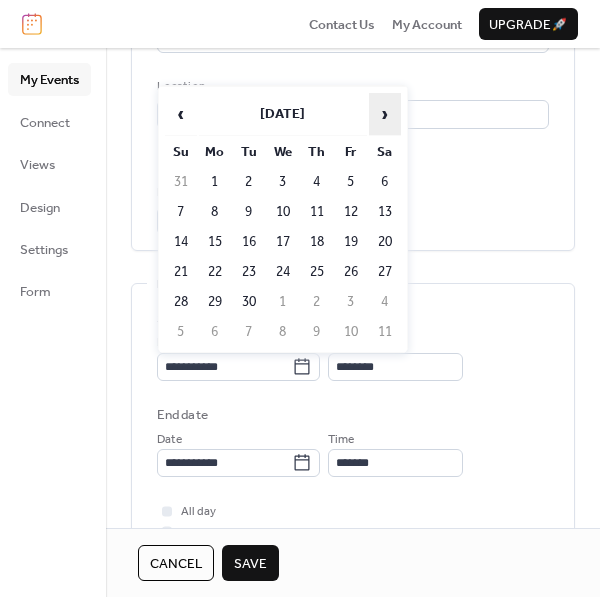 click on "›" at bounding box center [385, 114] 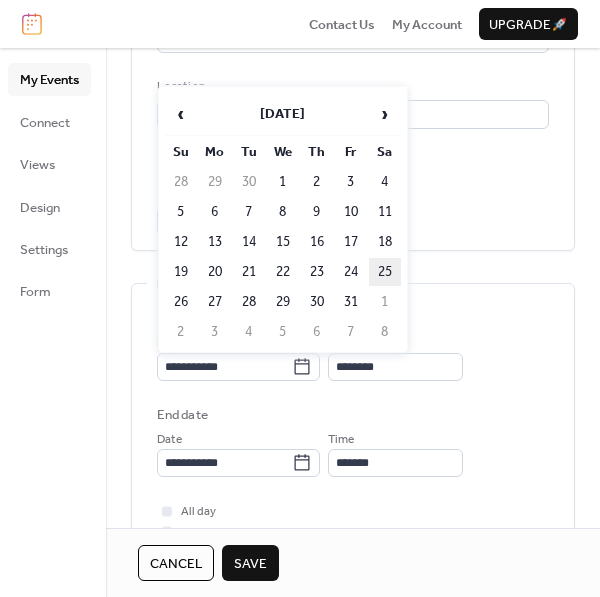 click on "25" at bounding box center (385, 272) 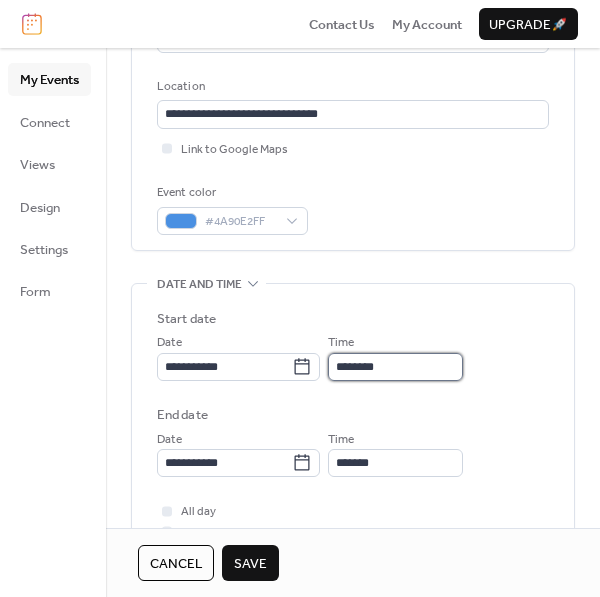 click on "********" at bounding box center [395, 367] 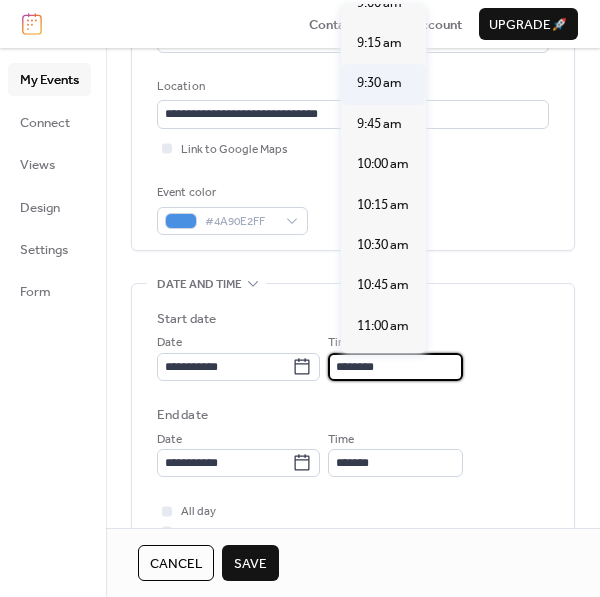 scroll, scrollTop: 1474, scrollLeft: 0, axis: vertical 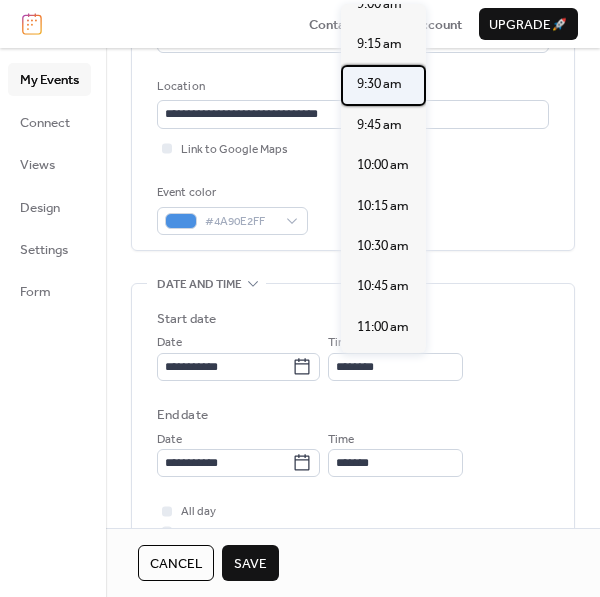 click on "9:30 am" at bounding box center [379, 84] 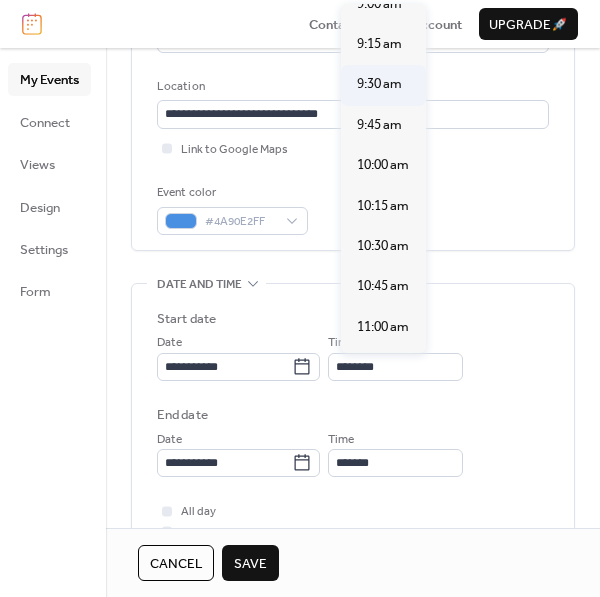 type on "*******" 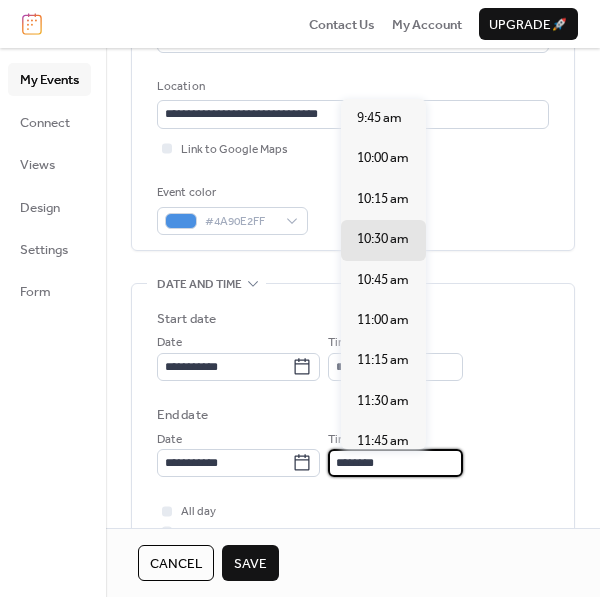 click on "********" at bounding box center (395, 463) 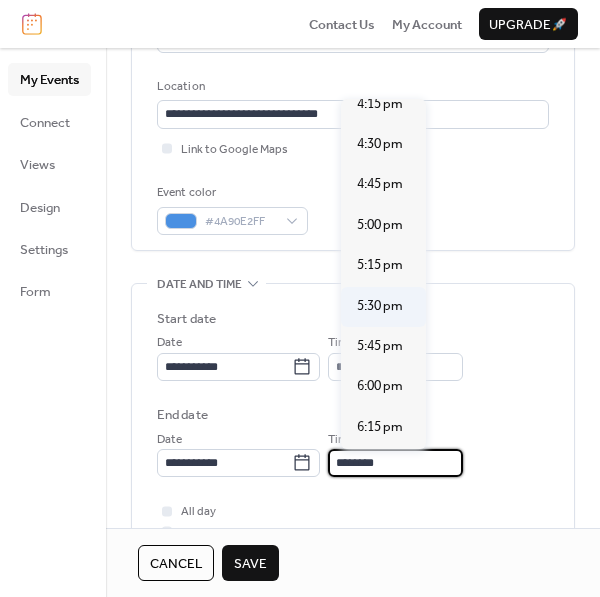 scroll, scrollTop: 1066, scrollLeft: 0, axis: vertical 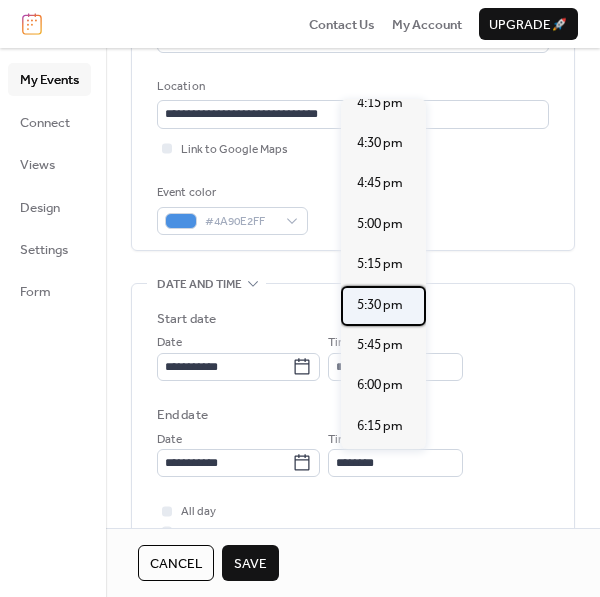 click on "5:30 pm" at bounding box center [380, 305] 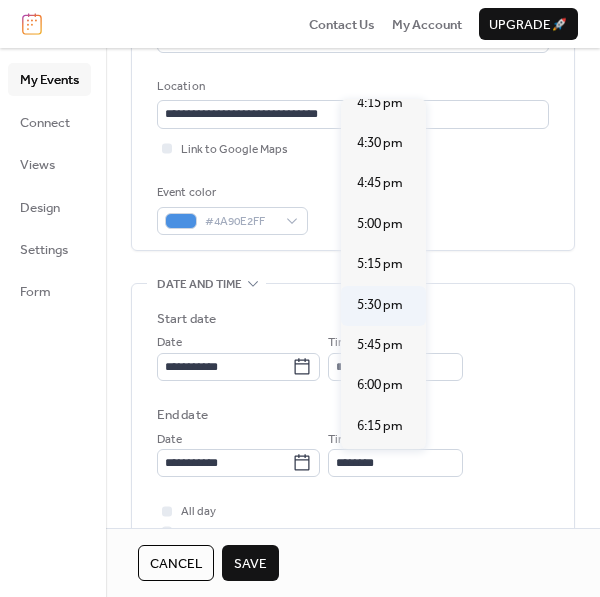 type on "*******" 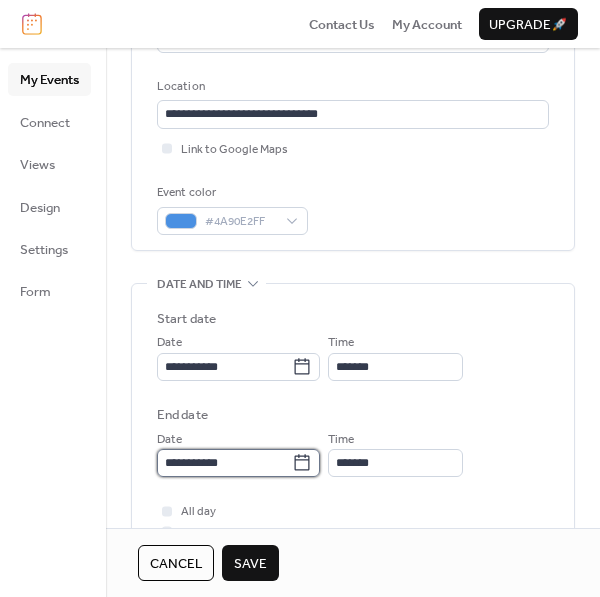 click on "**********" at bounding box center (224, 463) 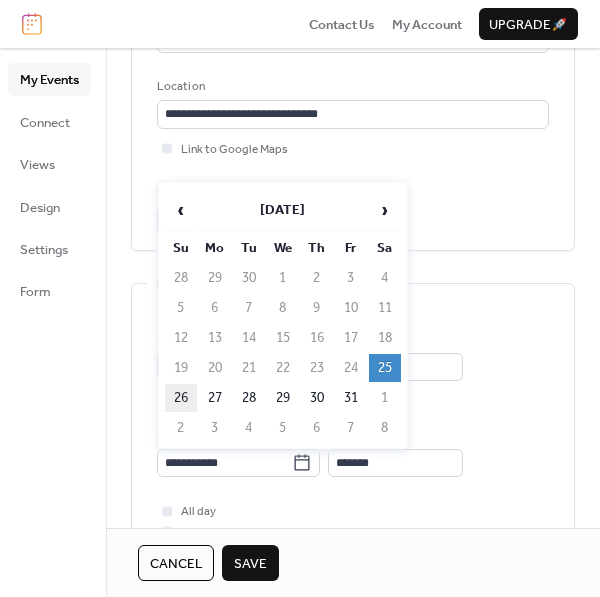 click on "26" at bounding box center (181, 398) 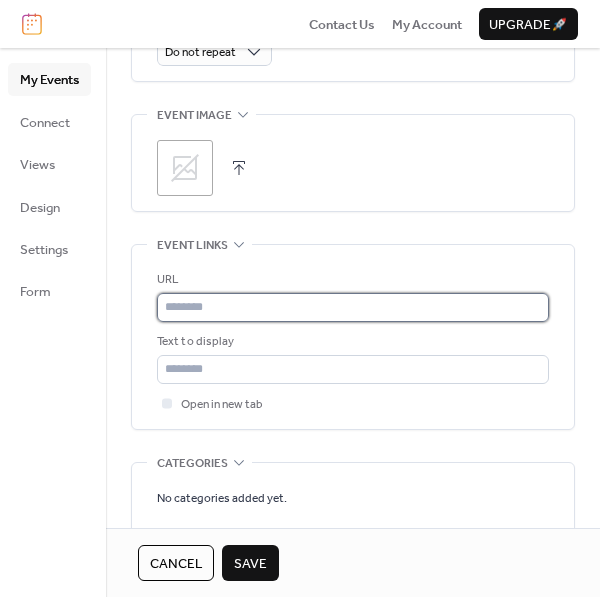 click at bounding box center [353, 307] 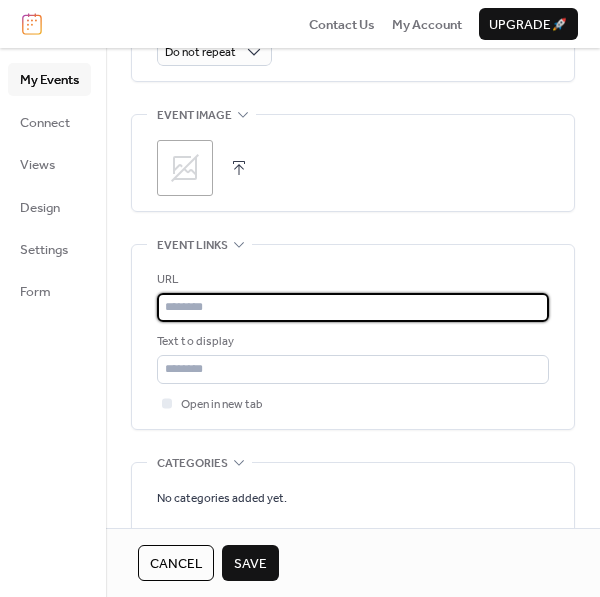 scroll, scrollTop: 998, scrollLeft: 0, axis: vertical 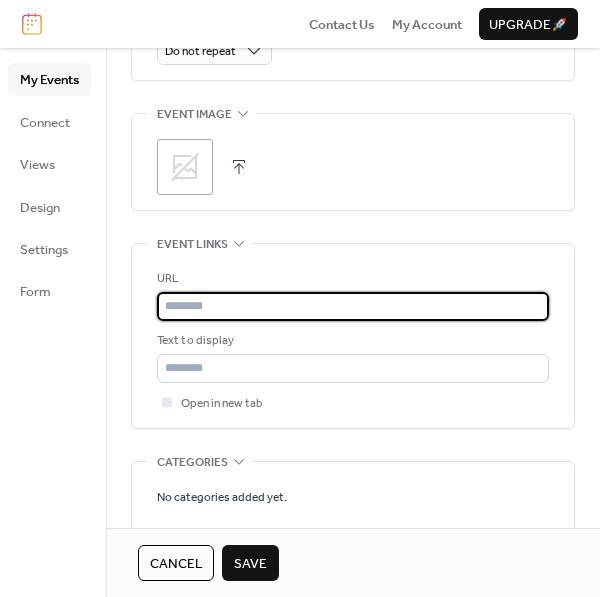 type on "**********" 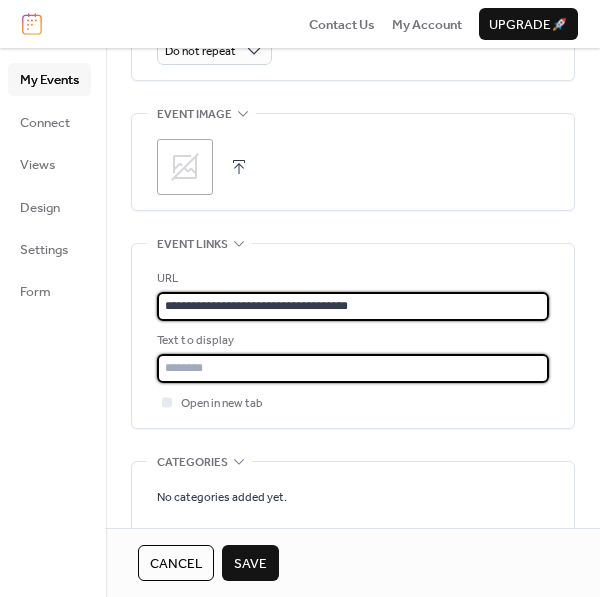 type on "**********" 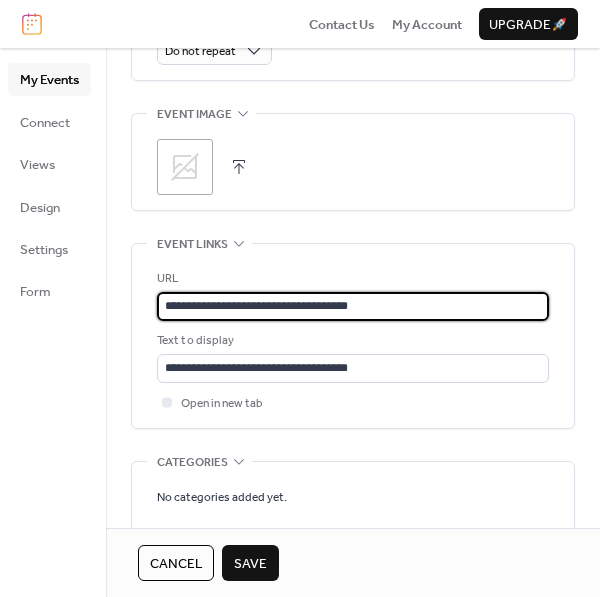 click on "Save" at bounding box center [250, 564] 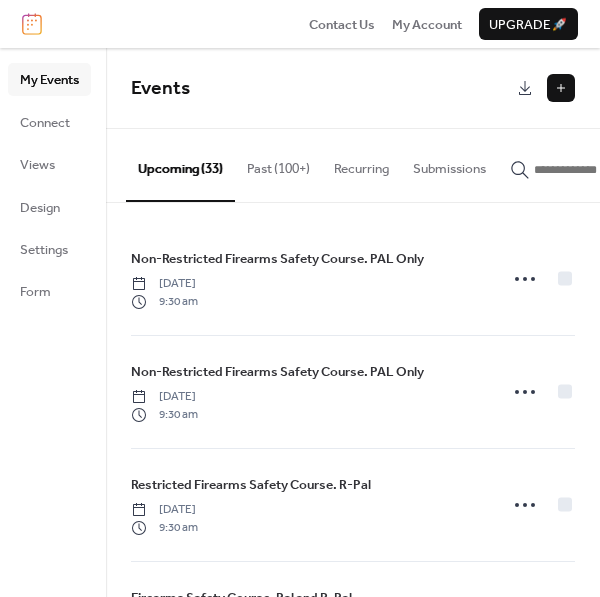 click at bounding box center [561, 88] 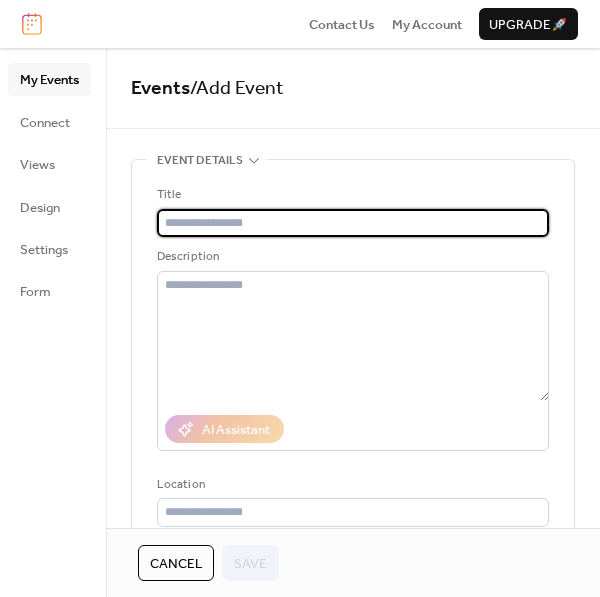 click at bounding box center (353, 223) 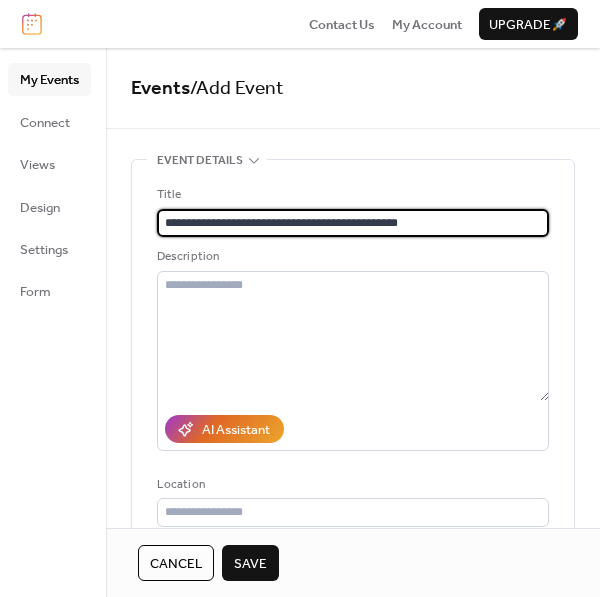 type 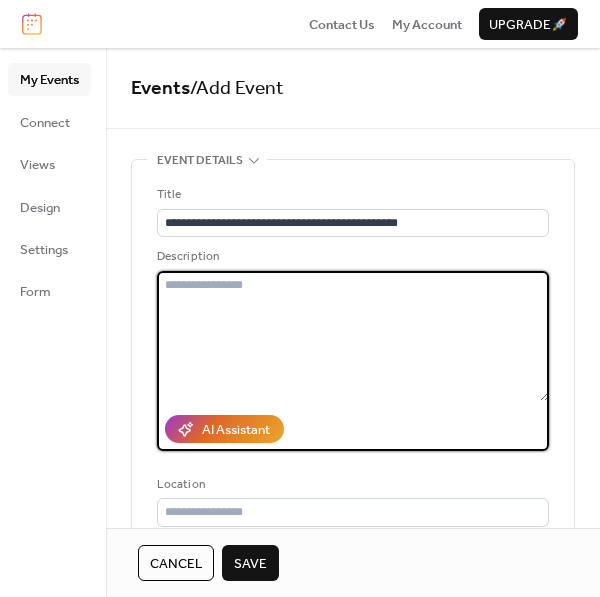 click at bounding box center (353, 336) 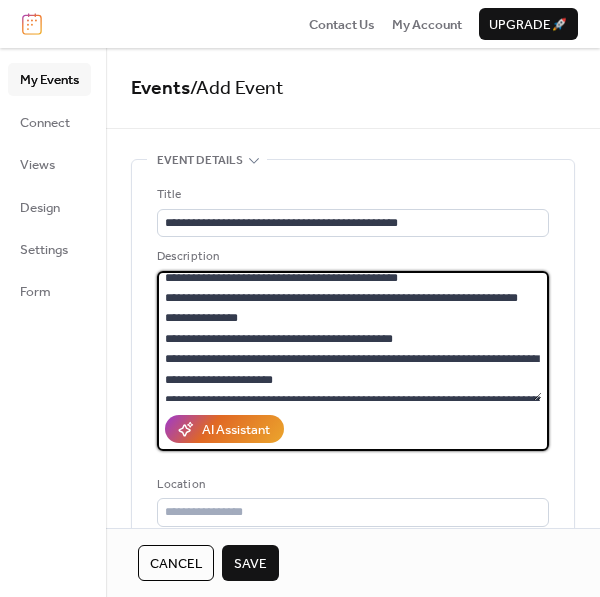 scroll, scrollTop: 0, scrollLeft: 0, axis: both 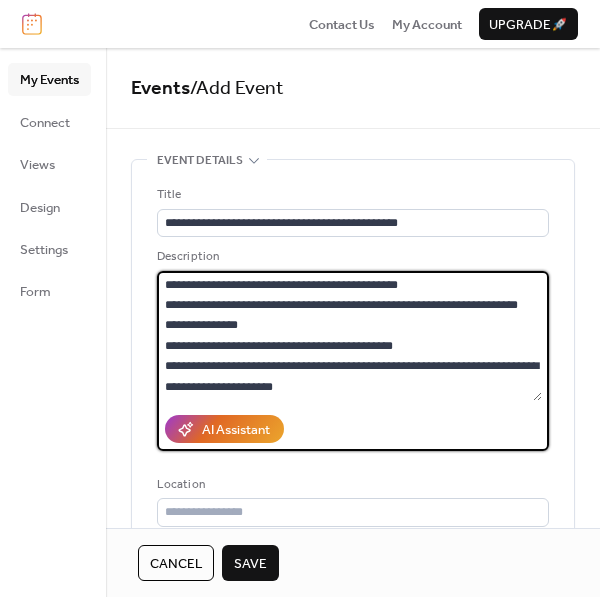 click on "**********" at bounding box center [349, 336] 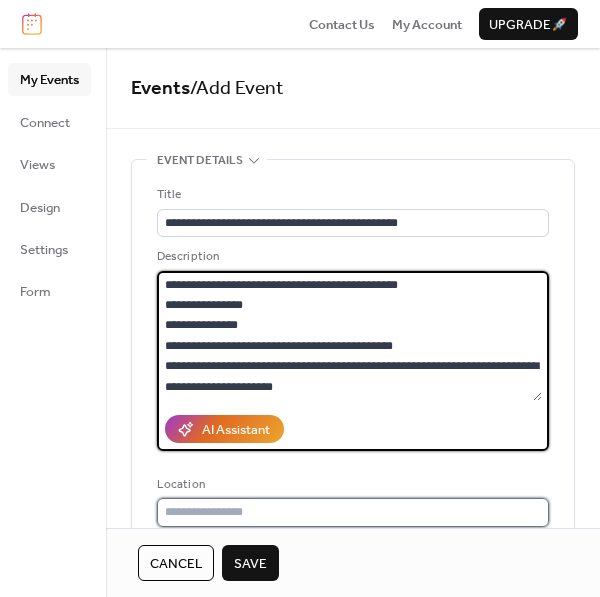 click at bounding box center [353, 512] 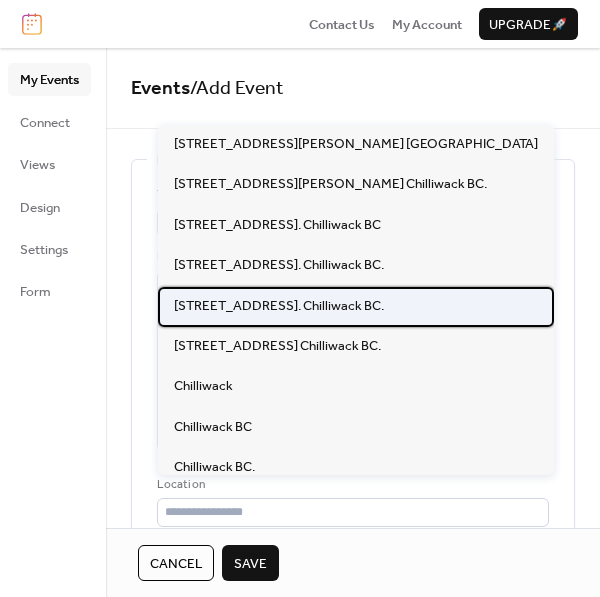 click on "[STREET_ADDRESS]. Chilliwack BC." at bounding box center (356, 307) 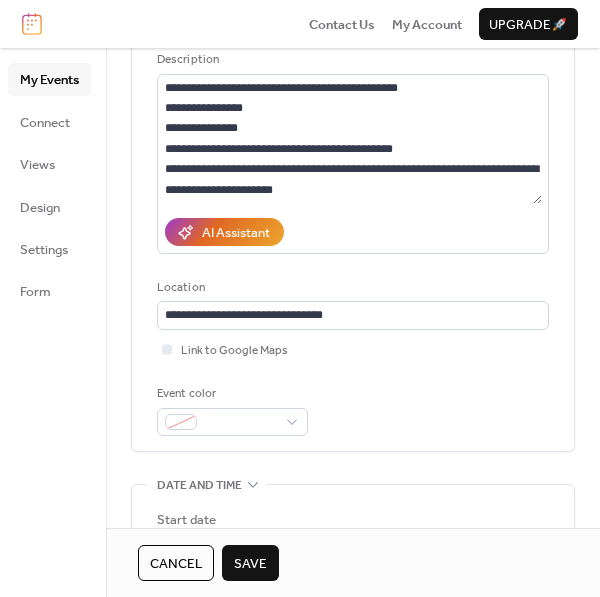 scroll, scrollTop: 199, scrollLeft: 0, axis: vertical 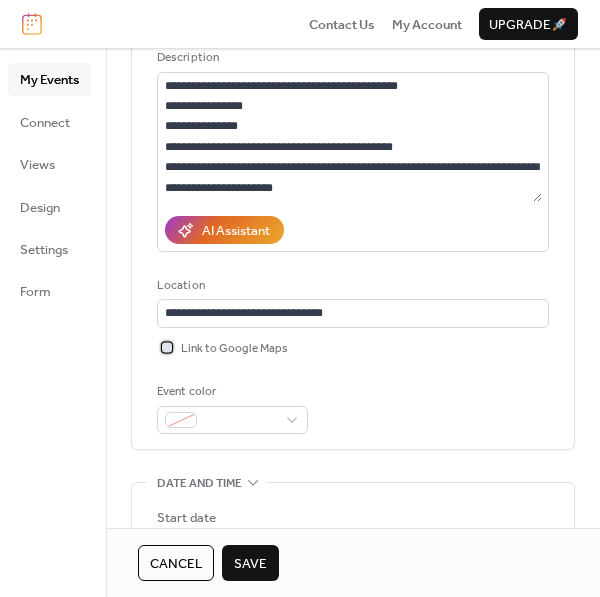 click on "Link to Google Maps" at bounding box center (234, 349) 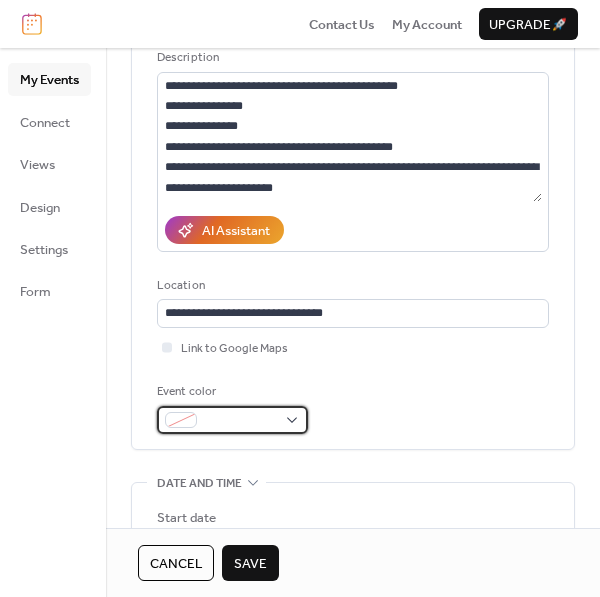 click at bounding box center [240, 421] 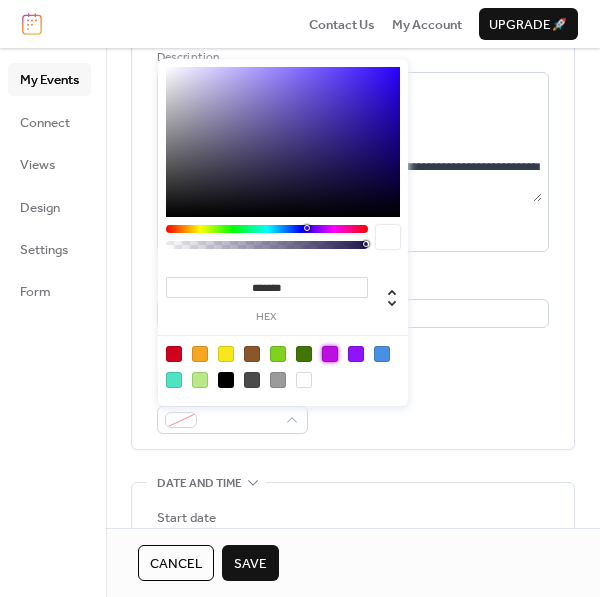 click at bounding box center (330, 354) 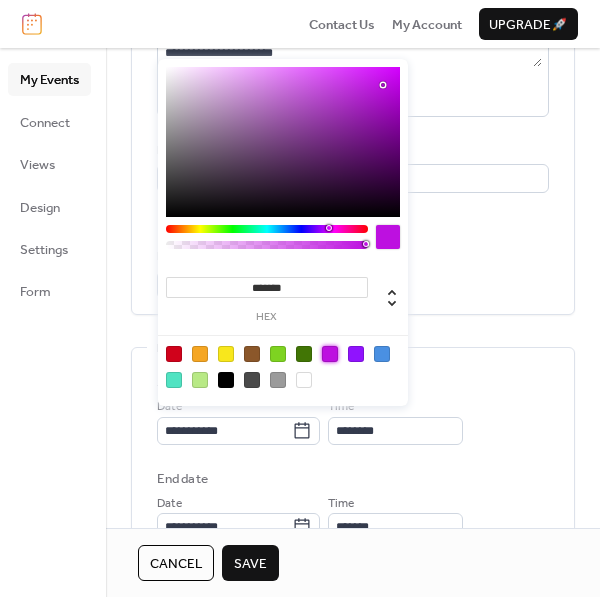 click on "**********" at bounding box center [353, 457] 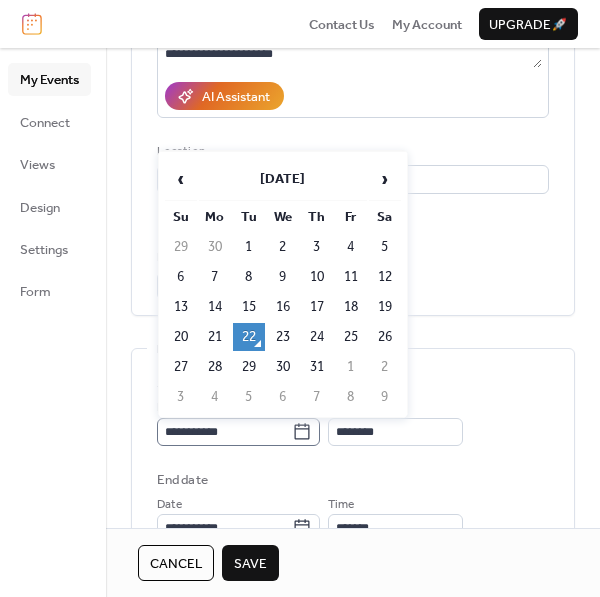 click 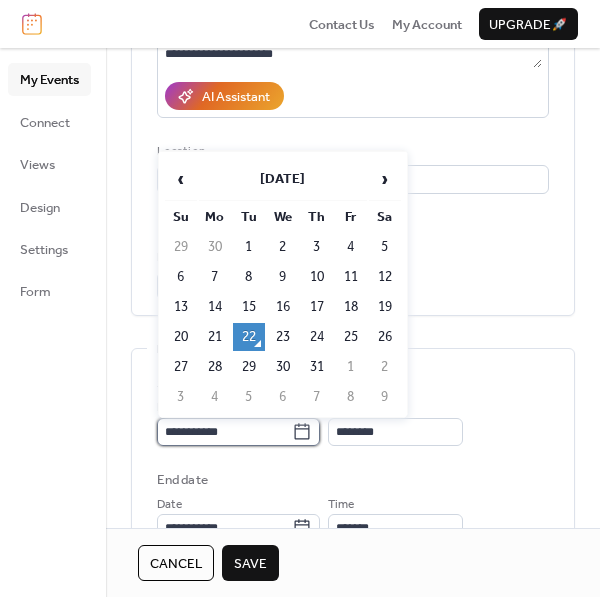 click on "**********" at bounding box center [224, 432] 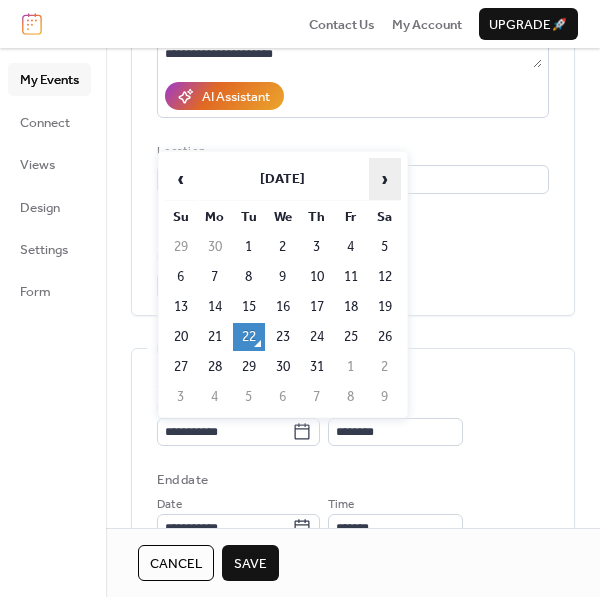 click on "›" at bounding box center (385, 179) 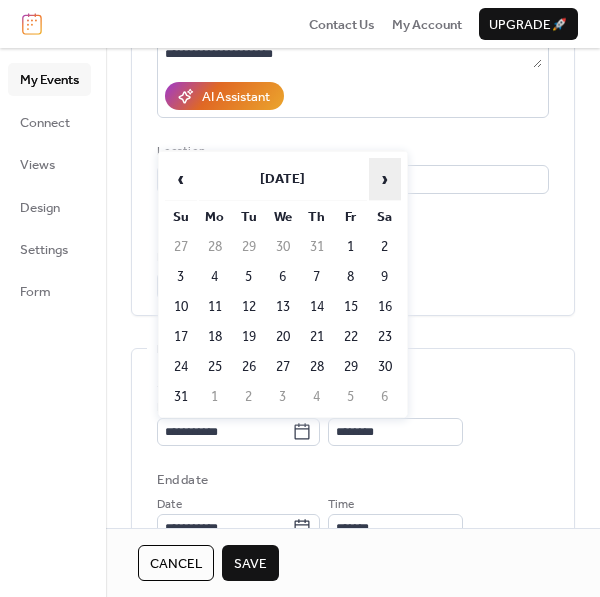 click on "›" at bounding box center [385, 179] 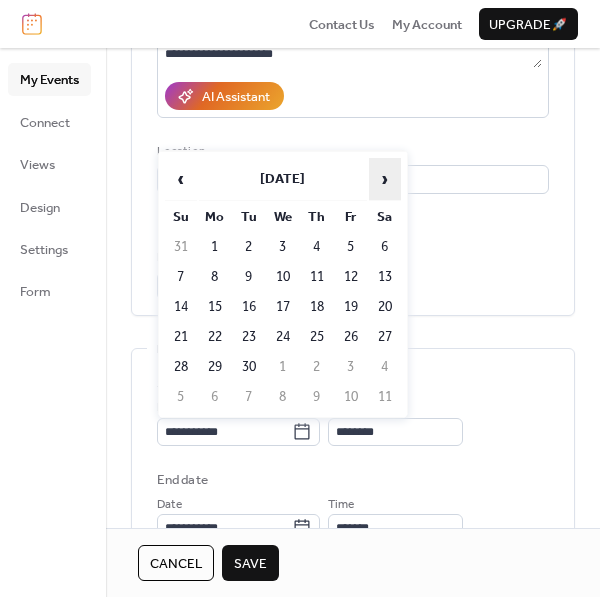 click on "›" at bounding box center (385, 179) 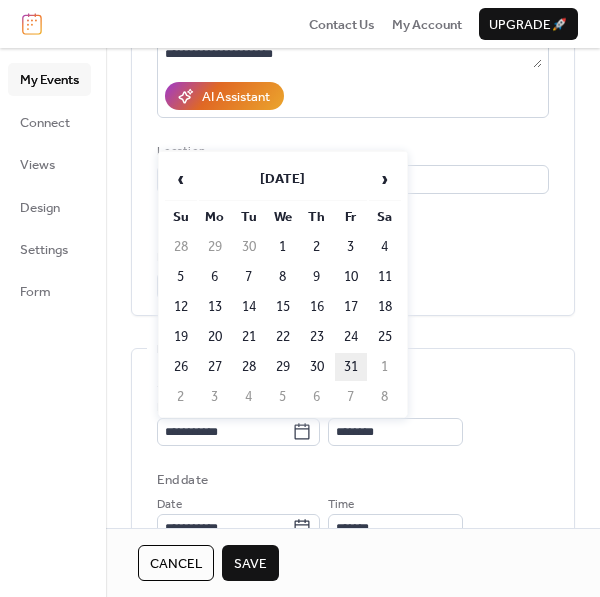 click on "31" at bounding box center (351, 367) 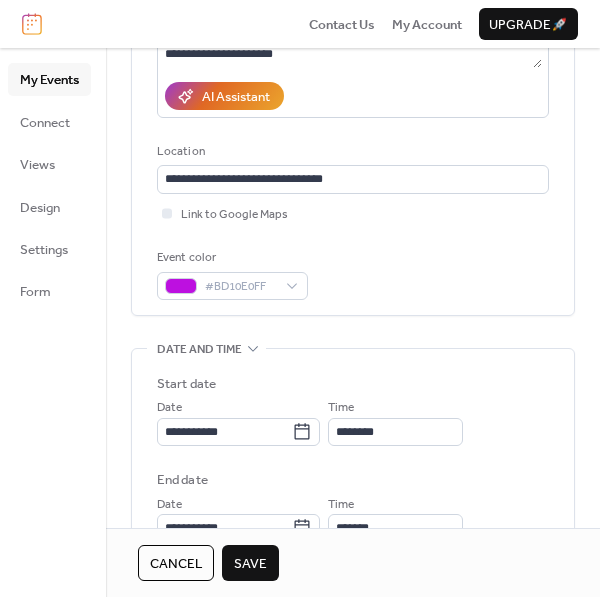 scroll, scrollTop: 1, scrollLeft: 0, axis: vertical 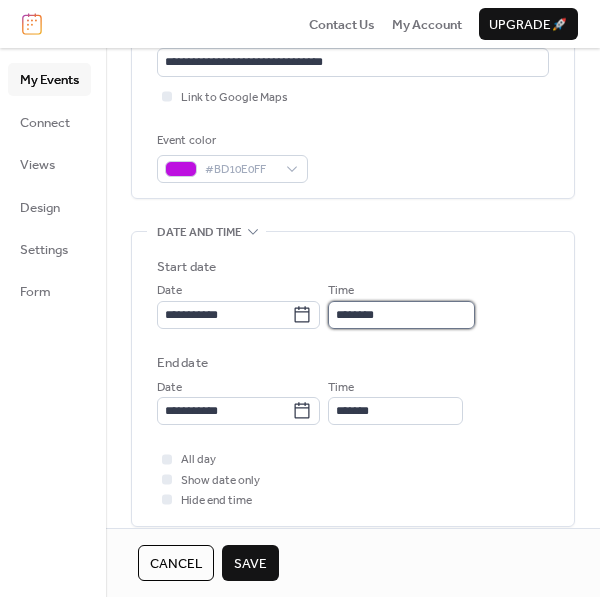 click on "********" at bounding box center (401, 315) 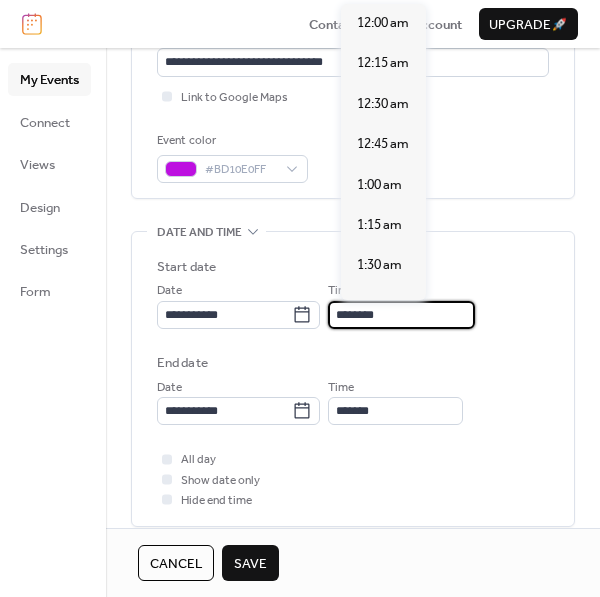 scroll, scrollTop: 1940, scrollLeft: 0, axis: vertical 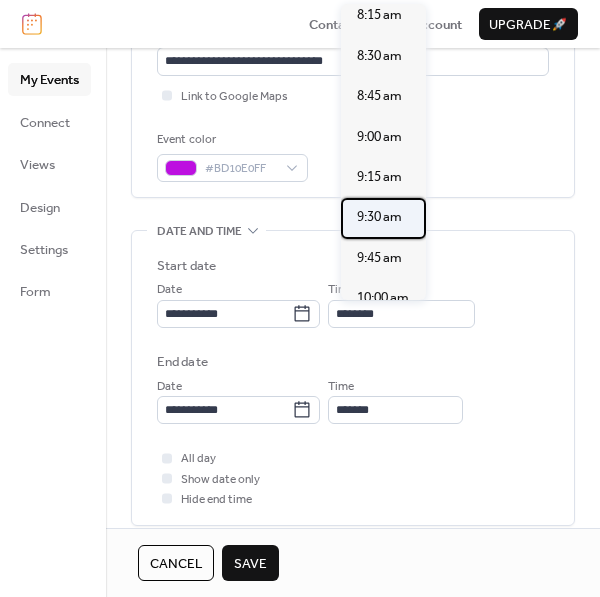 click on "9:30 am" at bounding box center (379, 217) 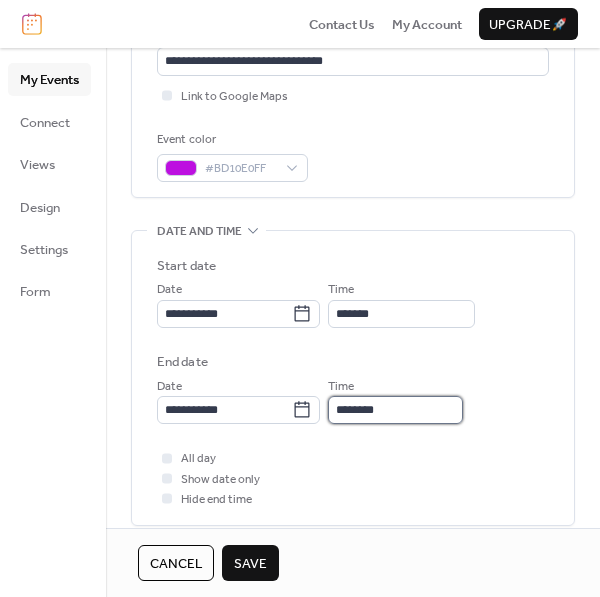 click on "********" at bounding box center [395, 410] 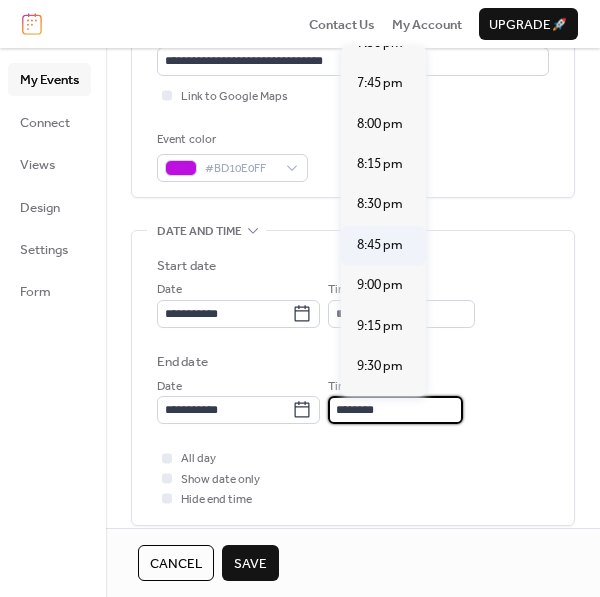 scroll, scrollTop: 1599, scrollLeft: 0, axis: vertical 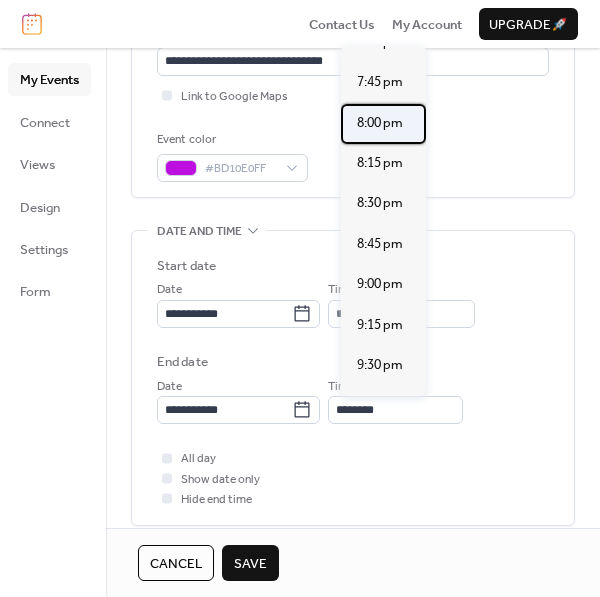 click on "8:00 pm" at bounding box center (380, 123) 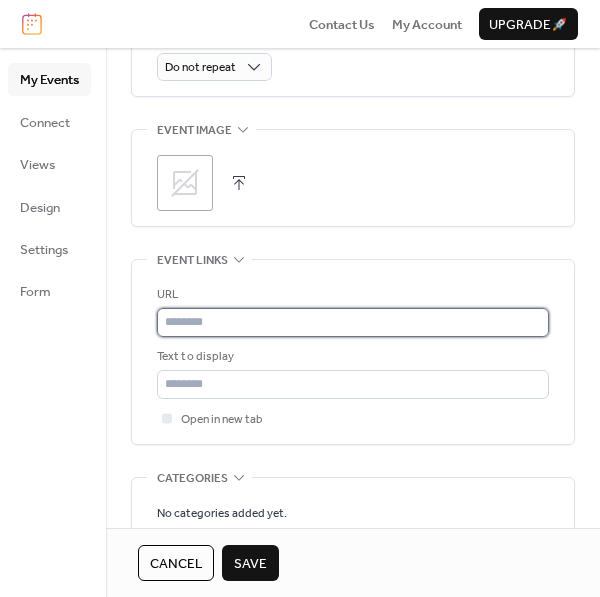 scroll, scrollTop: 983, scrollLeft: 0, axis: vertical 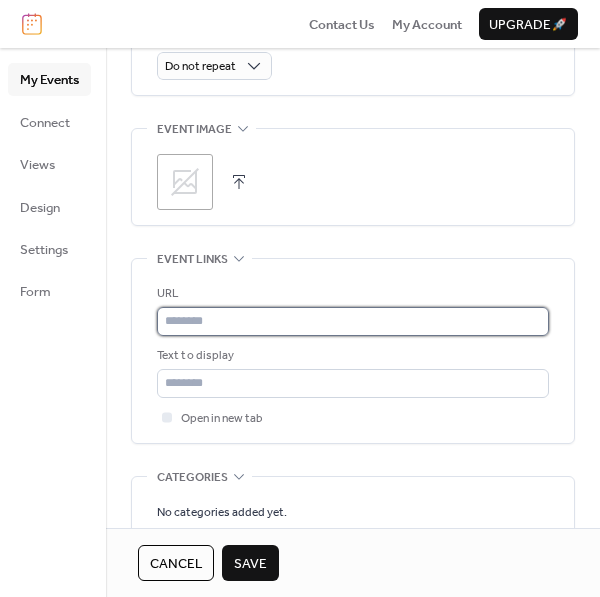 click at bounding box center (353, 321) 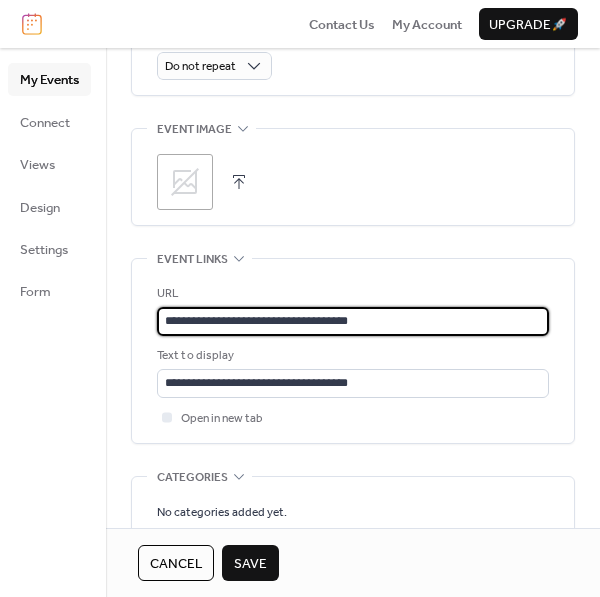 click on "Save" at bounding box center (250, 564) 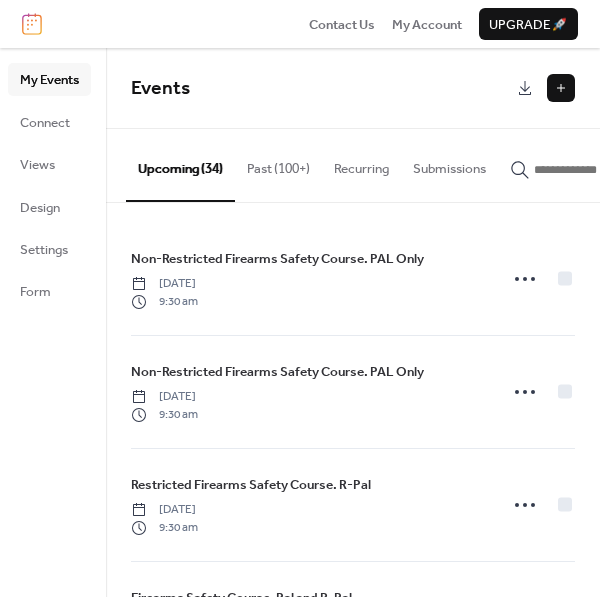 click at bounding box center (561, 88) 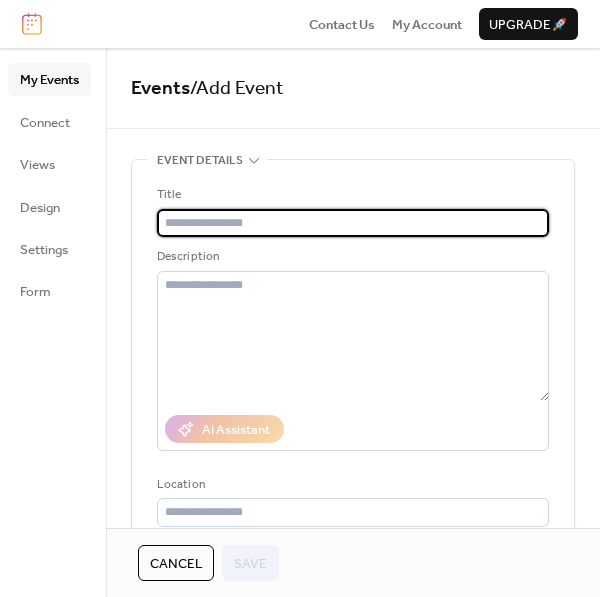 click at bounding box center [353, 223] 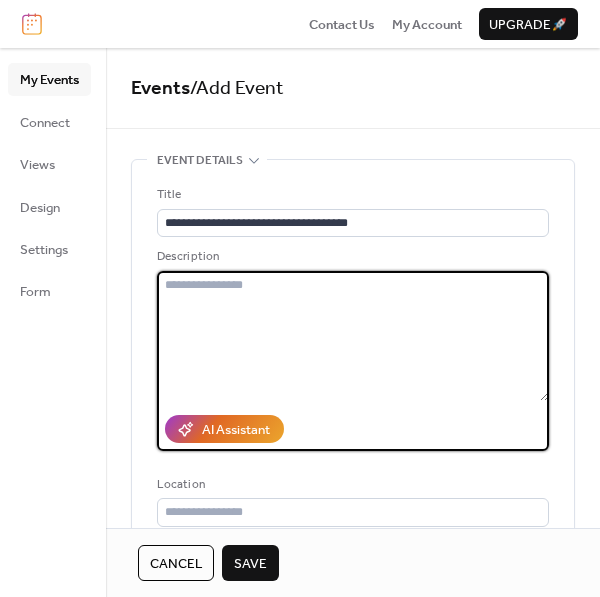 click at bounding box center (353, 336) 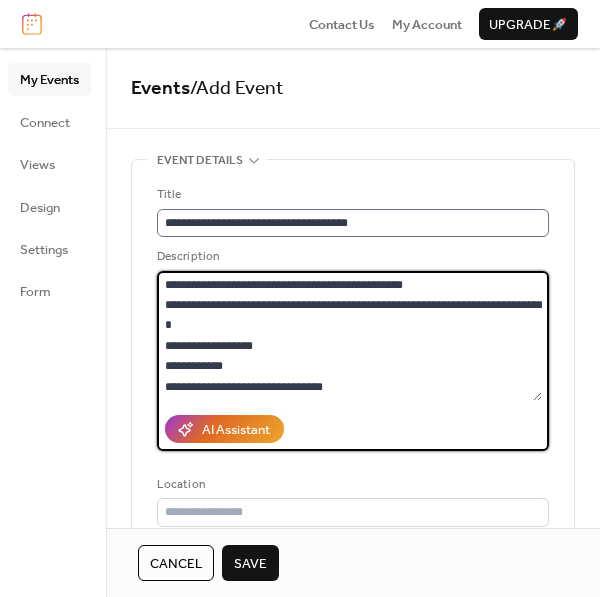 scroll, scrollTop: 140, scrollLeft: 0, axis: vertical 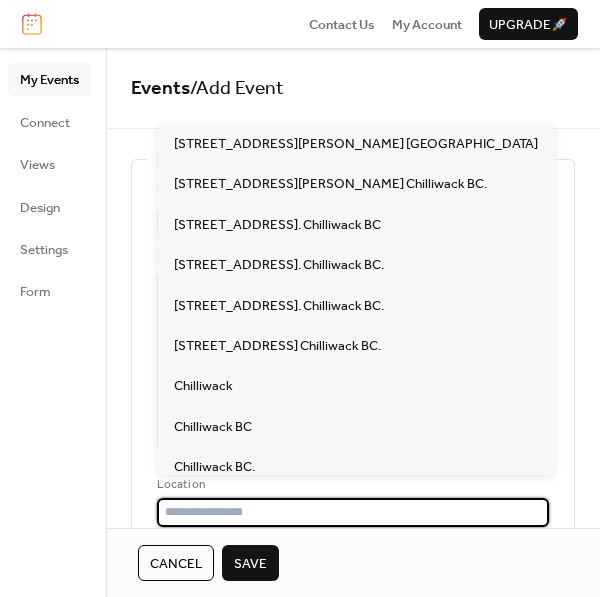 click at bounding box center [353, 512] 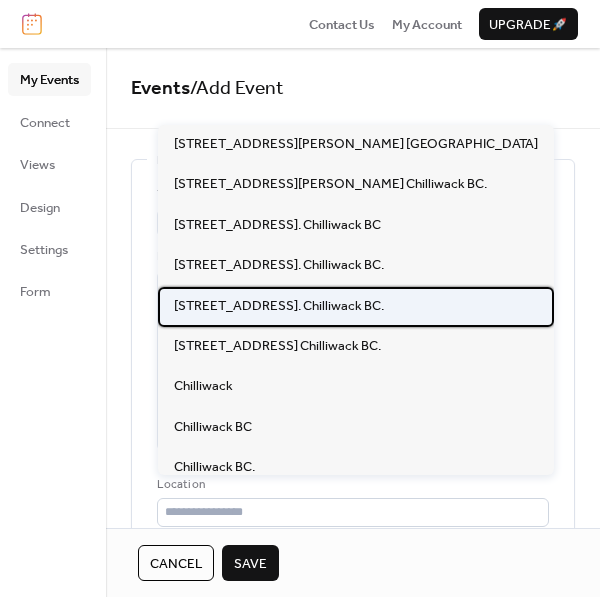 click on "[STREET_ADDRESS]. Chilliwack BC." at bounding box center [279, 306] 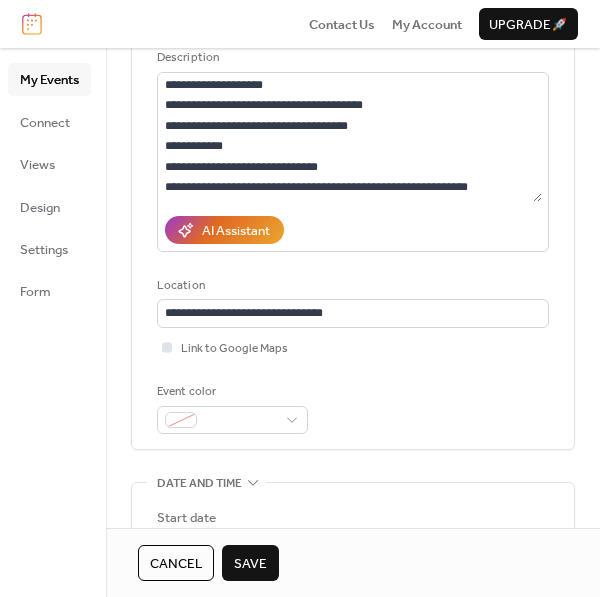 scroll, scrollTop: 200, scrollLeft: 0, axis: vertical 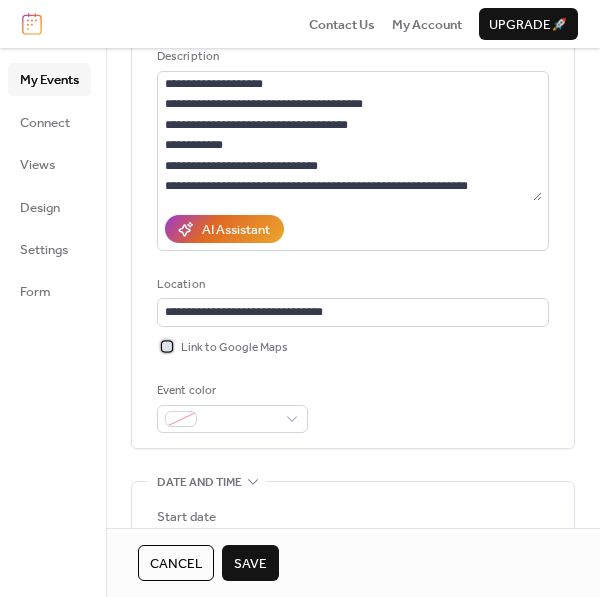 click on "Link to Google Maps" at bounding box center (234, 348) 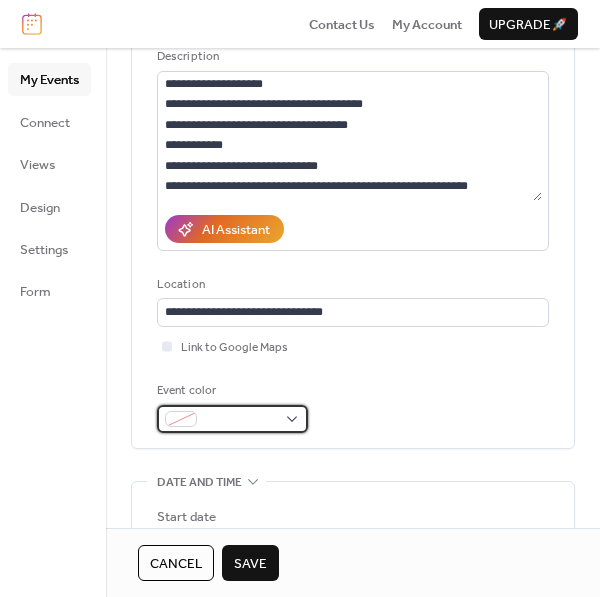 click at bounding box center (181, 419) 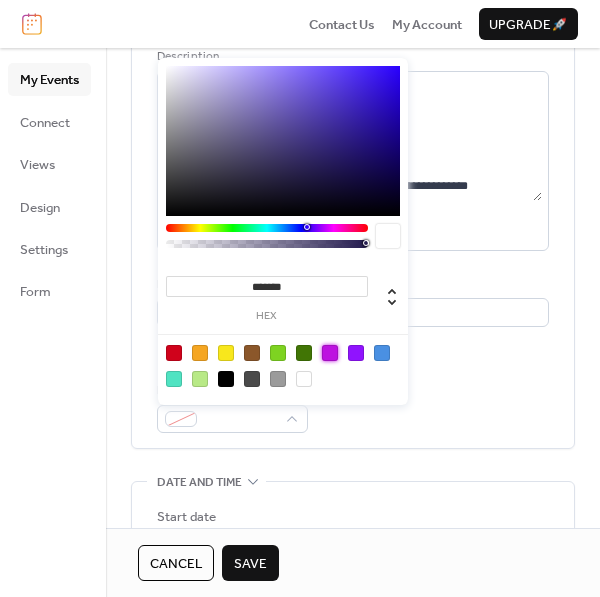 click at bounding box center [330, 353] 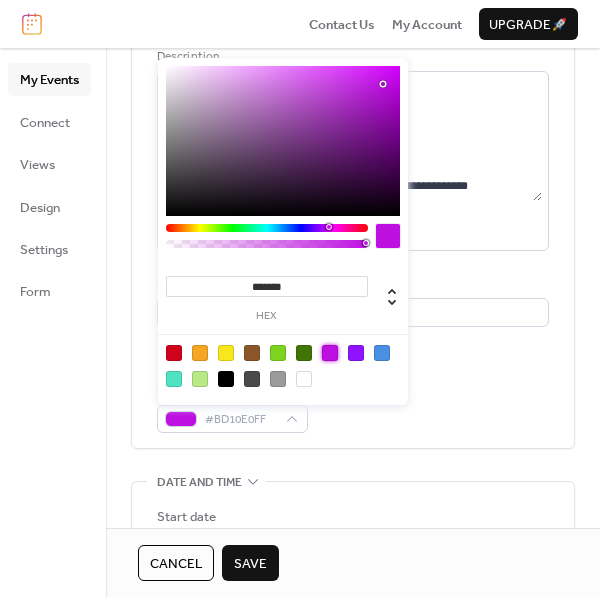 click on "Event color #BD10E0FF" at bounding box center (353, 407) 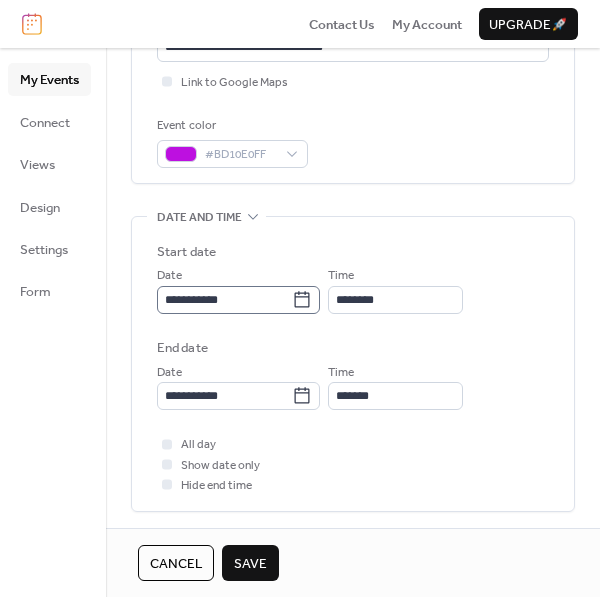 scroll, scrollTop: 466, scrollLeft: 0, axis: vertical 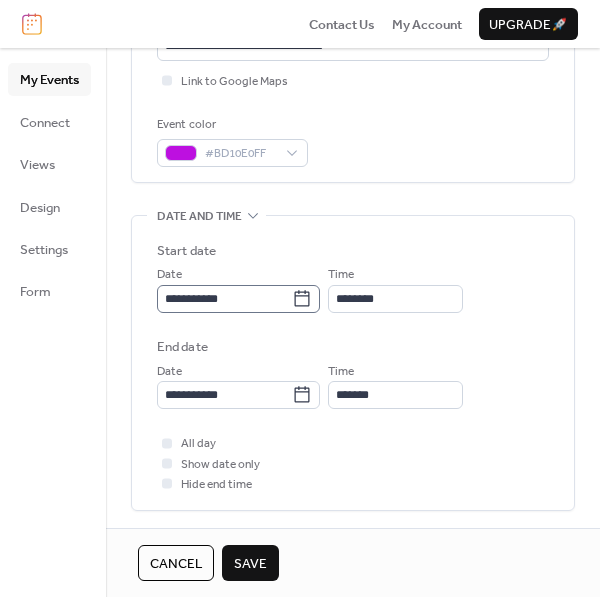 click 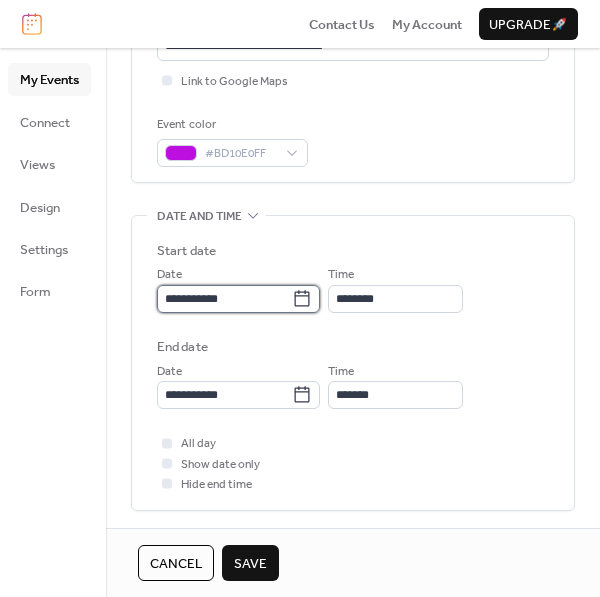 click on "**********" at bounding box center [224, 299] 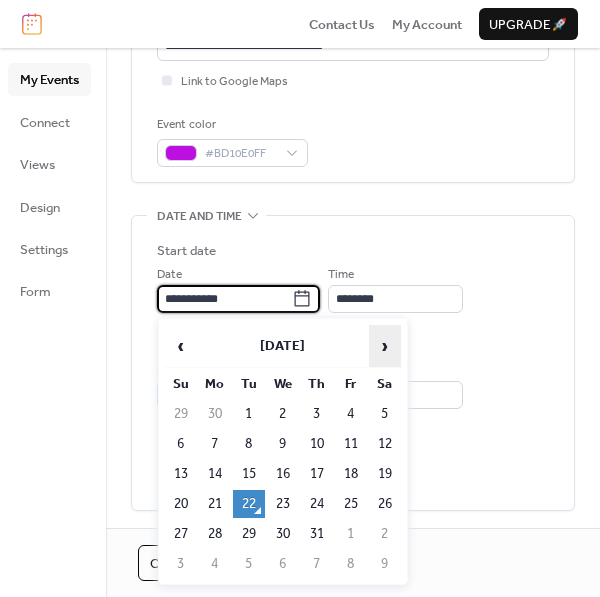 click on "›" at bounding box center [385, 346] 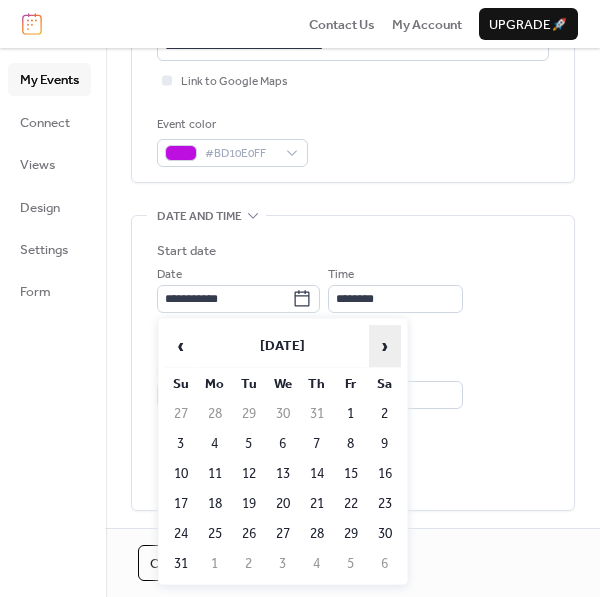 click on "›" at bounding box center (385, 346) 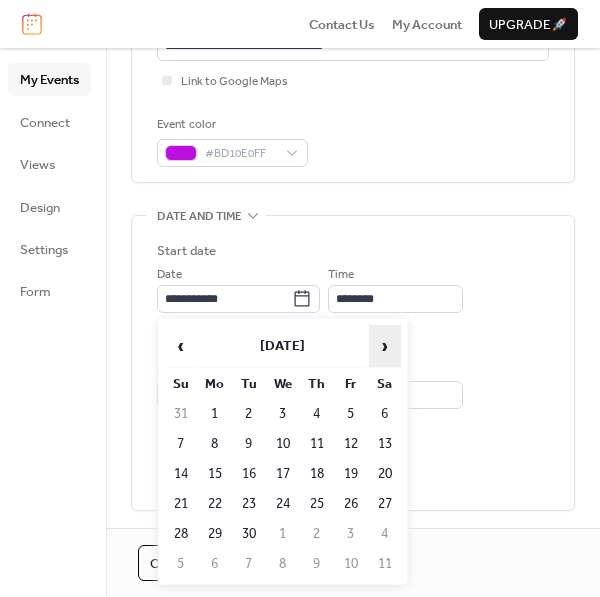 click on "›" at bounding box center [385, 346] 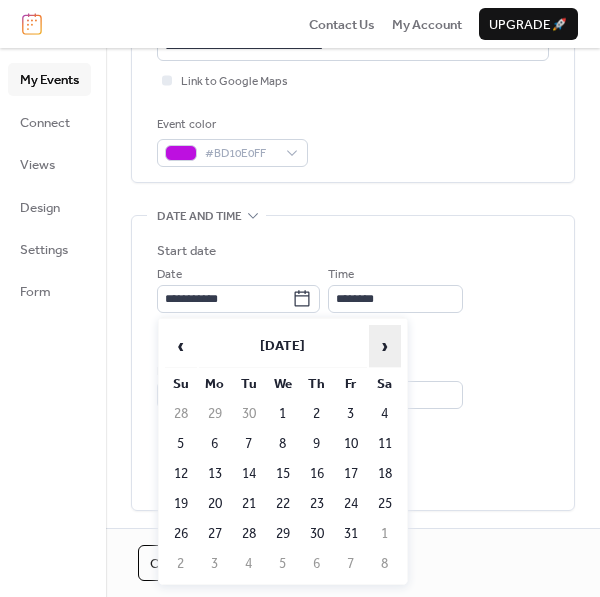 click on "›" at bounding box center (385, 346) 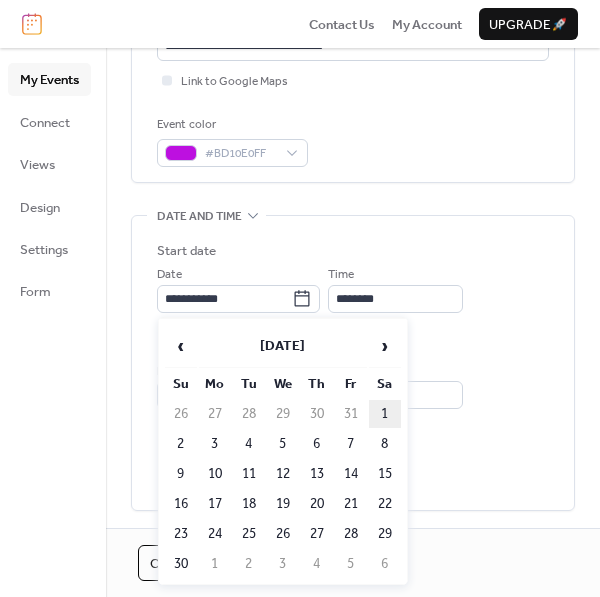 click on "1" at bounding box center [385, 414] 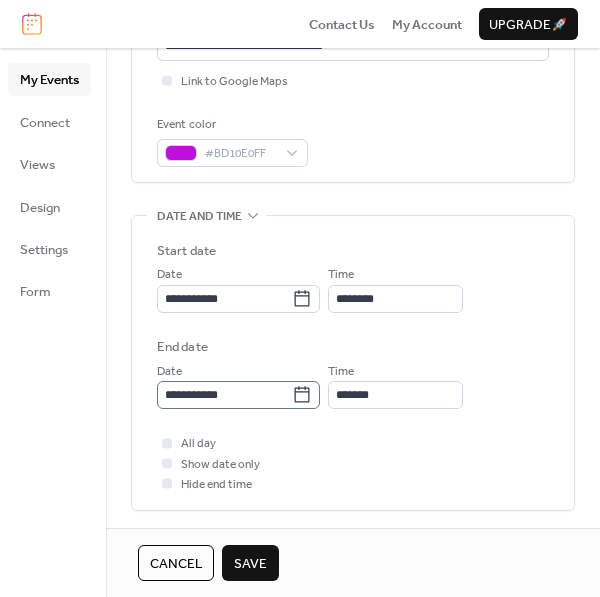 click 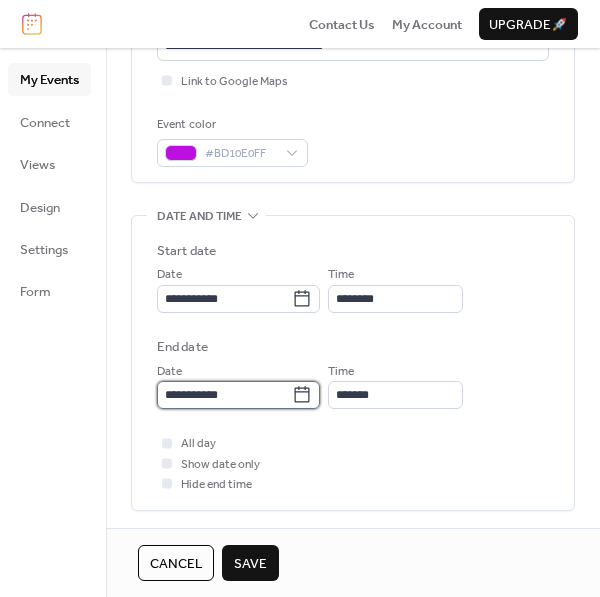 click on "**********" at bounding box center [224, 395] 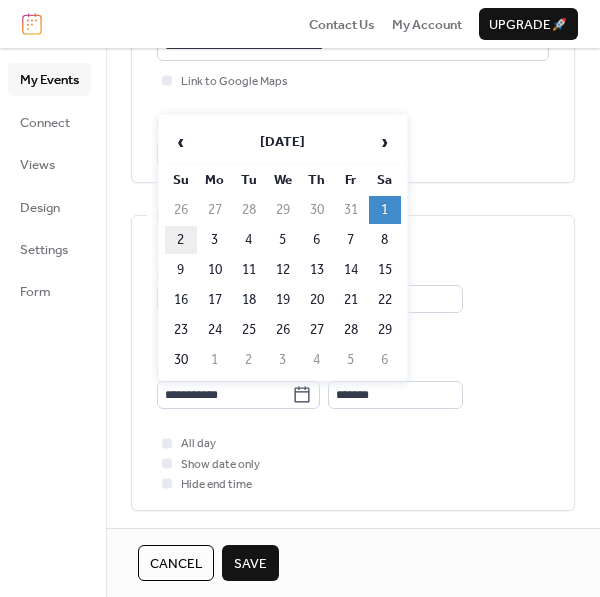 click on "2" at bounding box center [181, 240] 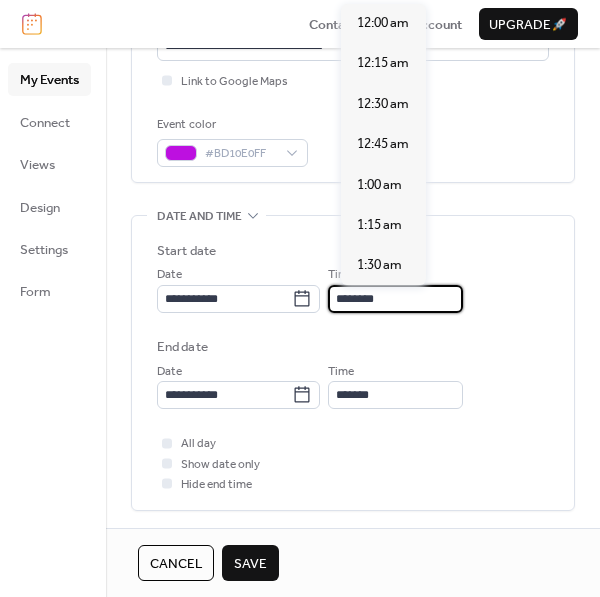click on "********" at bounding box center (395, 299) 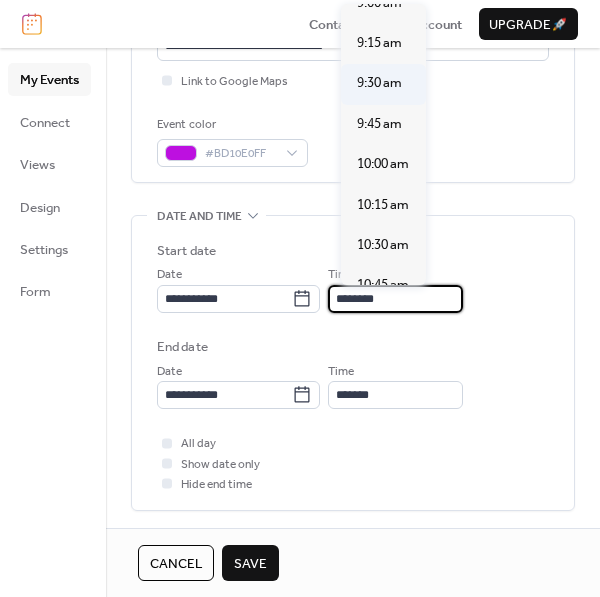 scroll, scrollTop: 1474, scrollLeft: 0, axis: vertical 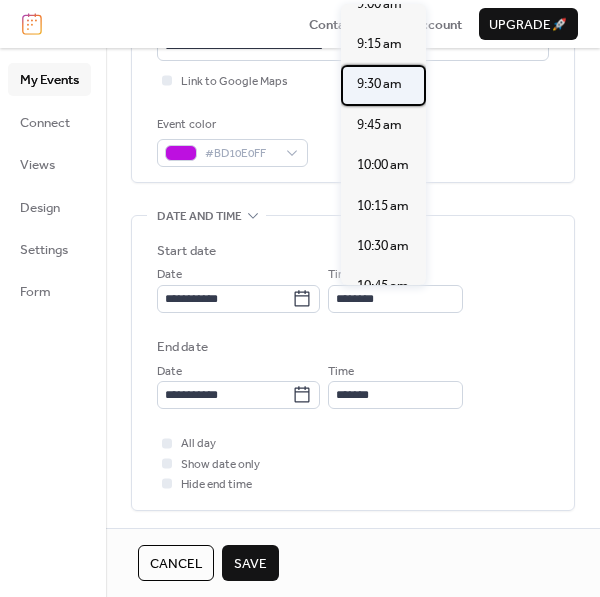 click on "9:30 am" at bounding box center [379, 84] 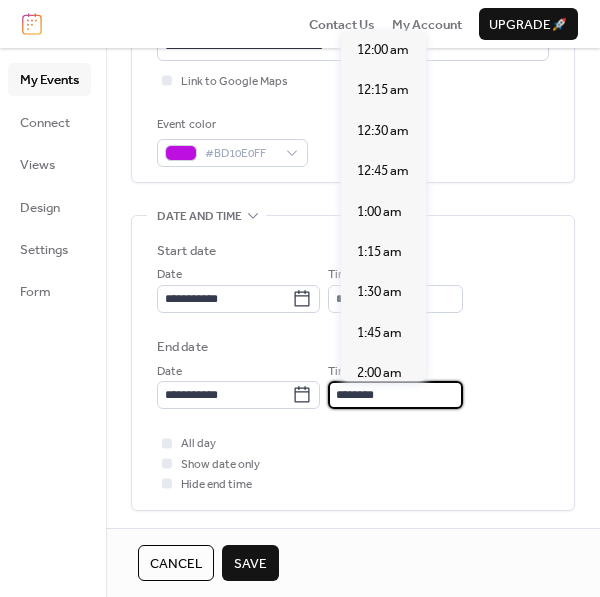 click on "********" at bounding box center (395, 395) 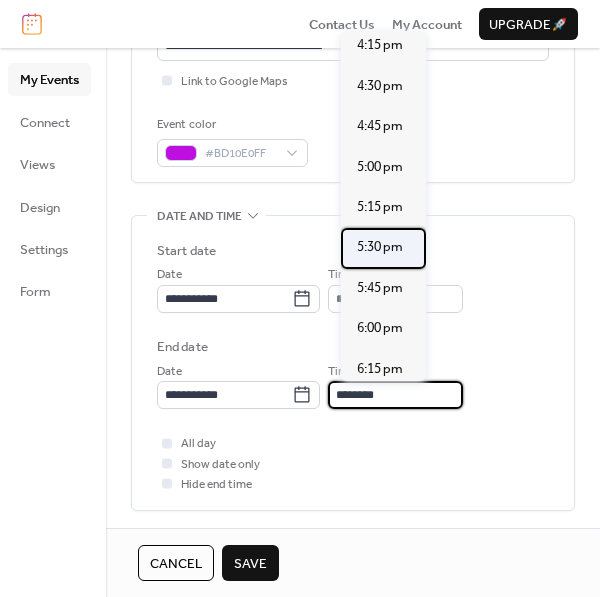 scroll, scrollTop: 2630, scrollLeft: 0, axis: vertical 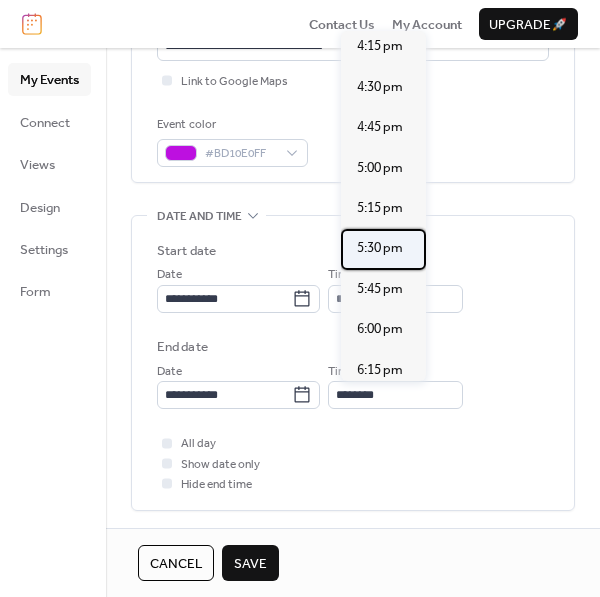click on "5:30 pm" at bounding box center [380, 248] 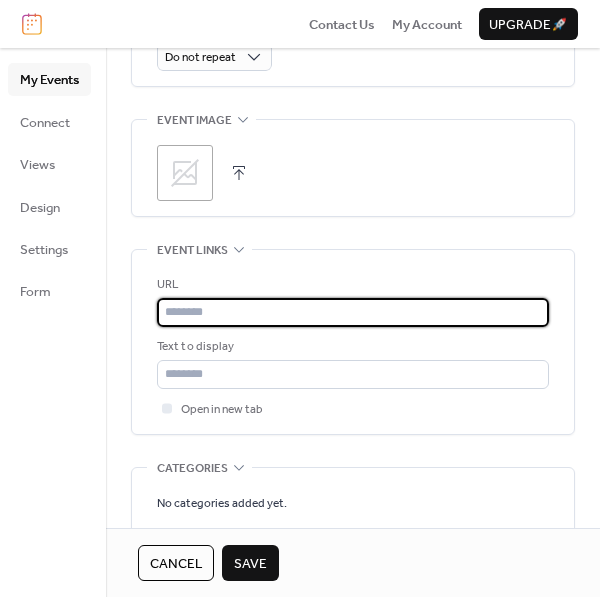 click at bounding box center [353, 312] 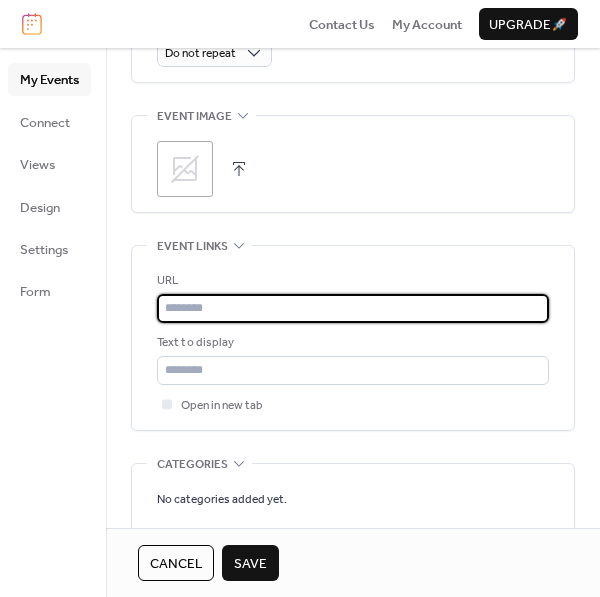 scroll, scrollTop: 997, scrollLeft: 0, axis: vertical 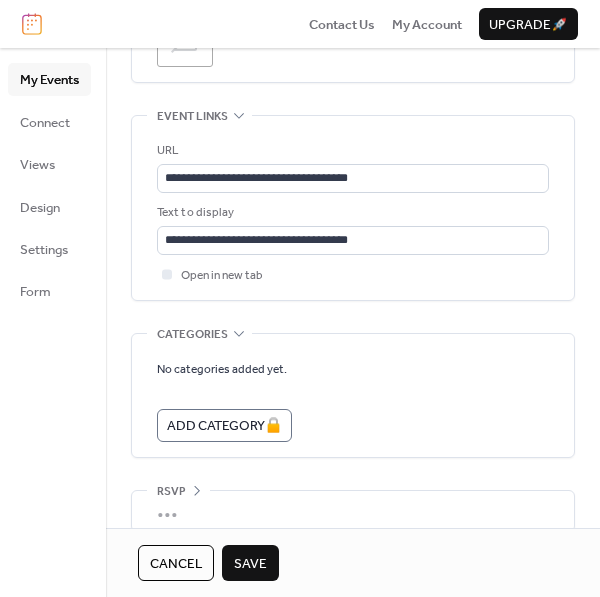 click on "Save" at bounding box center [250, 564] 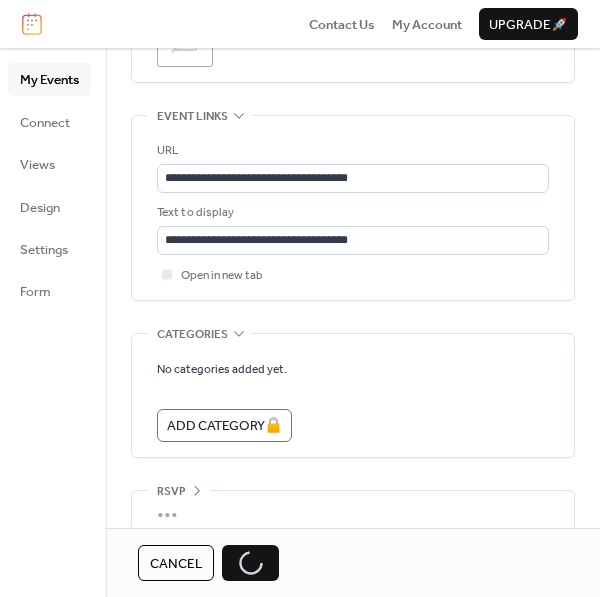 scroll, scrollTop: 1129, scrollLeft: 0, axis: vertical 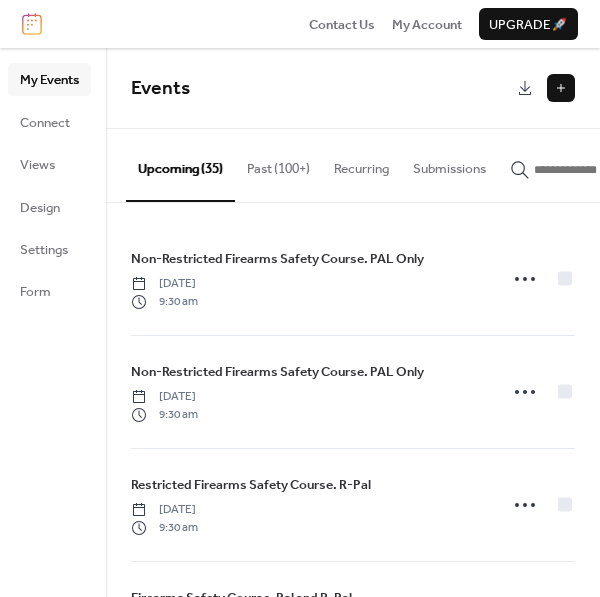 click at bounding box center [561, 88] 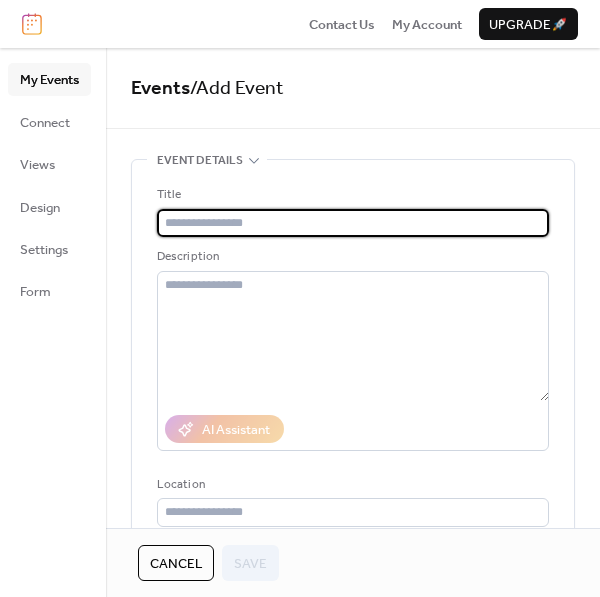 click at bounding box center (353, 223) 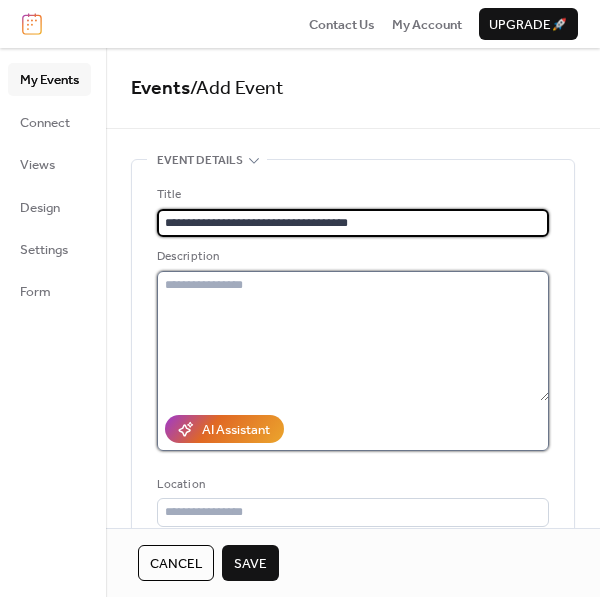 click at bounding box center [353, 336] 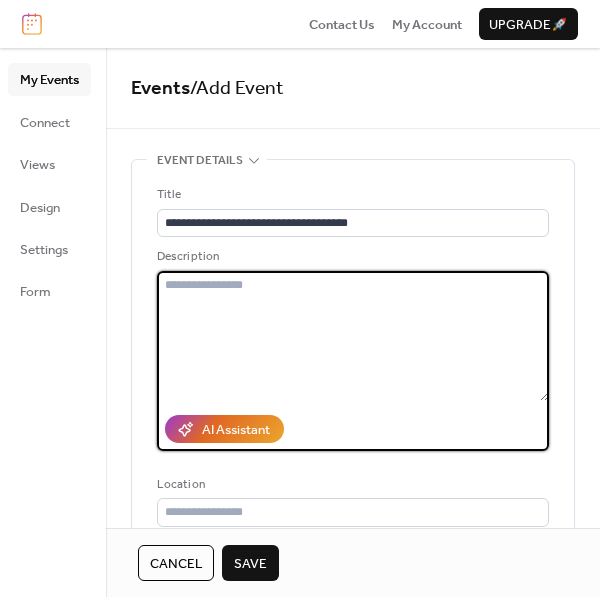 click at bounding box center (353, 336) 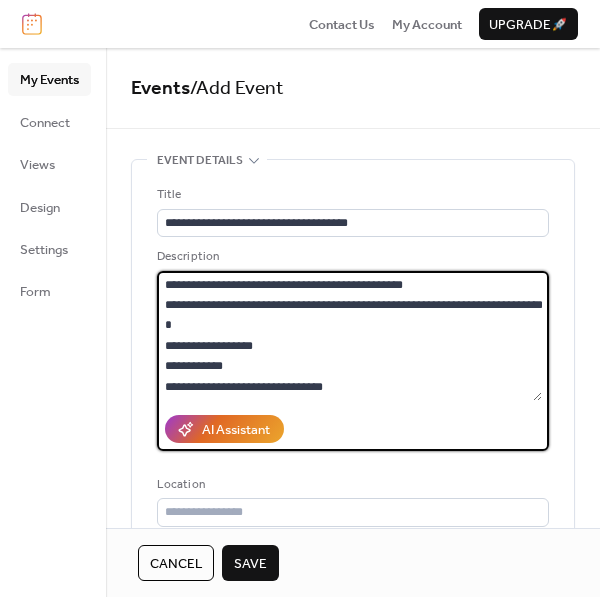 scroll, scrollTop: 120, scrollLeft: 0, axis: vertical 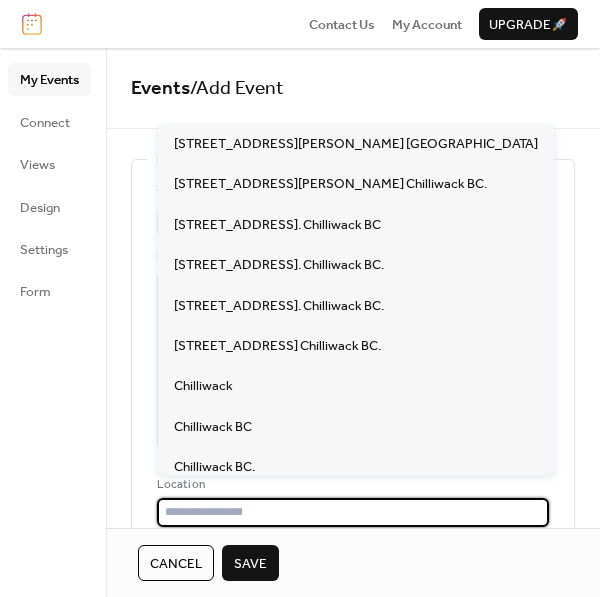 click at bounding box center (353, 512) 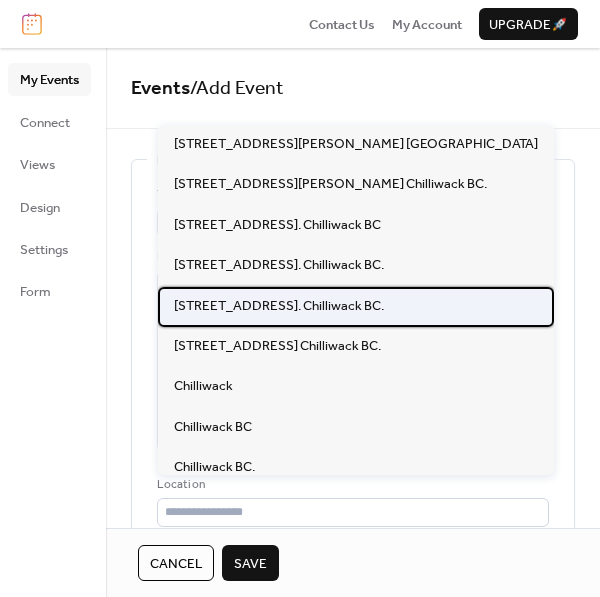 click on "[STREET_ADDRESS]. Chilliwack BC." at bounding box center (279, 306) 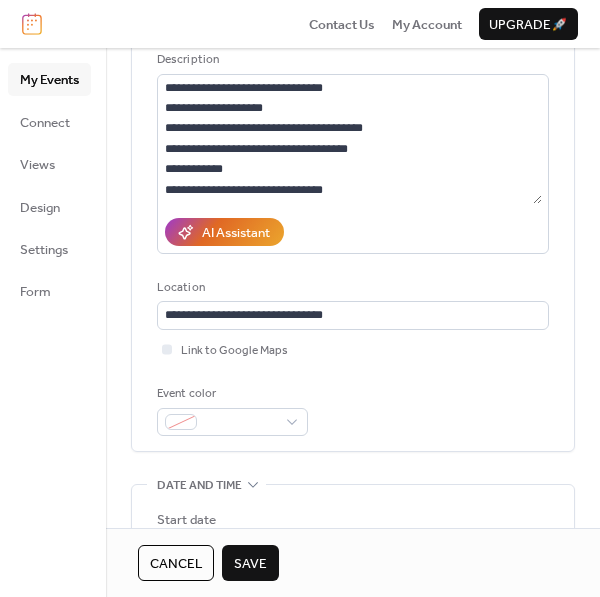 scroll, scrollTop: 199, scrollLeft: 0, axis: vertical 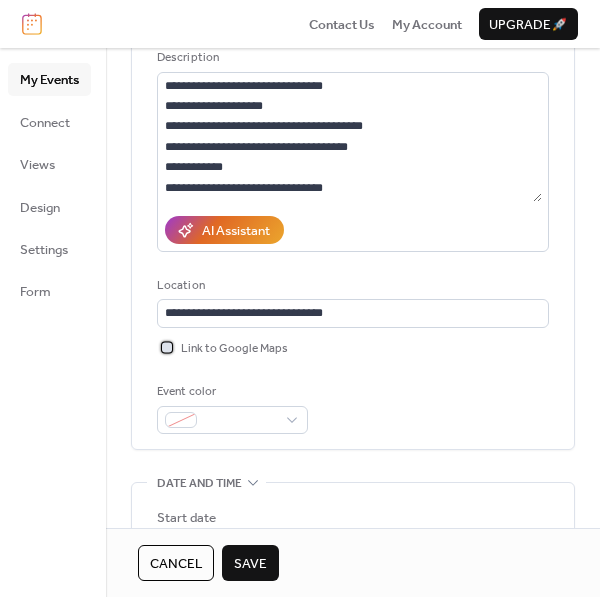 click on "Link to Google Maps" at bounding box center (234, 349) 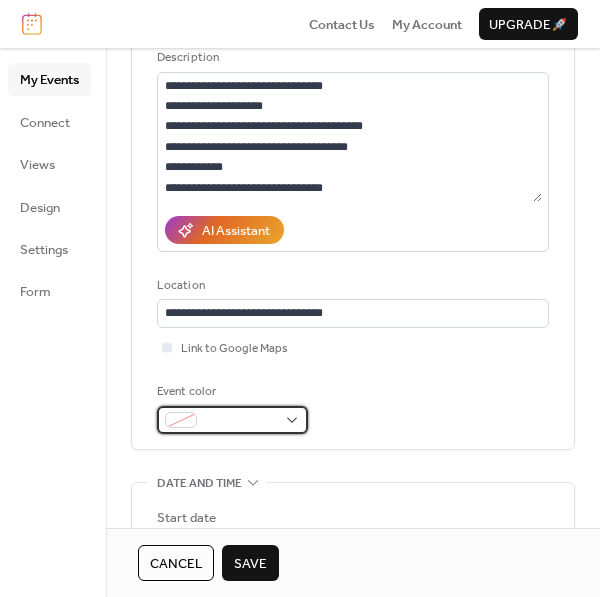 click at bounding box center (232, 420) 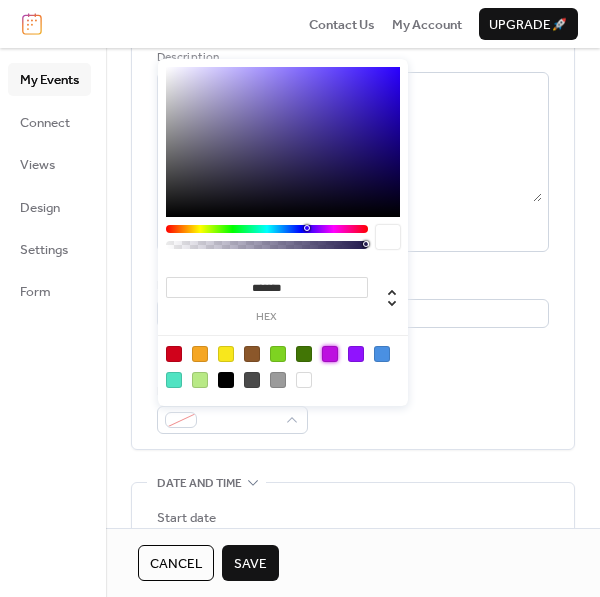 click at bounding box center (330, 354) 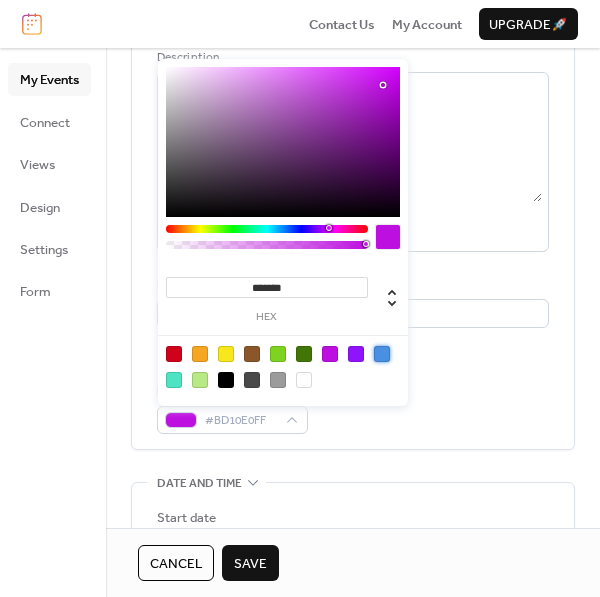 click at bounding box center [382, 354] 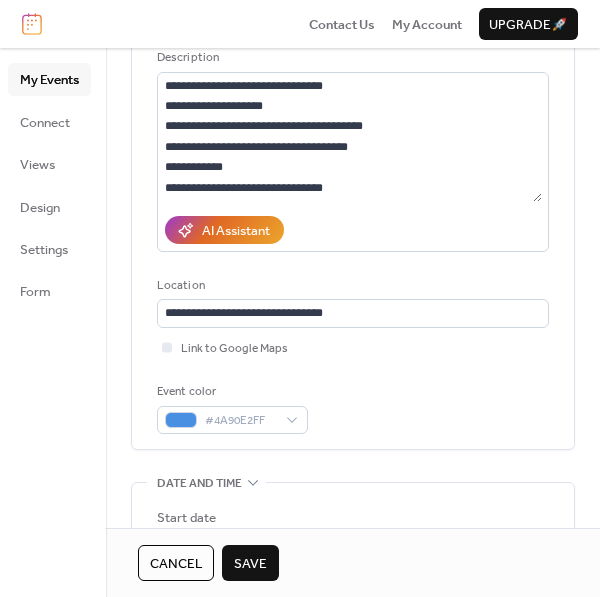 click on "Link to Google Maps" at bounding box center (353, 348) 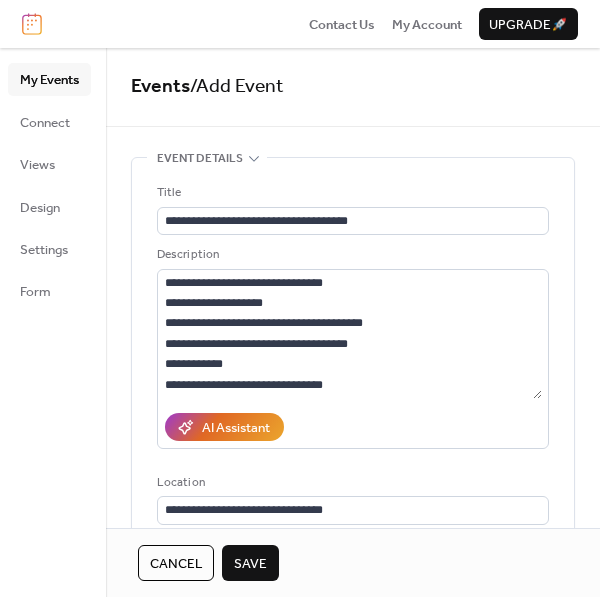 scroll, scrollTop: 0, scrollLeft: 0, axis: both 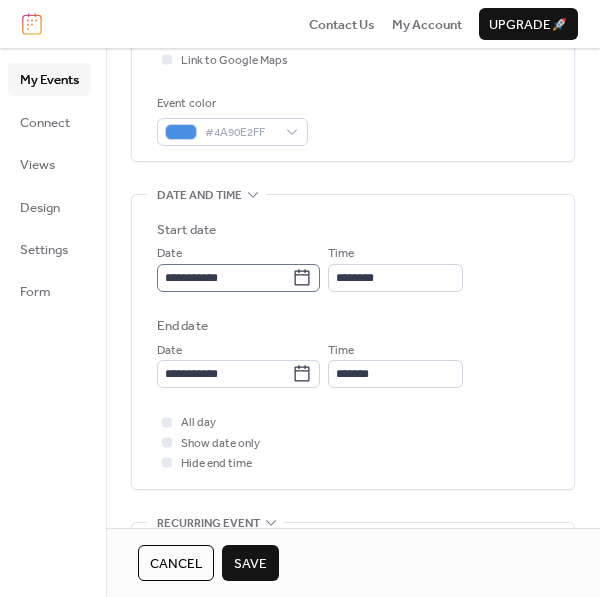 click 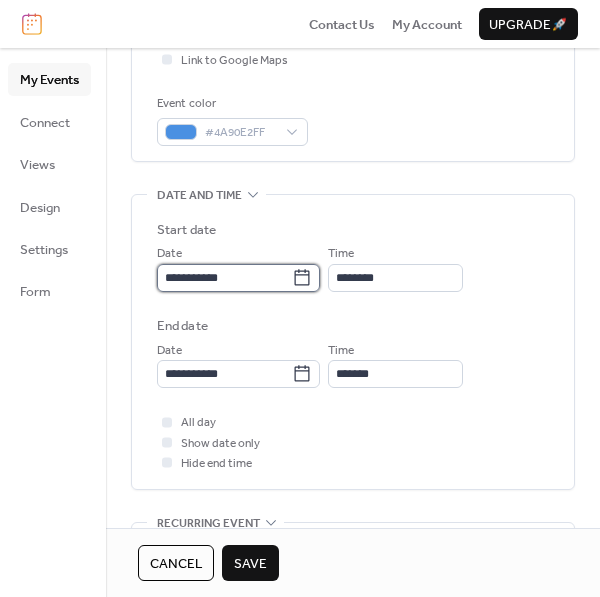 click on "**********" at bounding box center [224, 278] 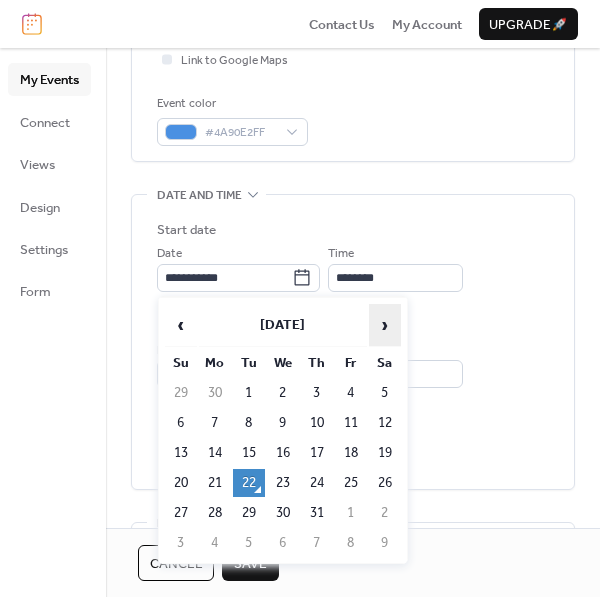 click on "›" at bounding box center [385, 325] 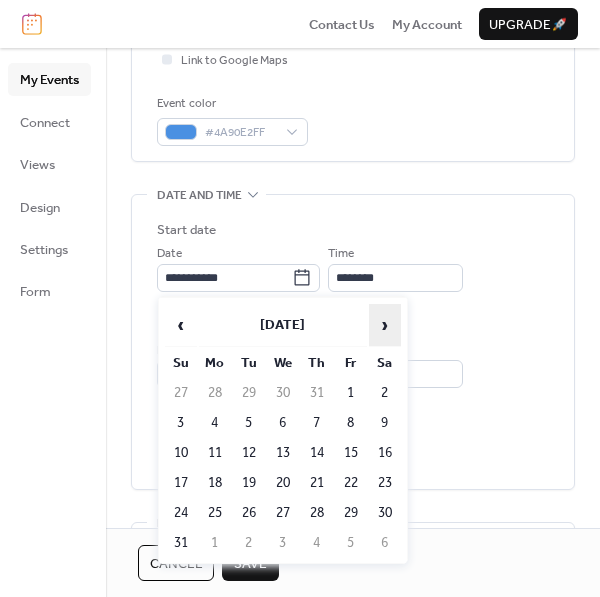 click on "›" at bounding box center [385, 325] 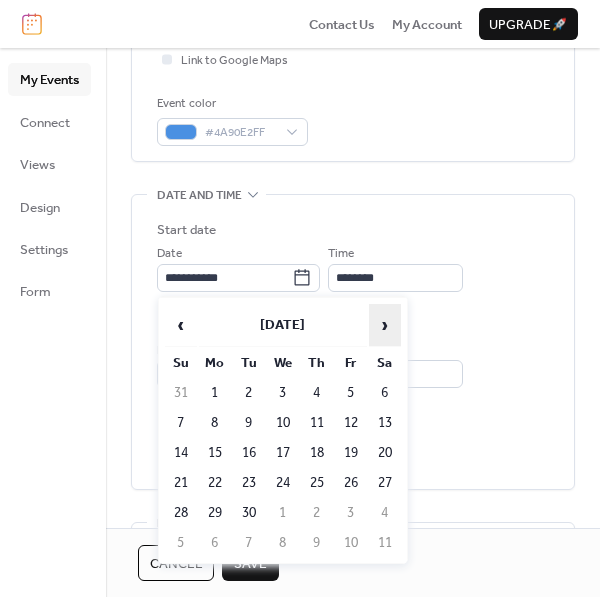 click on "›" at bounding box center (385, 325) 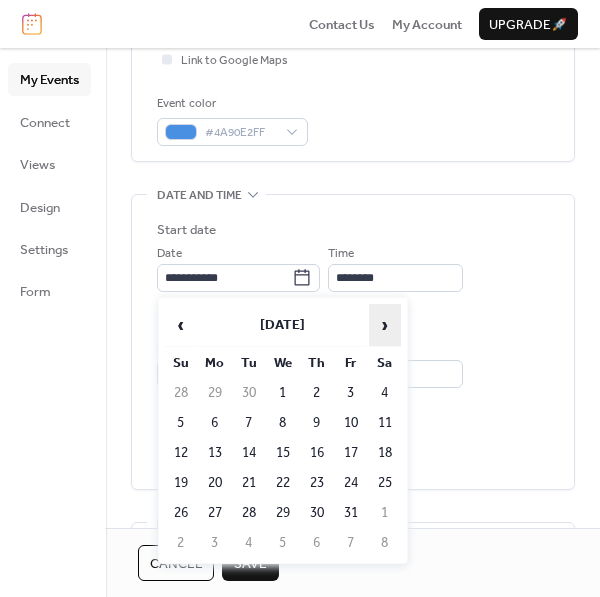 click on "›" at bounding box center [385, 325] 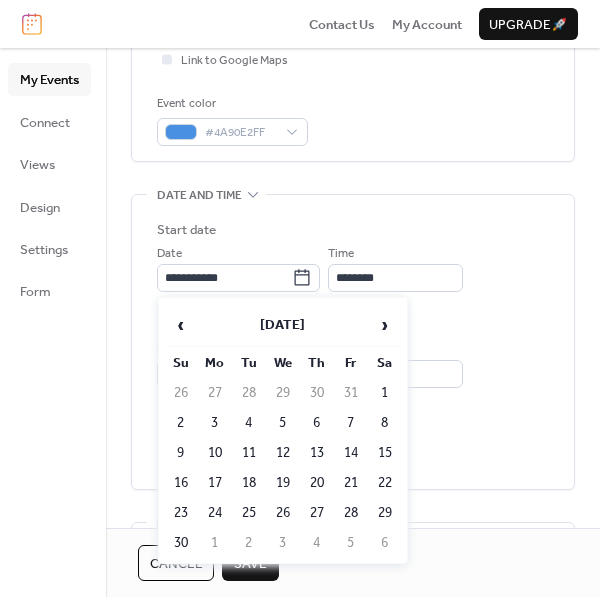click on "8" at bounding box center (385, 423) 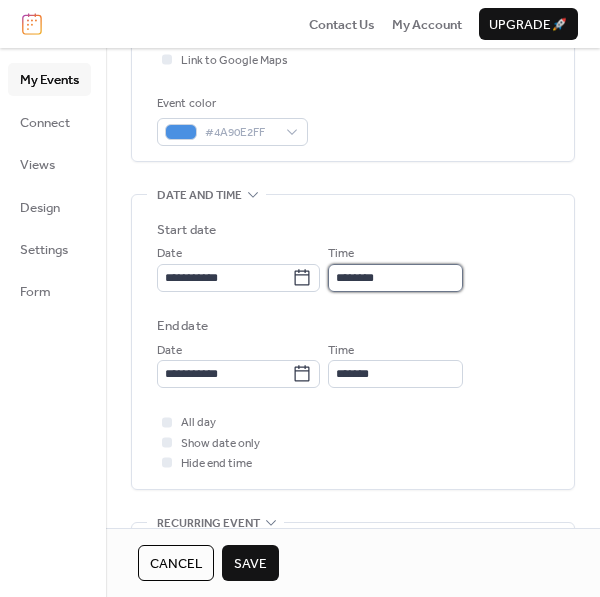 click on "********" at bounding box center (395, 278) 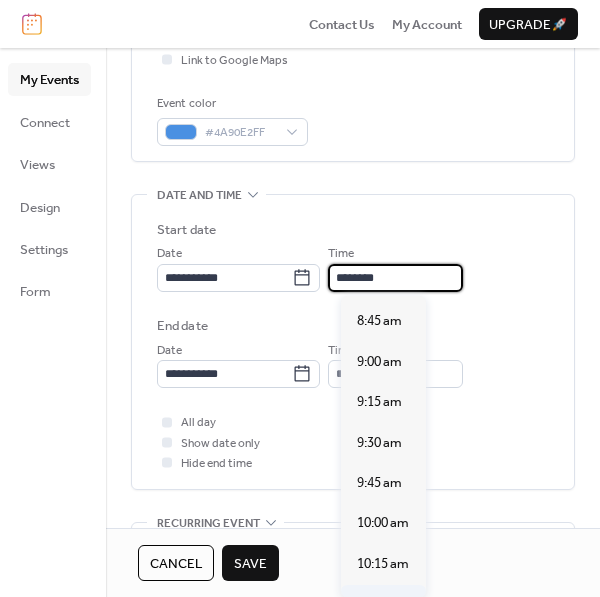 scroll, scrollTop: 1407, scrollLeft: 0, axis: vertical 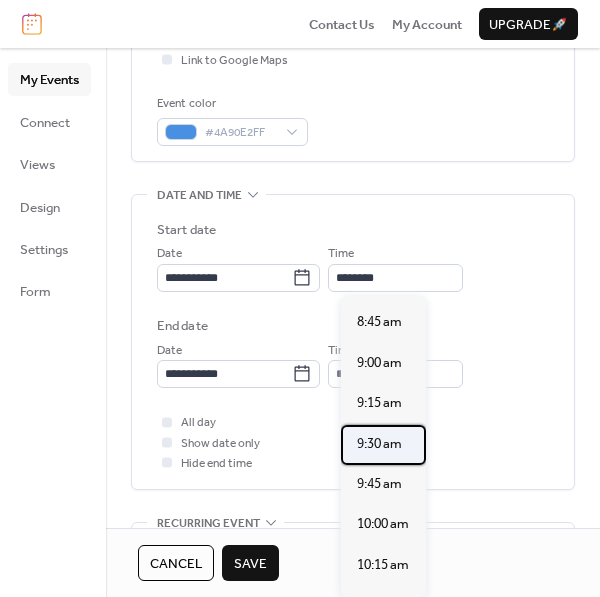 click on "9:30 am" at bounding box center (379, 444) 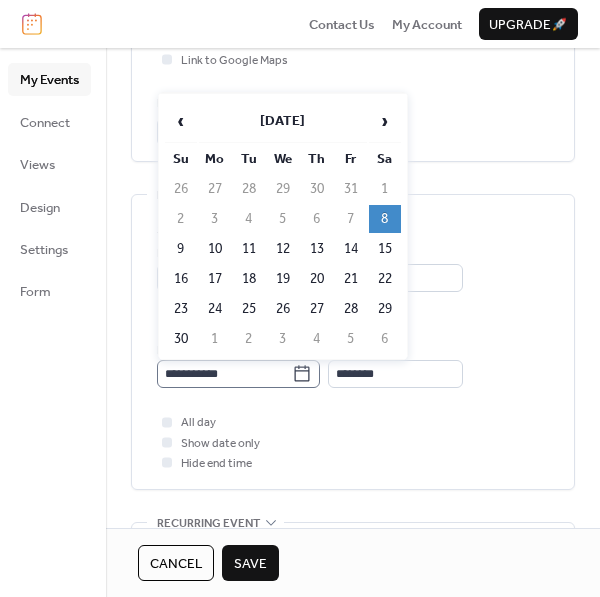 click 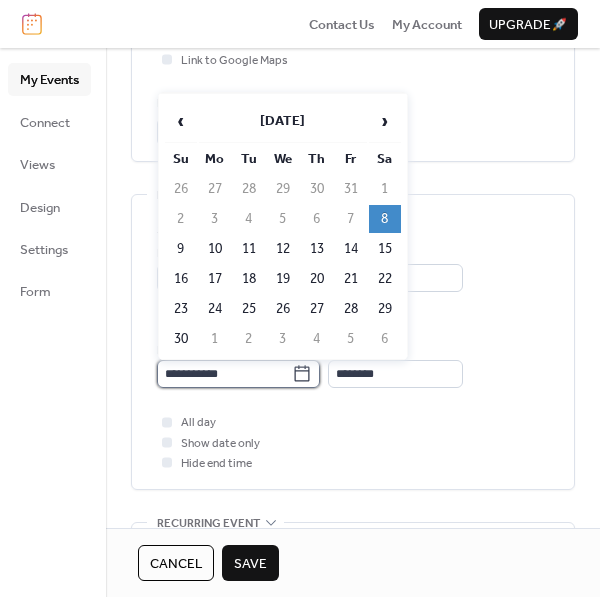 click on "**********" at bounding box center [224, 374] 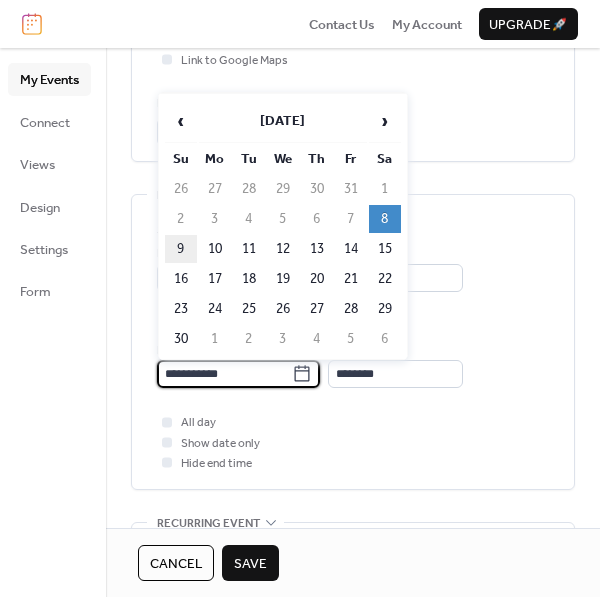 click on "9" at bounding box center (181, 249) 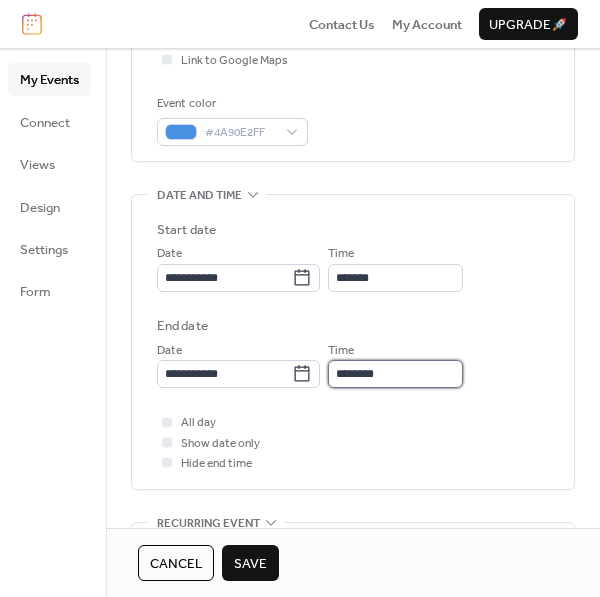 click on "********" at bounding box center [395, 374] 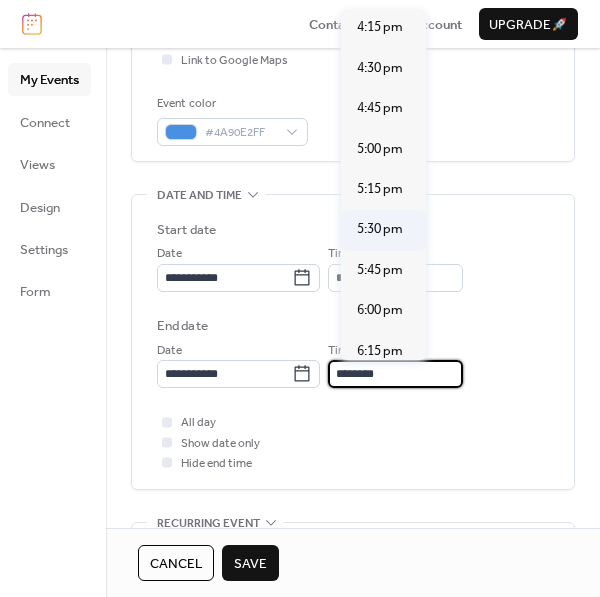 scroll, scrollTop: 2629, scrollLeft: 0, axis: vertical 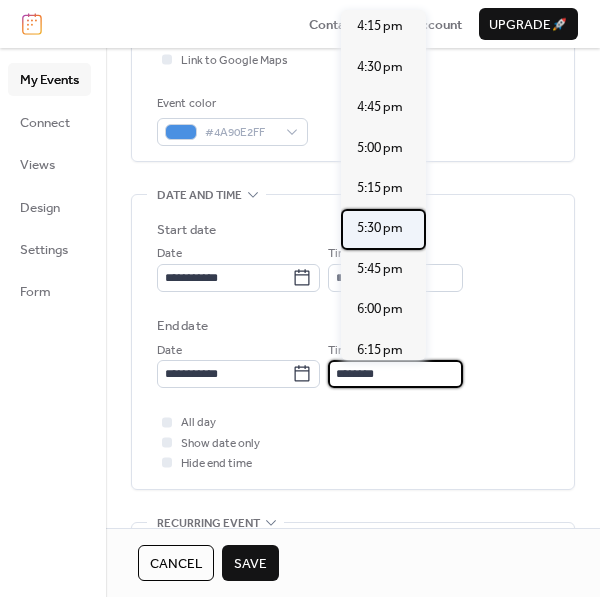 click on "5:30 pm" at bounding box center (380, 228) 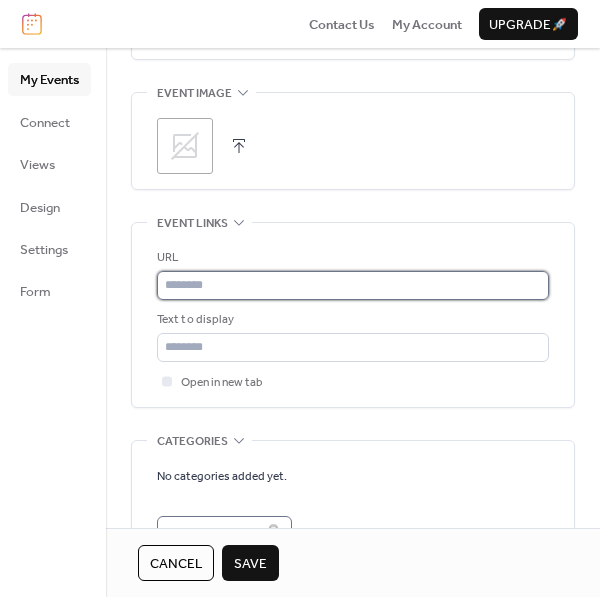 click at bounding box center (353, 285) 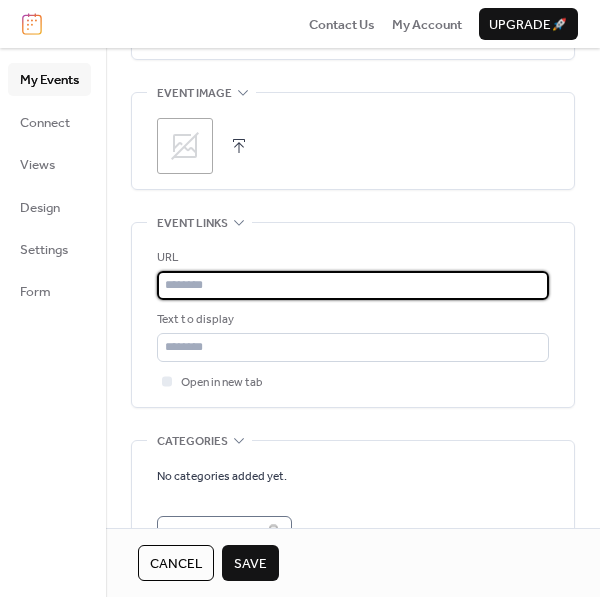 scroll, scrollTop: 1020, scrollLeft: 0, axis: vertical 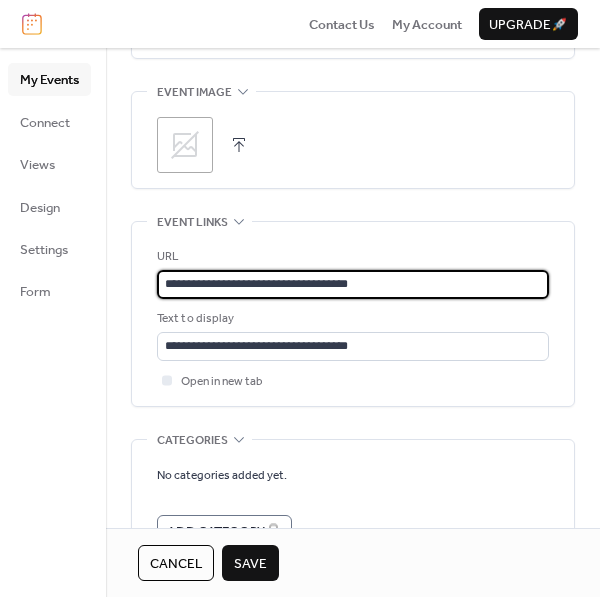 click on "Save" at bounding box center (250, 564) 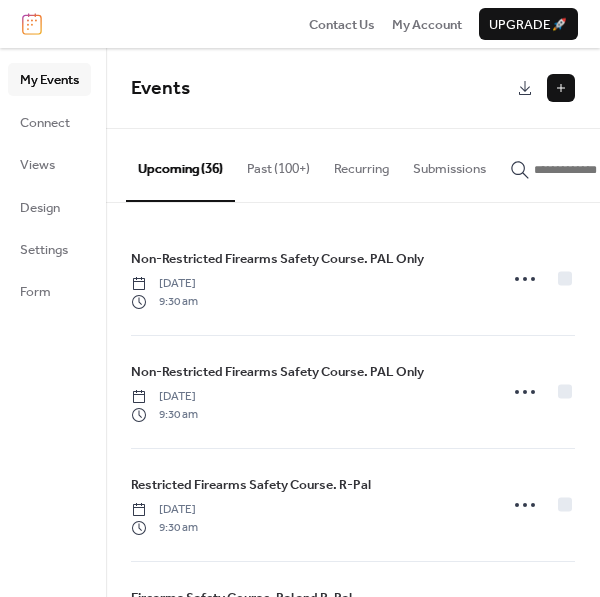 click at bounding box center [561, 88] 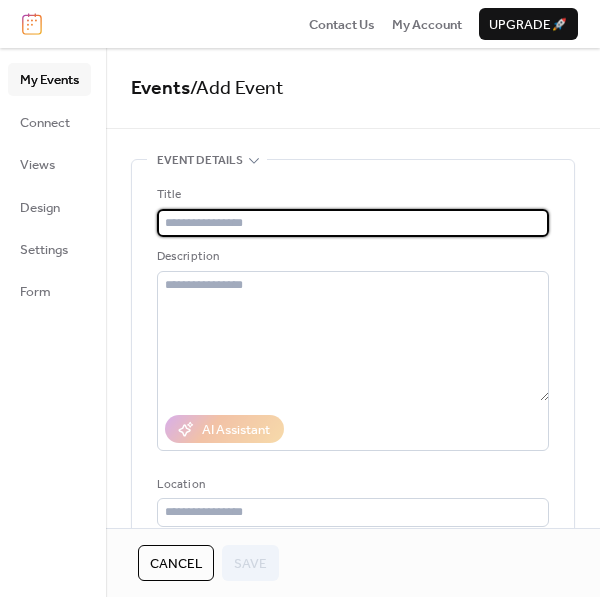 click at bounding box center [353, 223] 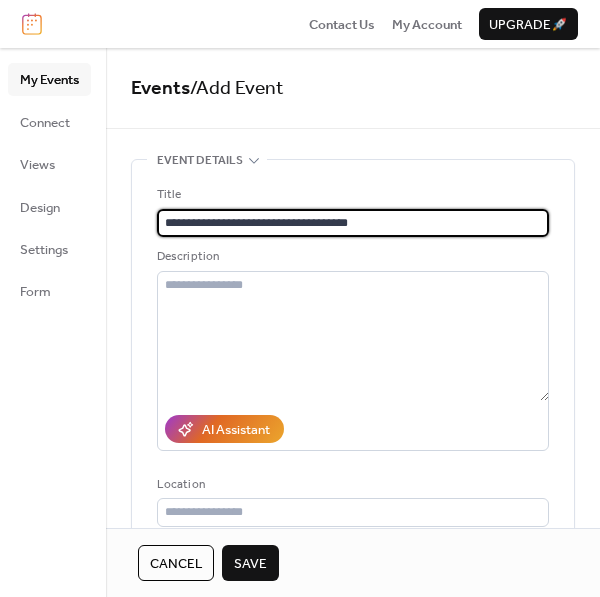 click on "Location" at bounding box center (351, 485) 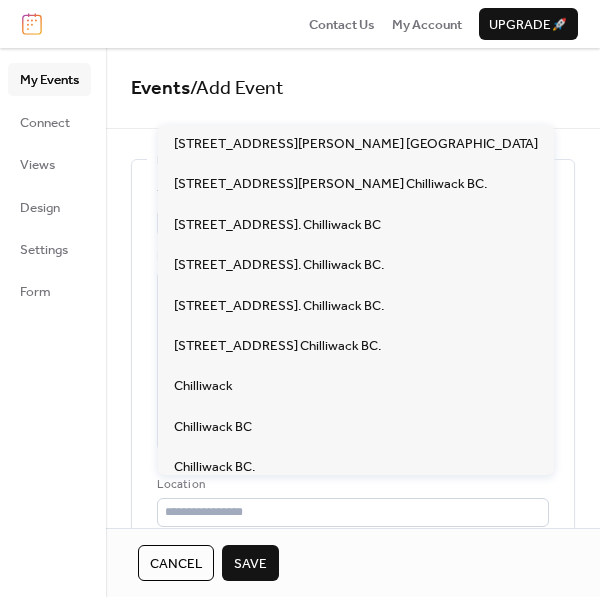 click on "My Events Connect Views Design Settings Form" at bounding box center (53, 322) 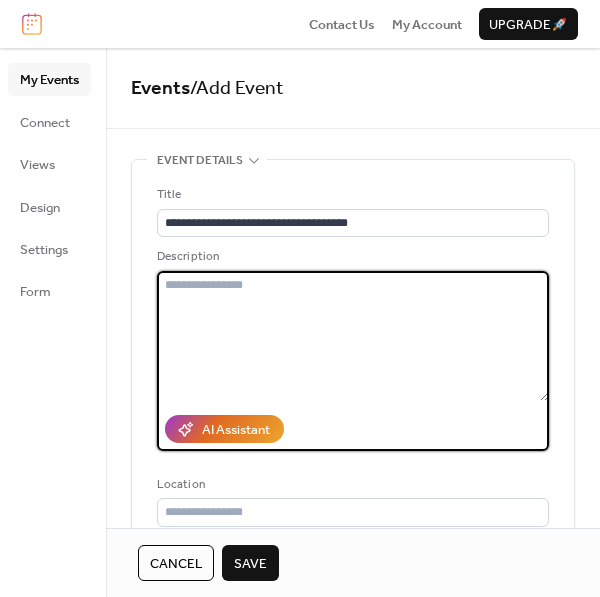 click at bounding box center [353, 336] 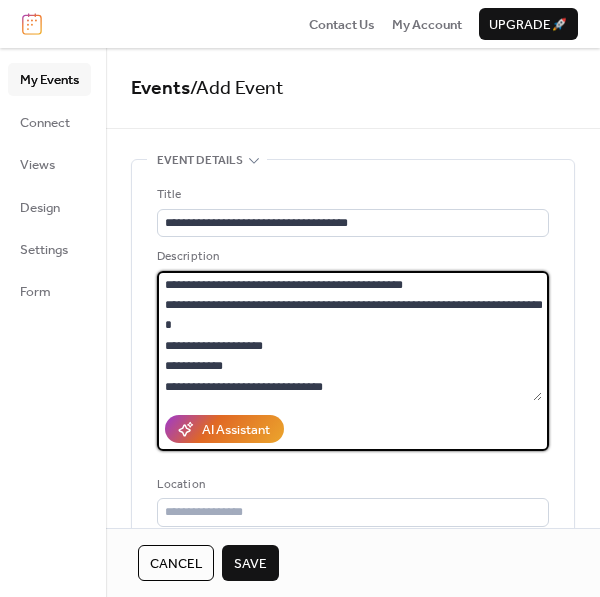 scroll, scrollTop: 120, scrollLeft: 0, axis: vertical 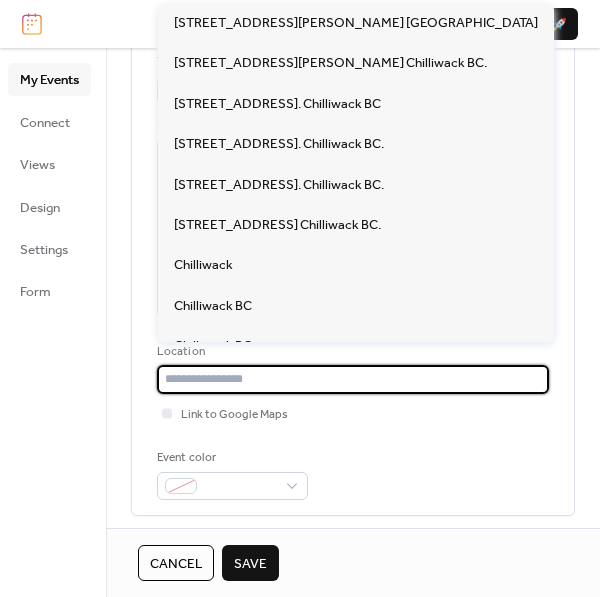 click at bounding box center [353, 379] 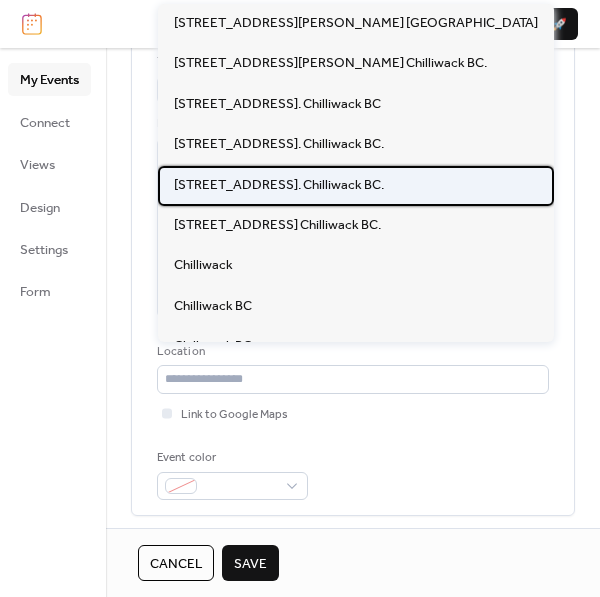 click on "[STREET_ADDRESS]. Chilliwack BC." at bounding box center (279, 185) 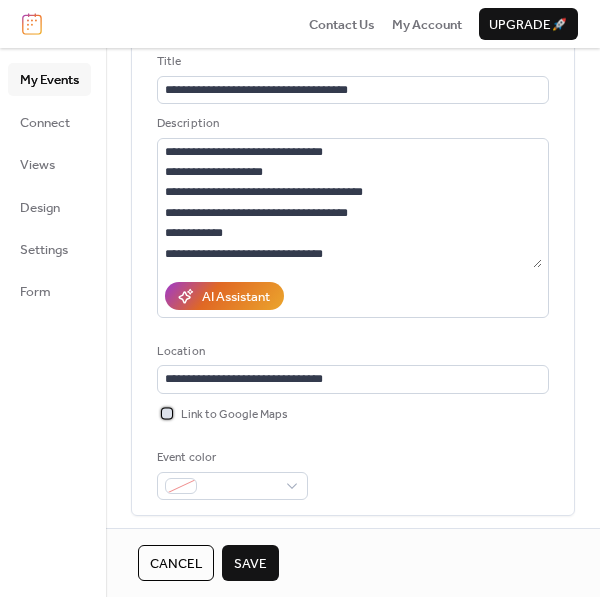 click on "Link to Google Maps" at bounding box center (234, 415) 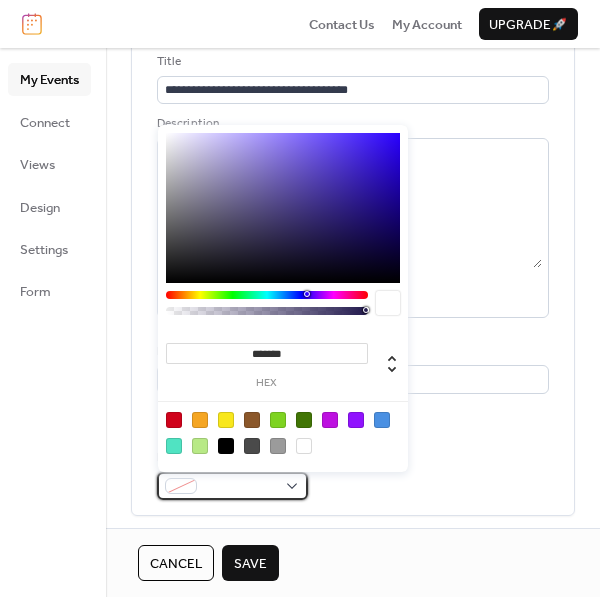 click at bounding box center (232, 486) 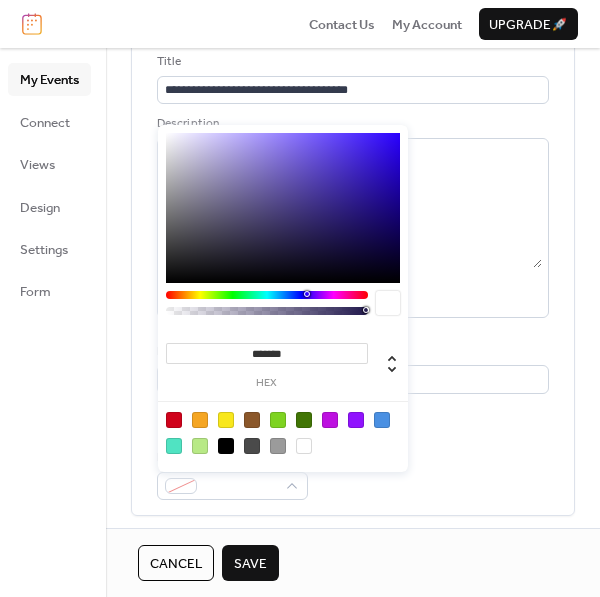 click at bounding box center [283, 432] 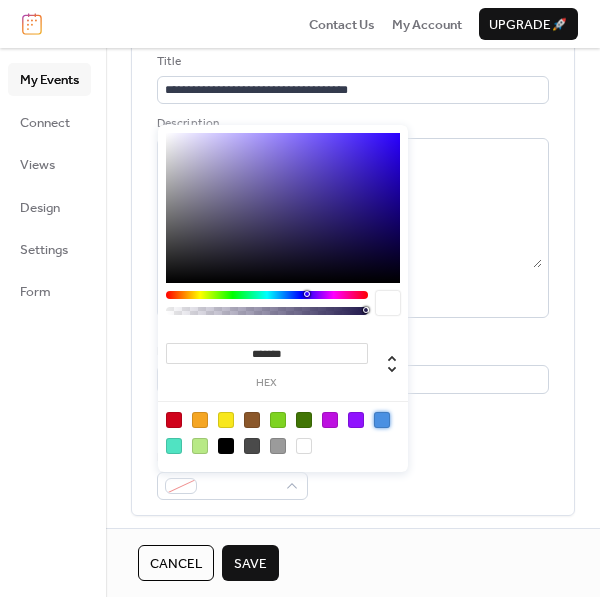 click at bounding box center (382, 420) 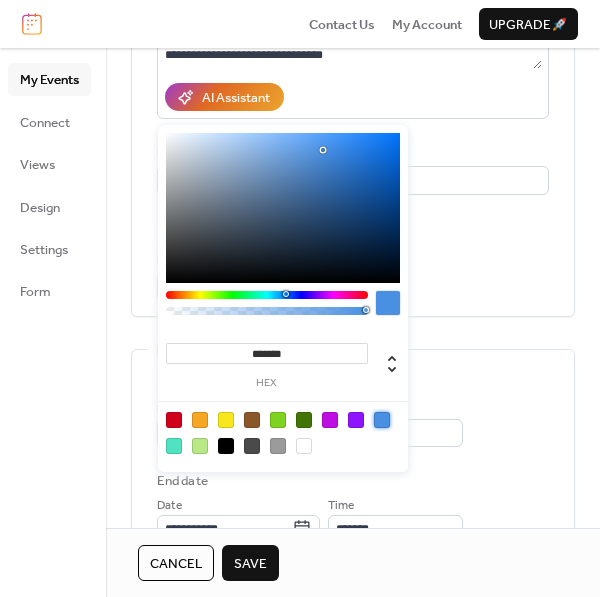 scroll, scrollTop: 333, scrollLeft: 0, axis: vertical 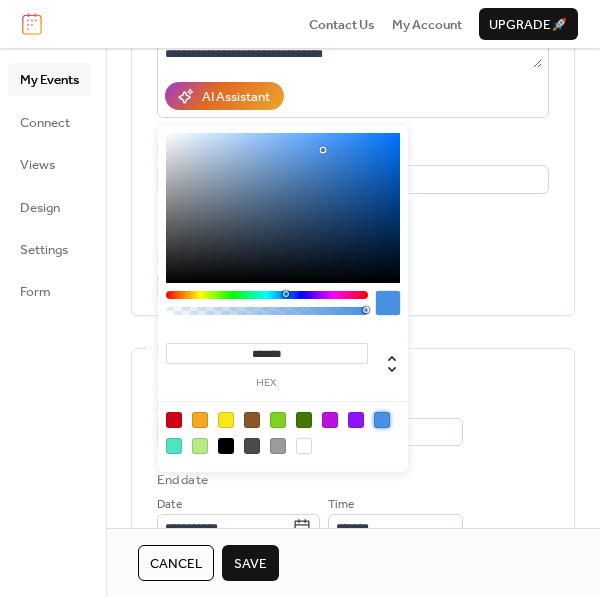 click on "**********" at bounding box center [353, 410] 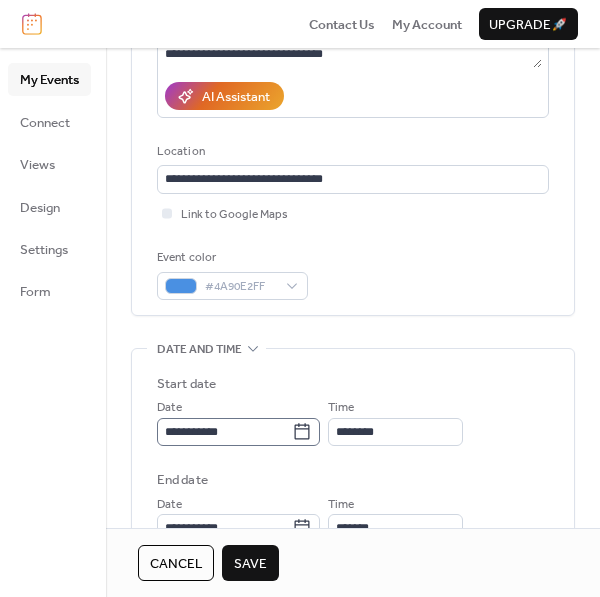 click 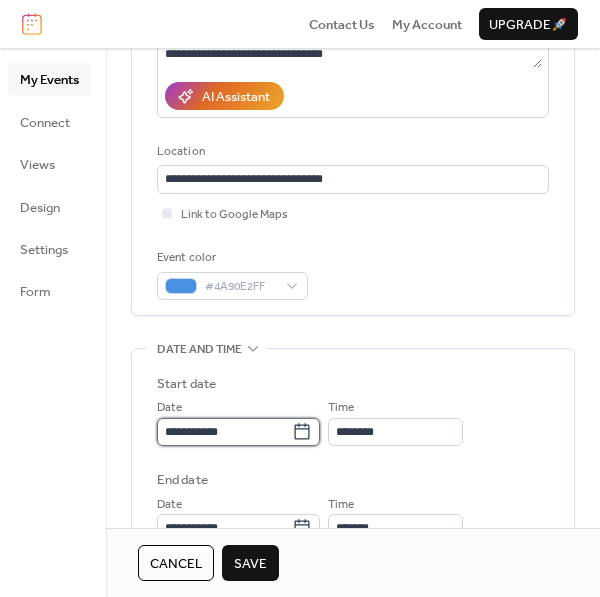click on "**********" at bounding box center (224, 432) 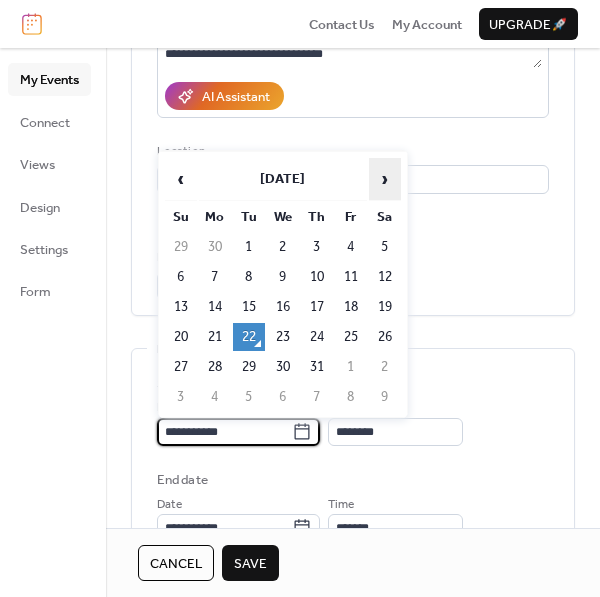 click on "›" at bounding box center [385, 179] 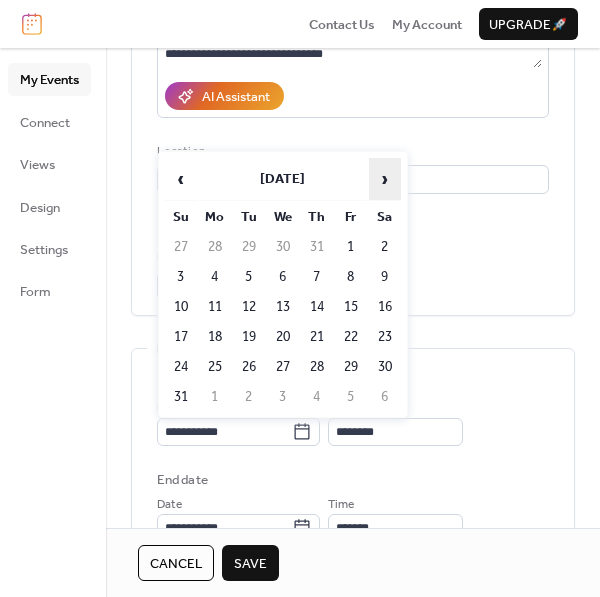 click on "›" at bounding box center (385, 179) 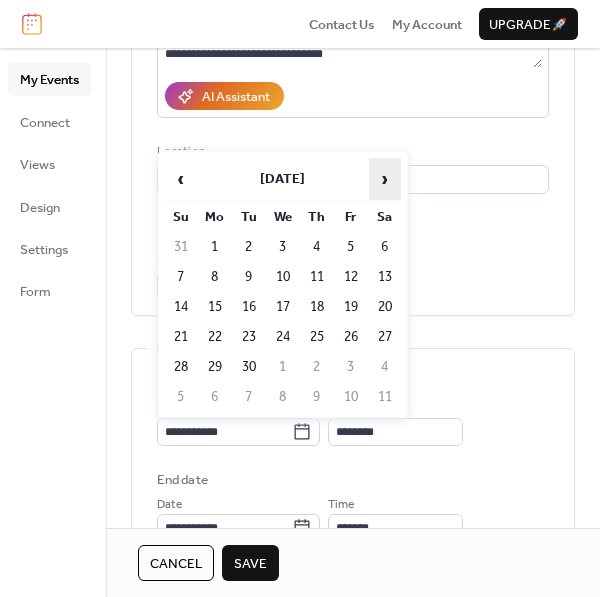 click on "›" at bounding box center (385, 179) 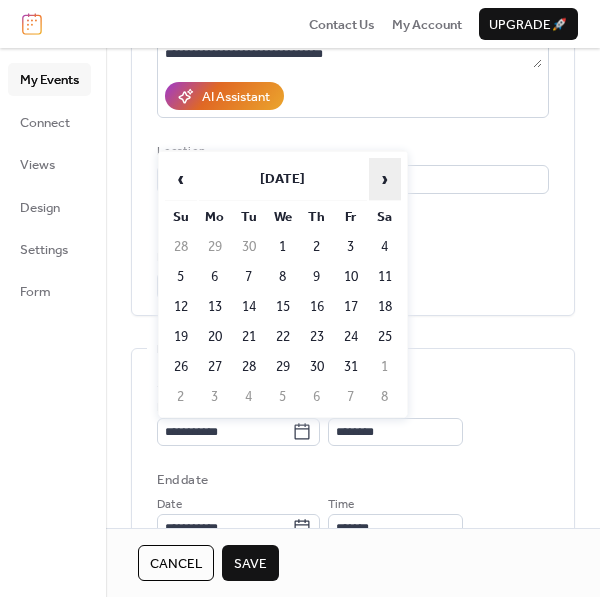 click on "›" at bounding box center [385, 179] 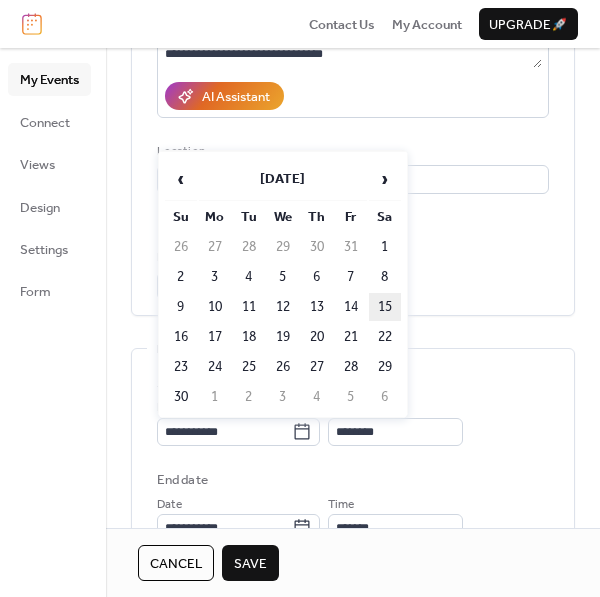 click on "15" at bounding box center [385, 307] 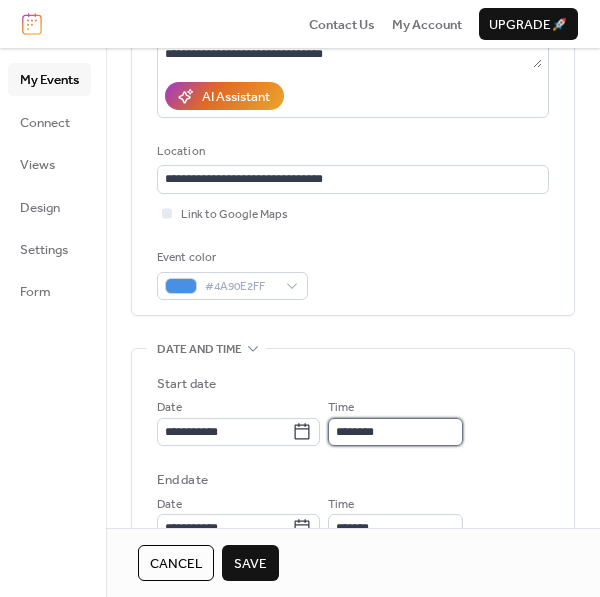 click on "********" at bounding box center [395, 432] 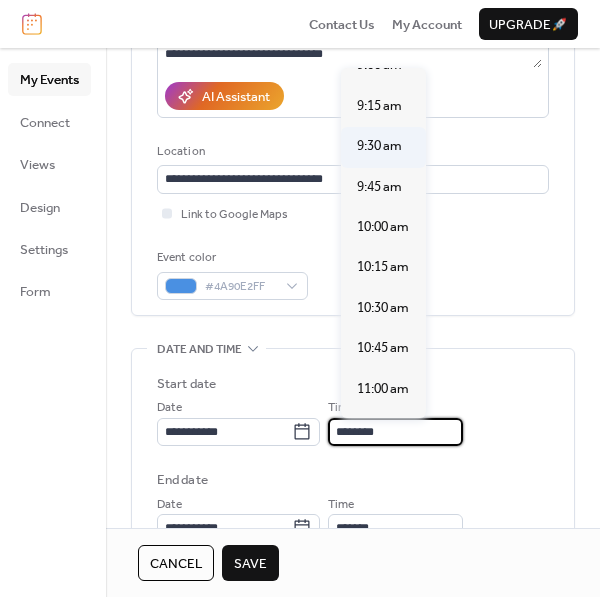 scroll, scrollTop: 1475, scrollLeft: 0, axis: vertical 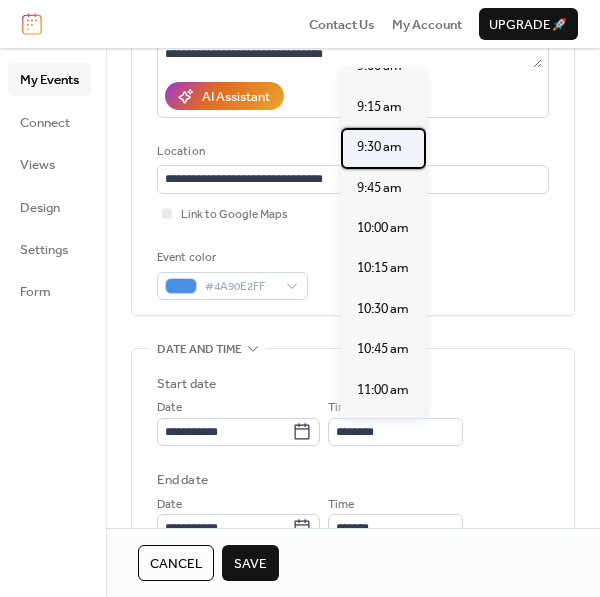 click on "9:30 am" at bounding box center [379, 147] 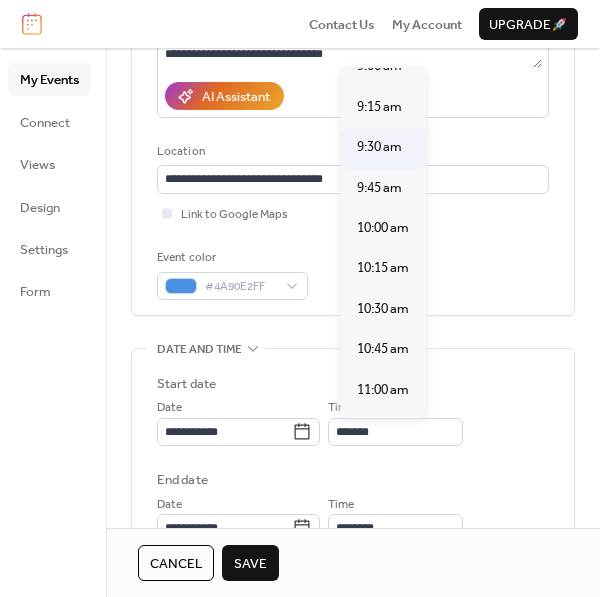 scroll, scrollTop: 0, scrollLeft: 0, axis: both 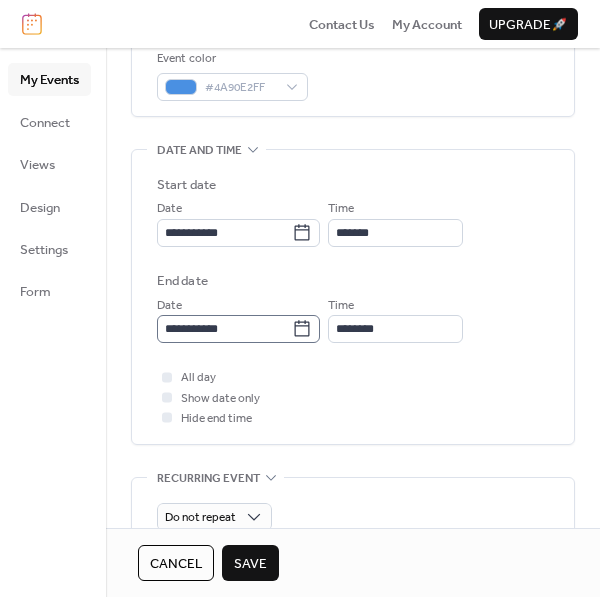 click 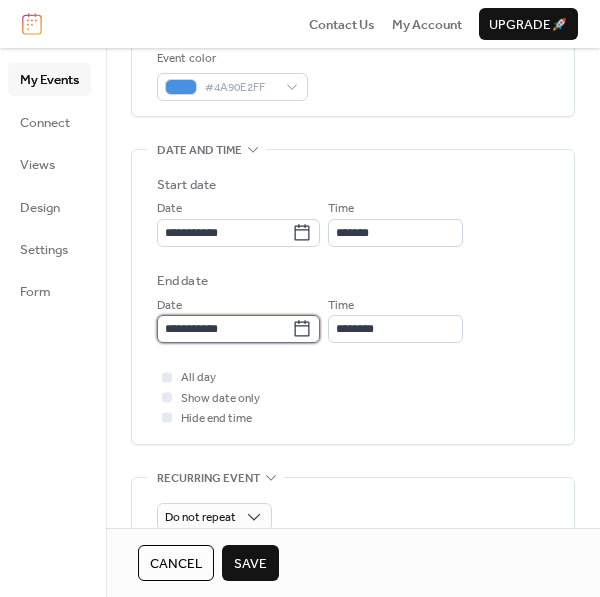 click on "**********" at bounding box center [224, 329] 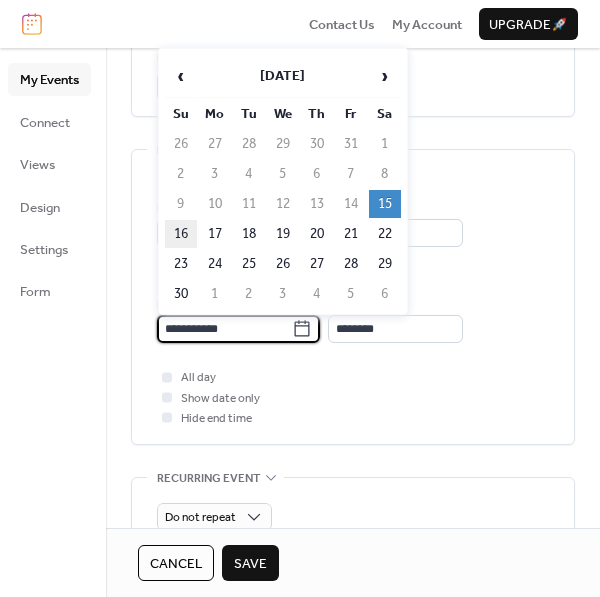 click on "16" at bounding box center [181, 234] 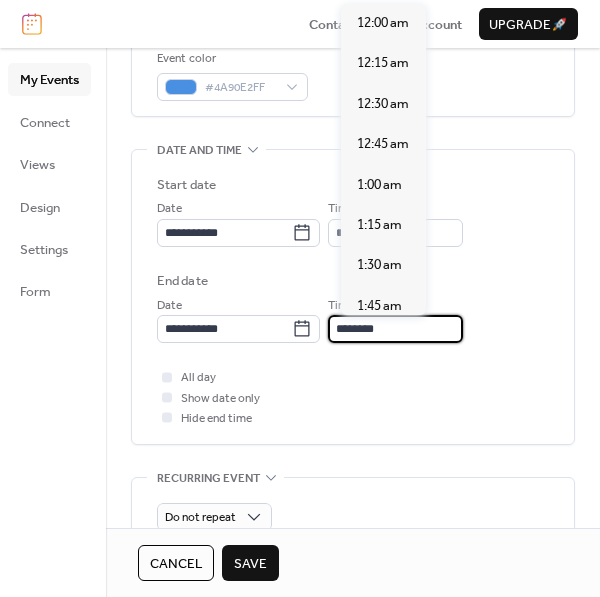 click on "********" at bounding box center (395, 329) 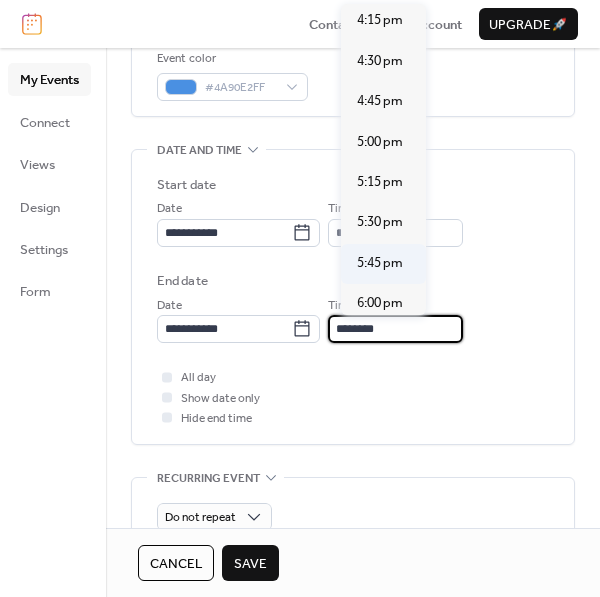scroll, scrollTop: 2630, scrollLeft: 0, axis: vertical 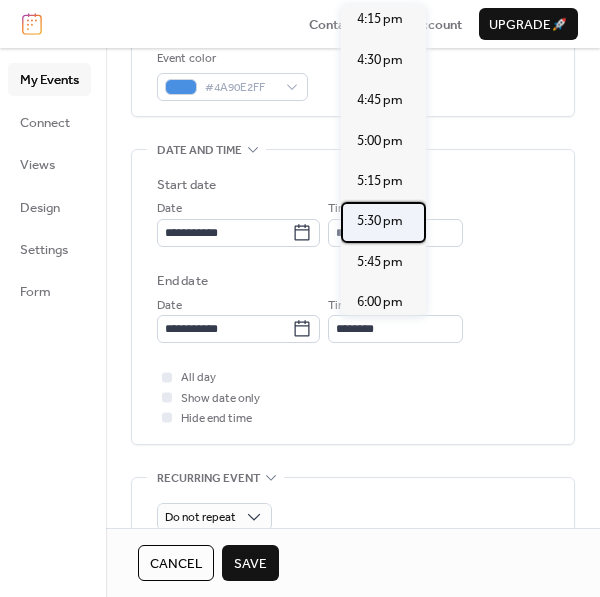 click on "5:30 pm" at bounding box center [380, 221] 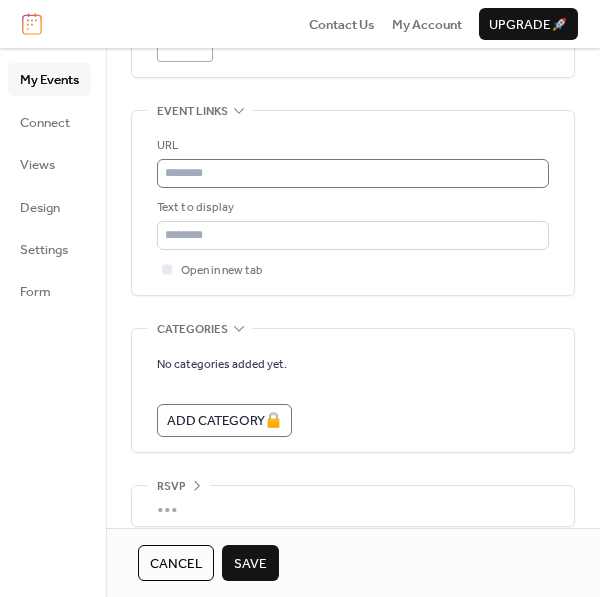 scroll, scrollTop: 1132, scrollLeft: 0, axis: vertical 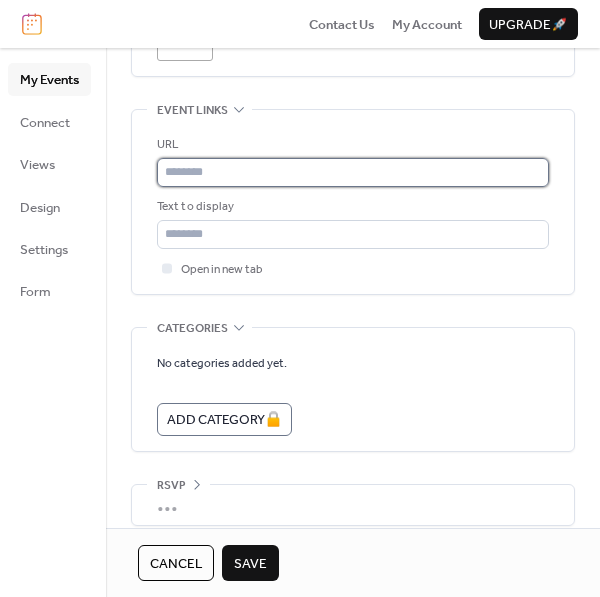 click at bounding box center (353, 172) 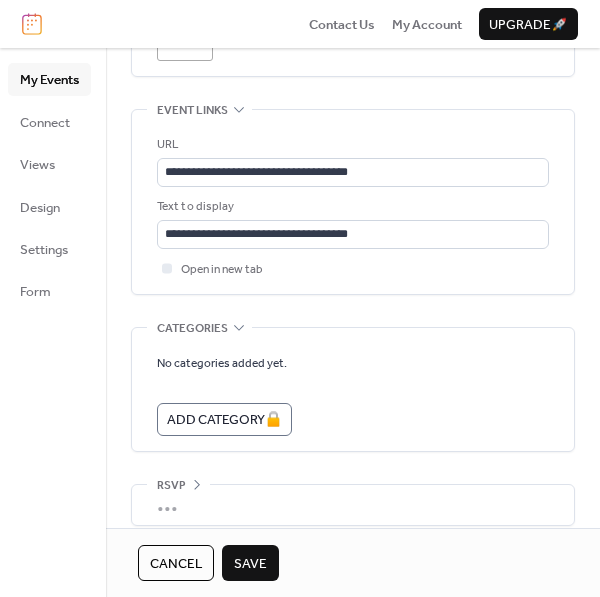 click on "Save" at bounding box center [250, 564] 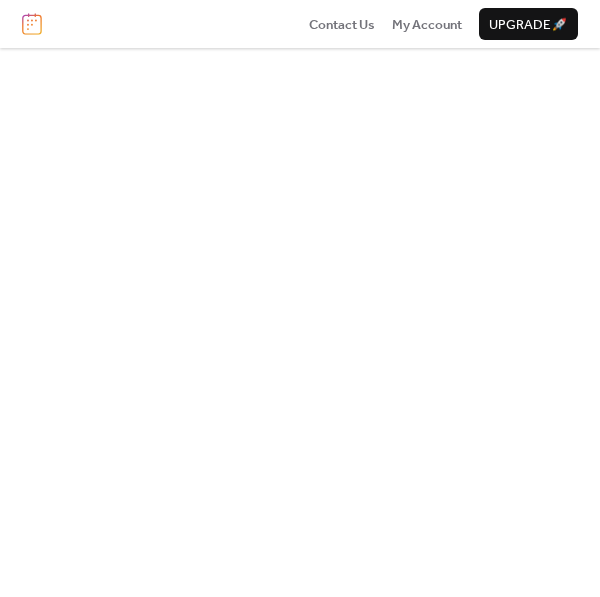 scroll, scrollTop: 0, scrollLeft: 0, axis: both 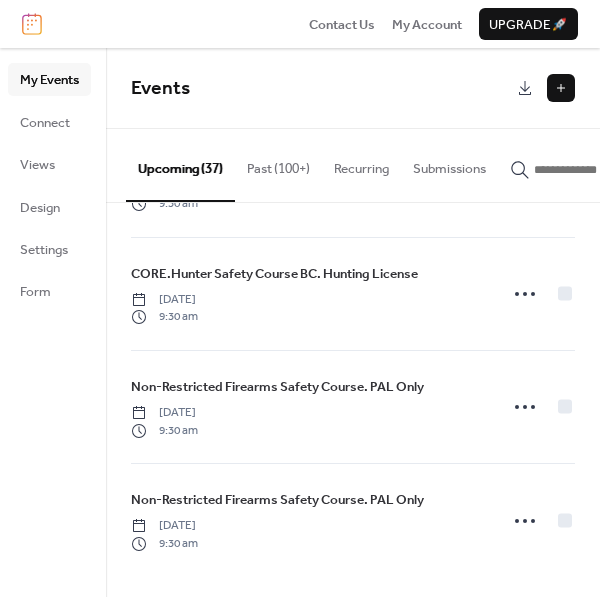 click on "Upcoming (37)" at bounding box center (180, 165) 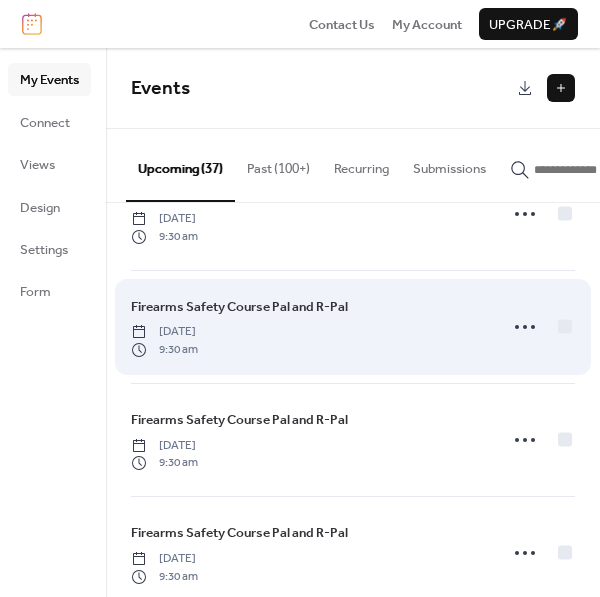 scroll, scrollTop: 3799, scrollLeft: 0, axis: vertical 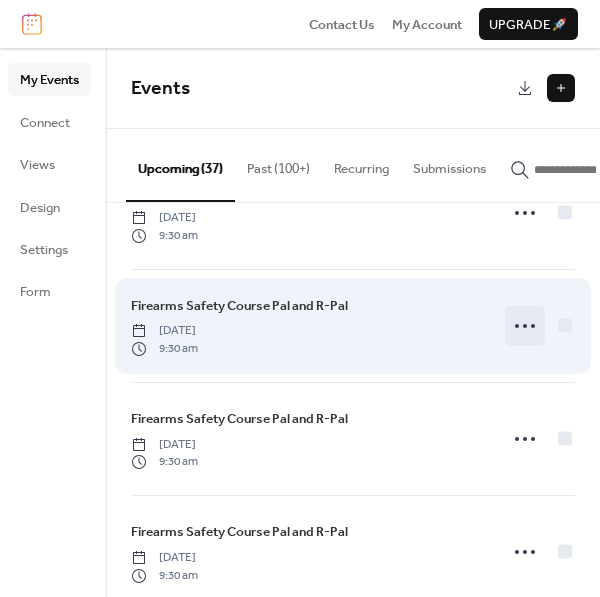 click 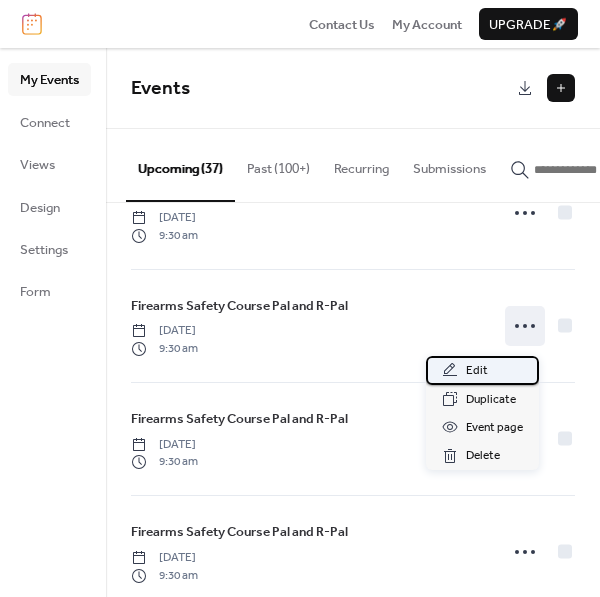 click on "Edit" at bounding box center (477, 371) 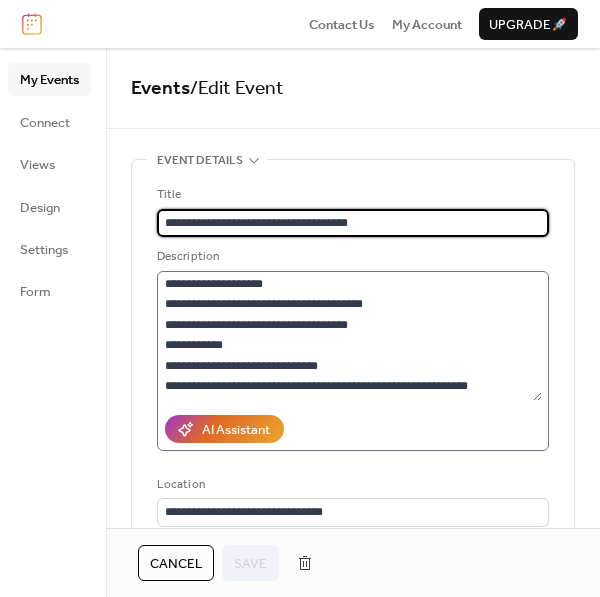 scroll, scrollTop: 143, scrollLeft: 0, axis: vertical 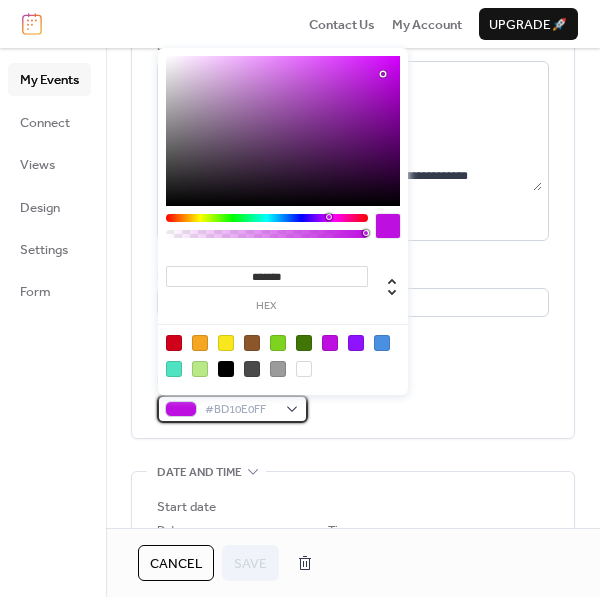 click on "#BD10E0FF" at bounding box center [232, 409] 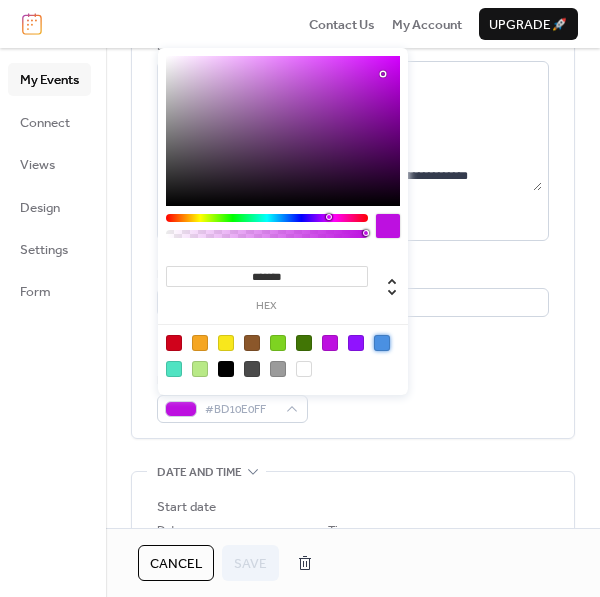 click at bounding box center [382, 343] 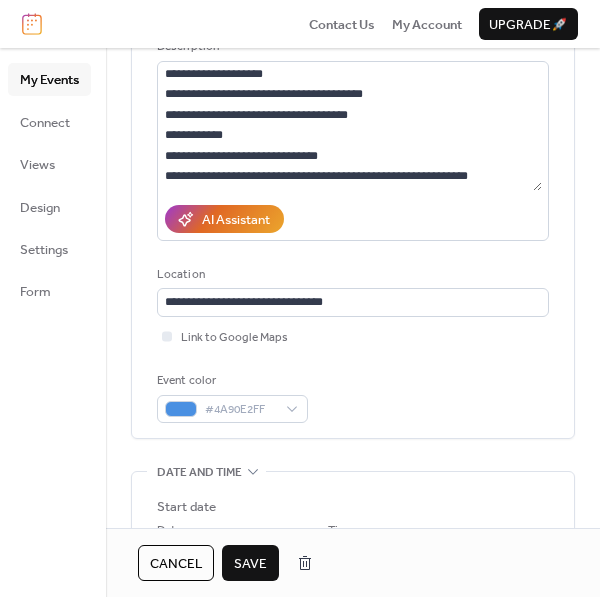 click on "Save" at bounding box center [250, 563] 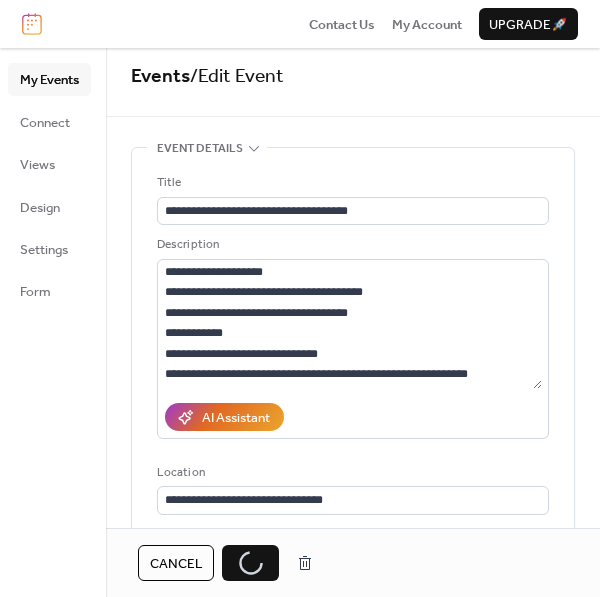 scroll, scrollTop: 11, scrollLeft: 0, axis: vertical 